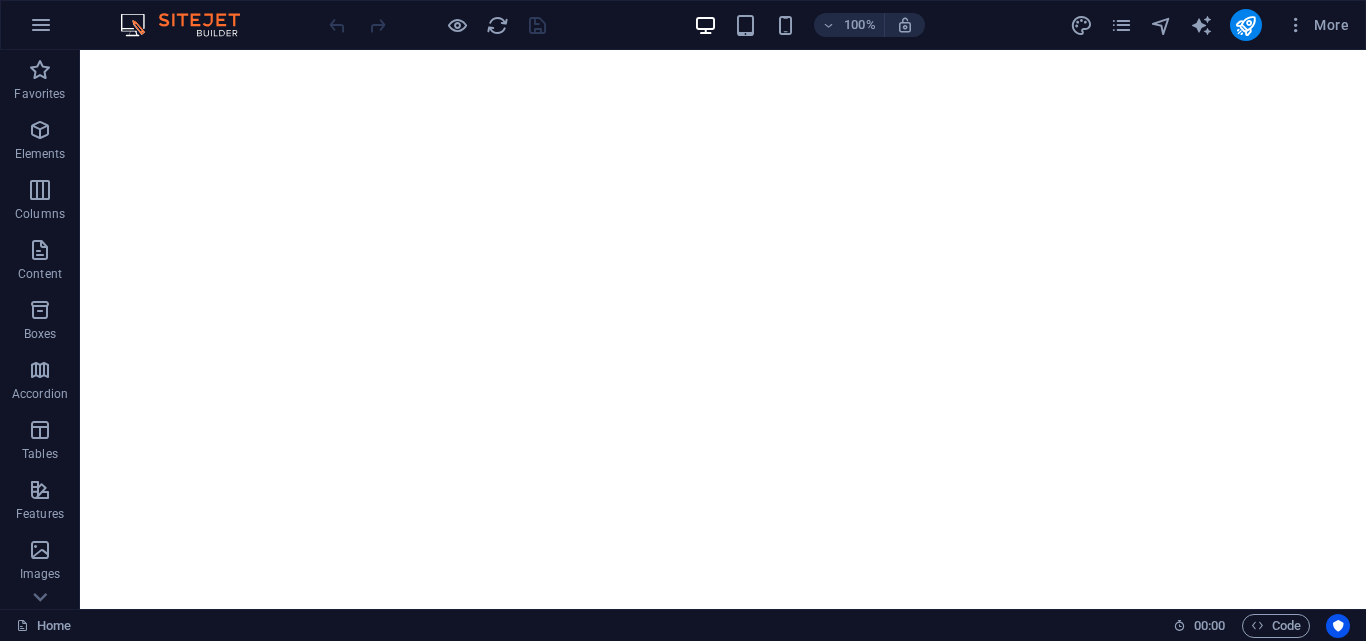 scroll, scrollTop: 0, scrollLeft: 0, axis: both 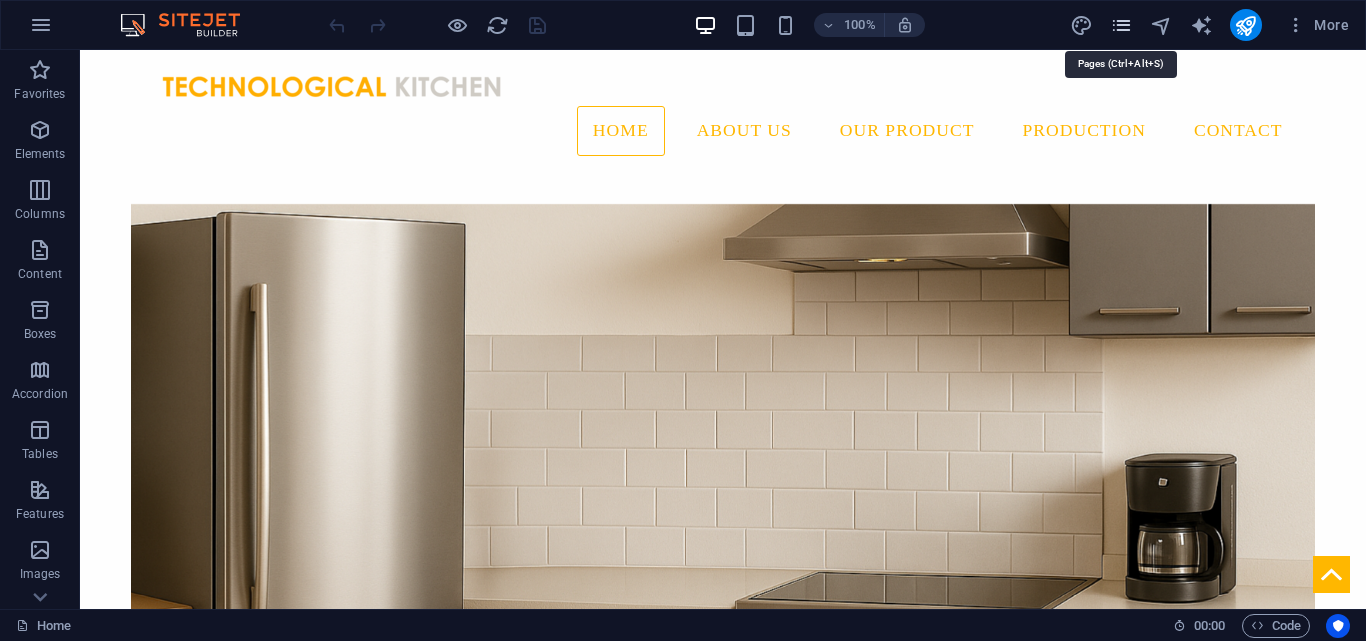 click at bounding box center (1121, 25) 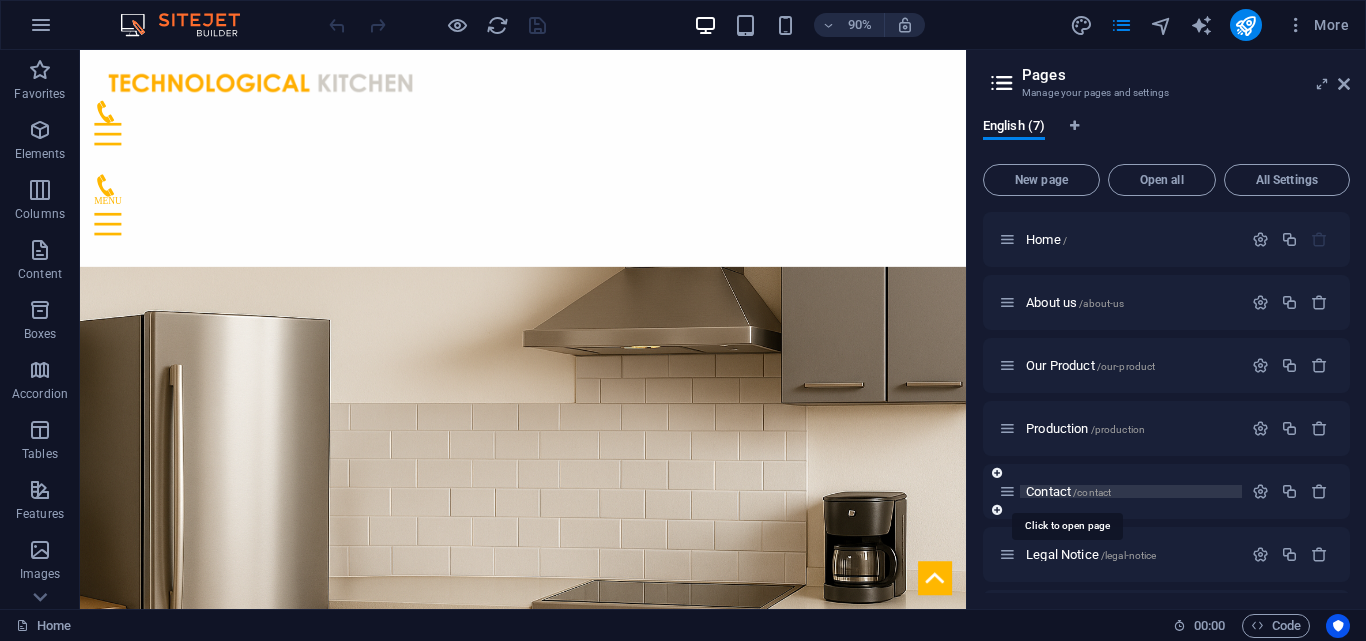 click on "/contact" at bounding box center [1092, 492] 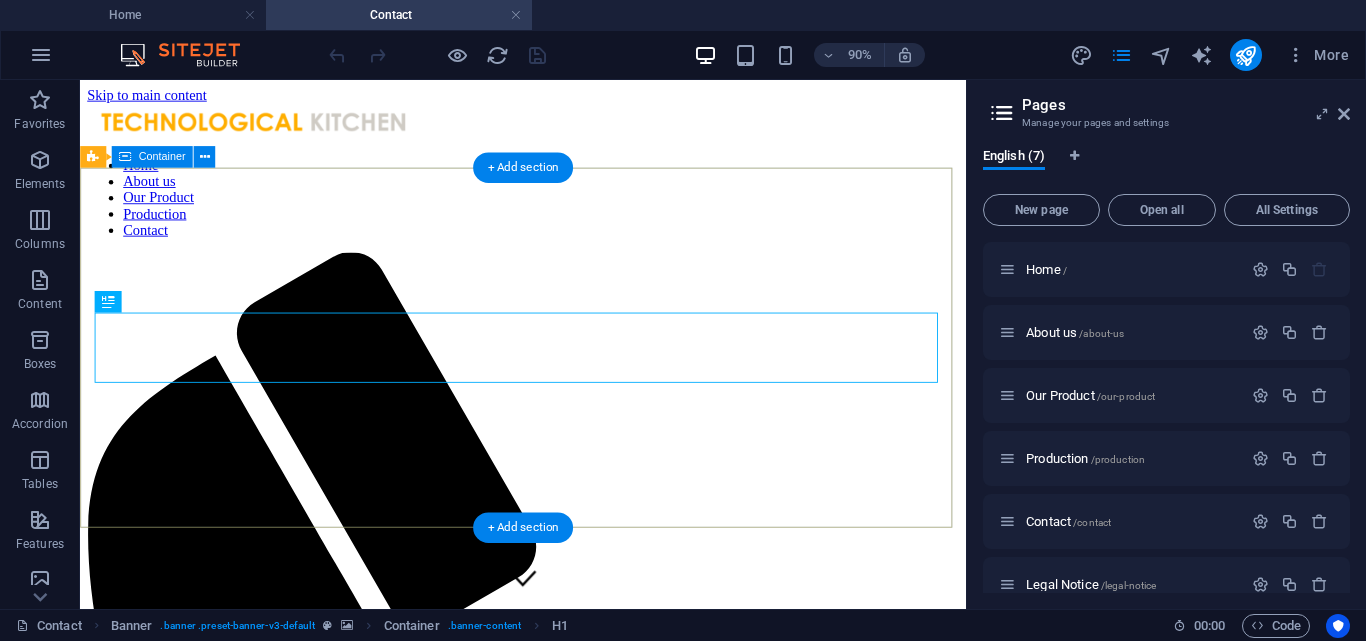 scroll, scrollTop: 0, scrollLeft: 0, axis: both 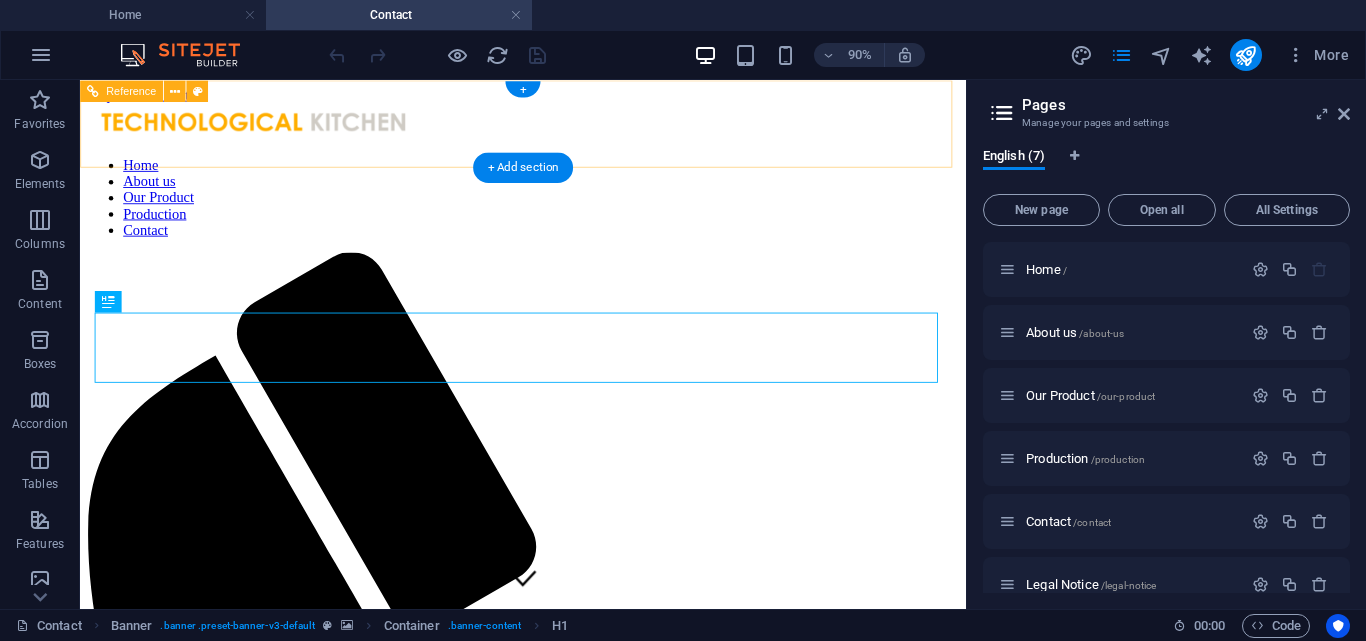 click at bounding box center [572, 128] 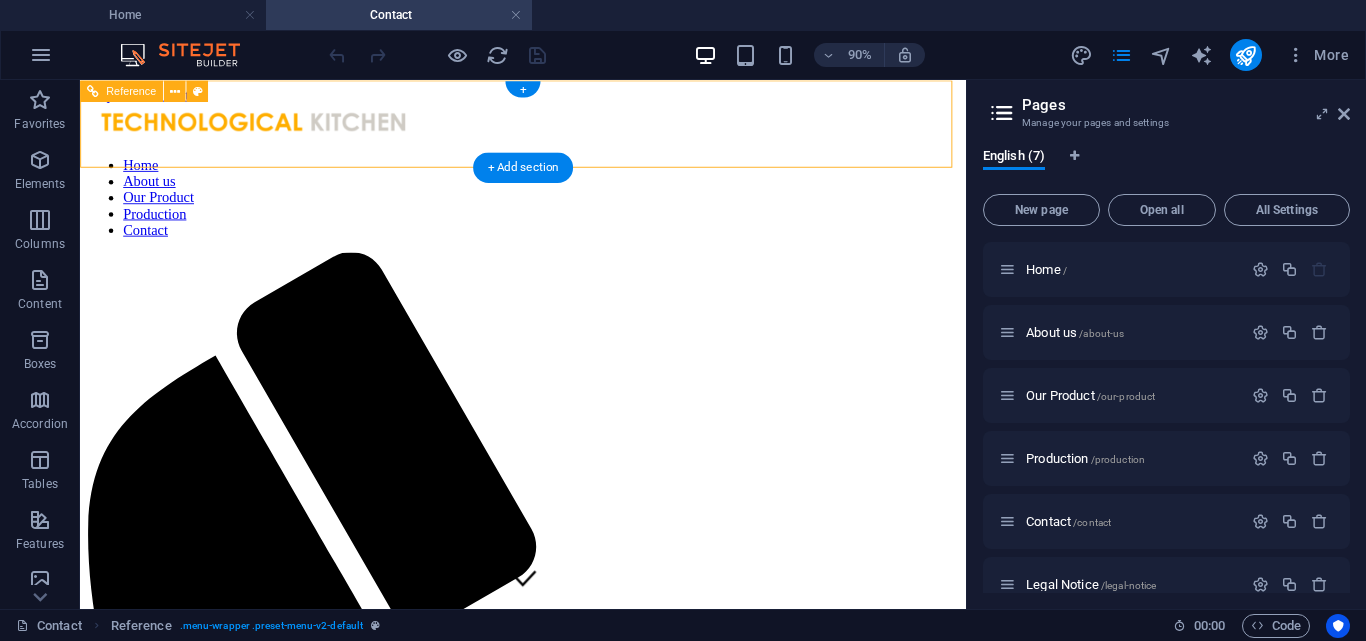 click at bounding box center [564, 906] 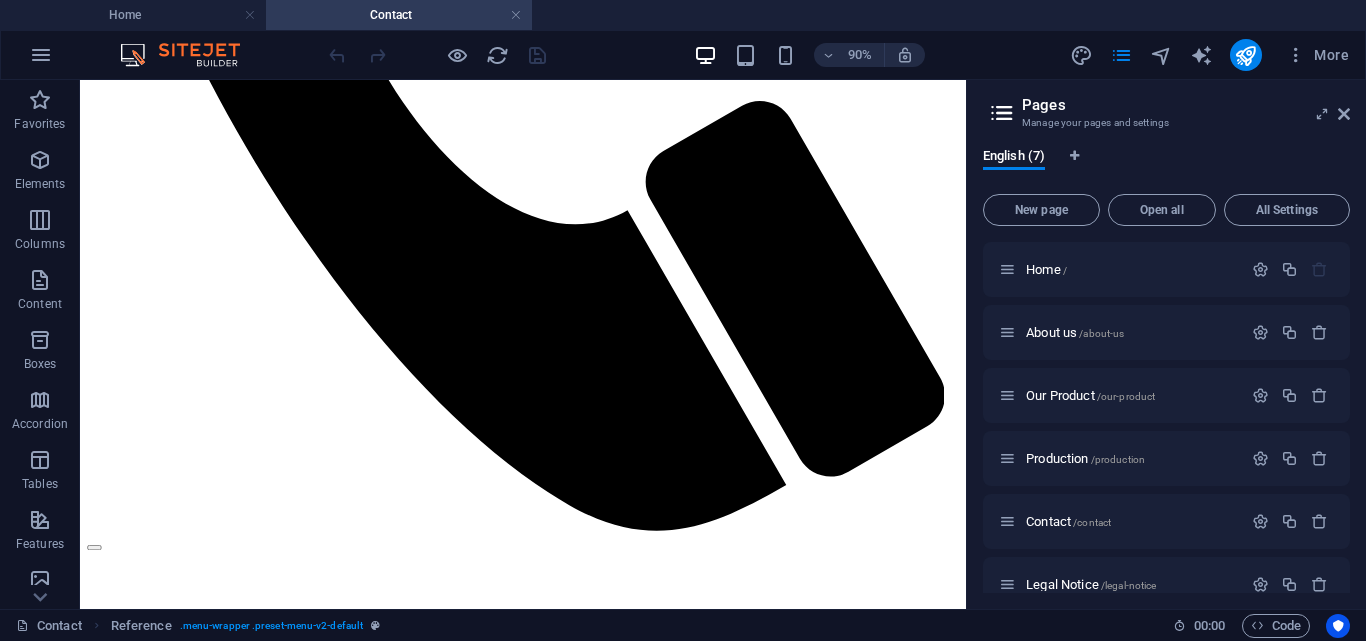scroll, scrollTop: 975, scrollLeft: 0, axis: vertical 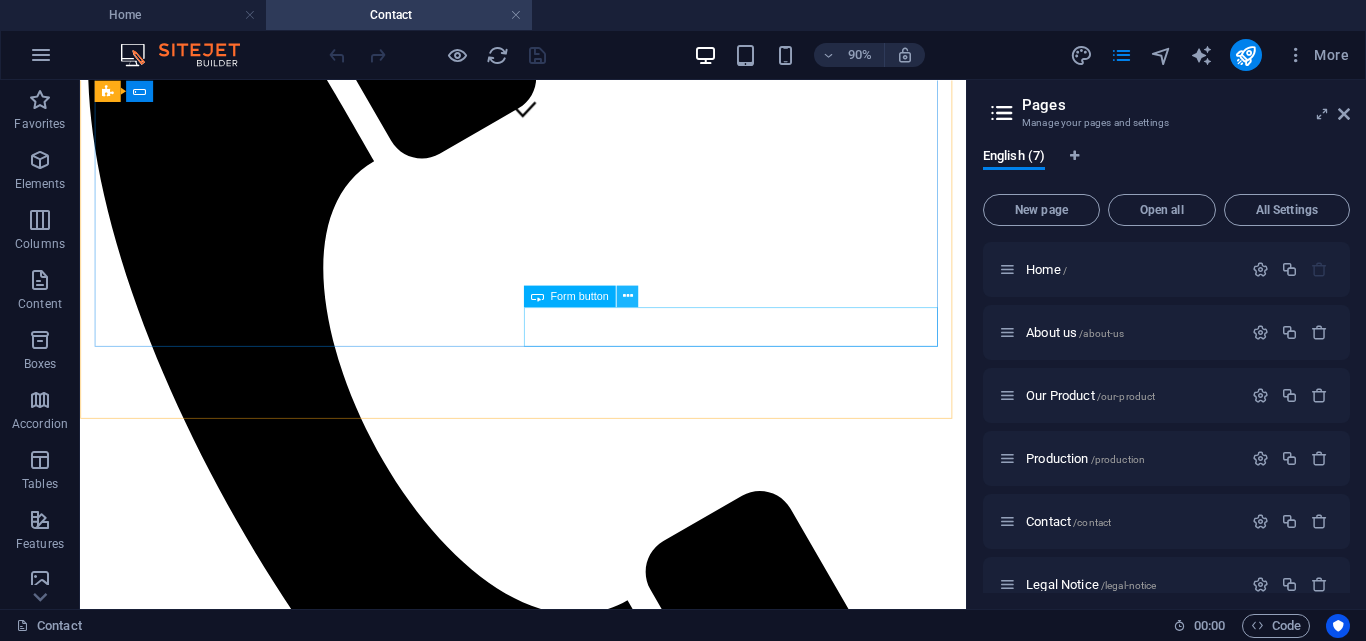 click at bounding box center (628, 296) 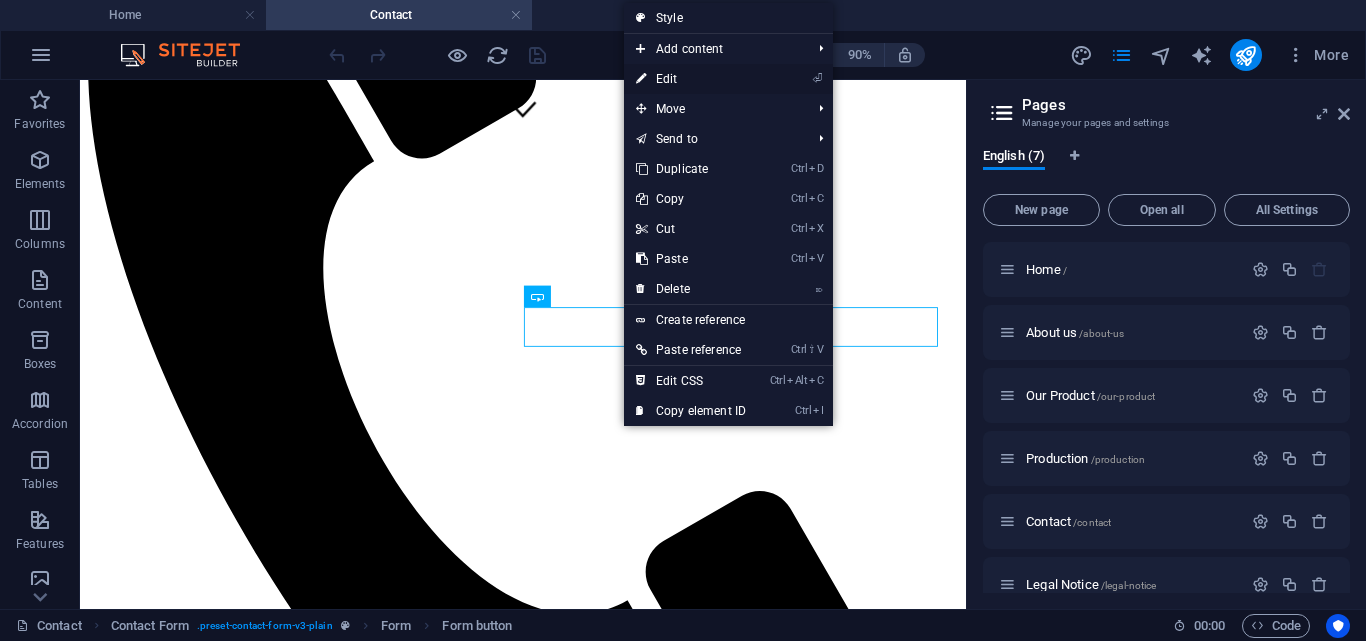 click on "⏎  Edit" at bounding box center [691, 79] 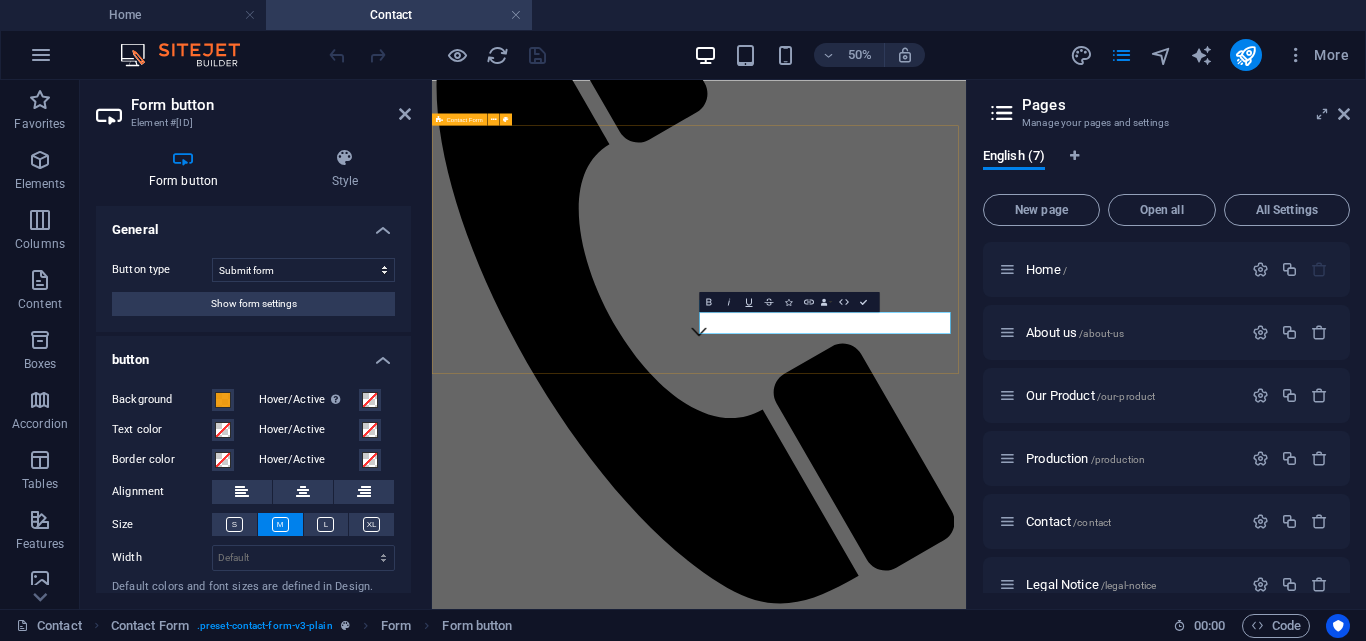 scroll, scrollTop: 407, scrollLeft: 0, axis: vertical 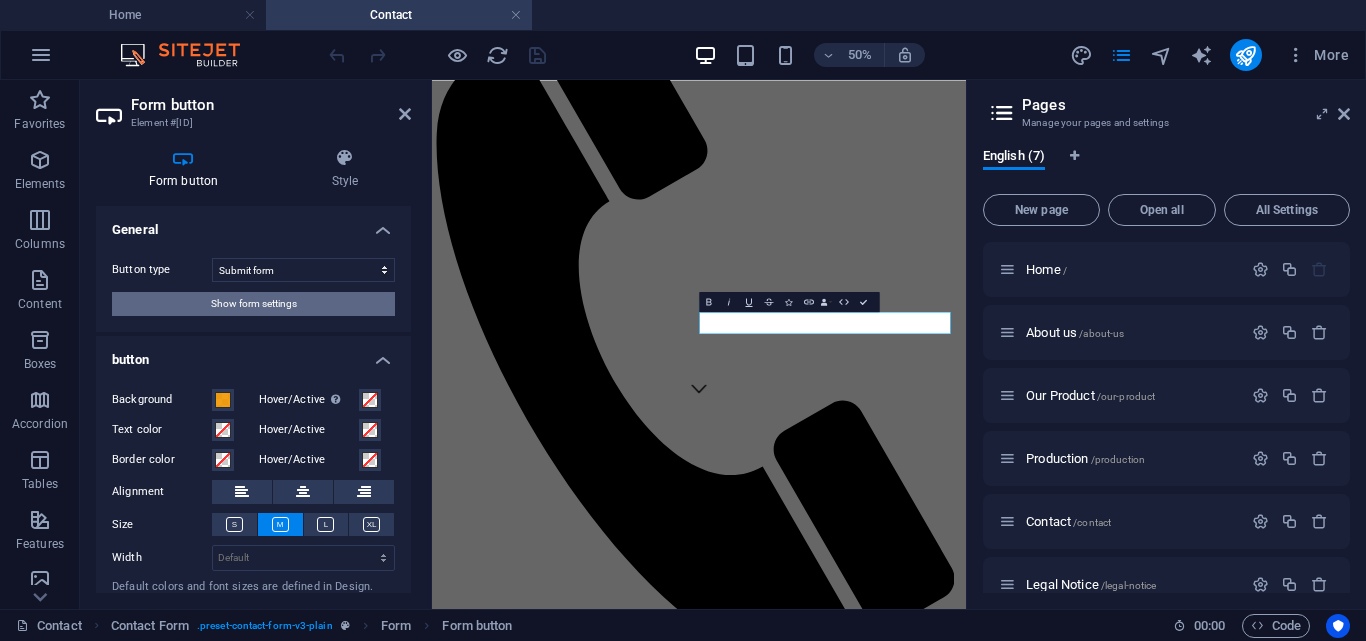click on "Show form settings" at bounding box center (253, 304) 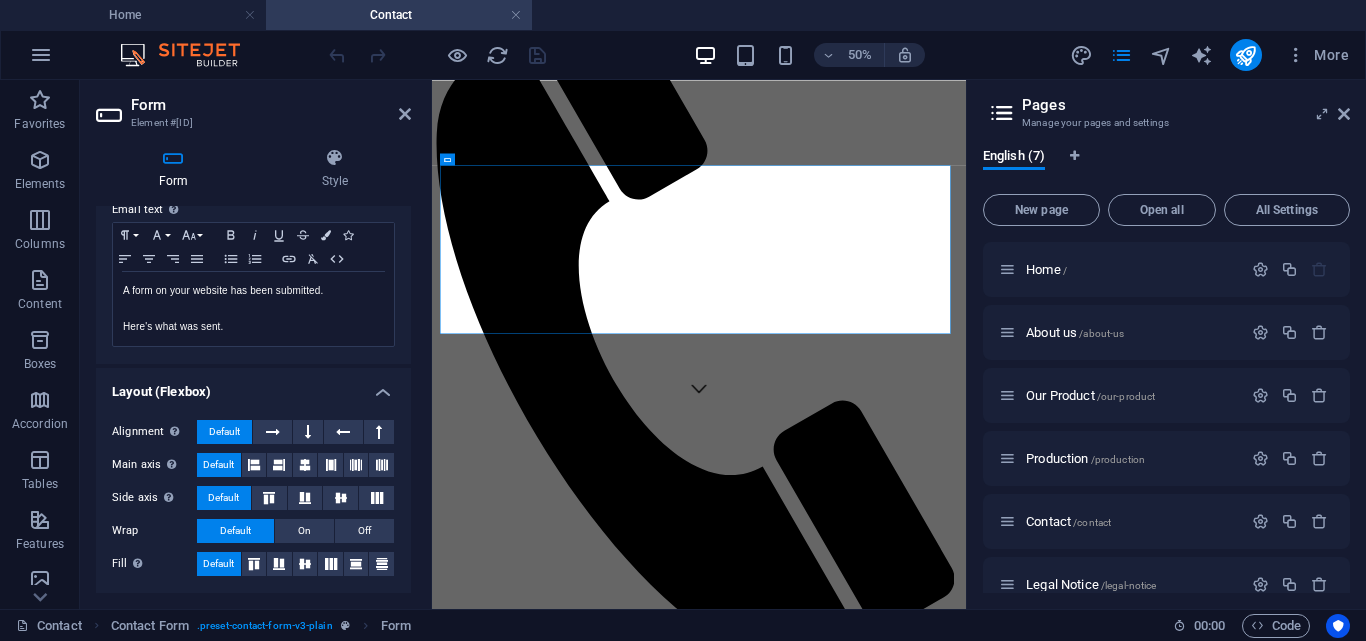 scroll, scrollTop: 0, scrollLeft: 0, axis: both 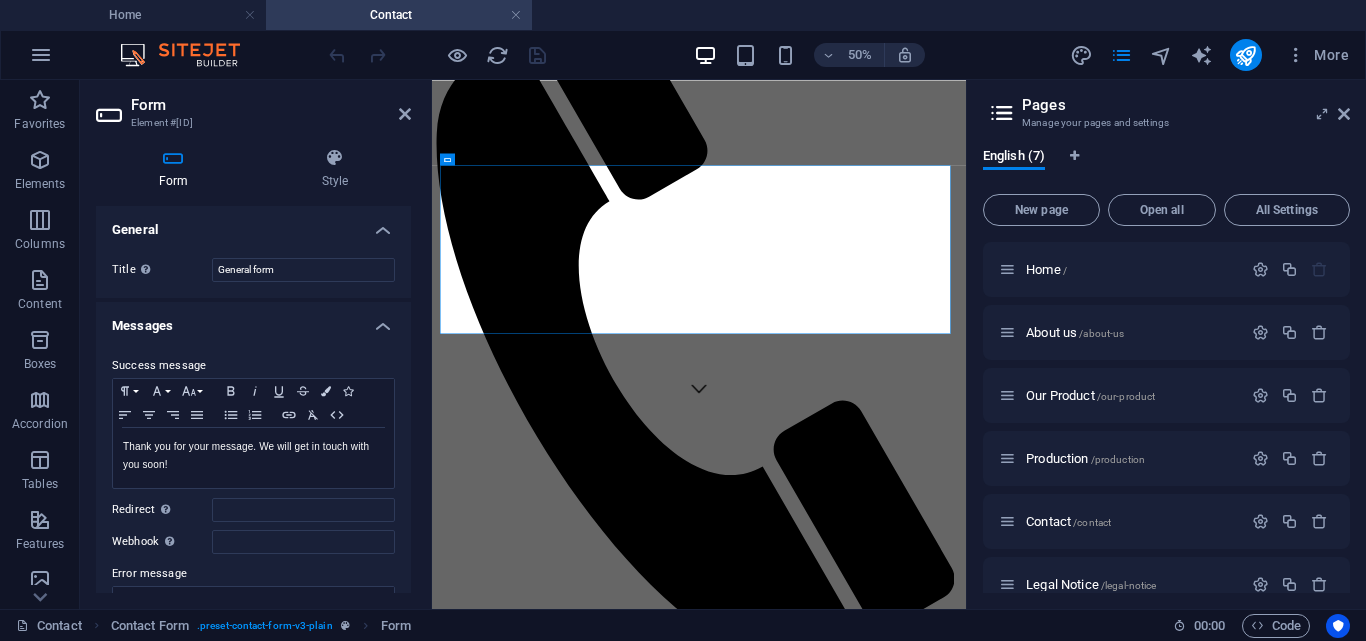 click on "Form Style General Title Define a name for the form. General form Messages Success message Paragraph Format Normal Heading 1 Heading 2 Heading 3 Heading 4 Heading 5 Heading 6 Code Font Family Arial Georgia Impact Tahoma Times New Roman Verdana Font Size 8 9 10 11 12 14 18 24 30 36 48 60 72 96 Bold Italic Underline Strikethrough Colors Icons Align Left Align Center Align Right Align Justify Unordered List Ordered List Insert Link Clear Formatting HTML Thank you for your message. We will get in touch with you soon! Shown after form was submitted successfully... Redirect Define a redirect target upon successful form submission; for example, a success page. Webhook A webhook is a push notification from this form to another server. Every time someone submits this form, the data will be pushed to your server.  Error message Paragraph Format Normal Heading 1 Heading 2 Heading 3 Heading 4 Heading 5 Heading 6 Code Font Family Arial Georgia Impact Tahoma Times New Roman Verdana Font Size 8 9 10 11 12 14 18 24 30 36 48" at bounding box center (253, 370) 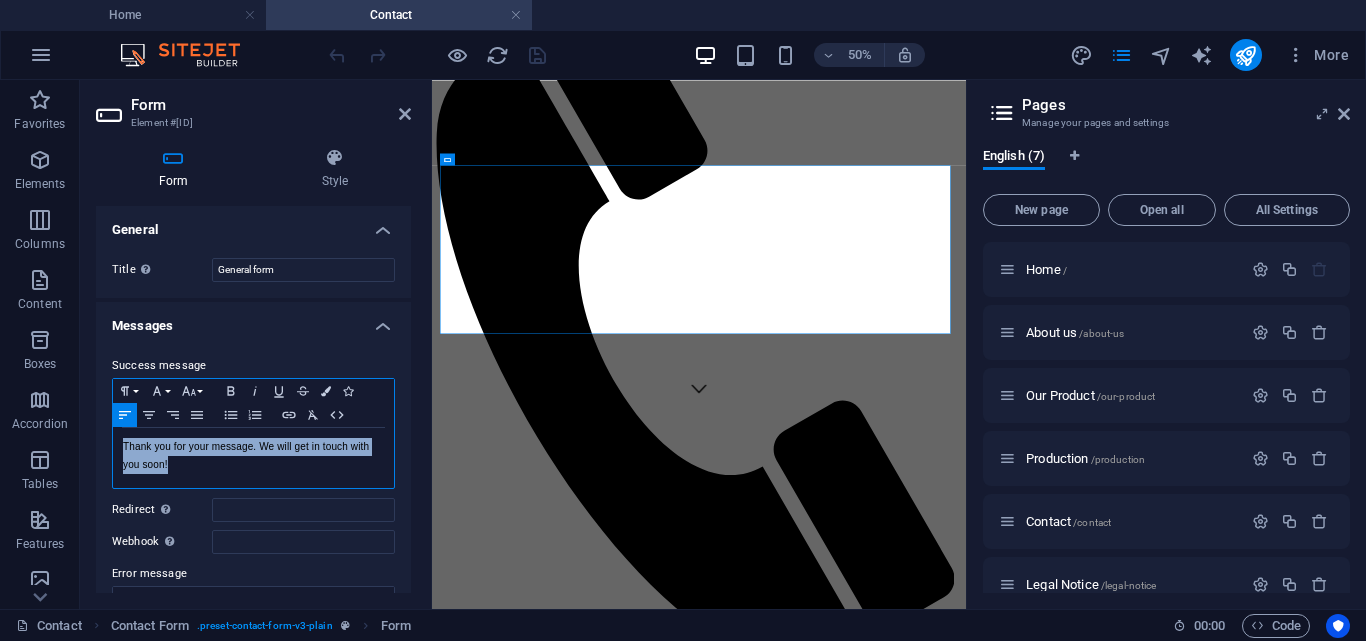 drag, startPoint x: 118, startPoint y: 444, endPoint x: 207, endPoint y: 458, distance: 90.0944 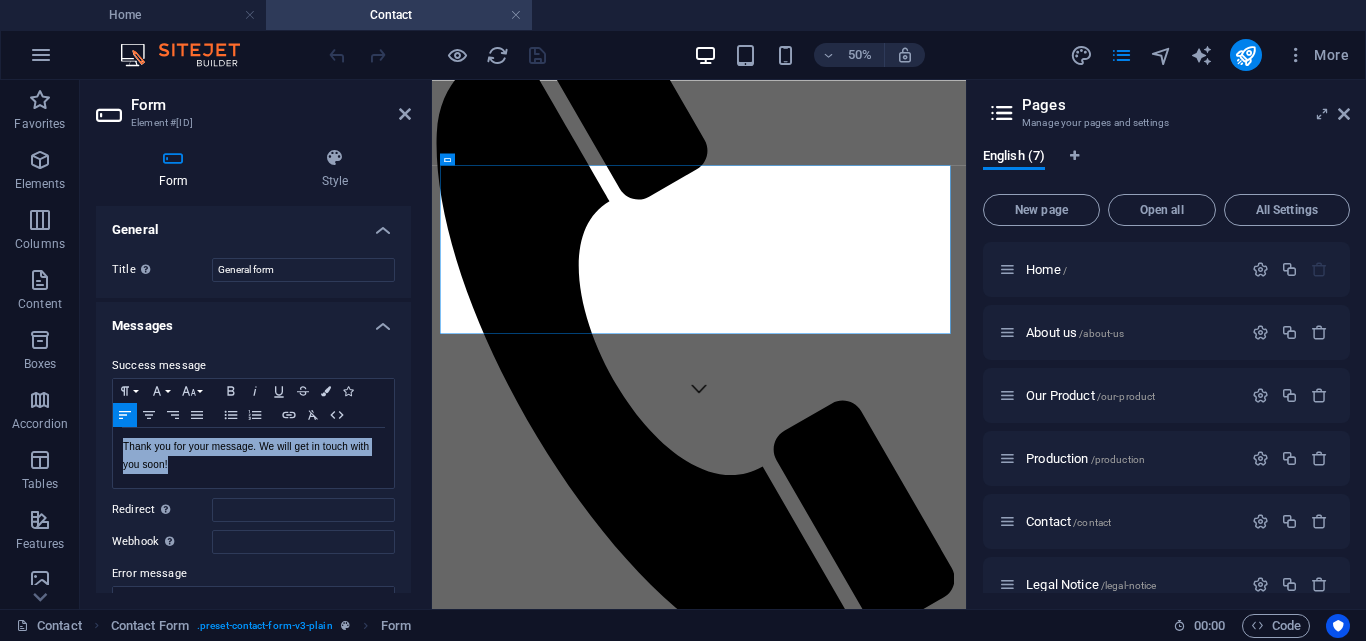 click on "Success message Paragraph Format Normal Heading 1 Heading 2 Heading 3 Heading 4 Heading 5 Heading 6 Code Font Family Arial Georgia Impact Tahoma Times New Roman Verdana Font Size 8 9 10 11 12 14 18 24 30 36 48 60 72 96 Bold Italic Underline Strikethrough Colors Icons Align Left Align Center Align Right Align Justify Unordered List Ordered List Insert Link Clear Formatting HTML Thank you for your message. We will get in touch with you soon! Shown after form was submitted successfully... Redirect Define a redirect target upon successful form submission; for example, a success page. Webhook A webhook is a push notification from this form to another server. Every time someone submits this form, the data will be pushed to your server.  Error message Paragraph Format Normal Heading 1 Heading 2 Heading 3 Heading 4 Heading 5 Heading 6 Code Font Family Arial Georgia Impact Tahoma Times New Roman Verdana Font Size 8 9 10 11 12 14 18 24 30 36 48 60 72 96 Bold Italic Underline Strikethrough Colors Icons Align Left HTML" at bounding box center [253, 526] 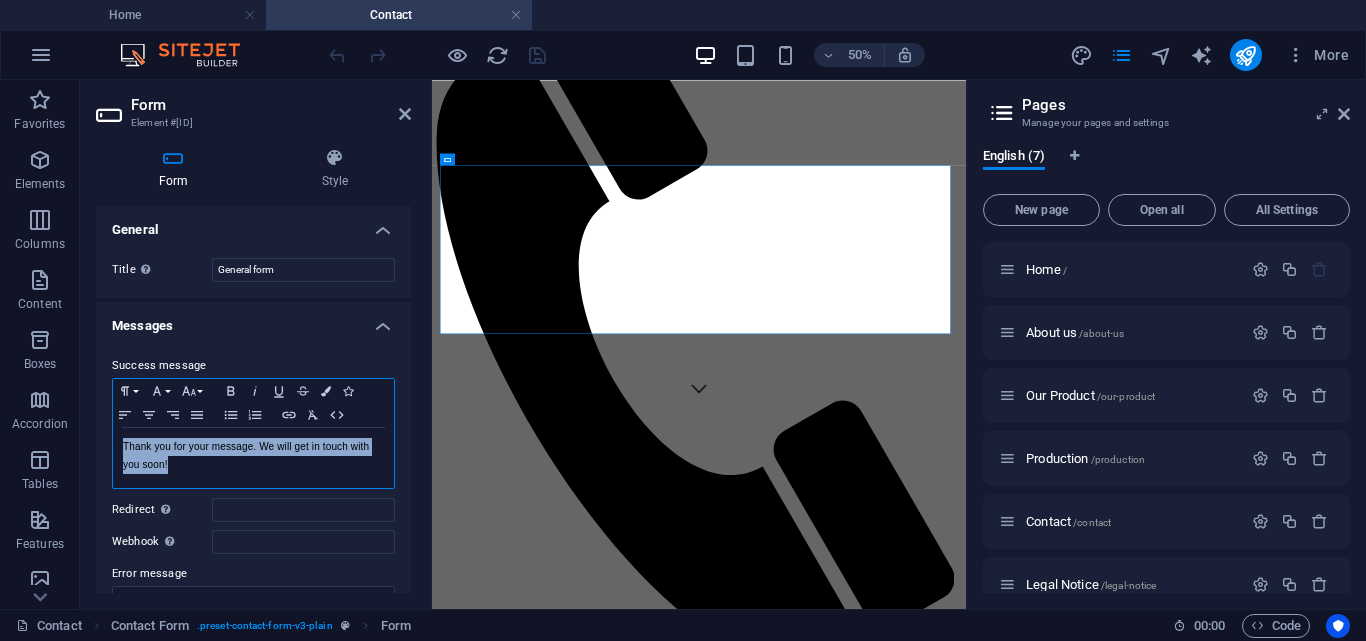 click on "Thank you for your message. We will get in touch with you soon!" at bounding box center (253, 458) 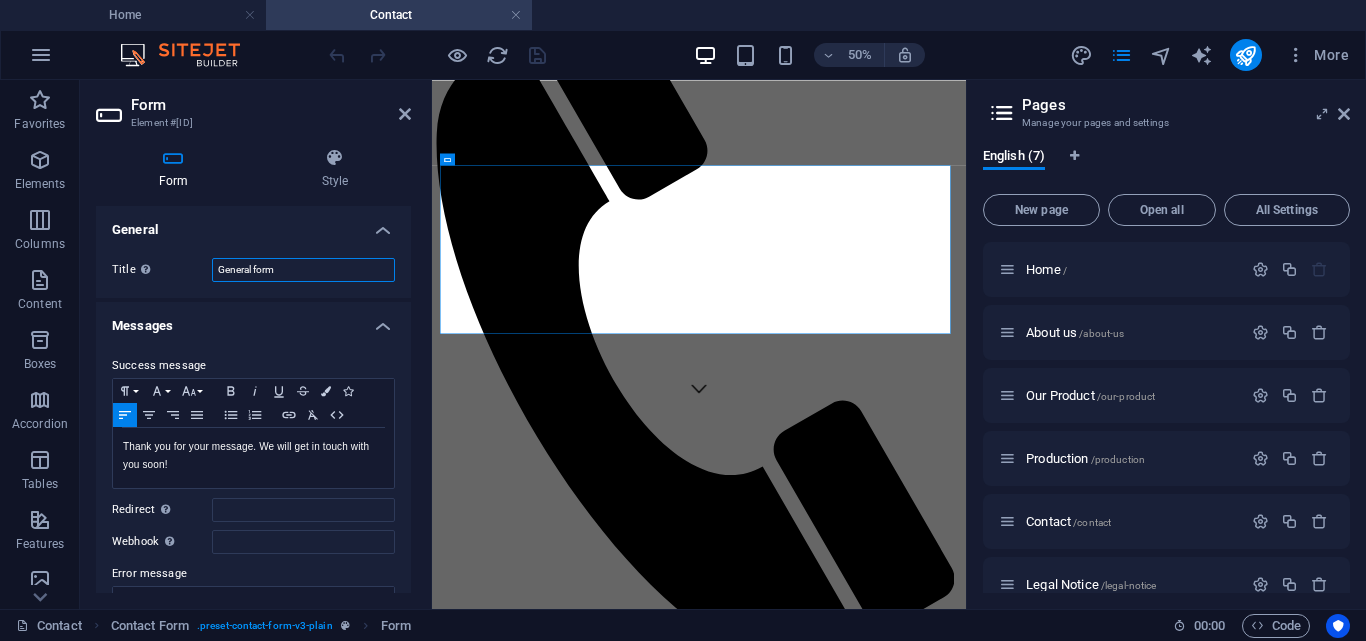 click on "General form" at bounding box center (303, 270) 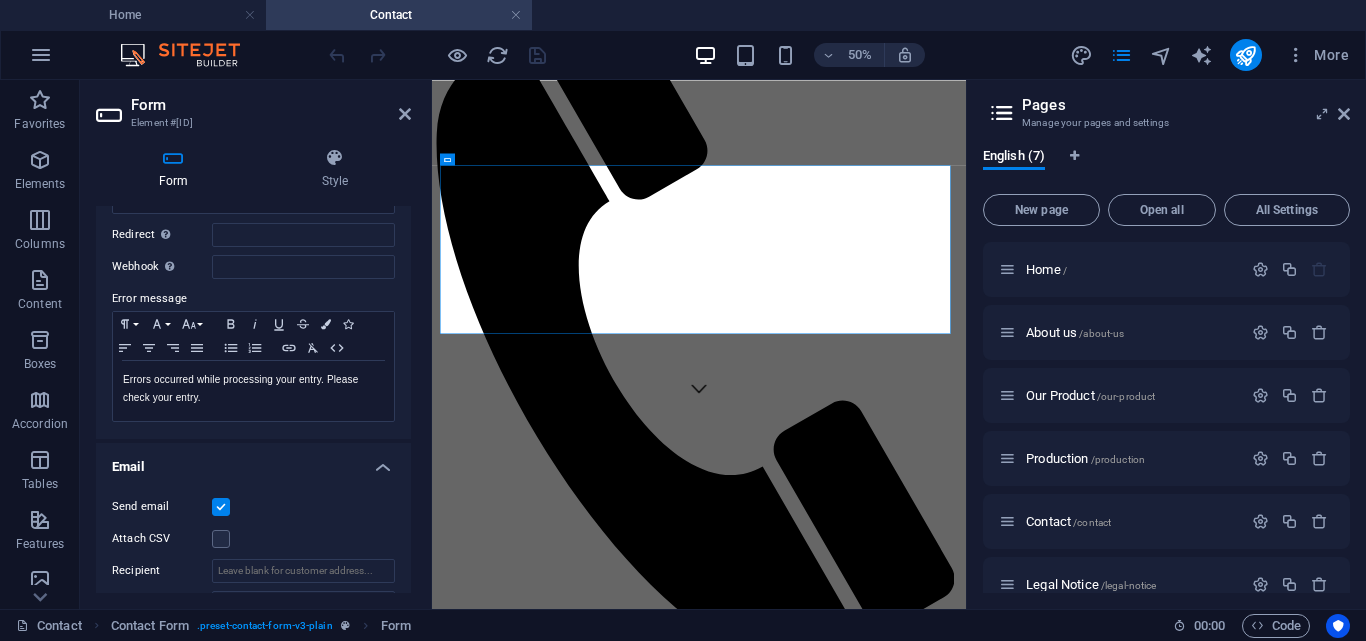 scroll, scrollTop: 298, scrollLeft: 0, axis: vertical 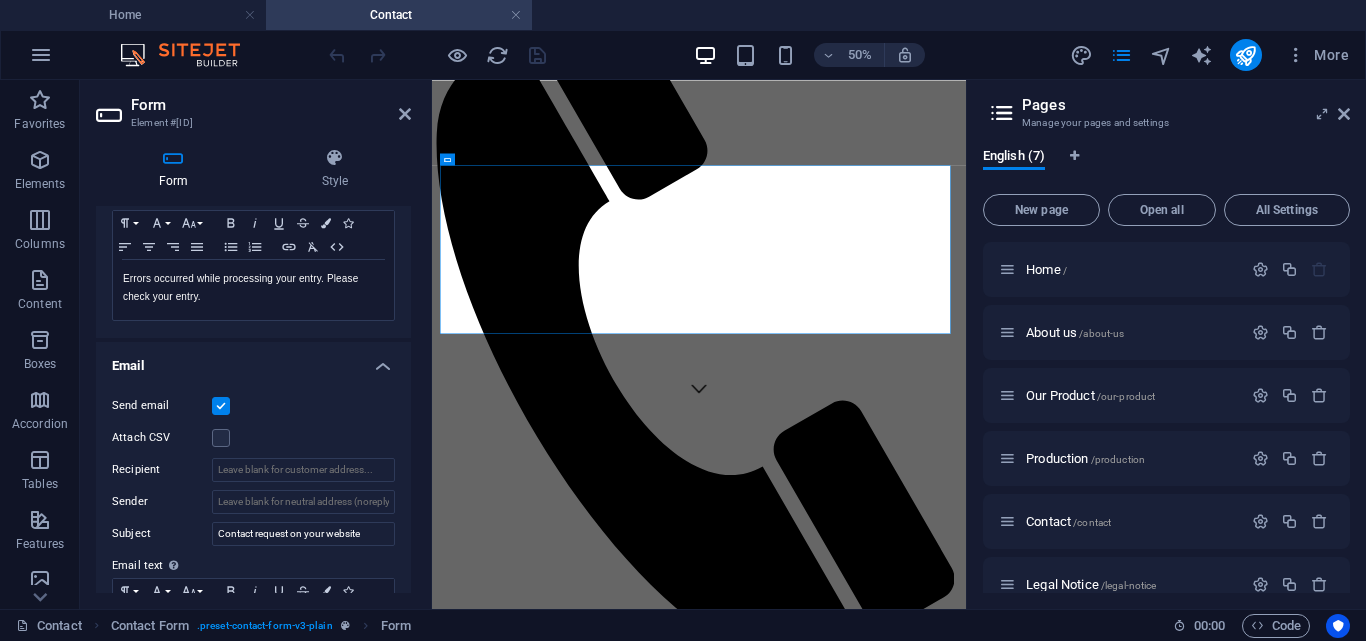 click on "Form" at bounding box center [271, 105] 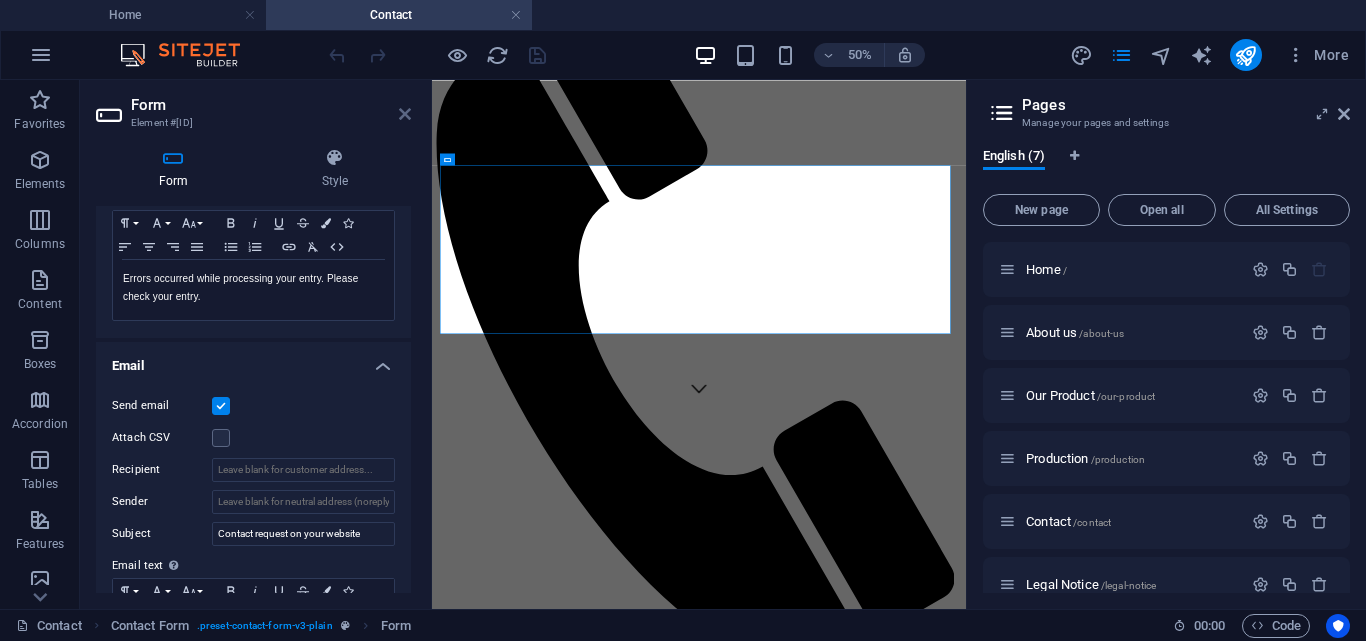 click at bounding box center (405, 114) 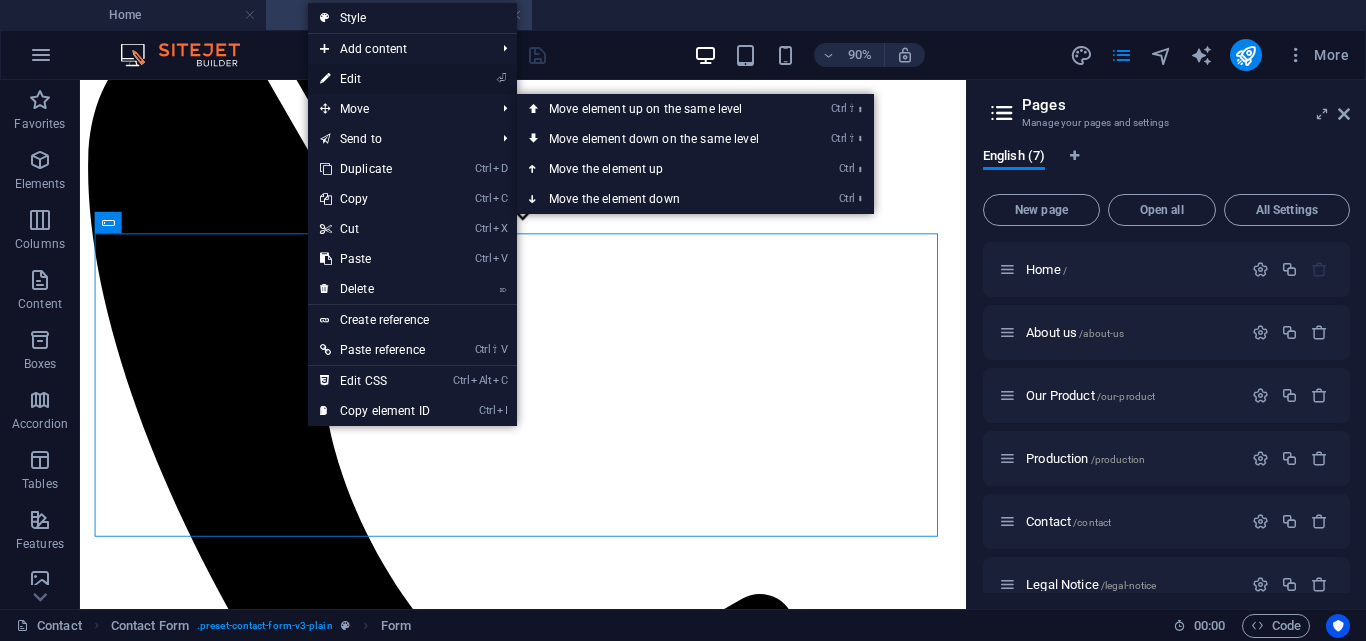 click on "⏎  Edit" at bounding box center [375, 79] 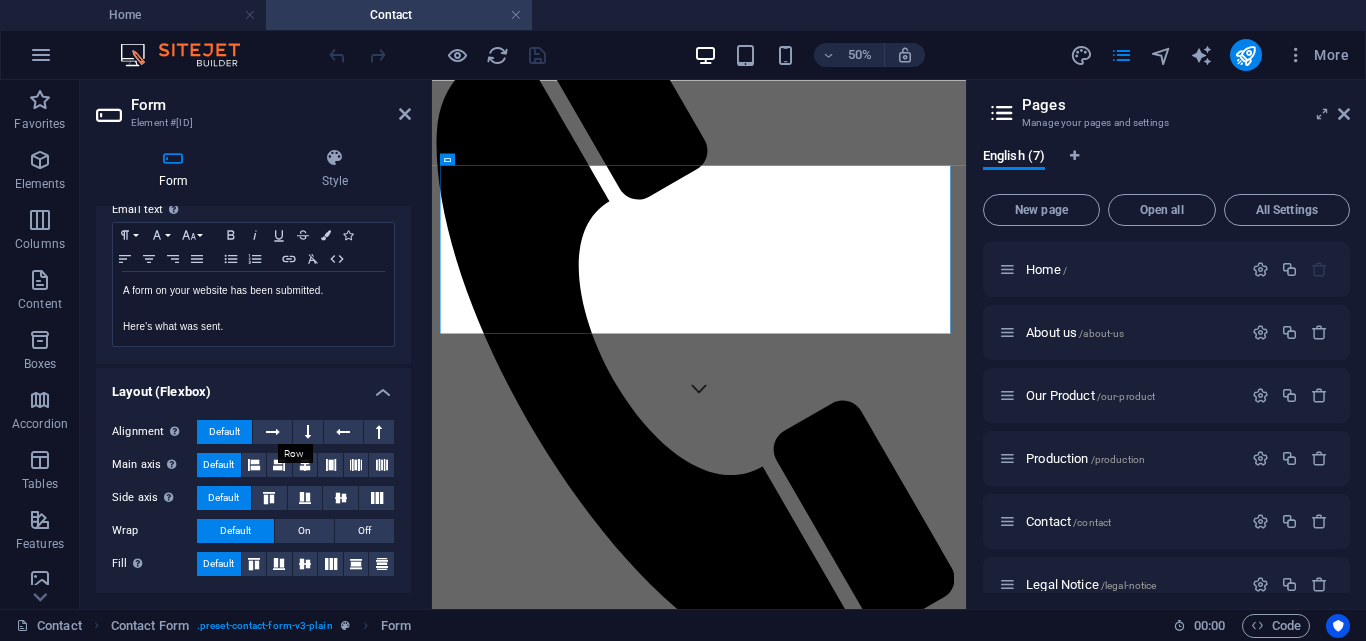 scroll, scrollTop: 0, scrollLeft: 0, axis: both 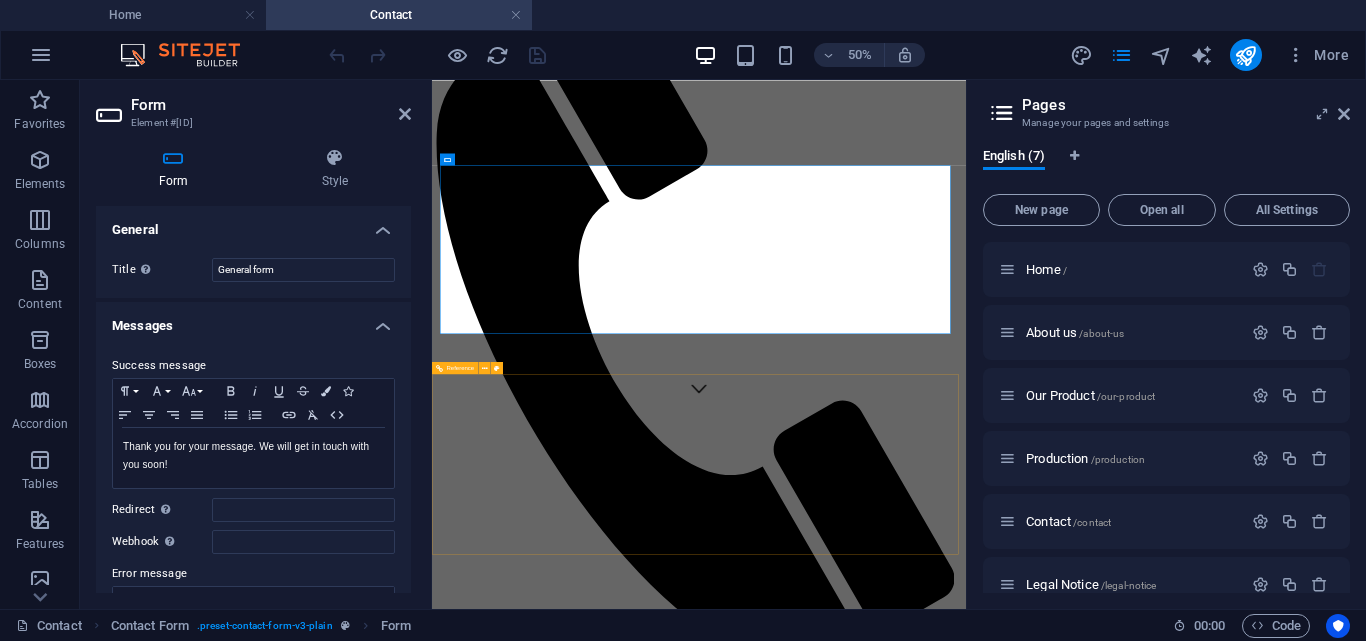 click on "Can’t find what you’re looking for? Contact us now!" at bounding box center (966, 3348) 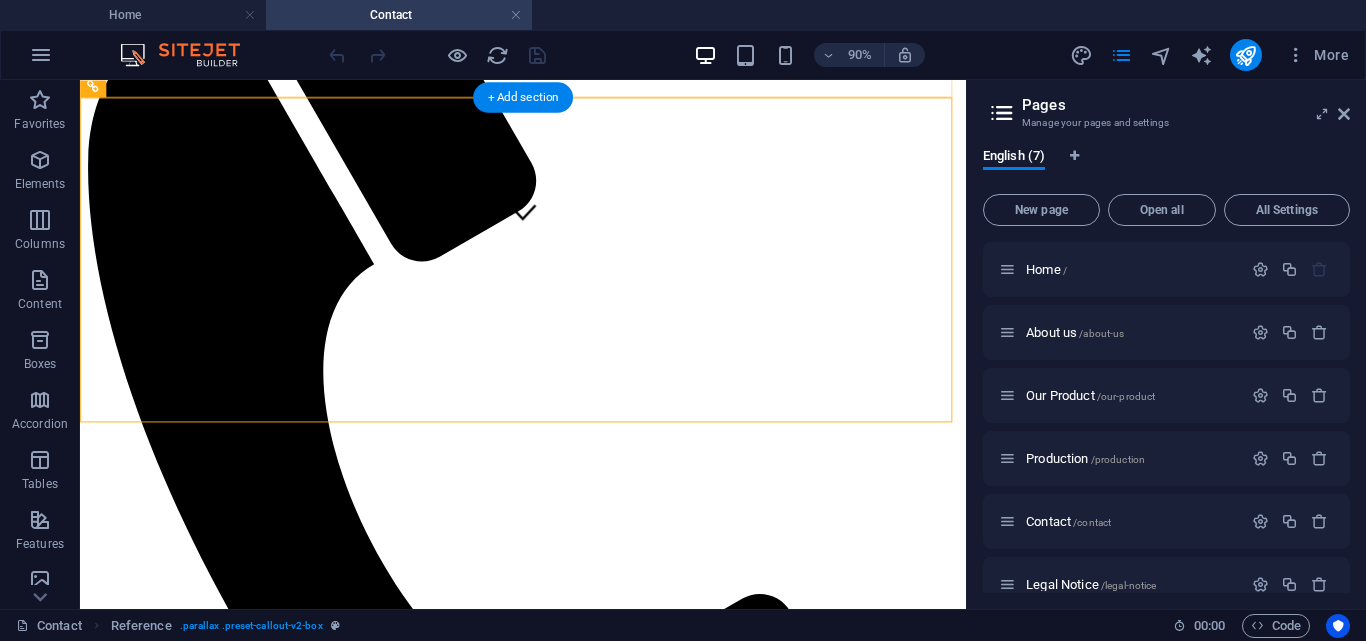 scroll, scrollTop: 975, scrollLeft: 0, axis: vertical 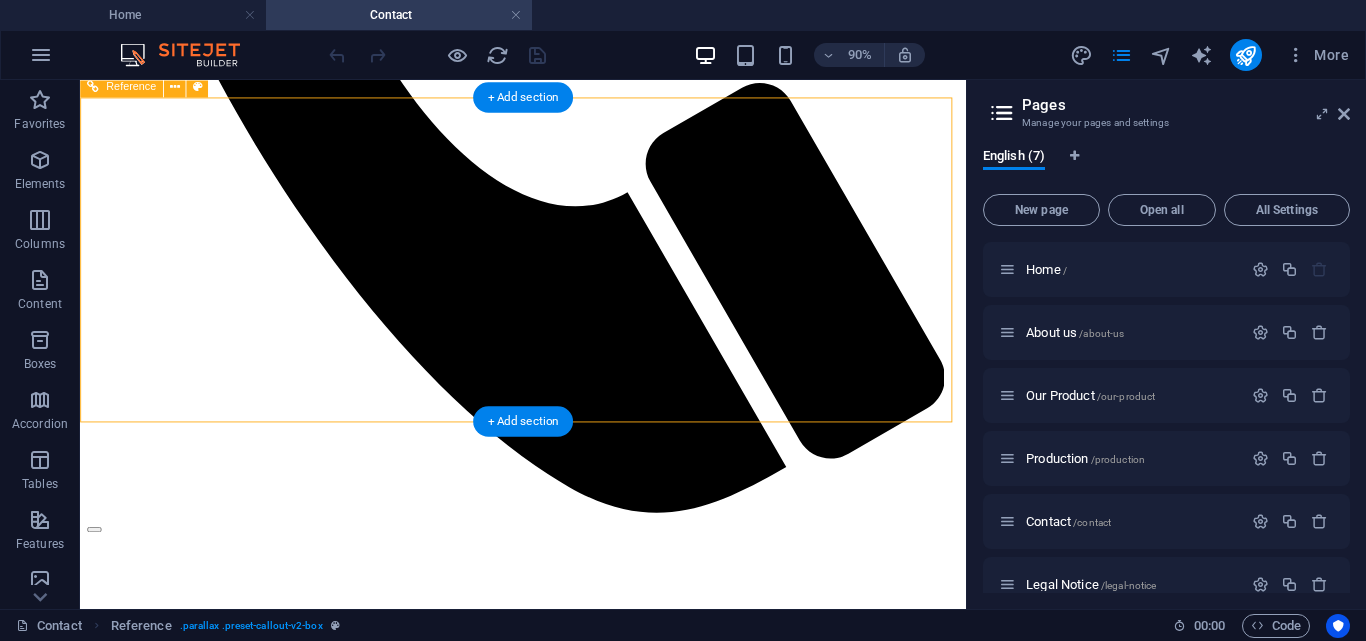 click at bounding box center [572, 1459] 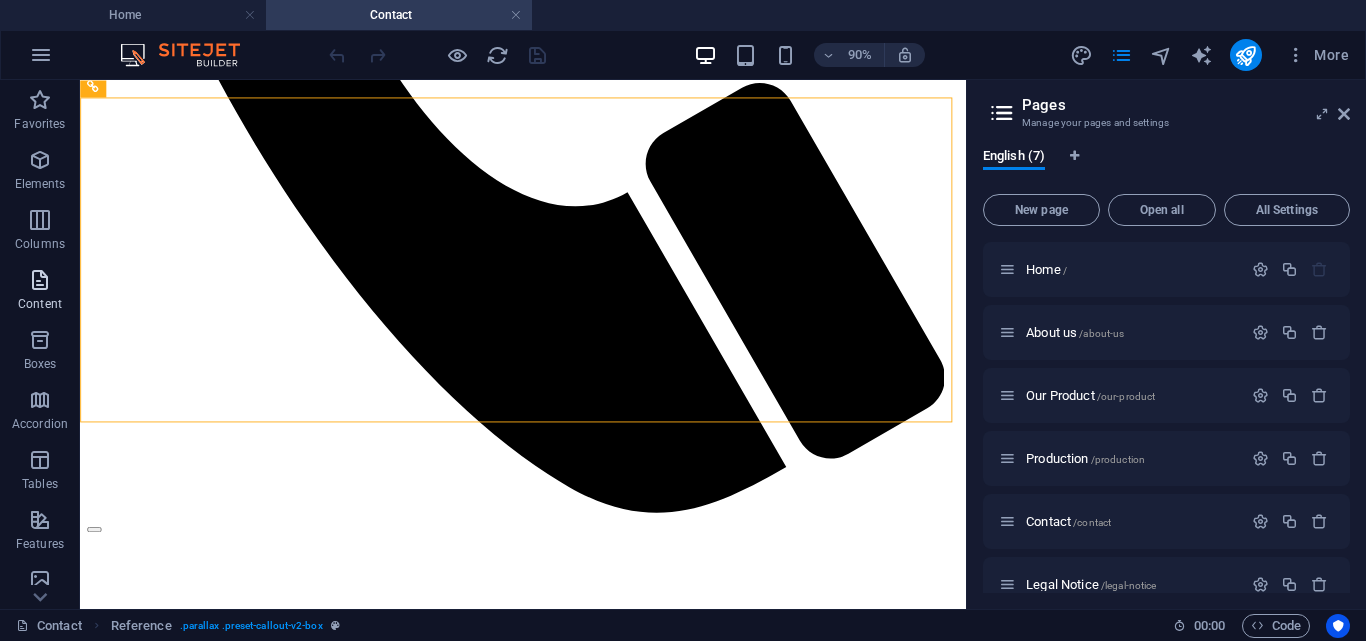click on "Content" at bounding box center [40, 304] 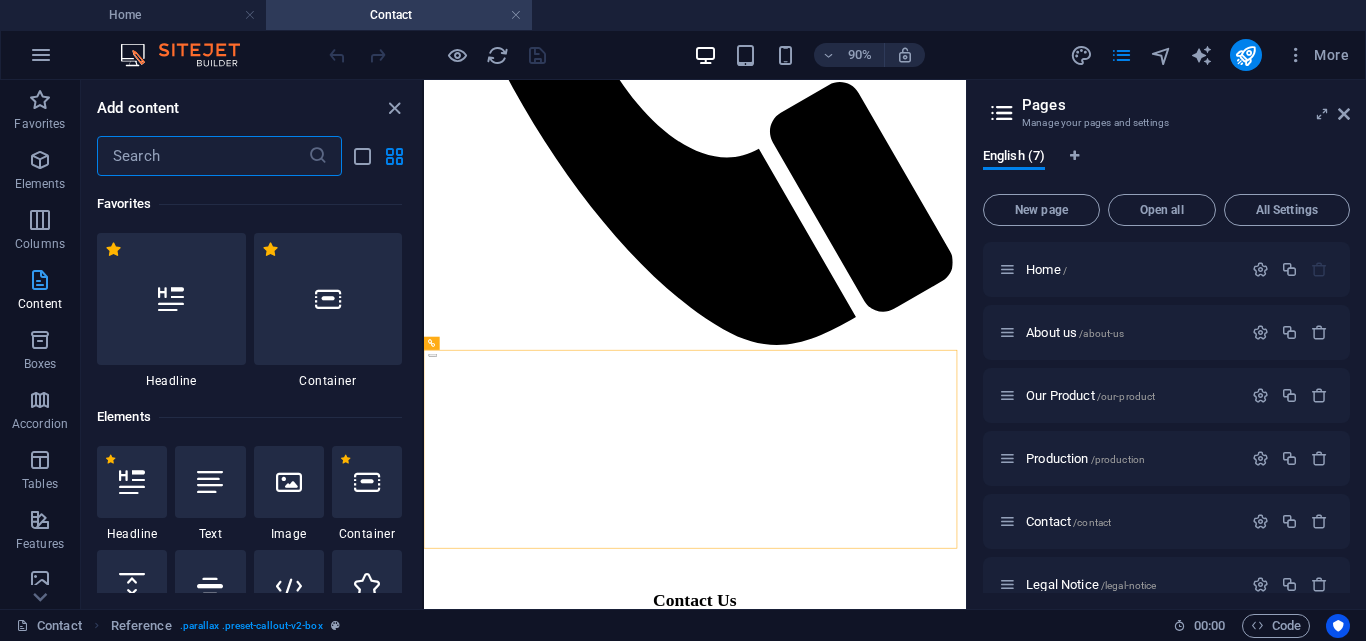 scroll, scrollTop: 504, scrollLeft: 0, axis: vertical 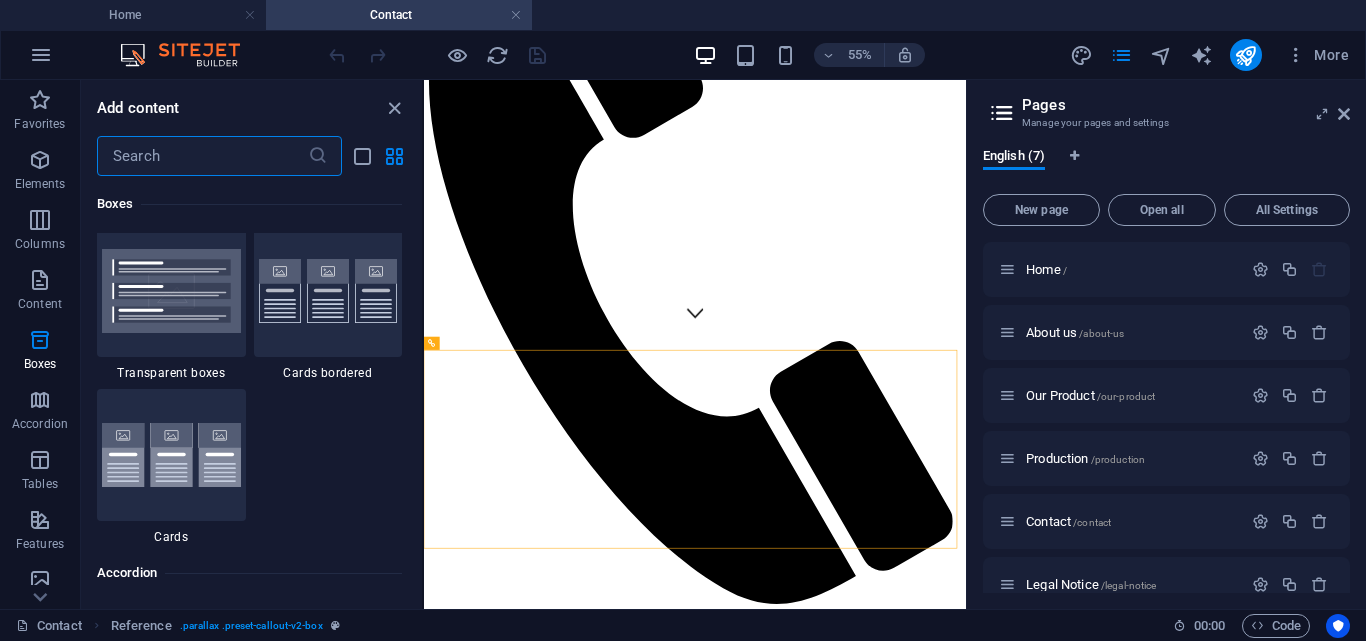 drag, startPoint x: 420, startPoint y: 428, endPoint x: 16, endPoint y: 414, distance: 404.2425 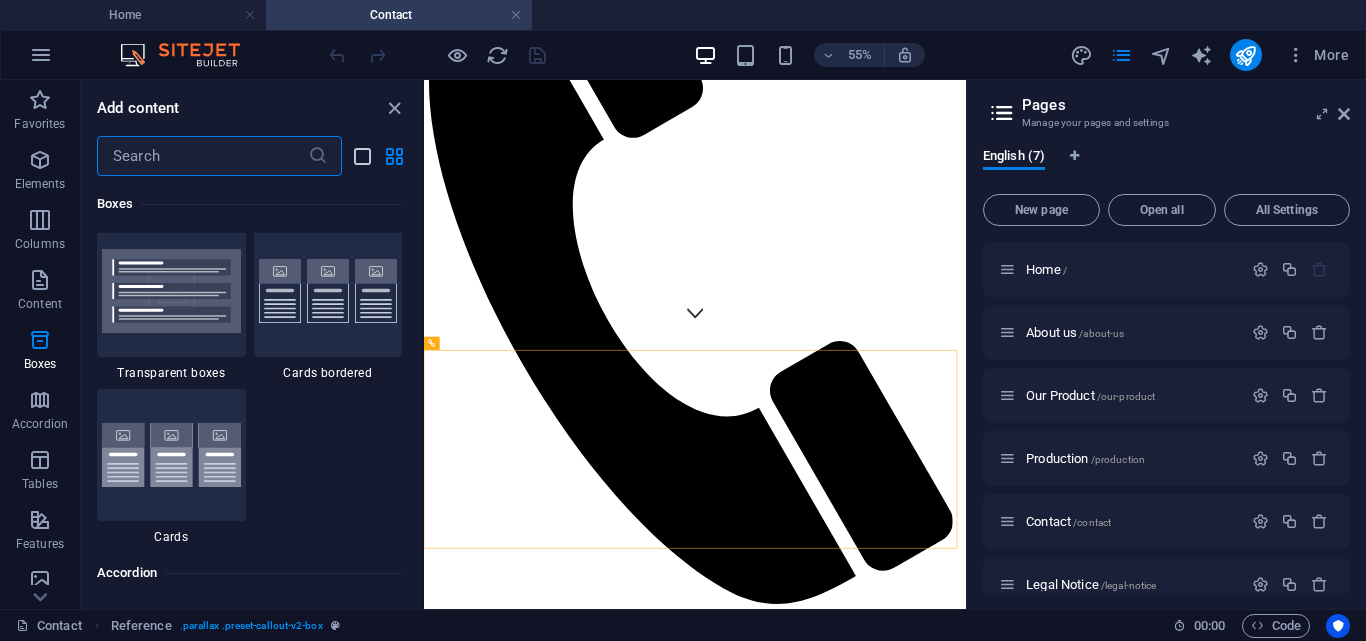 click at bounding box center [362, 156] 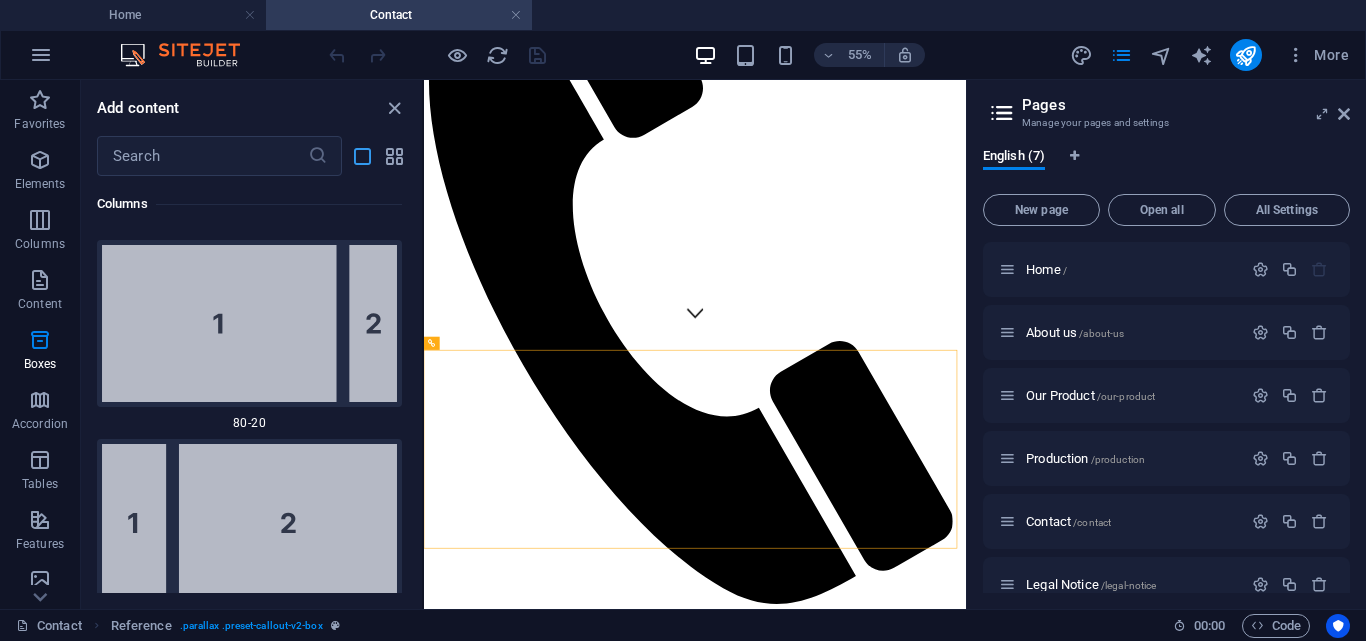 scroll, scrollTop: 15414, scrollLeft: 0, axis: vertical 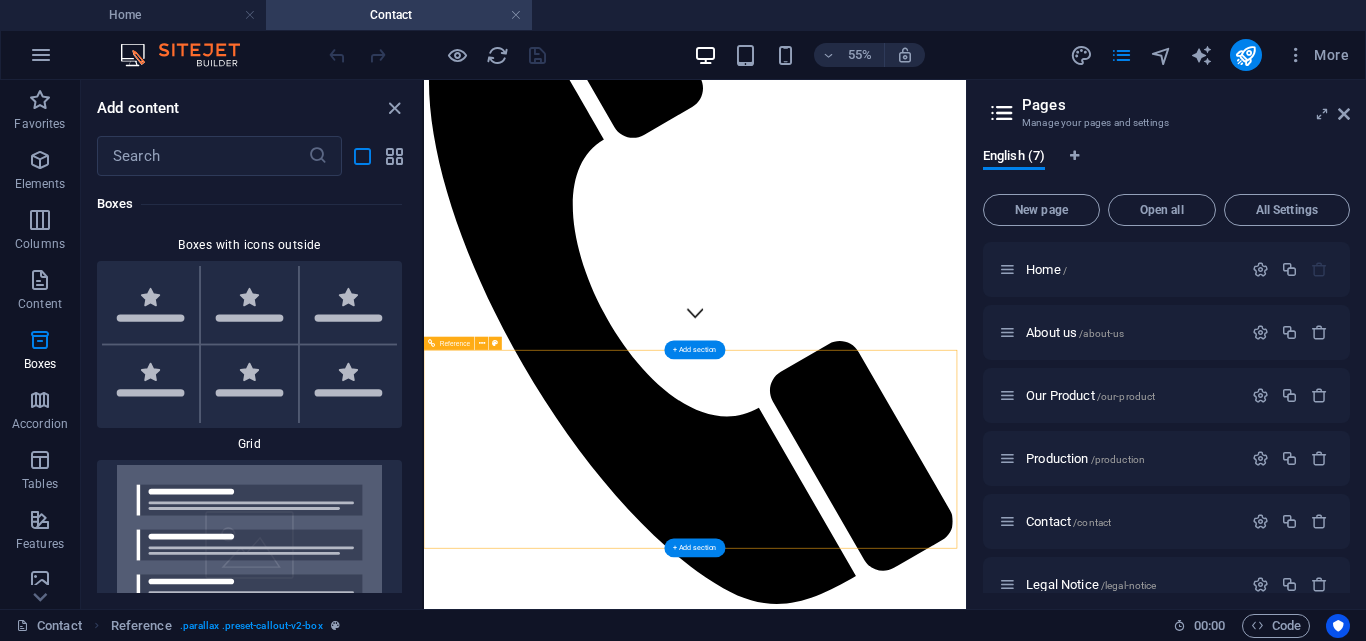 click at bounding box center (916, 2080) 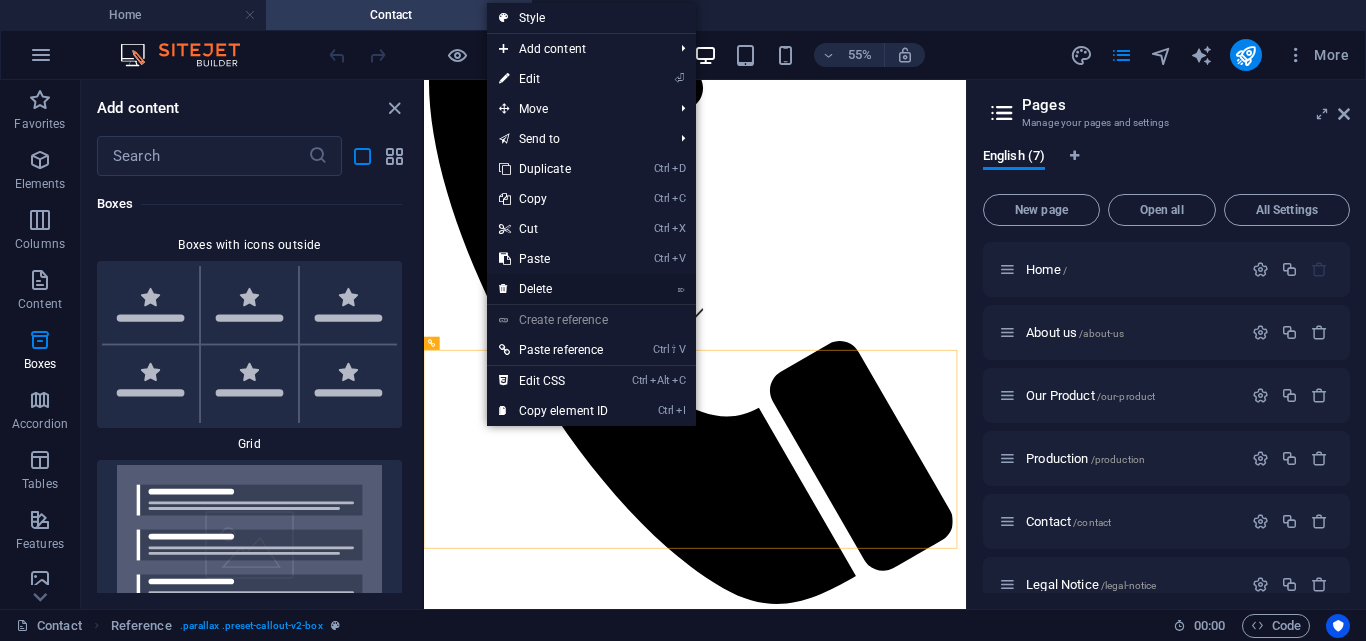 click on "⌦  Delete" at bounding box center [554, 289] 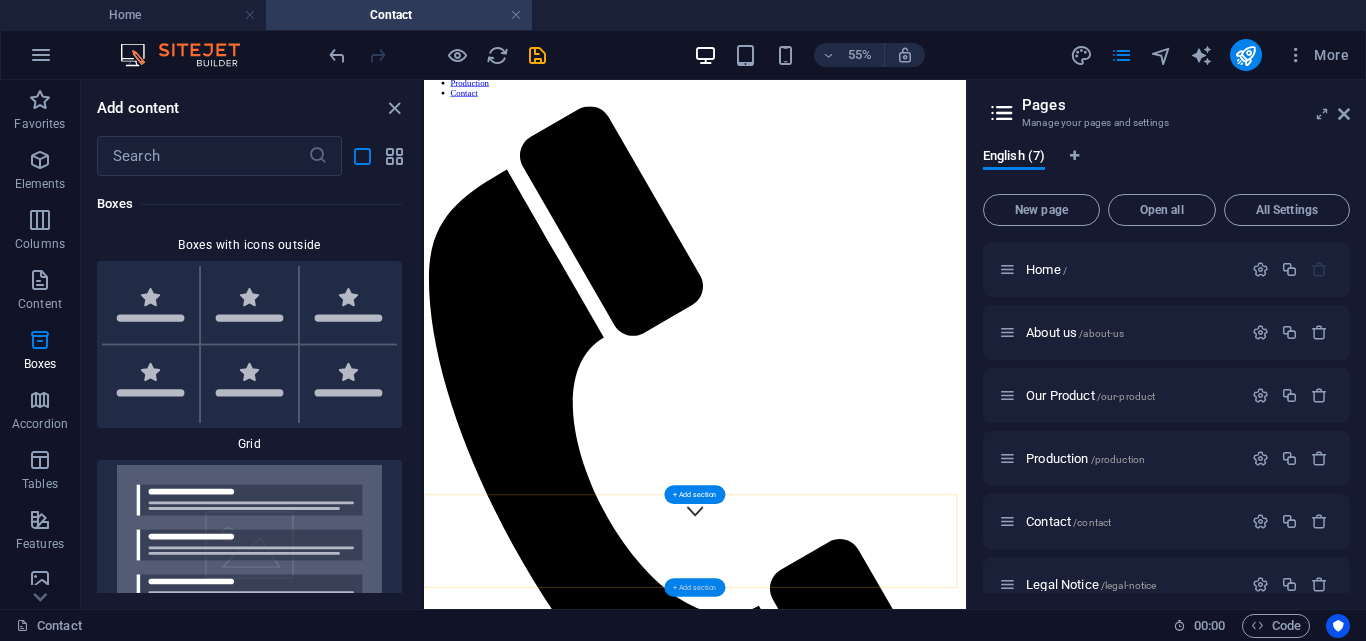 click on "+ Add section" at bounding box center [695, 587] 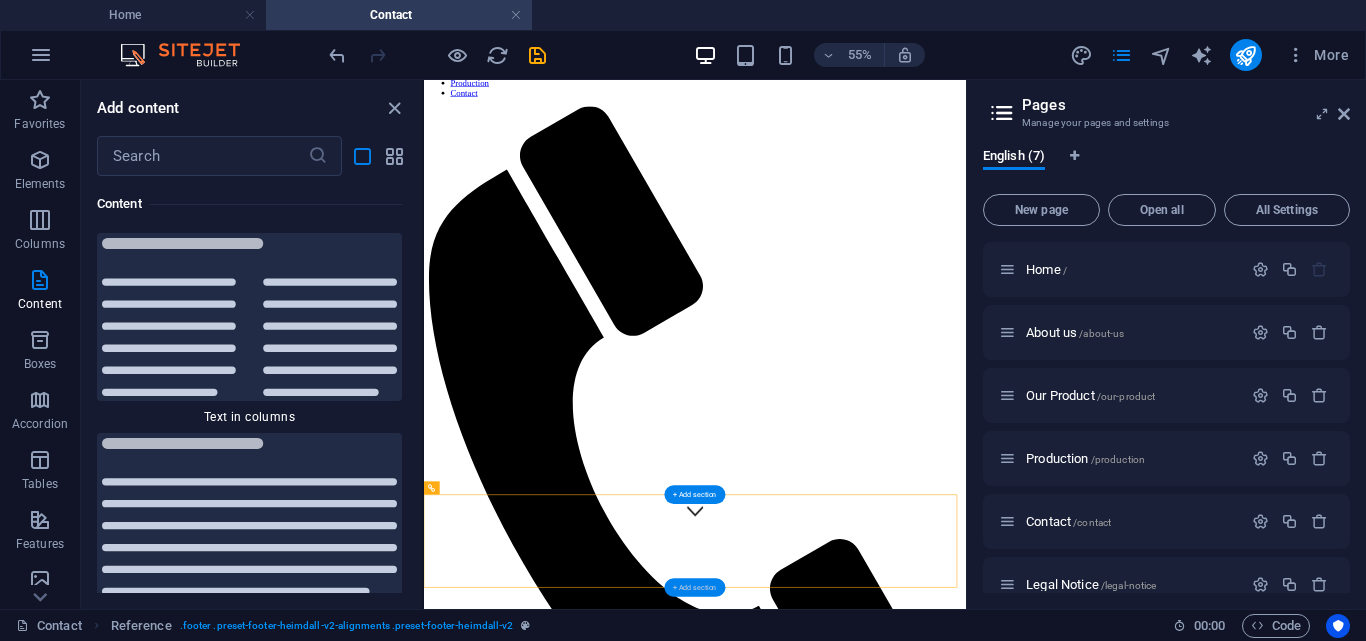 scroll, scrollTop: 10462, scrollLeft: 0, axis: vertical 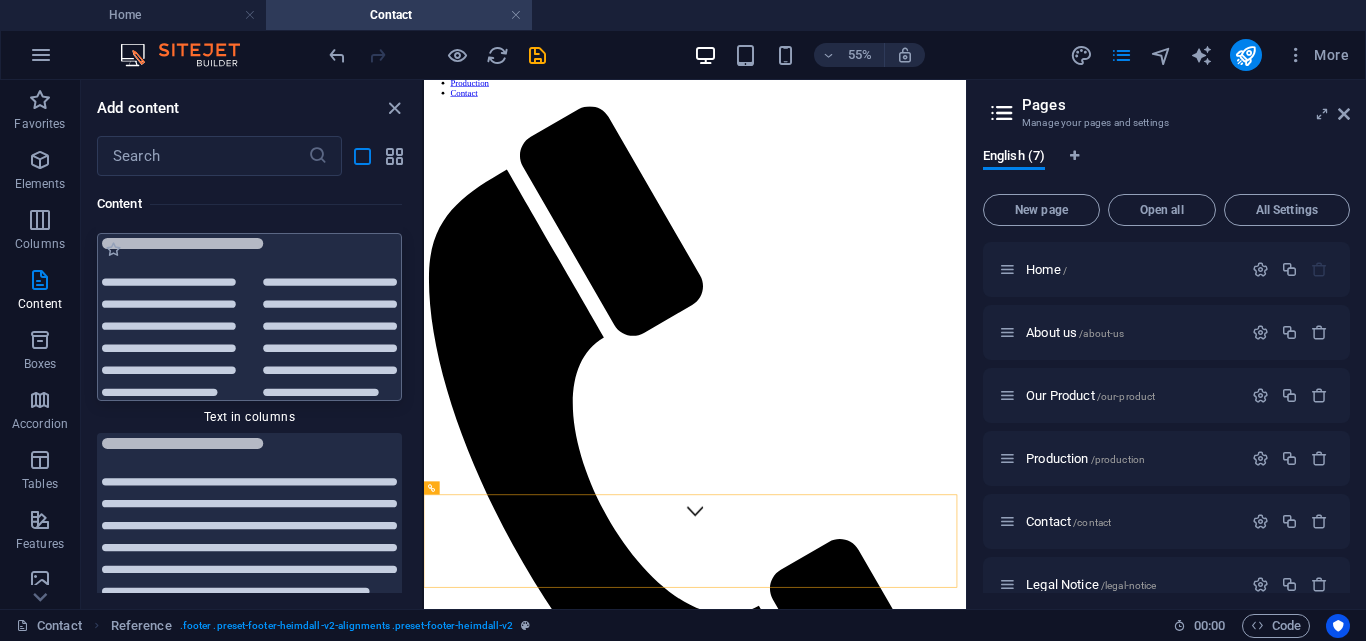 drag, startPoint x: 300, startPoint y: 361, endPoint x: 600, endPoint y: 802, distance: 533.3676 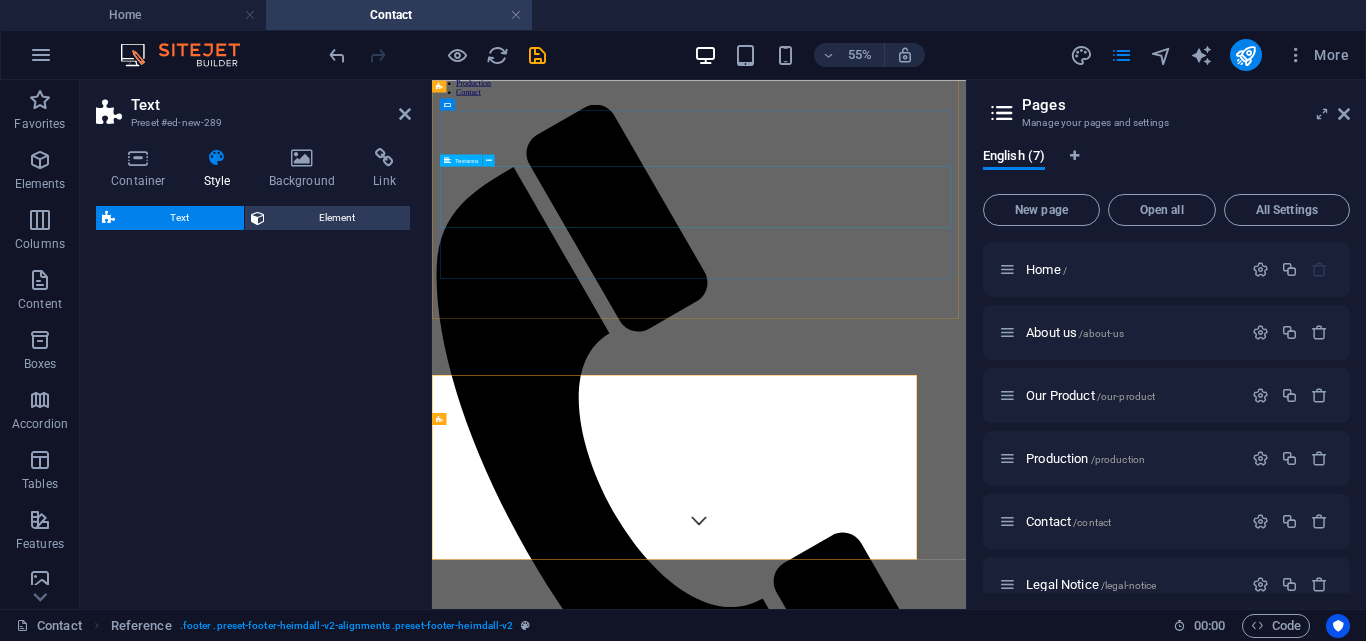 select on "rem" 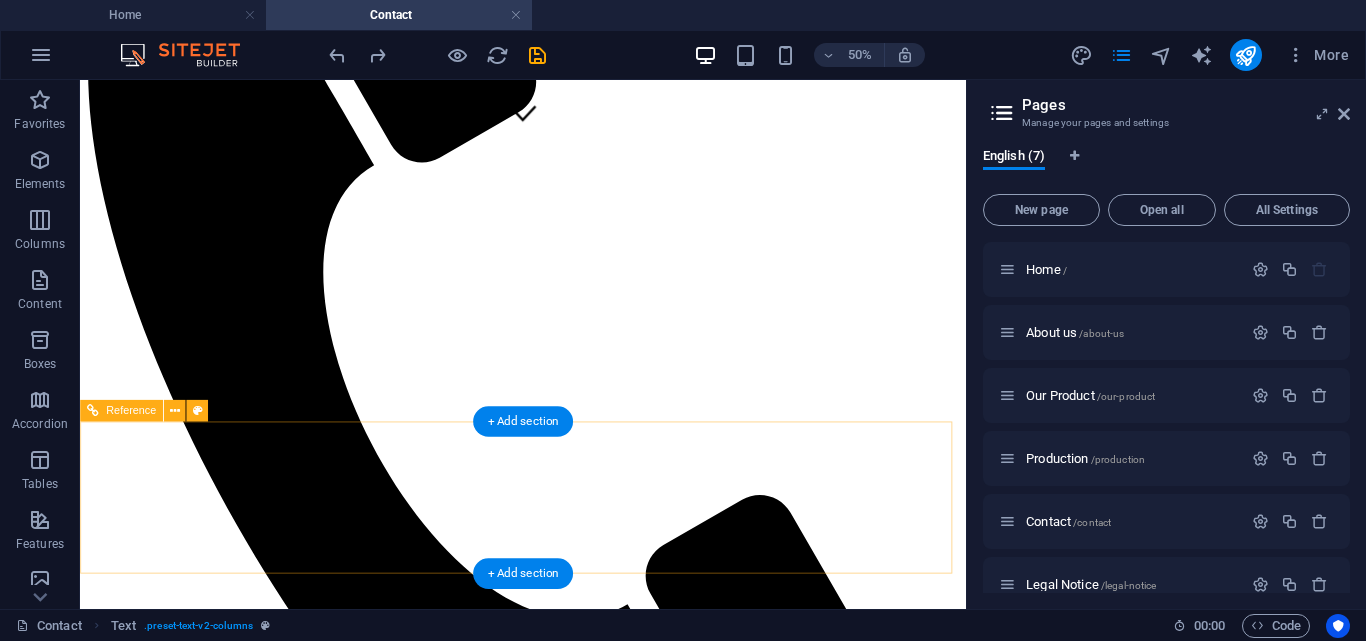 scroll, scrollTop: 615, scrollLeft: 0, axis: vertical 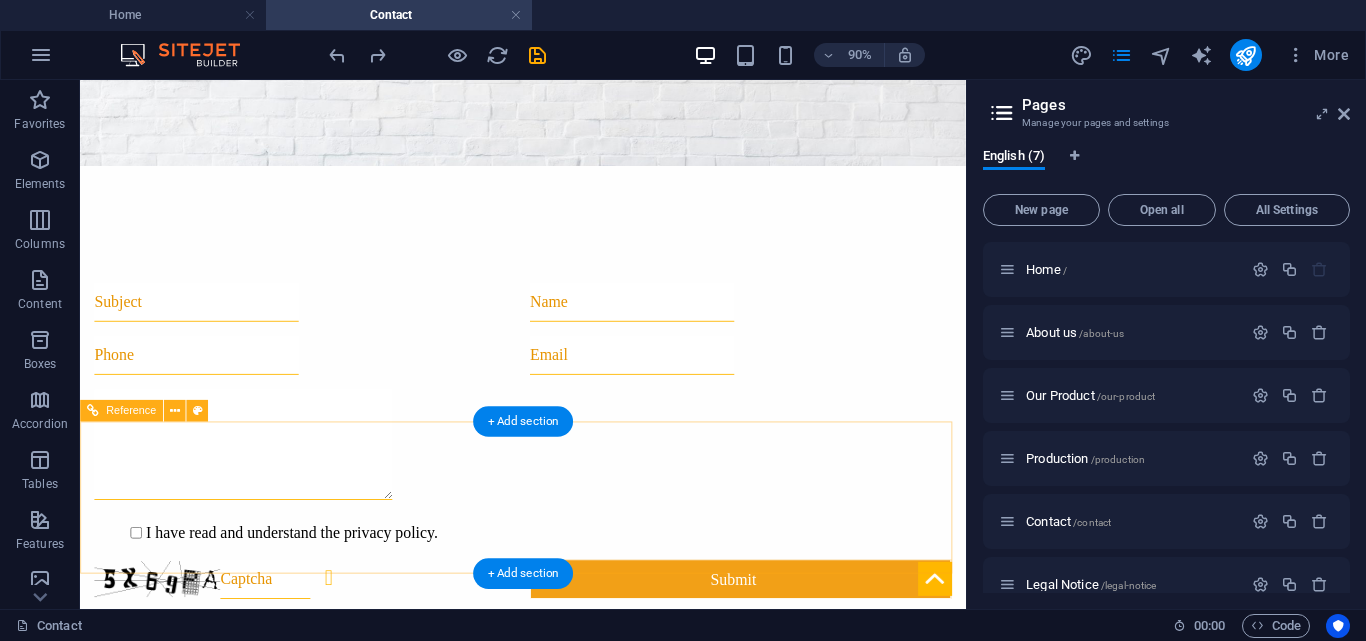 click at bounding box center [572, 820] 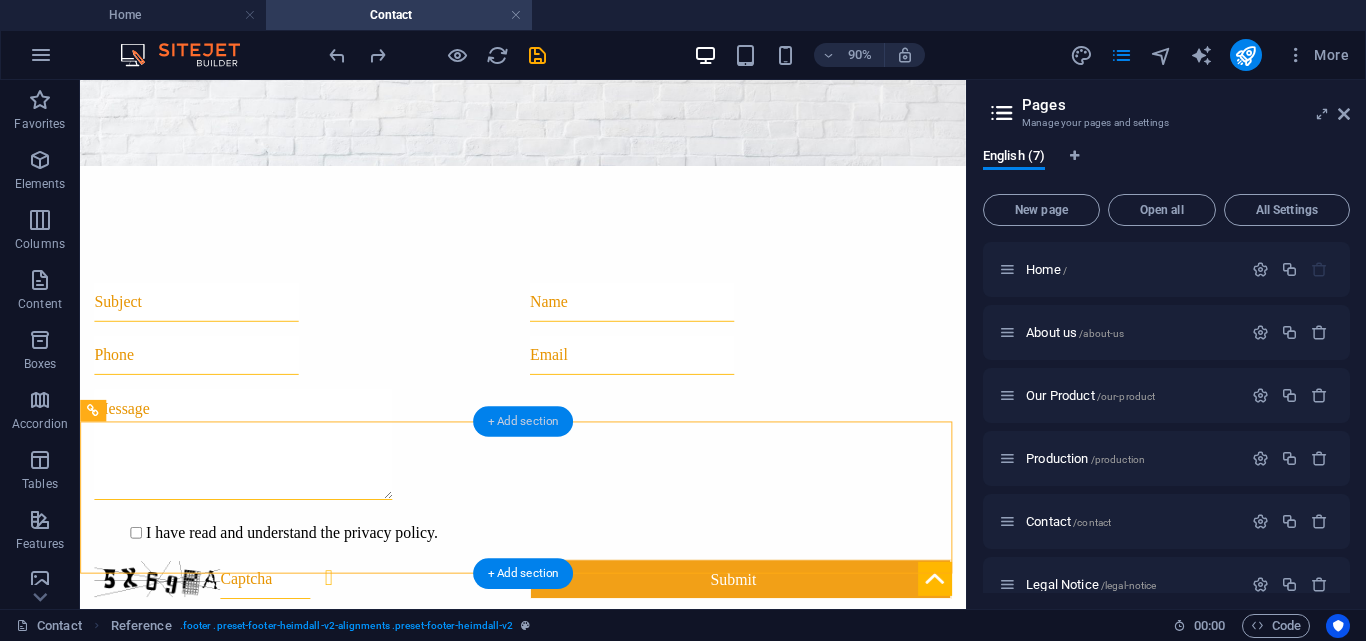 click on "+ Add section" at bounding box center [523, 421] 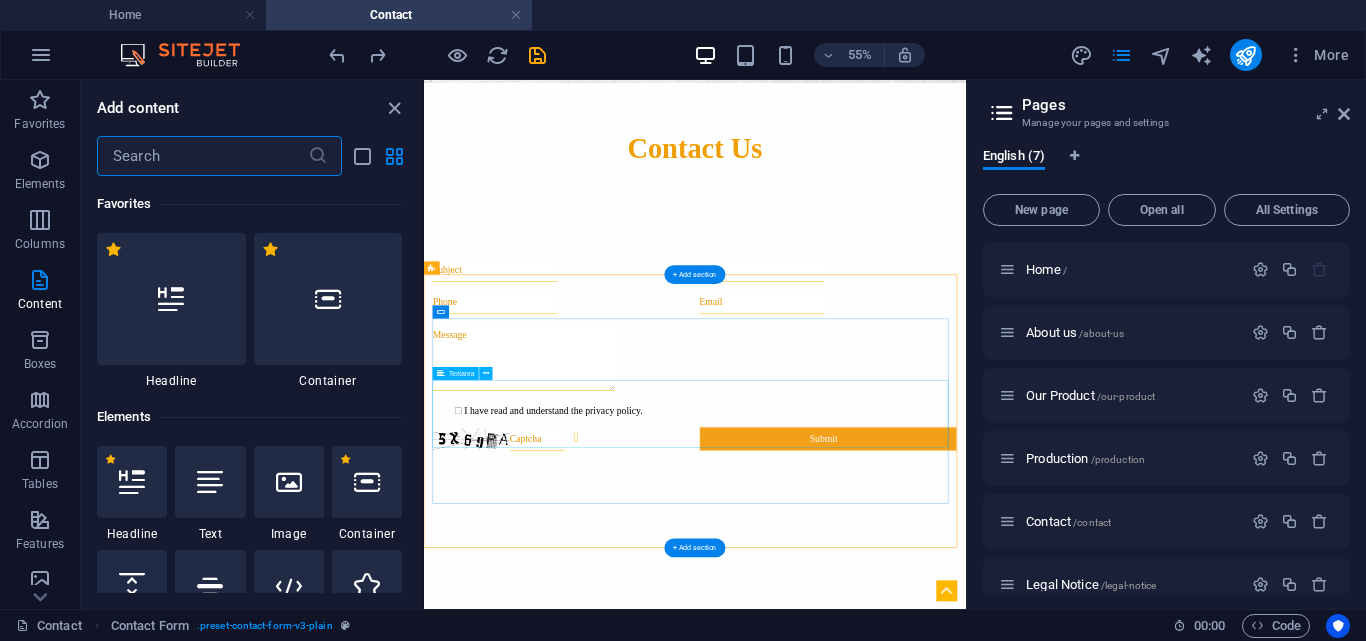 scroll, scrollTop: 144, scrollLeft: 0, axis: vertical 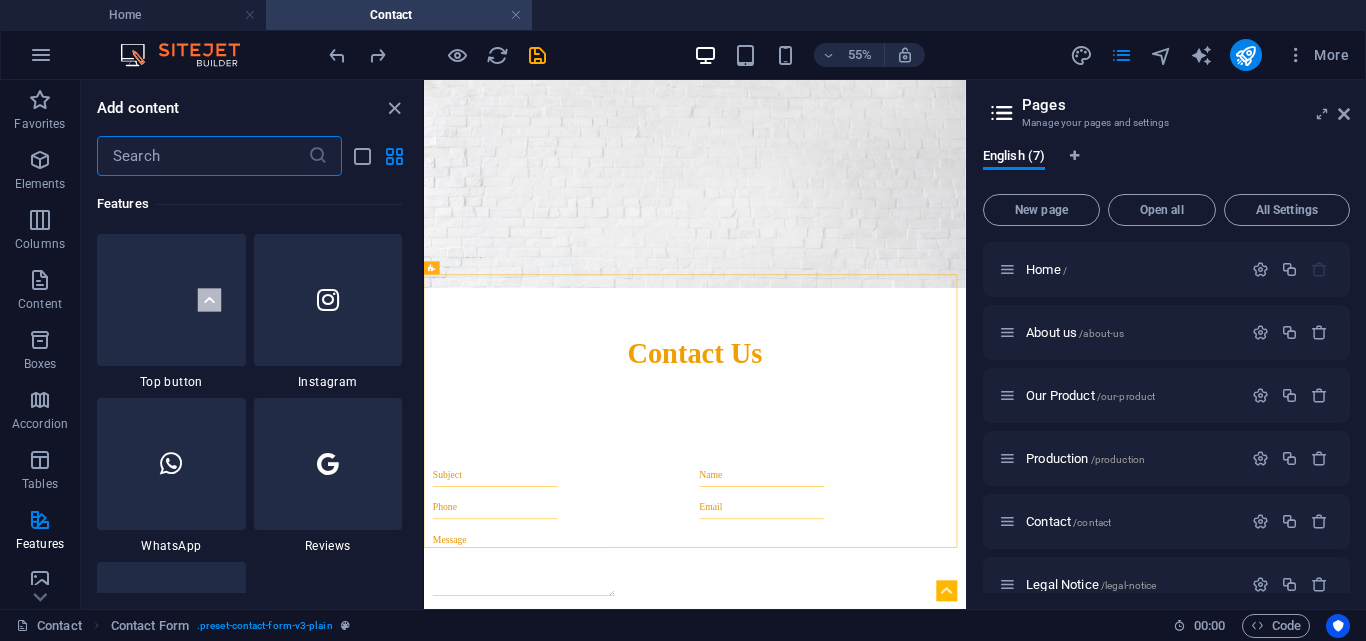 click at bounding box center (202, 156) 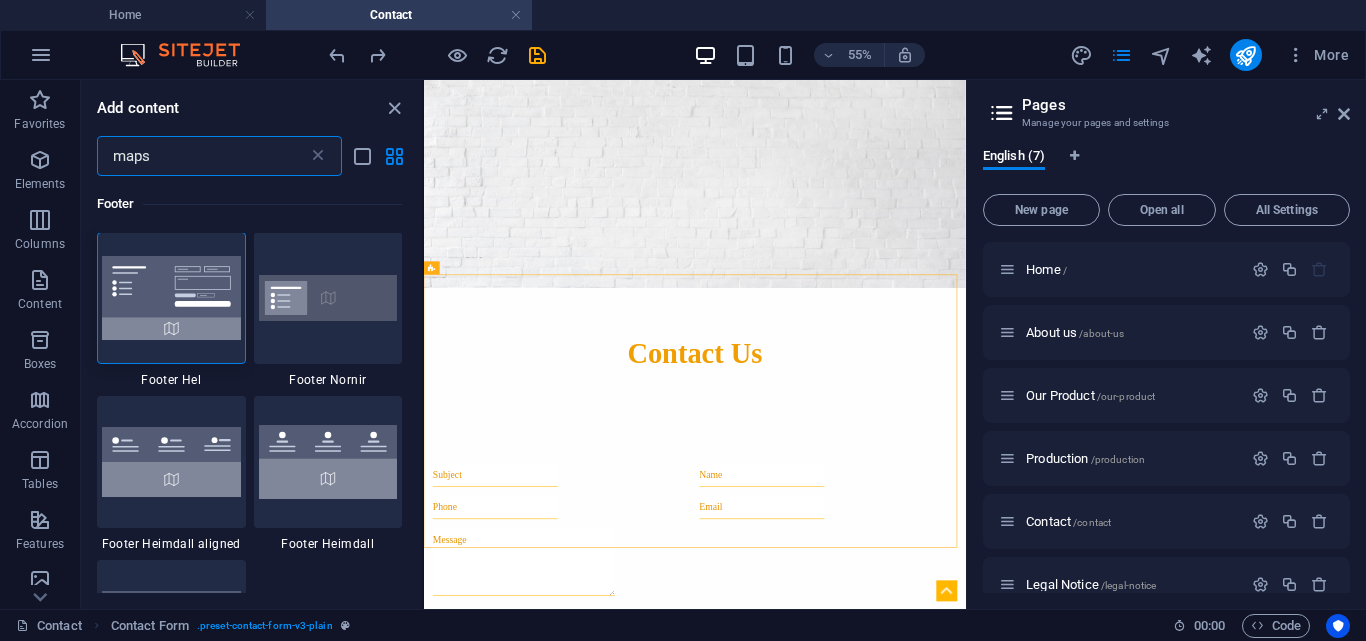 scroll, scrollTop: 0, scrollLeft: 0, axis: both 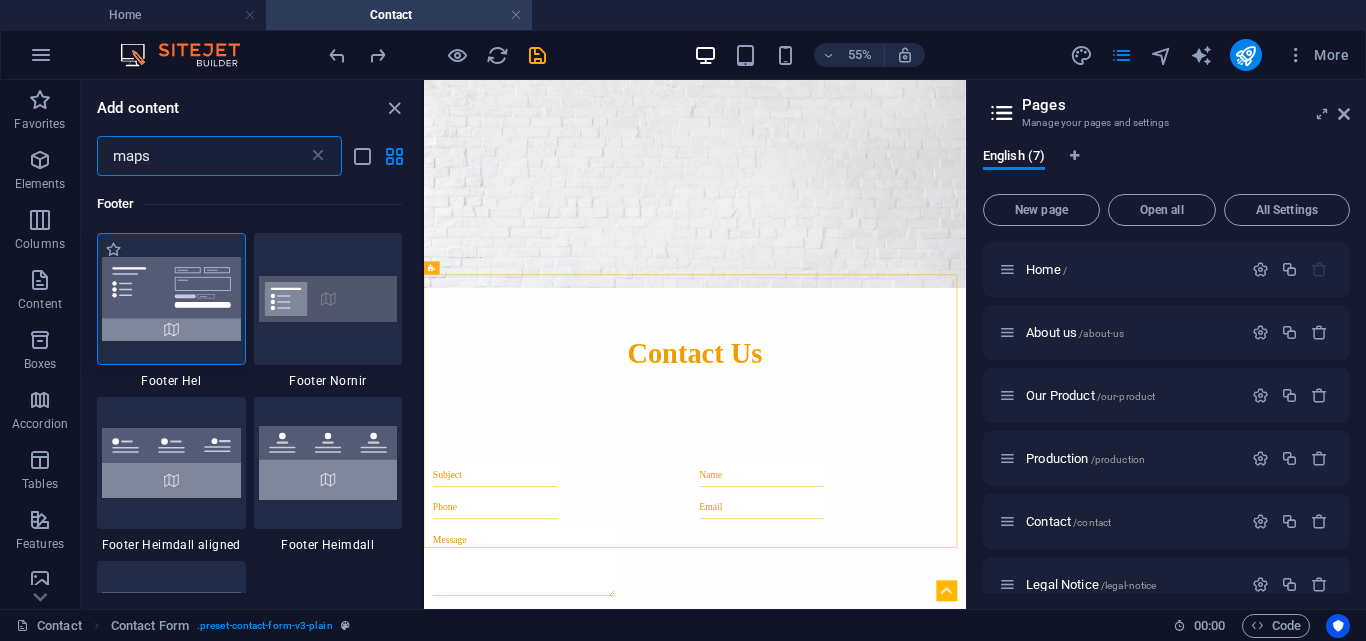 type on "maps" 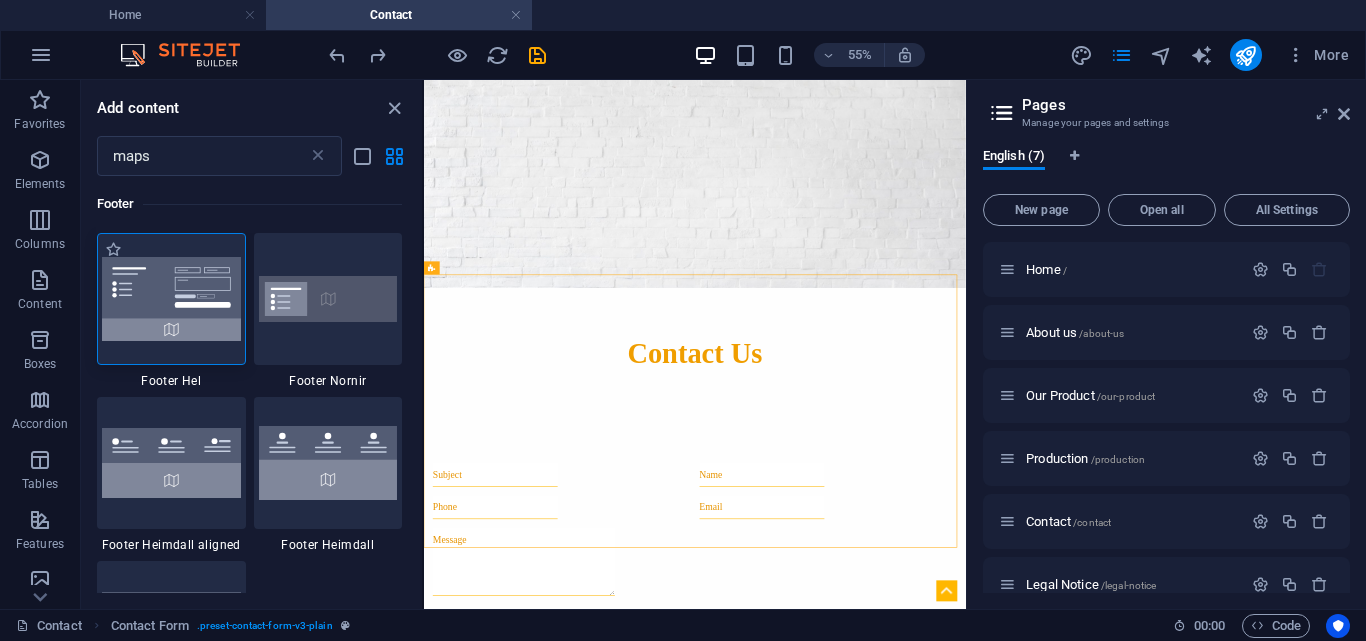 click at bounding box center (171, 299) 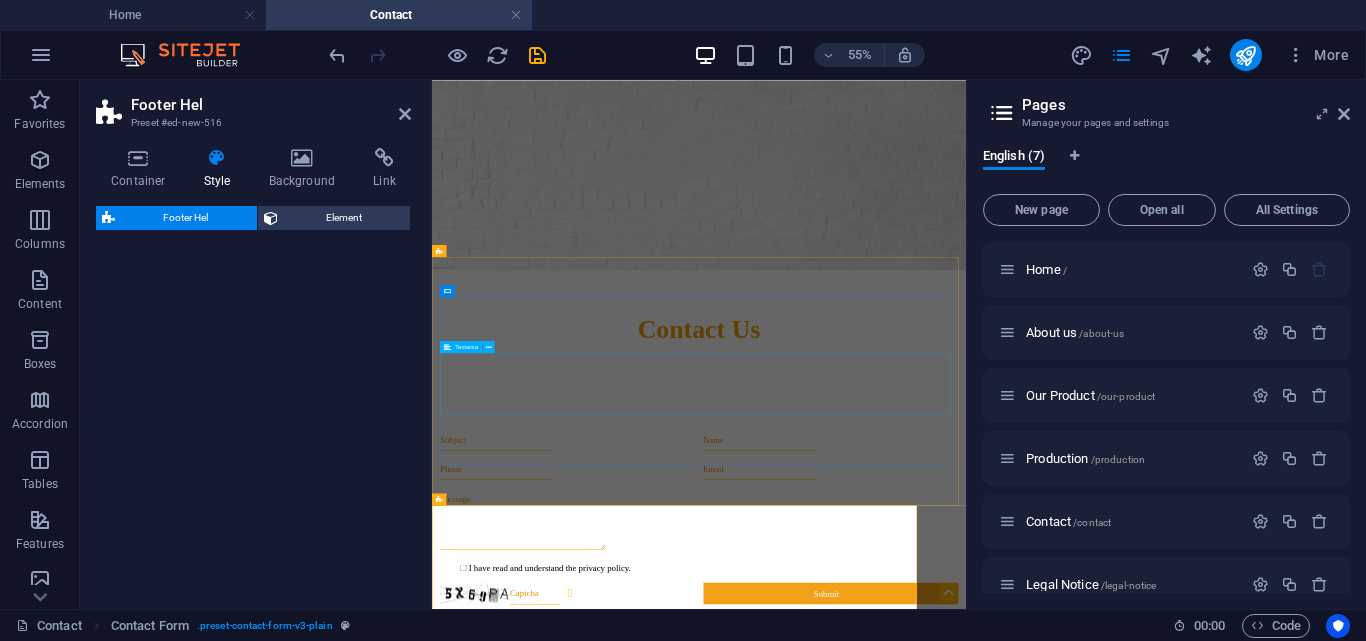 select on "%" 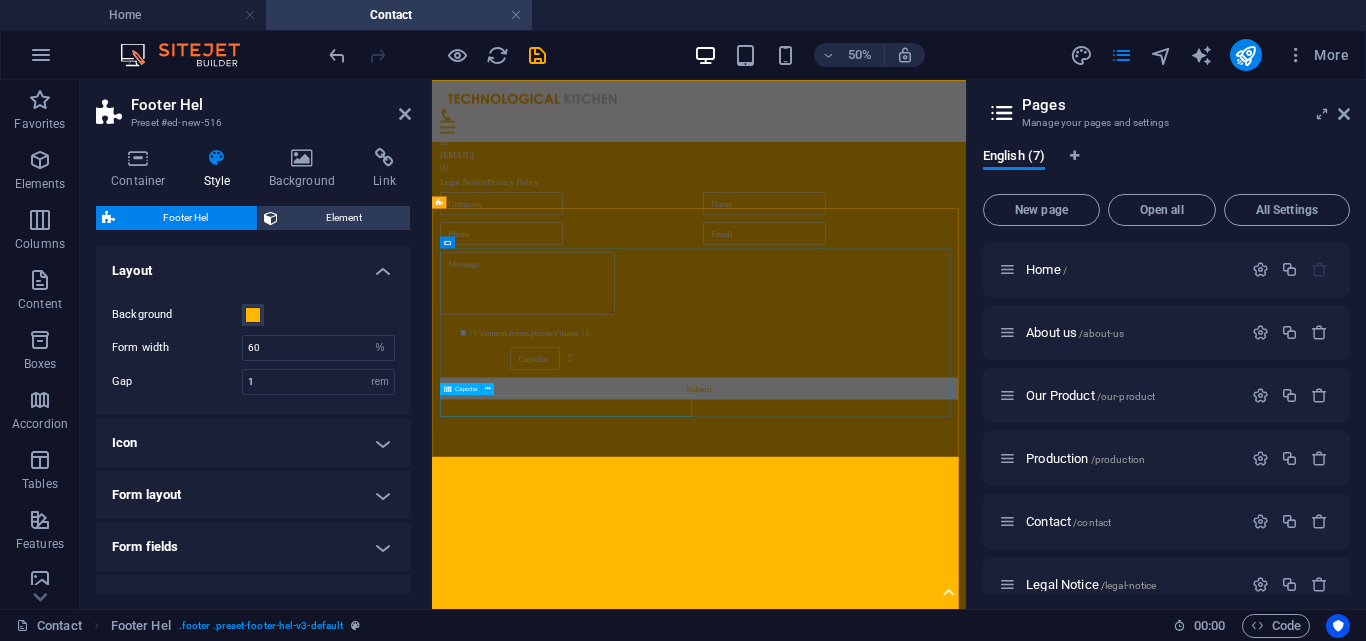 scroll, scrollTop: 144, scrollLeft: 0, axis: vertical 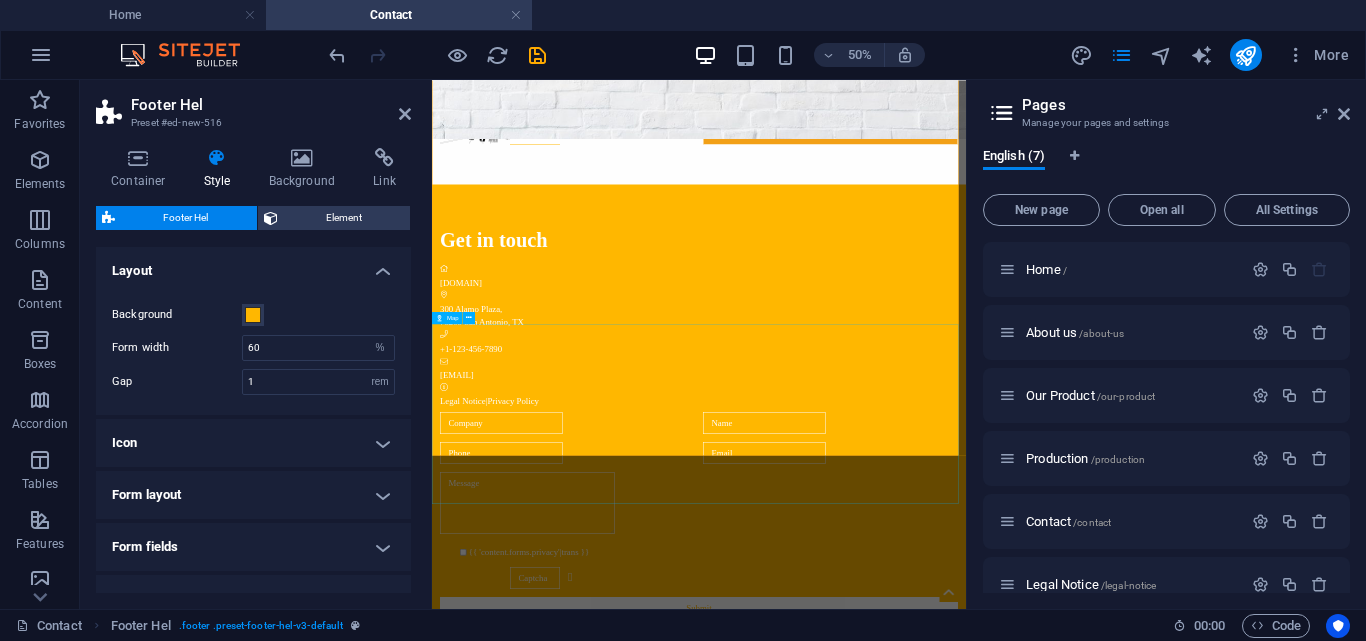 click at bounding box center [966, 1418] 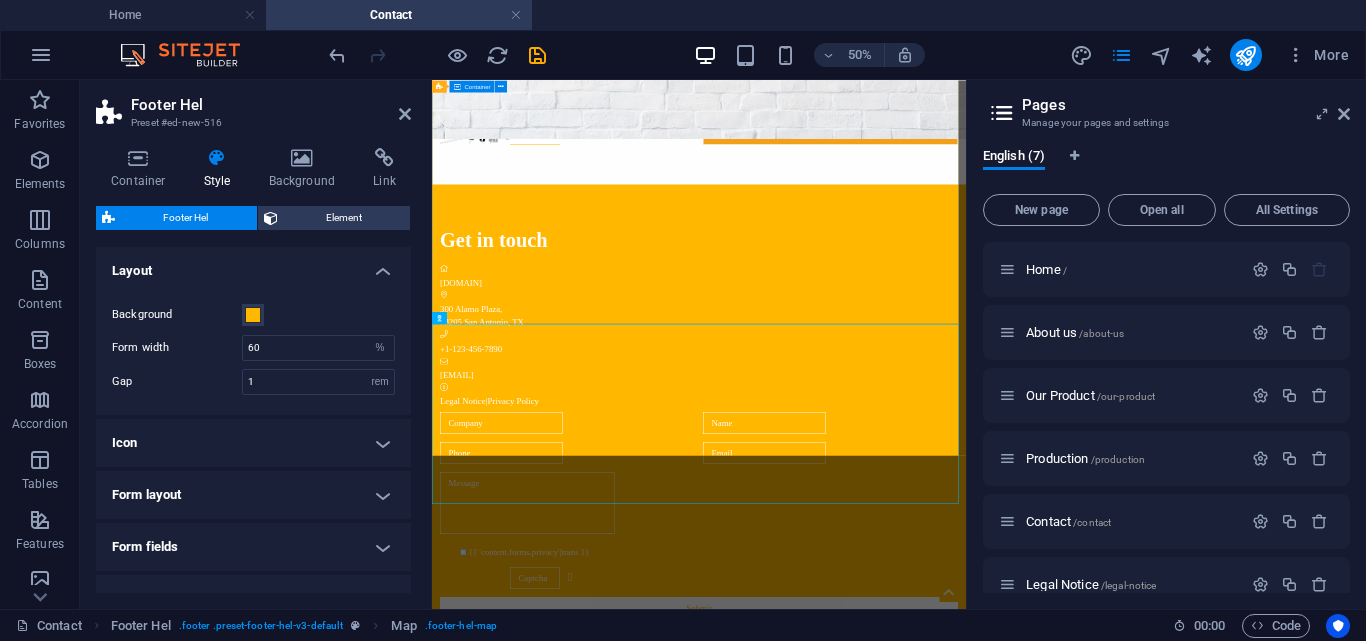 scroll, scrollTop: 0, scrollLeft: 0, axis: both 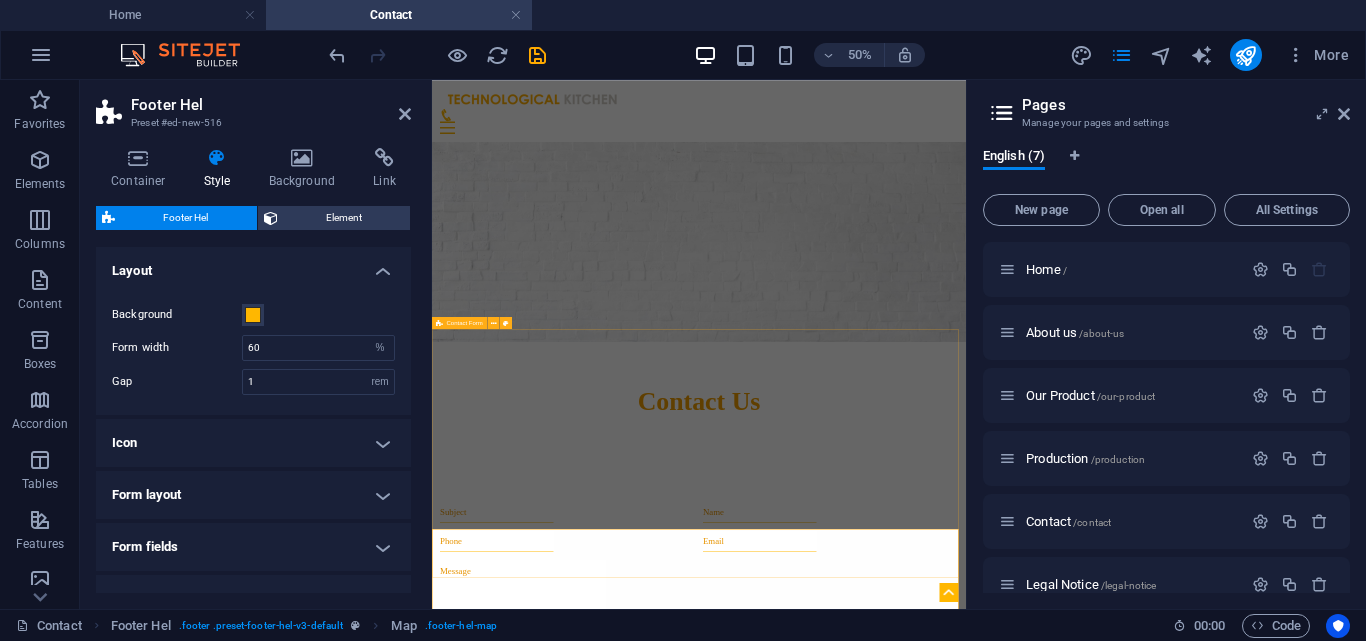 click on "I have read and understand the privacy policy. Unreadable? Load new Submit" at bounding box center [966, 1096] 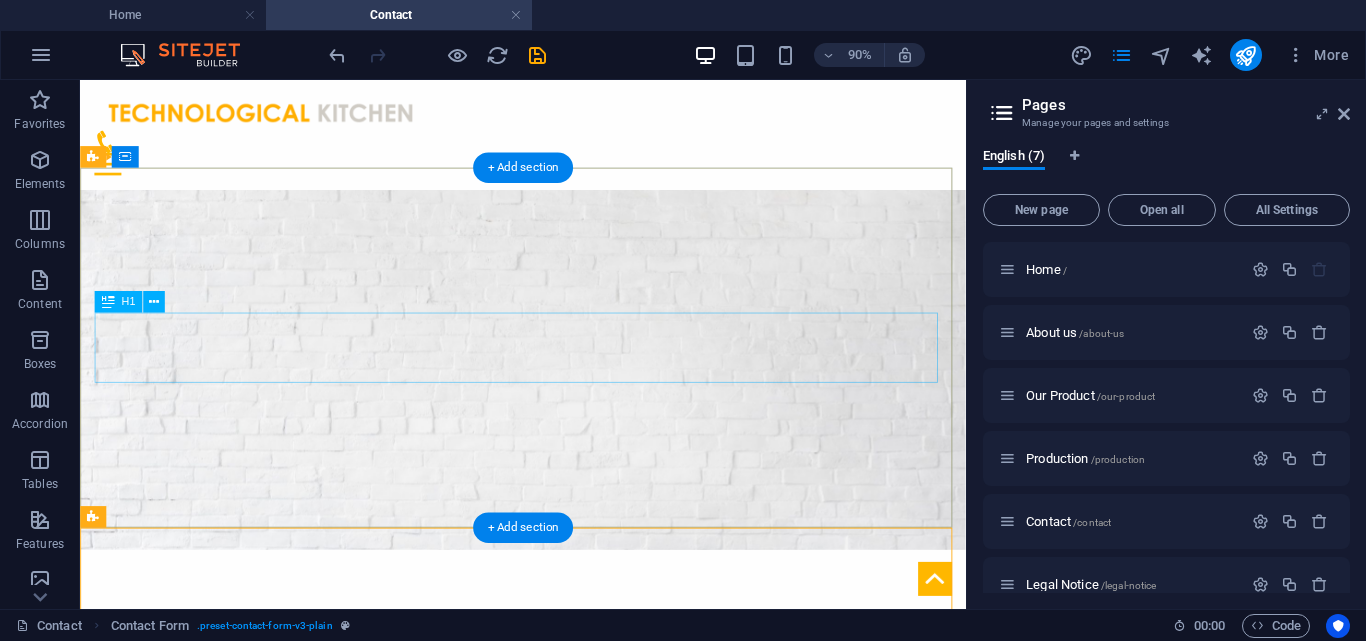 scroll, scrollTop: 1333, scrollLeft: 0, axis: vertical 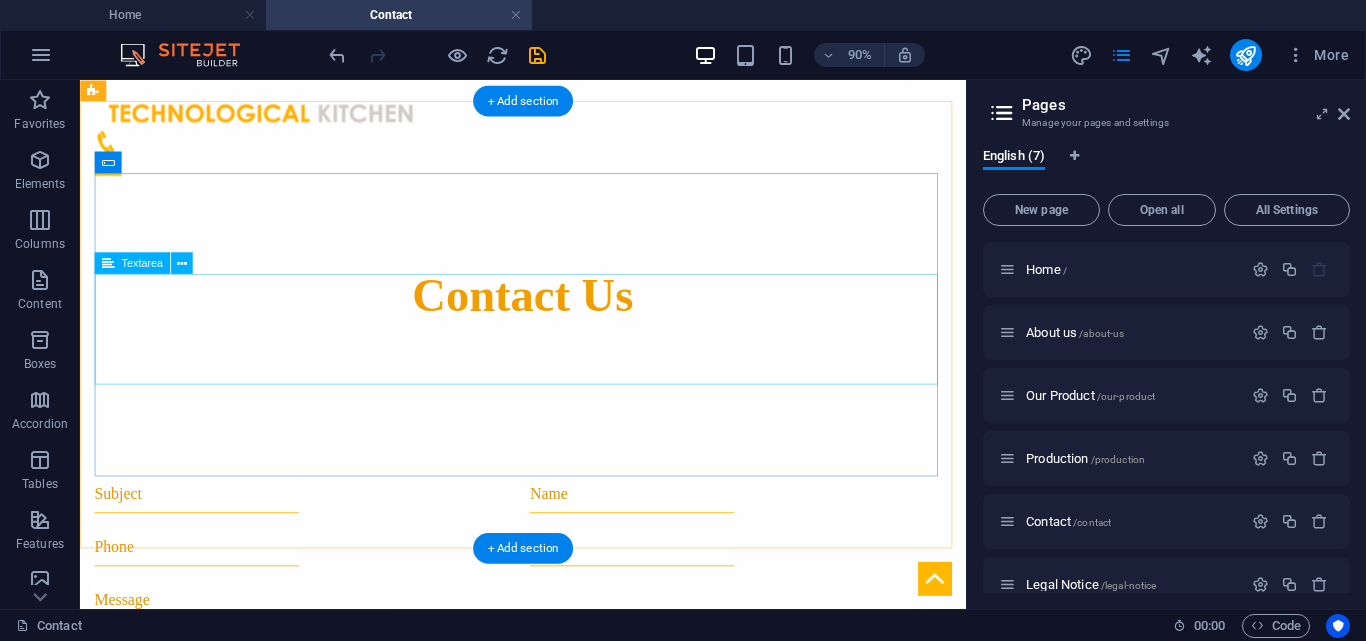 click at bounding box center [572, 701] 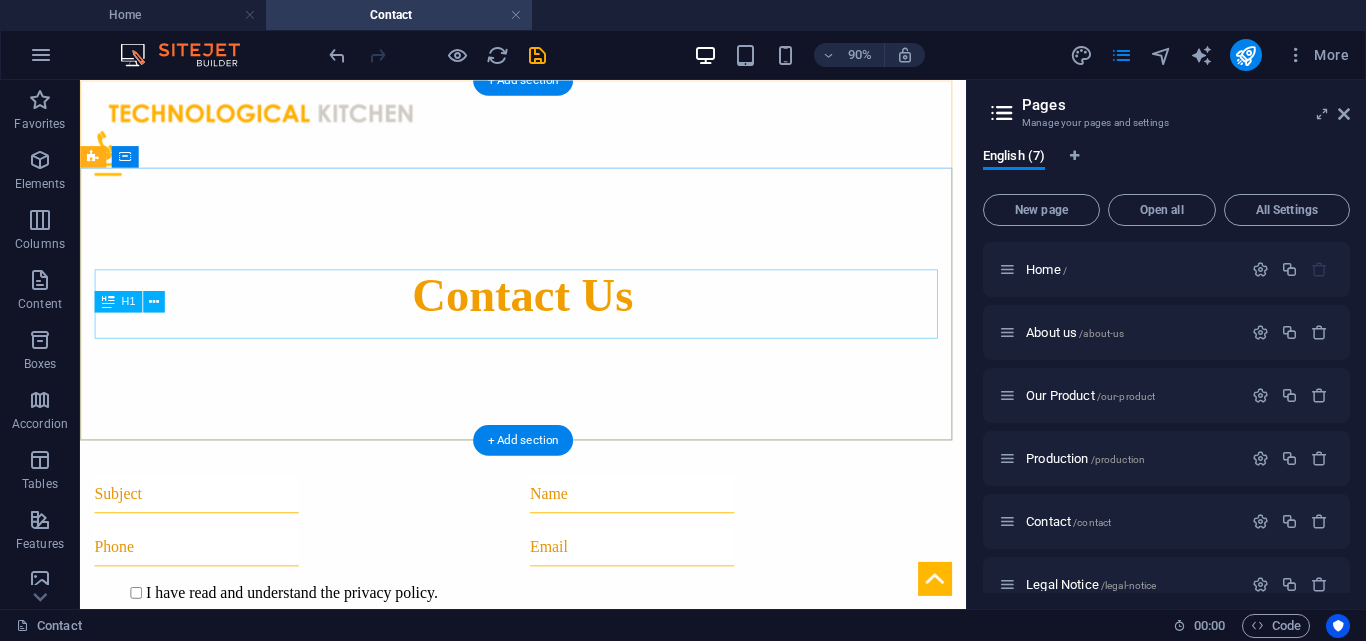 scroll, scrollTop: 0, scrollLeft: 0, axis: both 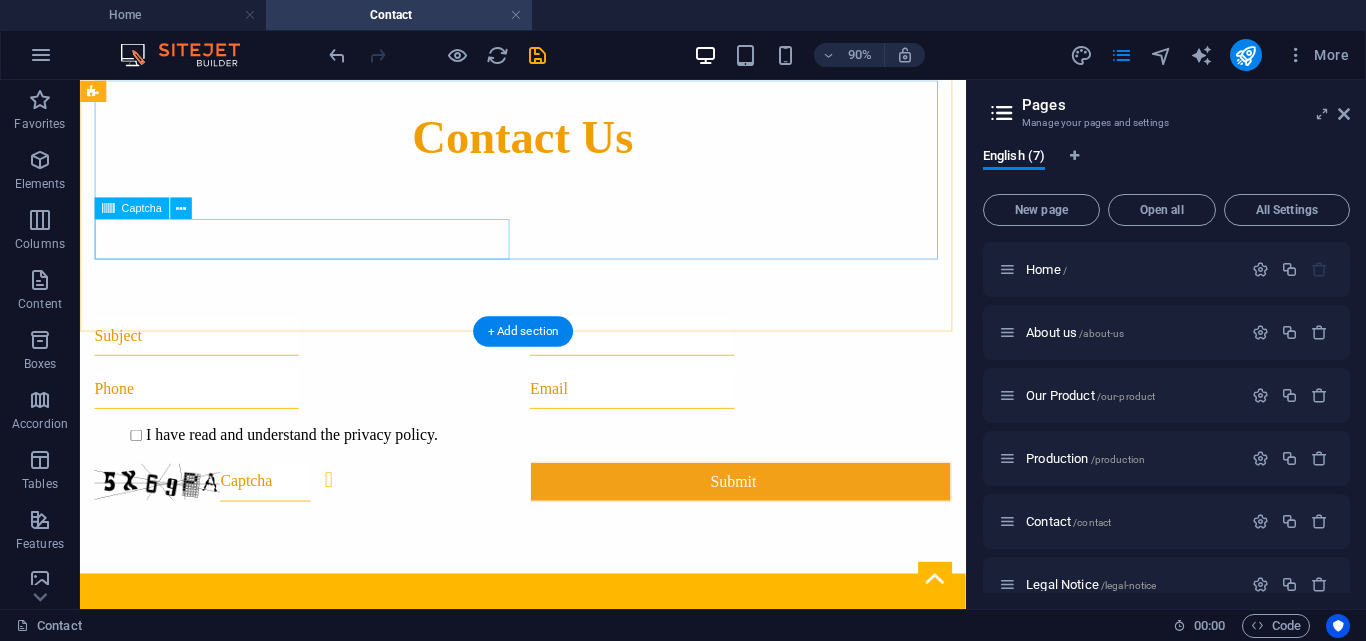 click on "Unreadable? Load new" at bounding box center (330, 526) 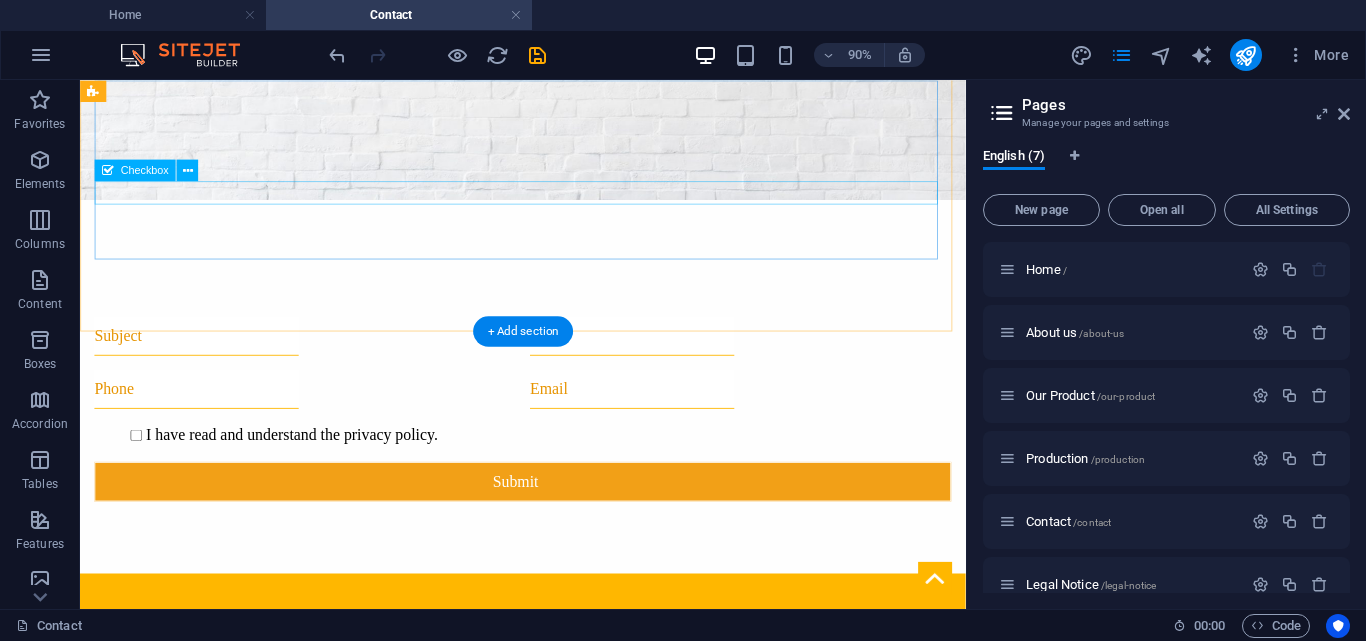 click on "I have read and understand the privacy policy." at bounding box center [572, 474] 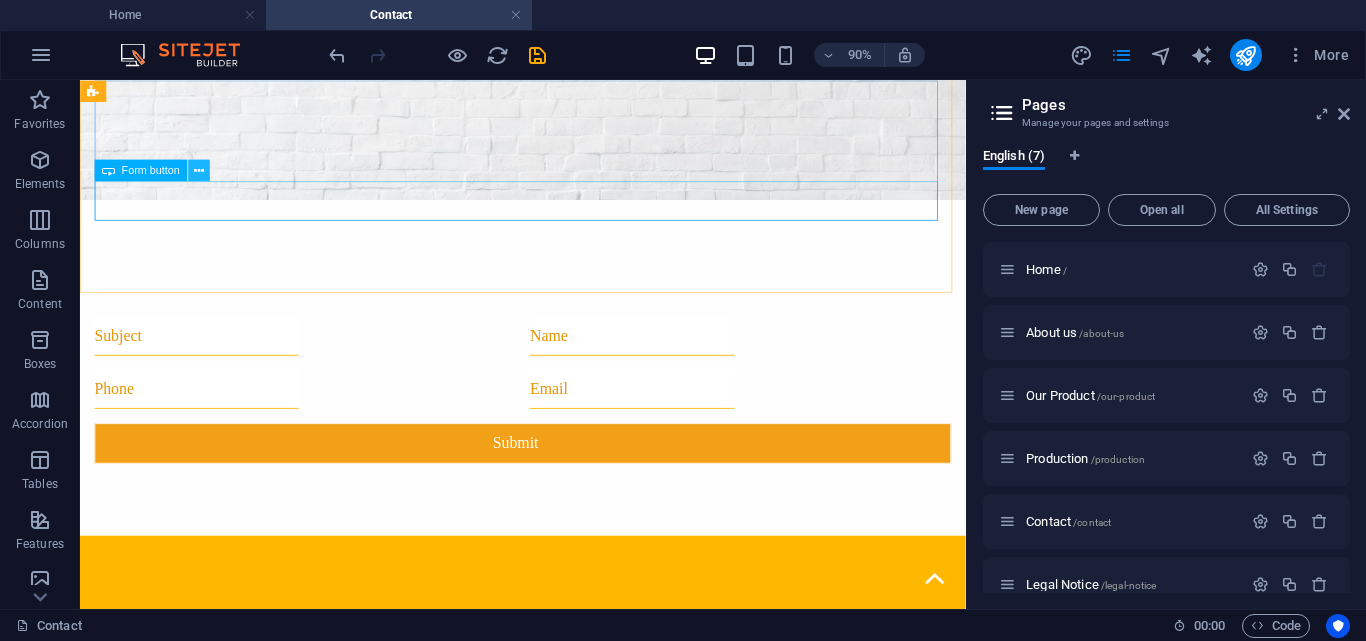 click at bounding box center [199, 170] 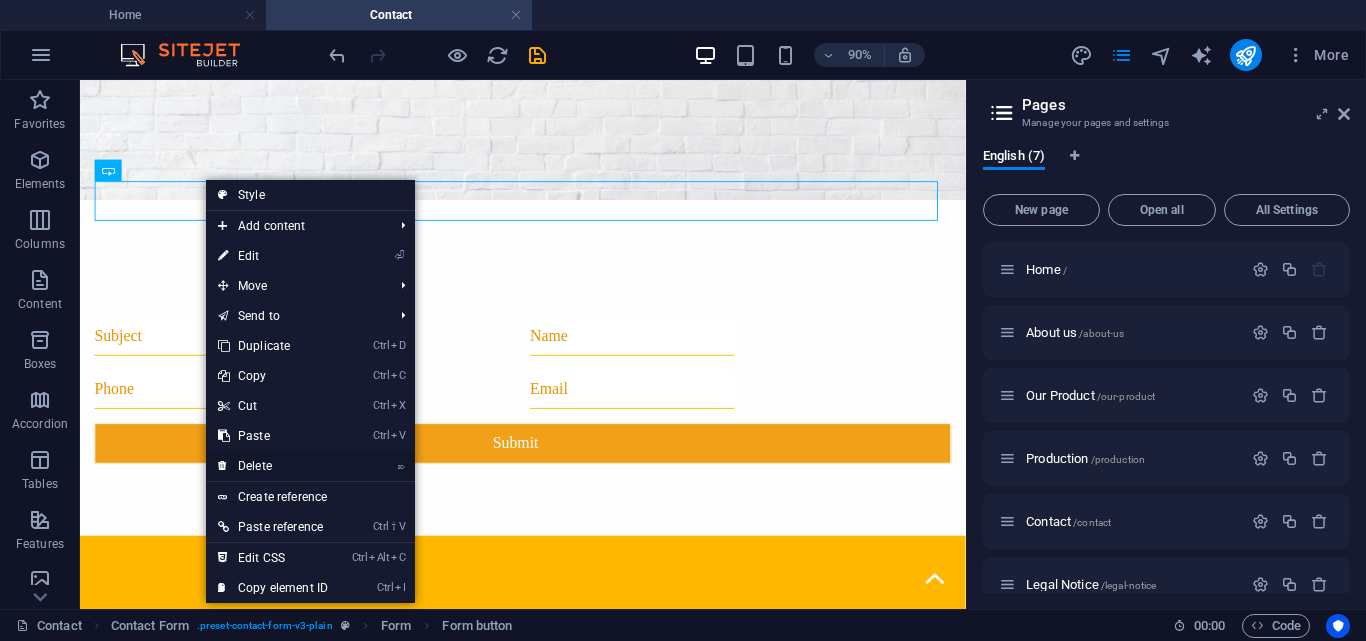 click on "⌦  Delete" at bounding box center [273, 466] 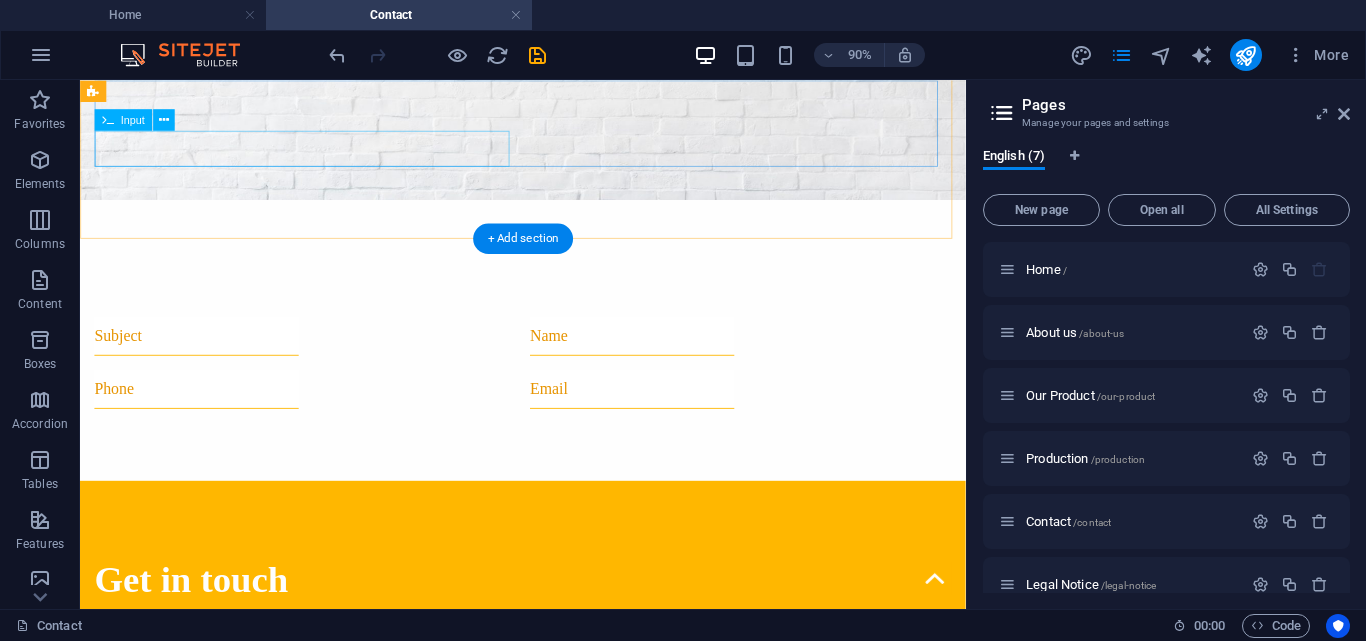 scroll, scrollTop: 0, scrollLeft: 0, axis: both 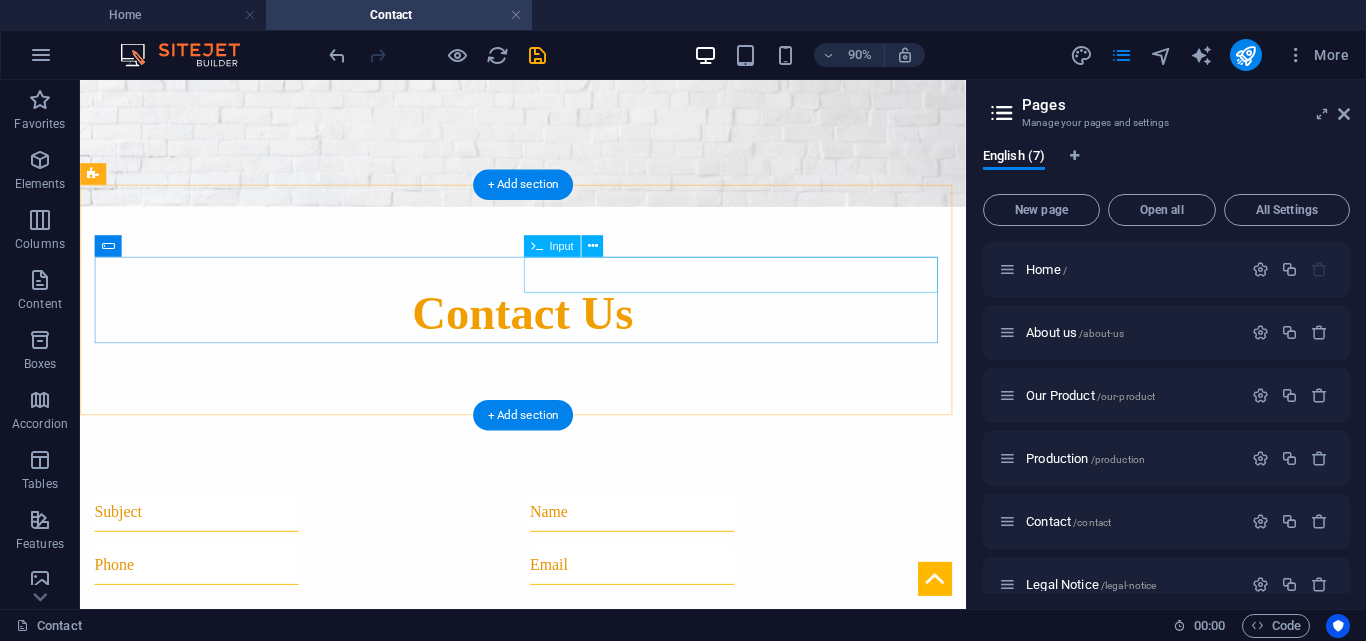 click at bounding box center [814, 560] 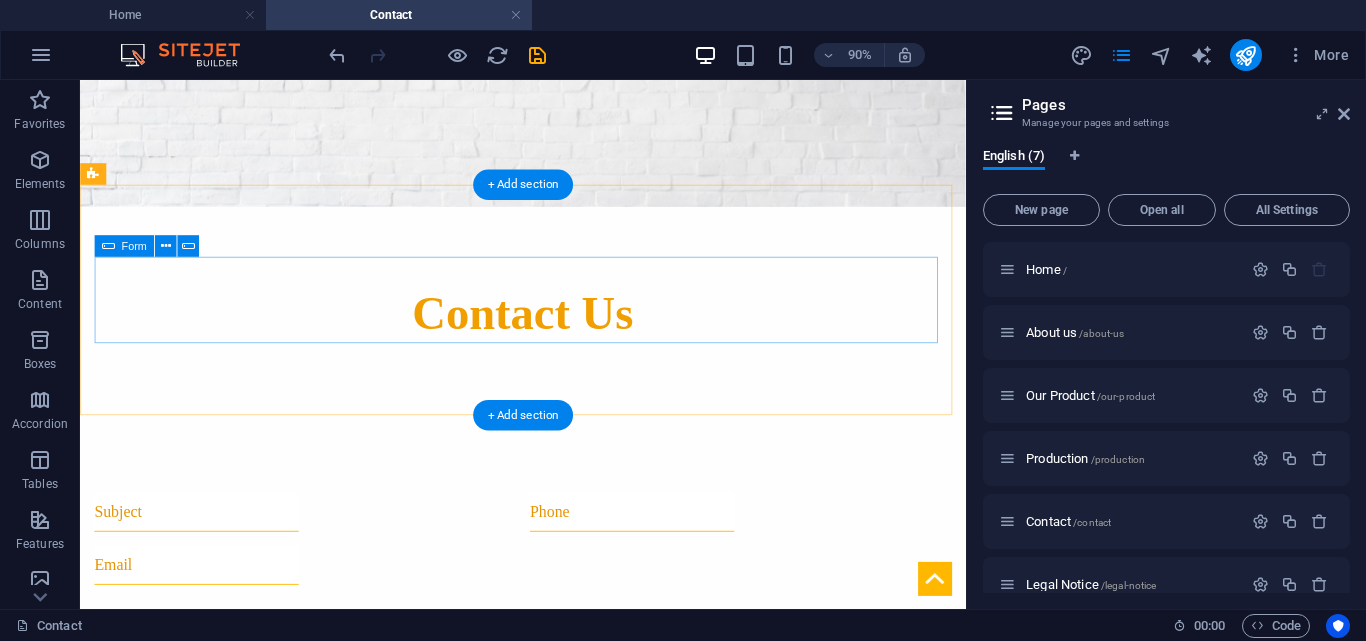 click at bounding box center [572, 590] 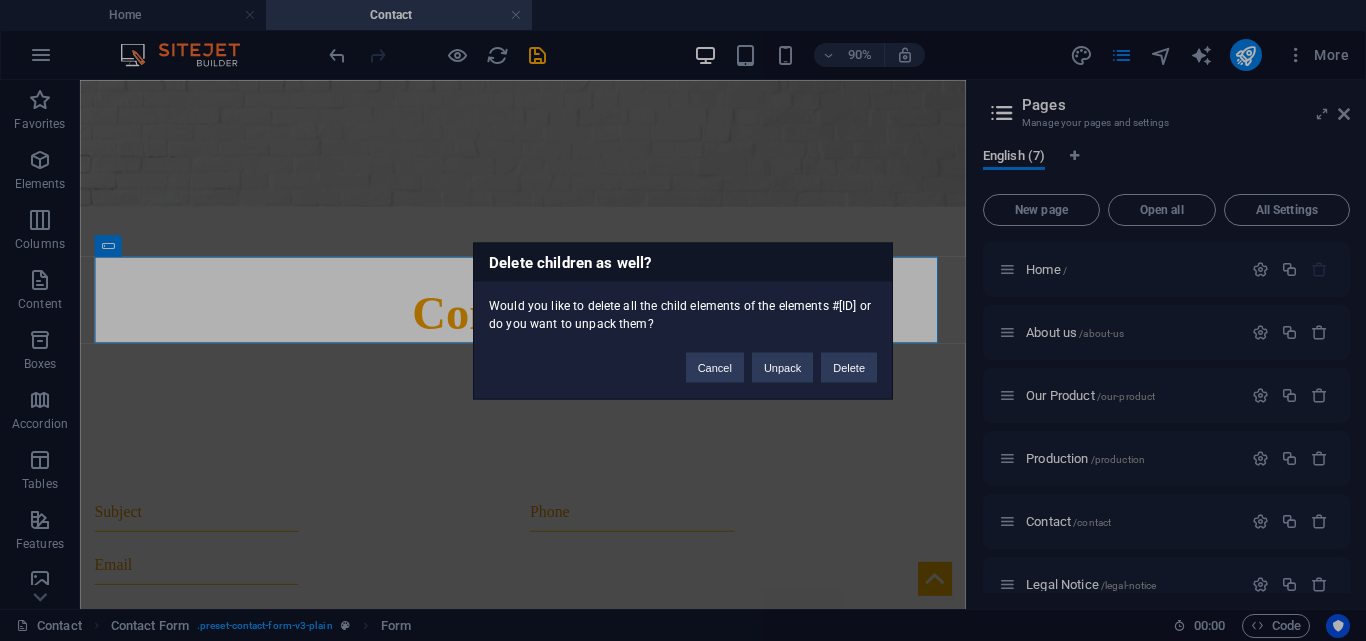 type 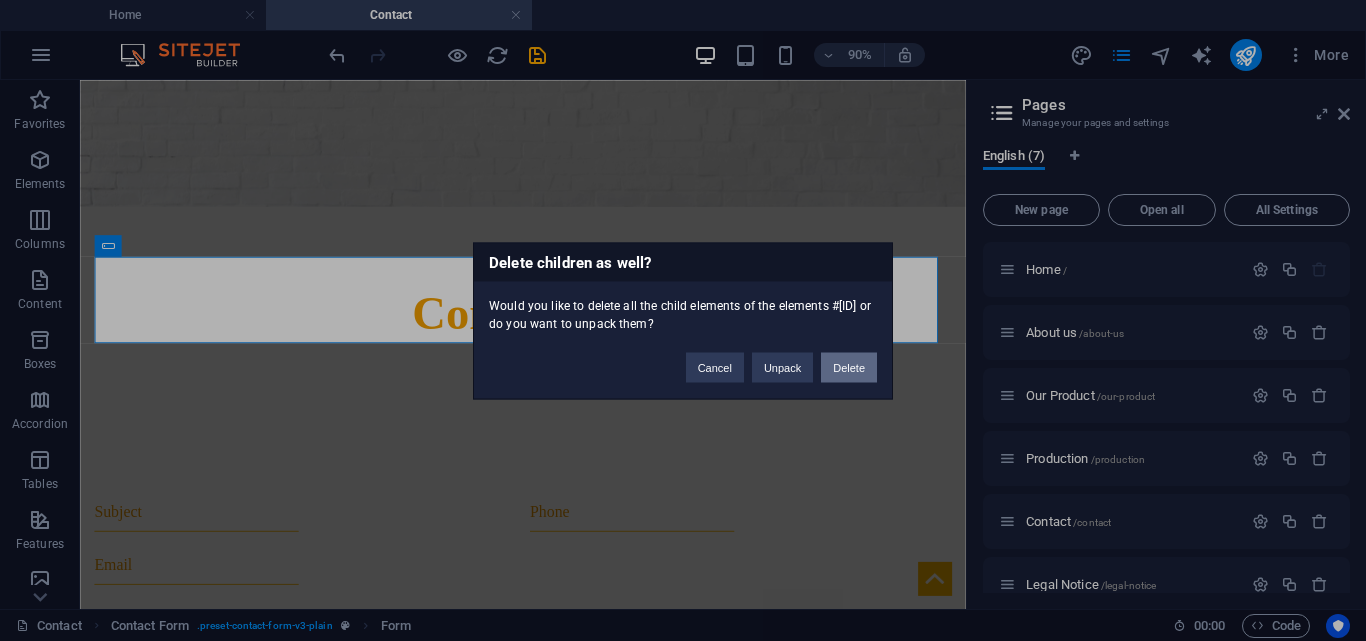 click on "Delete" at bounding box center [849, 367] 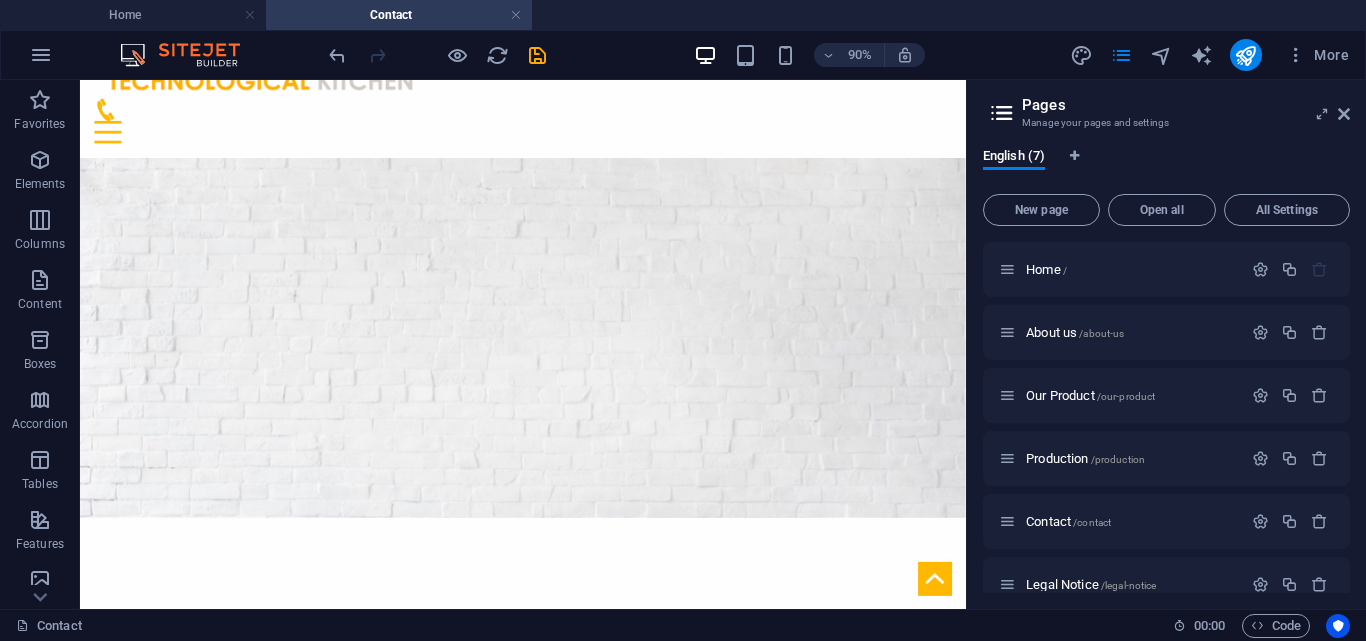 scroll, scrollTop: 5, scrollLeft: 0, axis: vertical 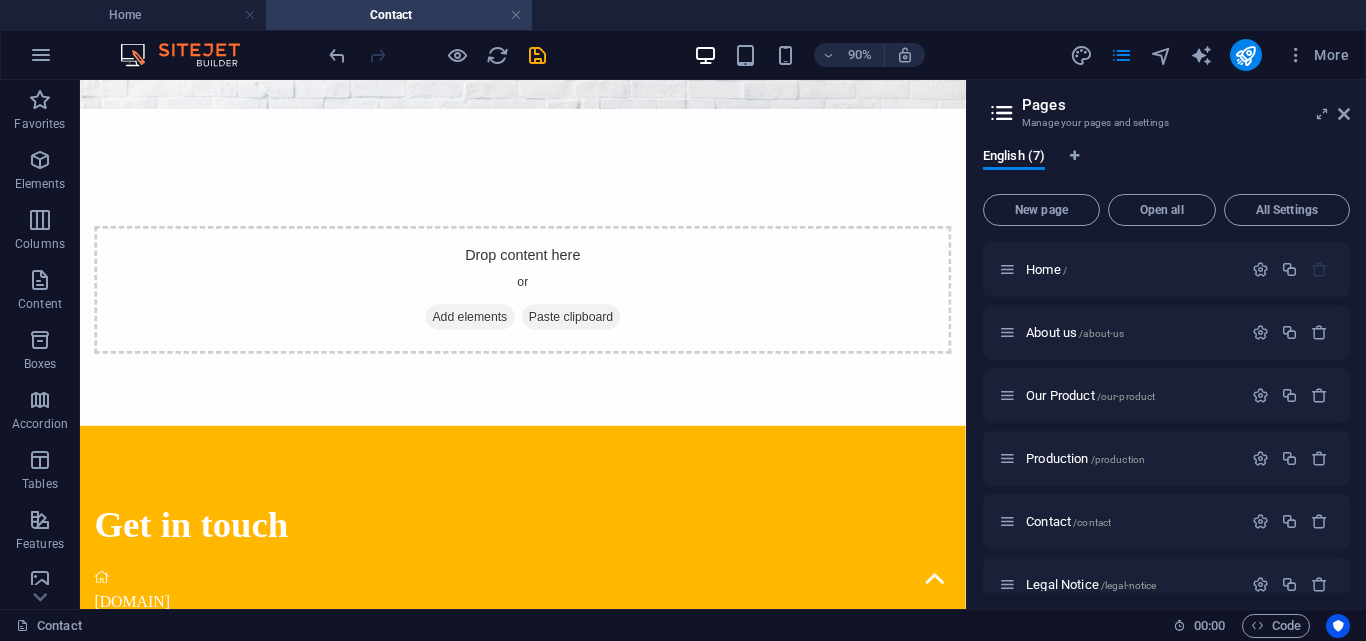 drag, startPoint x: 1058, startPoint y: 179, endPoint x: 1050, endPoint y: 425, distance: 246.13005 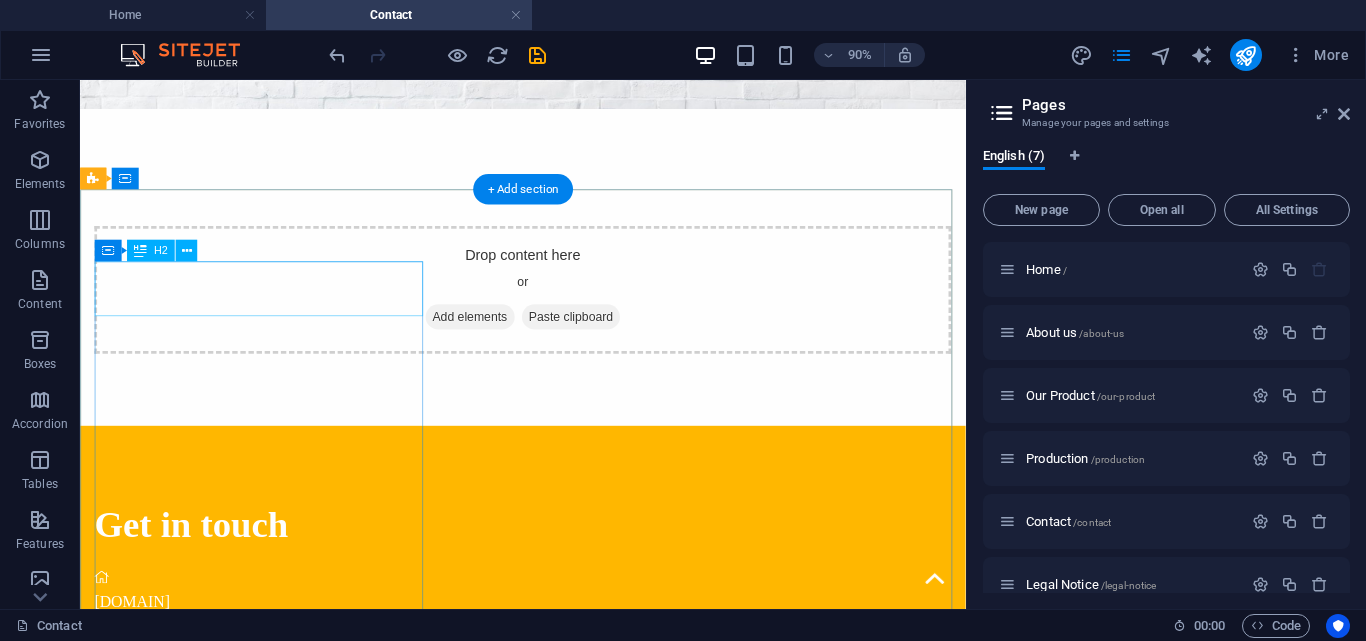 click on "Get in touch" at bounding box center [572, 574] 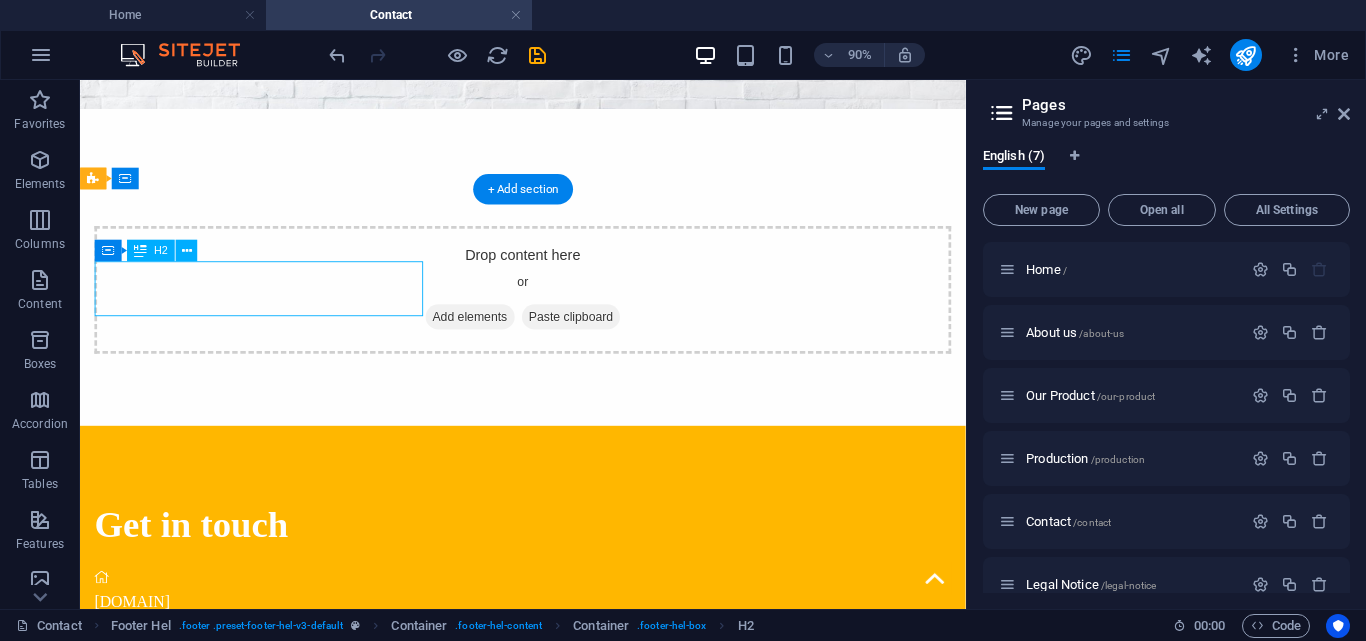 click on "Get in touch" at bounding box center [572, 574] 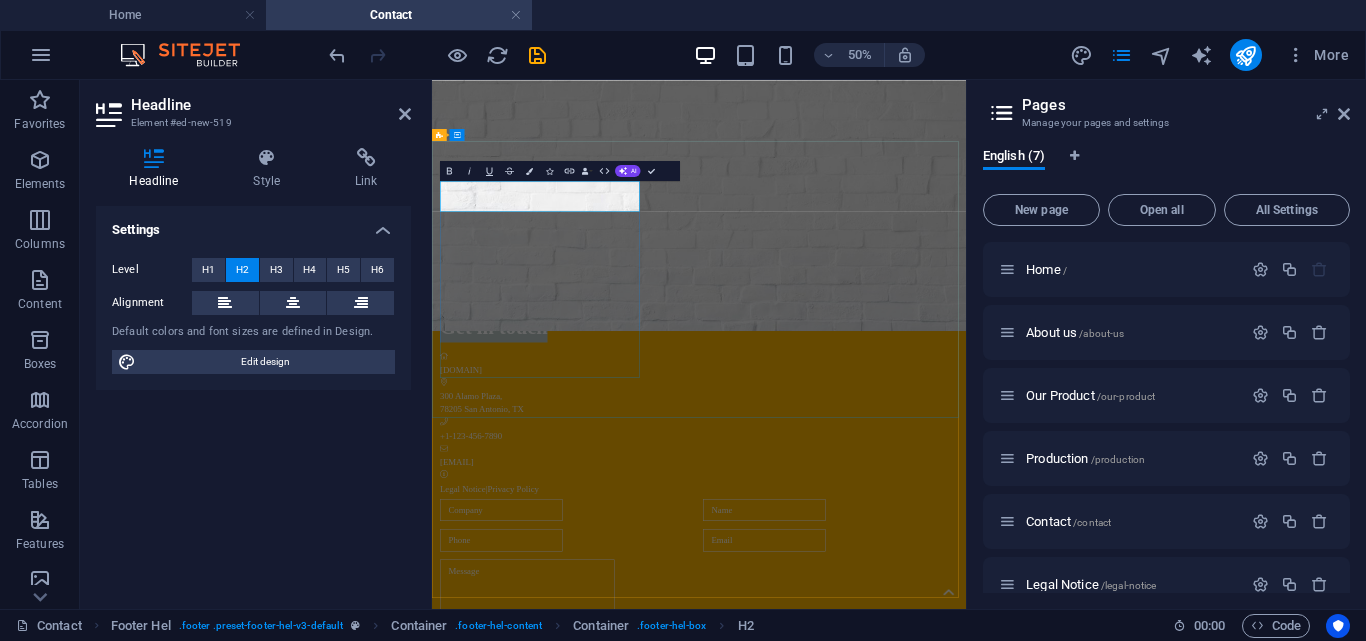 click on "Get in touch" at bounding box center [966, 574] 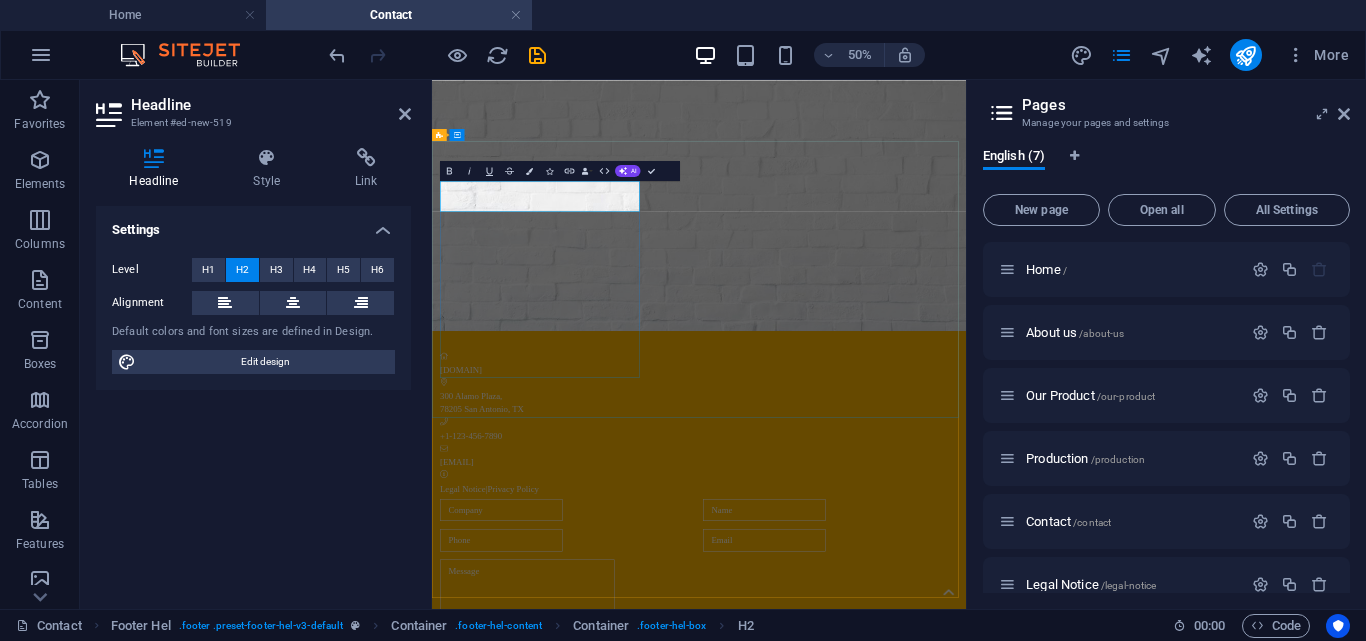 type 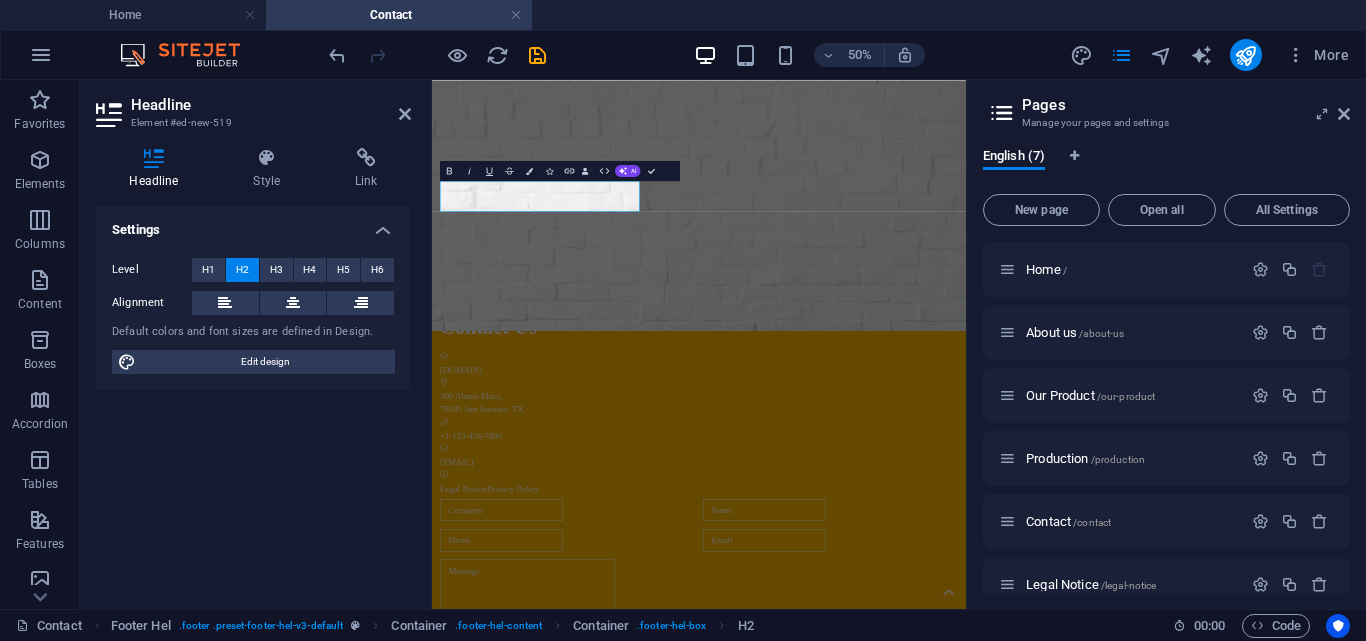 click on "Settings Level H1 H2 H3 H4 H5 H6 Alignment Default colors and font sizes are defined in Design. Edit design" at bounding box center [253, 399] 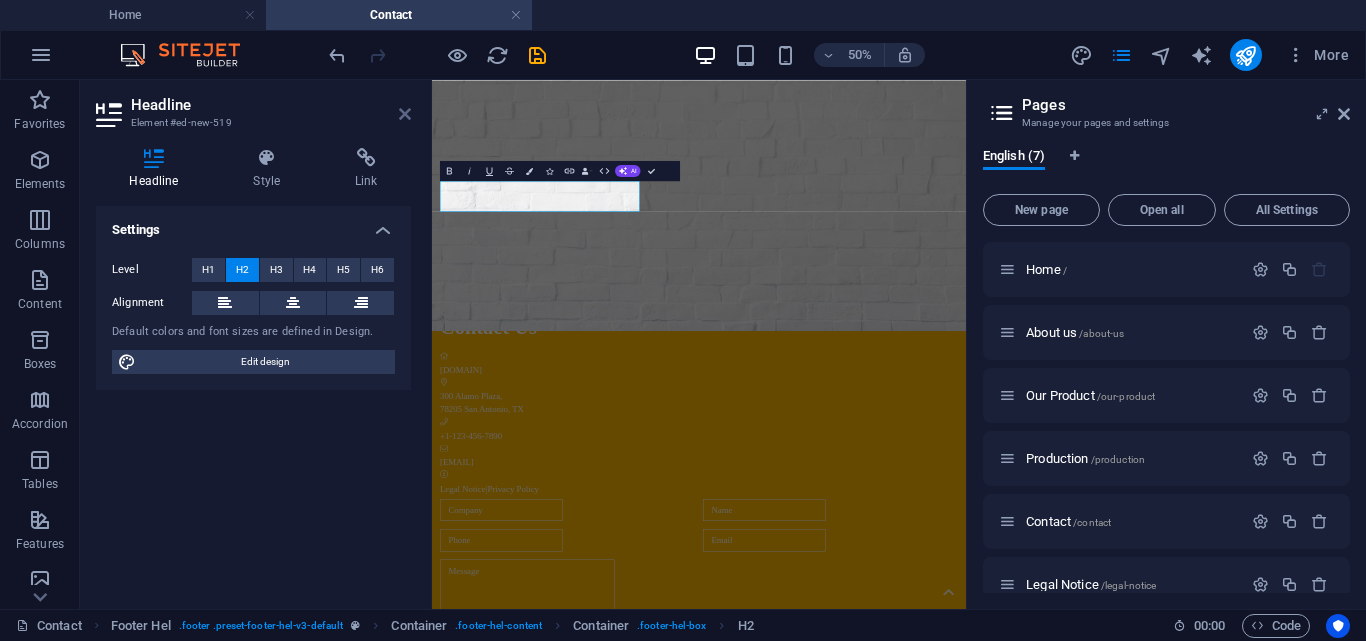 click at bounding box center (405, 114) 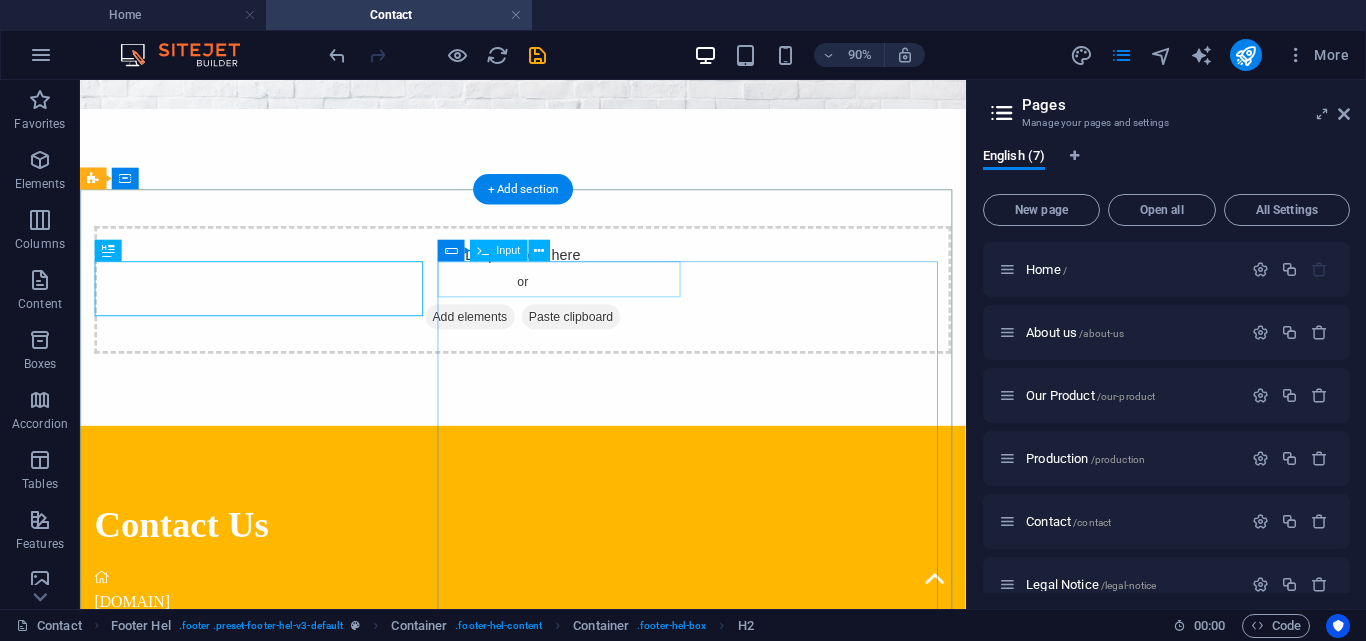 click at bounding box center (330, 940) 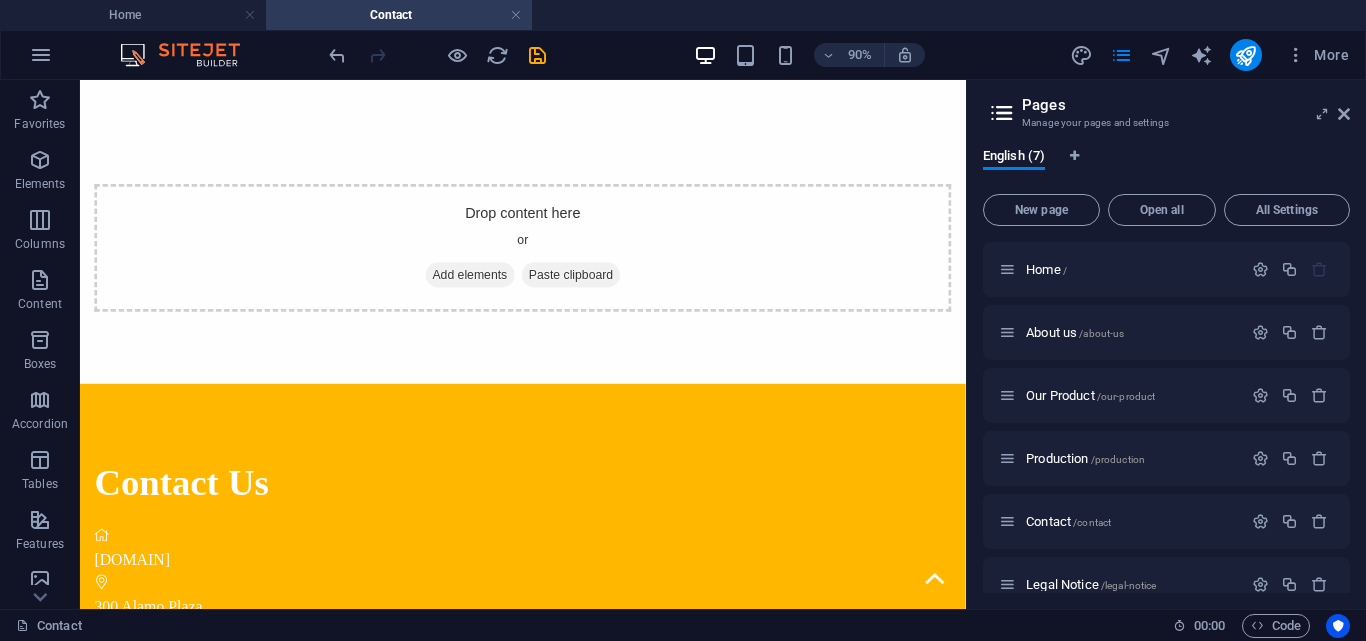 scroll, scrollTop: 708, scrollLeft: 0, axis: vertical 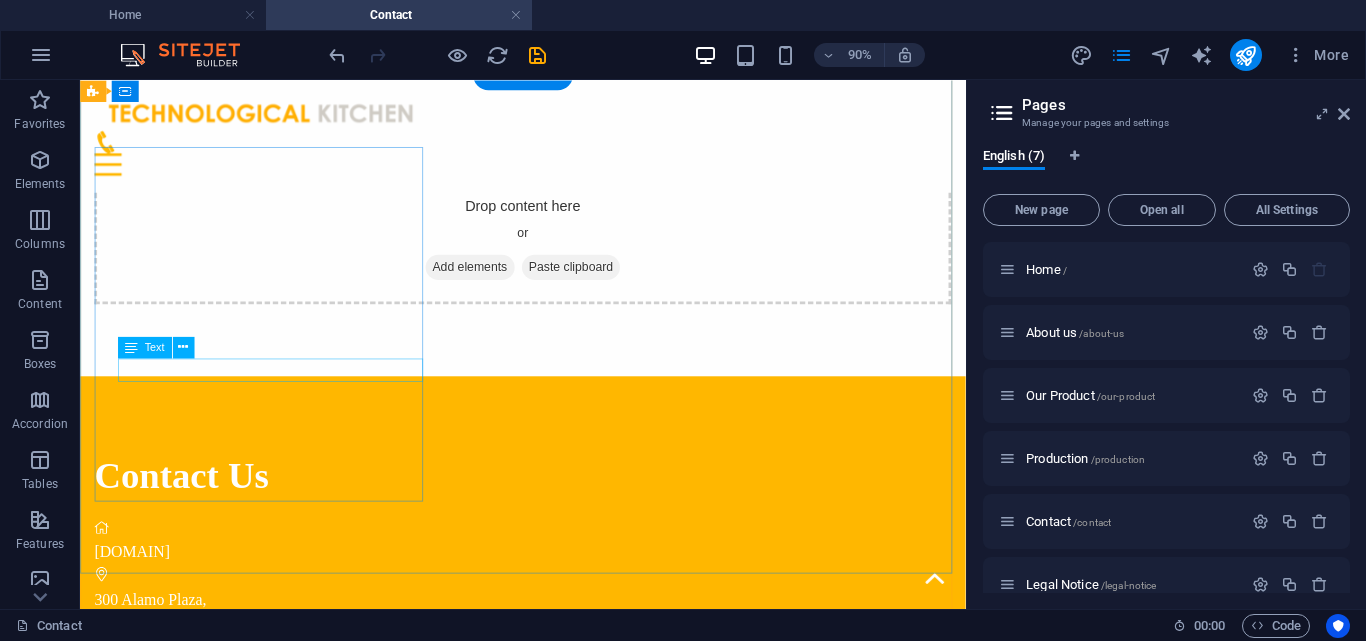 click on "Legal Notice  |  Privacy Policy" at bounding box center (572, 842) 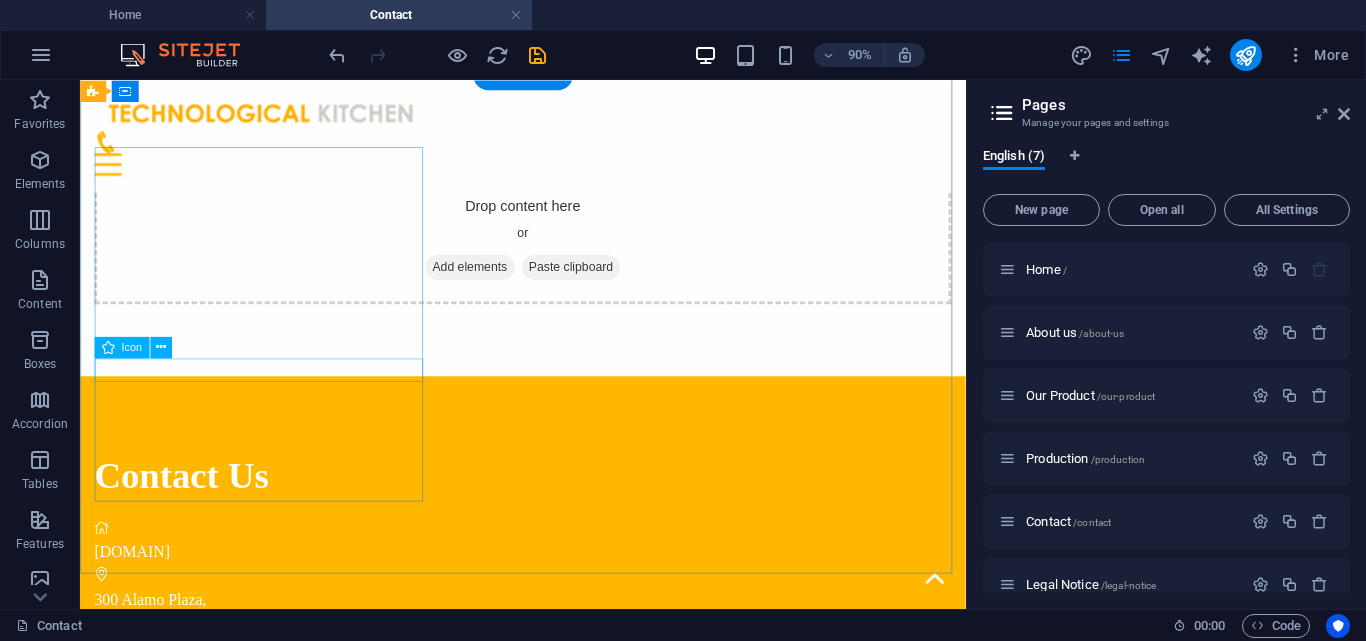 click at bounding box center [572, 815] 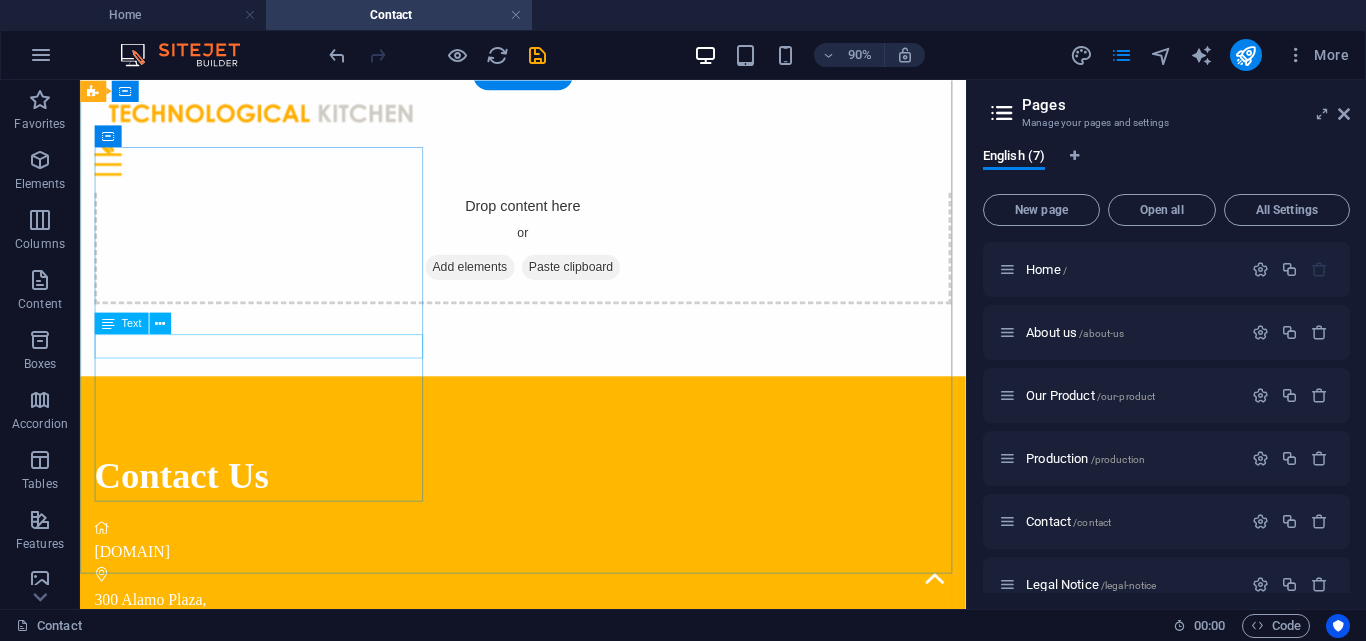 click on "[EMAIL]" at bounding box center (129, 789) 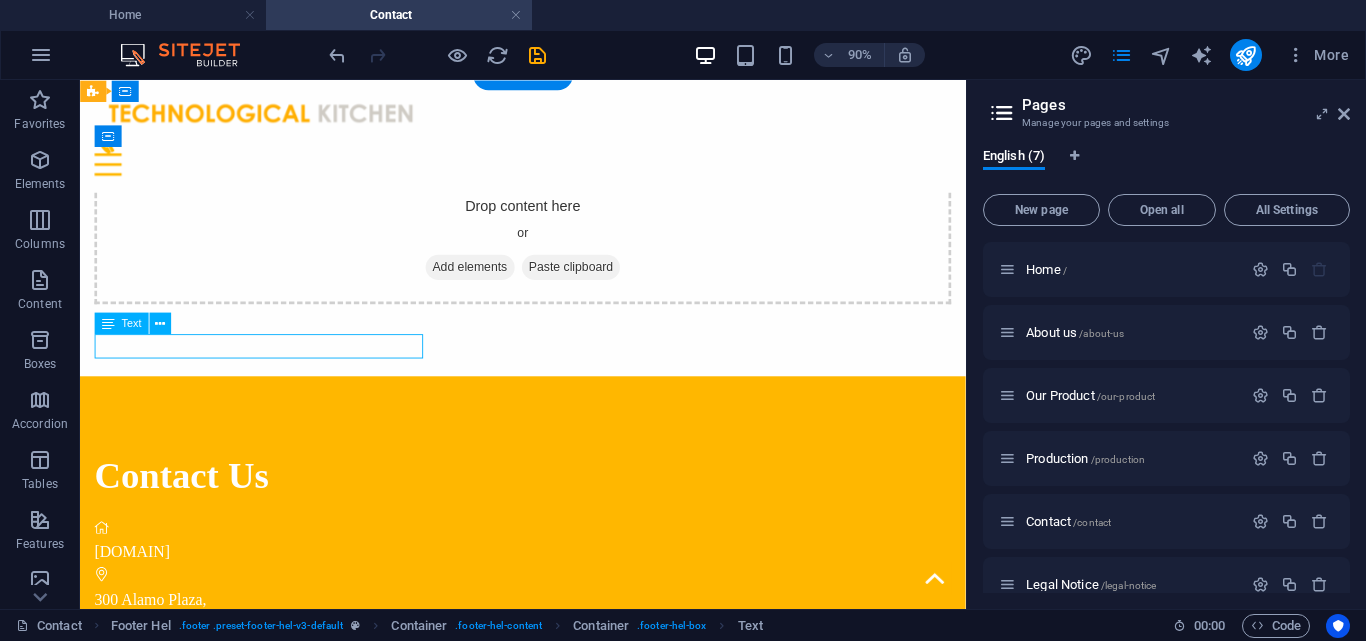 click on "[EMAIL]" at bounding box center [129, 789] 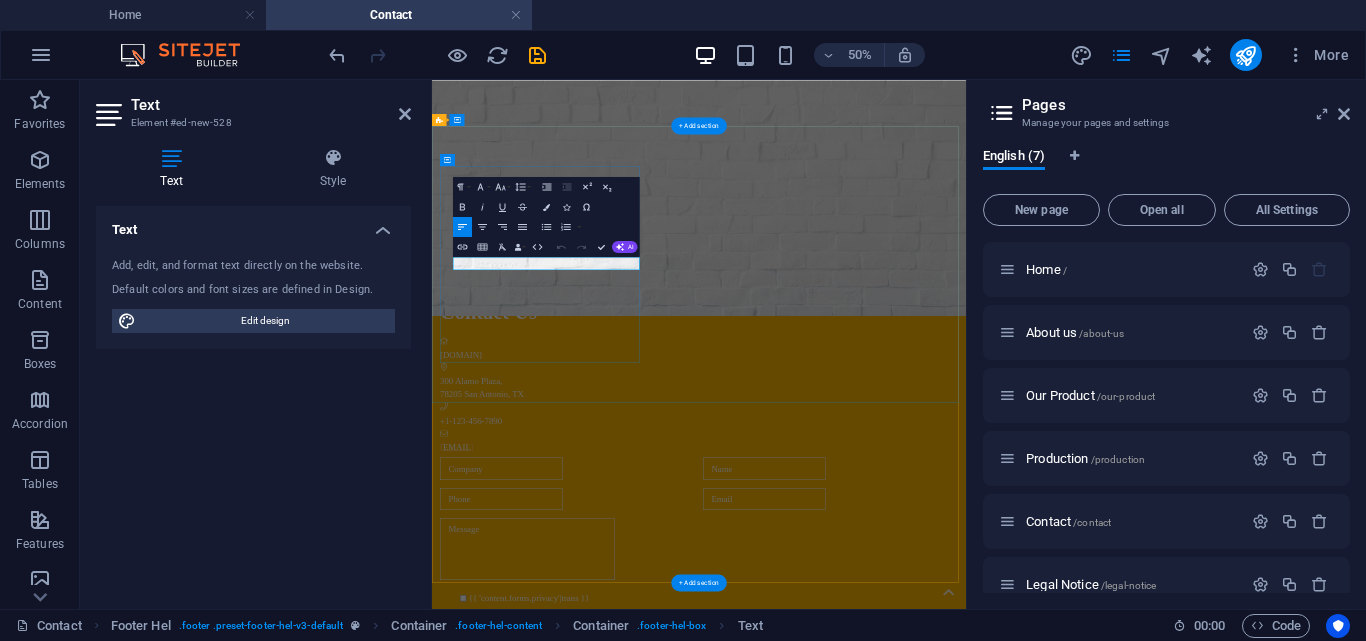 click on "[EMAIL]" at bounding box center (481, 814) 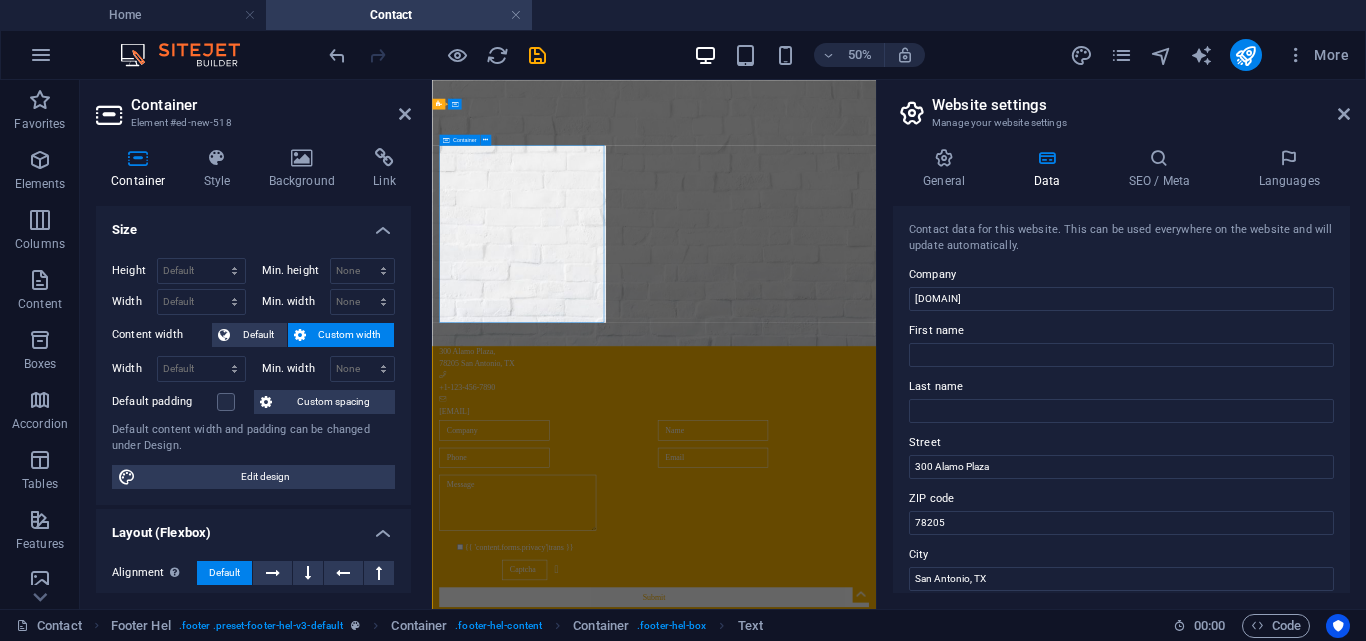 scroll, scrollTop: 734, scrollLeft: 0, axis: vertical 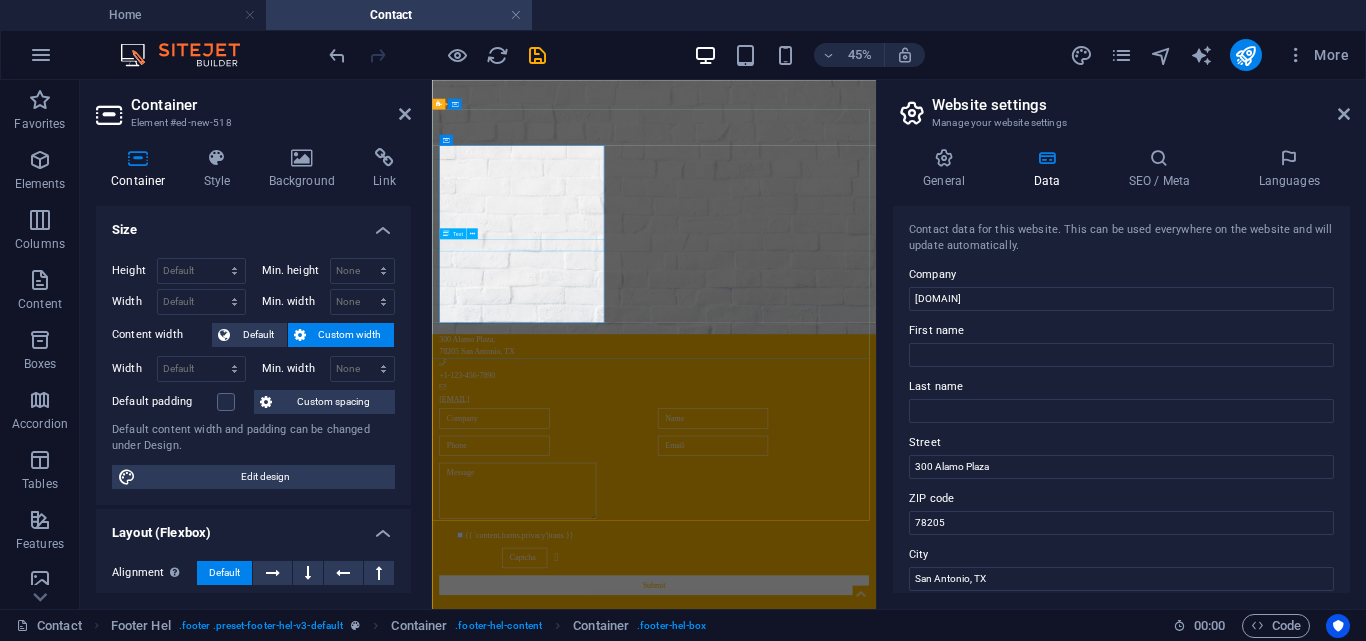 click on "[EMAIL]" at bounding box center [481, 788] 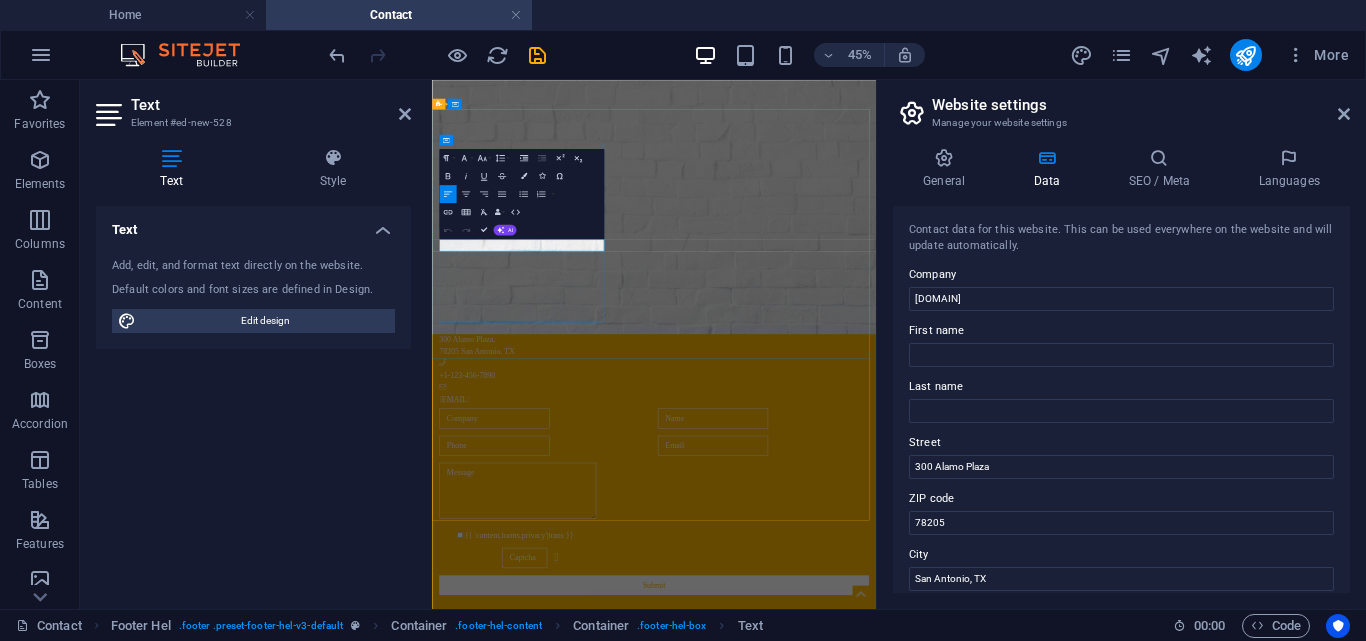 click on "[EMAIL]" at bounding box center (481, 788) 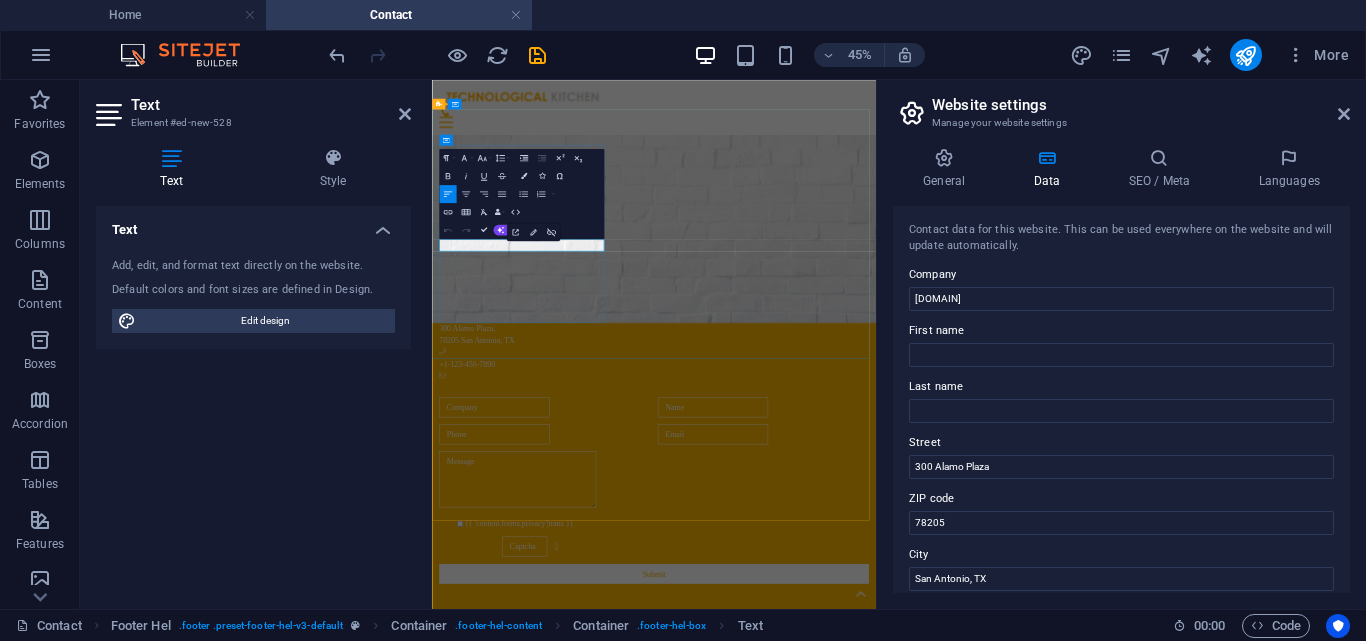 scroll, scrollTop: 649, scrollLeft: 0, axis: vertical 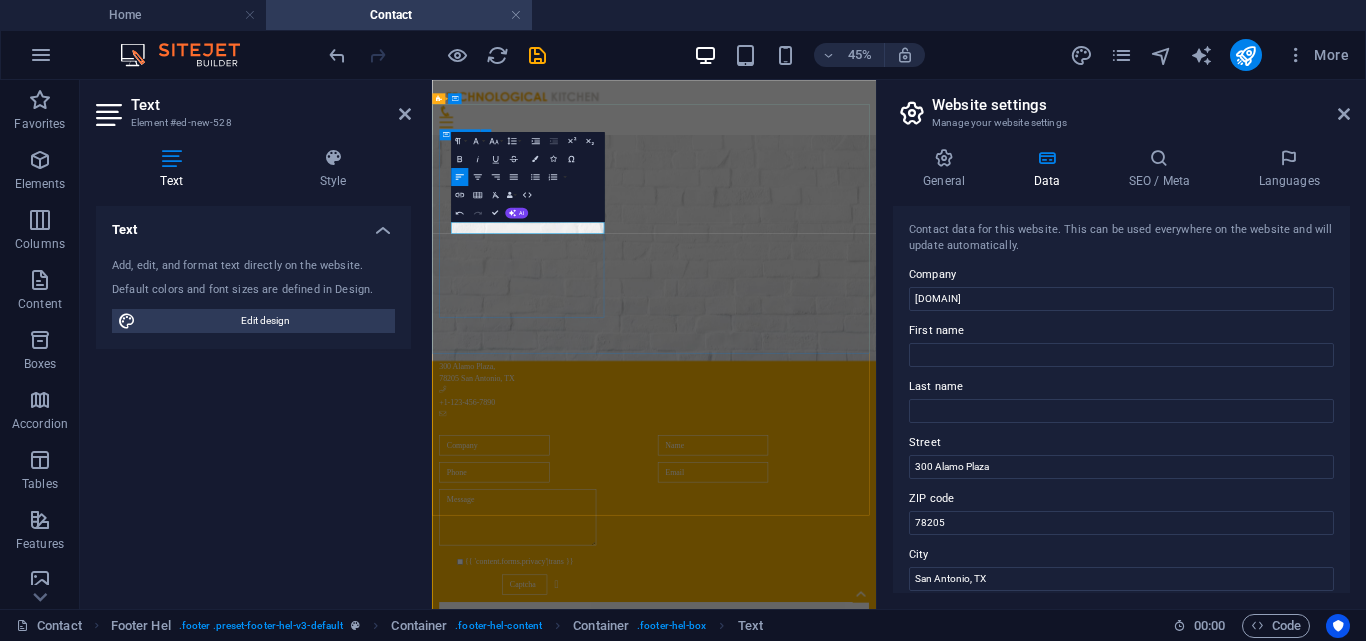 type 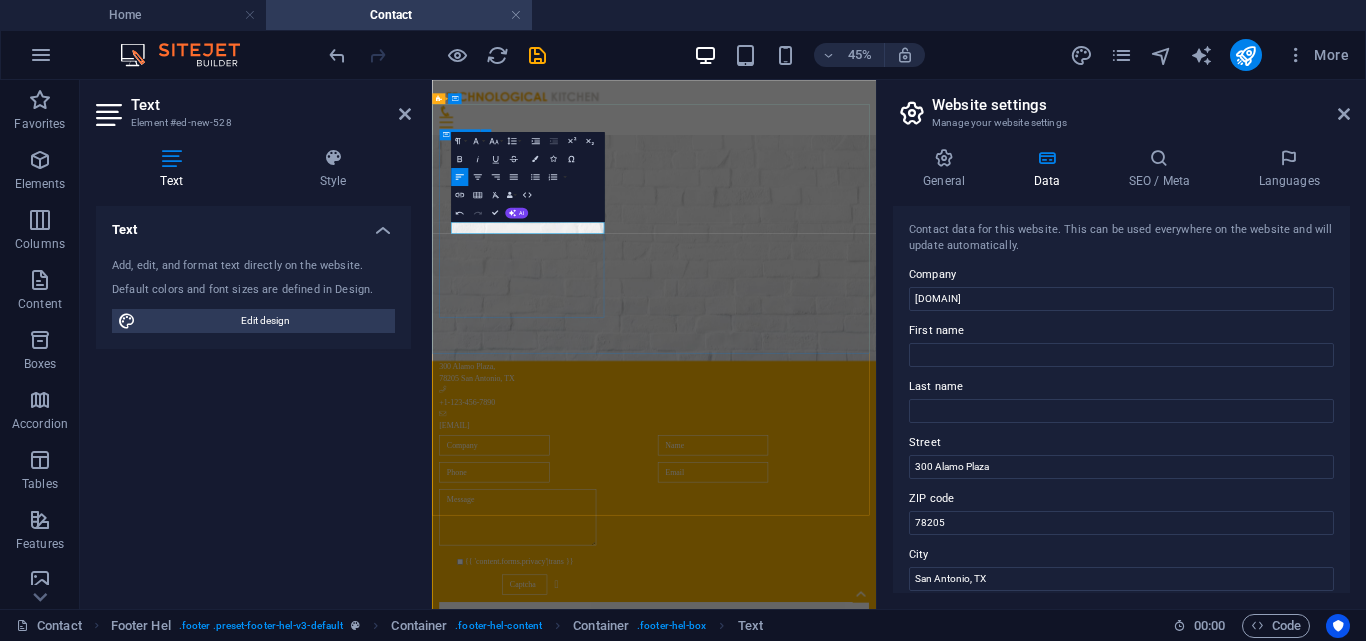 click on "Contact Us dapur-bgn.com 300 Alamo Plaza , 78205   San Antonio, TX +1-123-456-7890 wisesa.info@gmail.com" at bounding box center [925, 705] 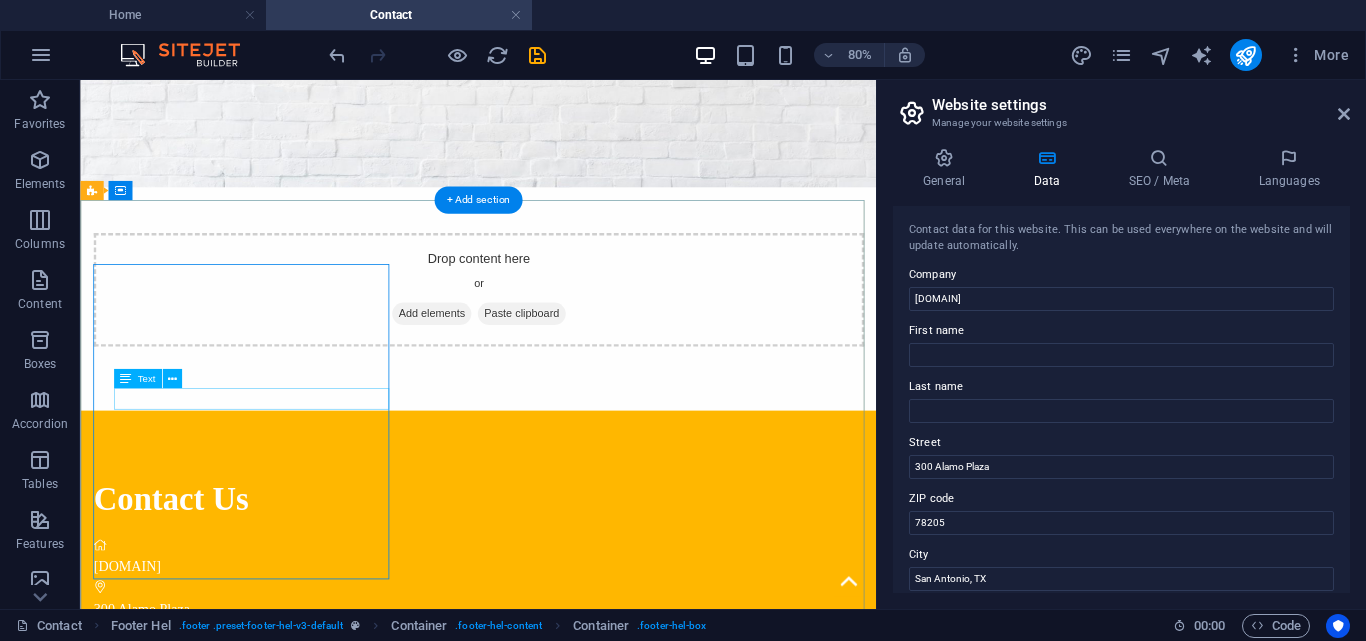 click on "+1-123-456-7890" at bounding box center (158, 820) 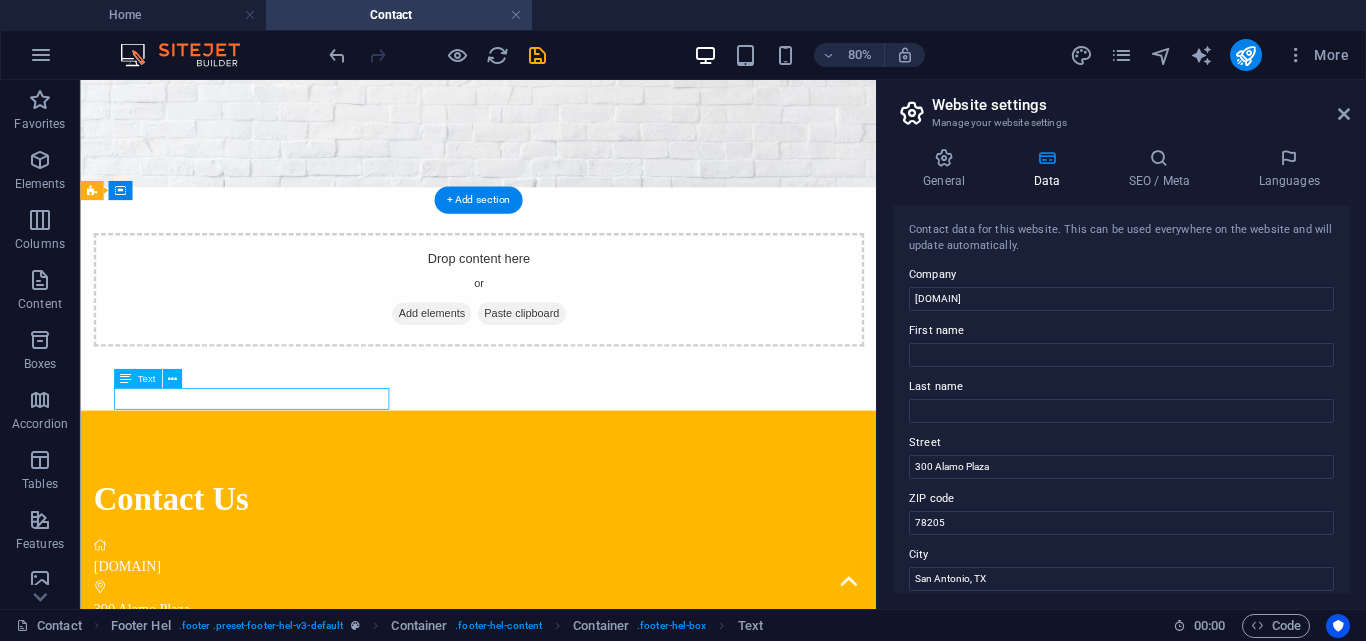click on "+1-123-456-7890" at bounding box center (158, 820) 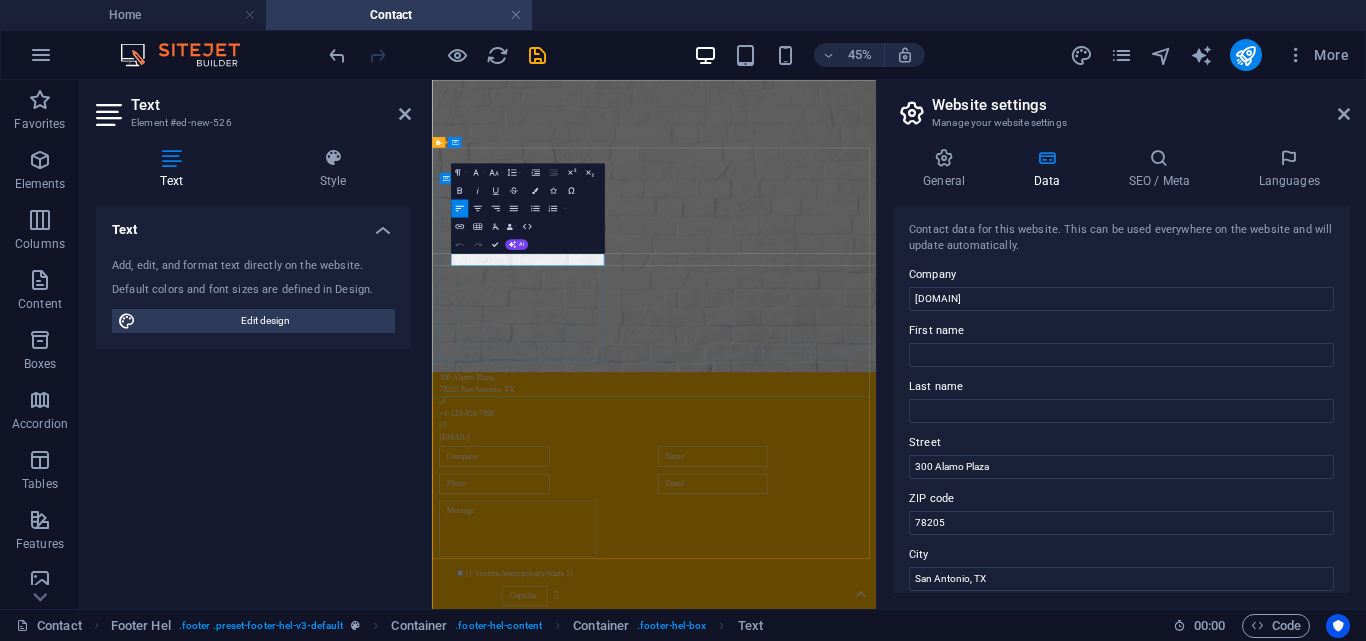 click on "+1-123-456-7890" at bounding box center (925, 820) 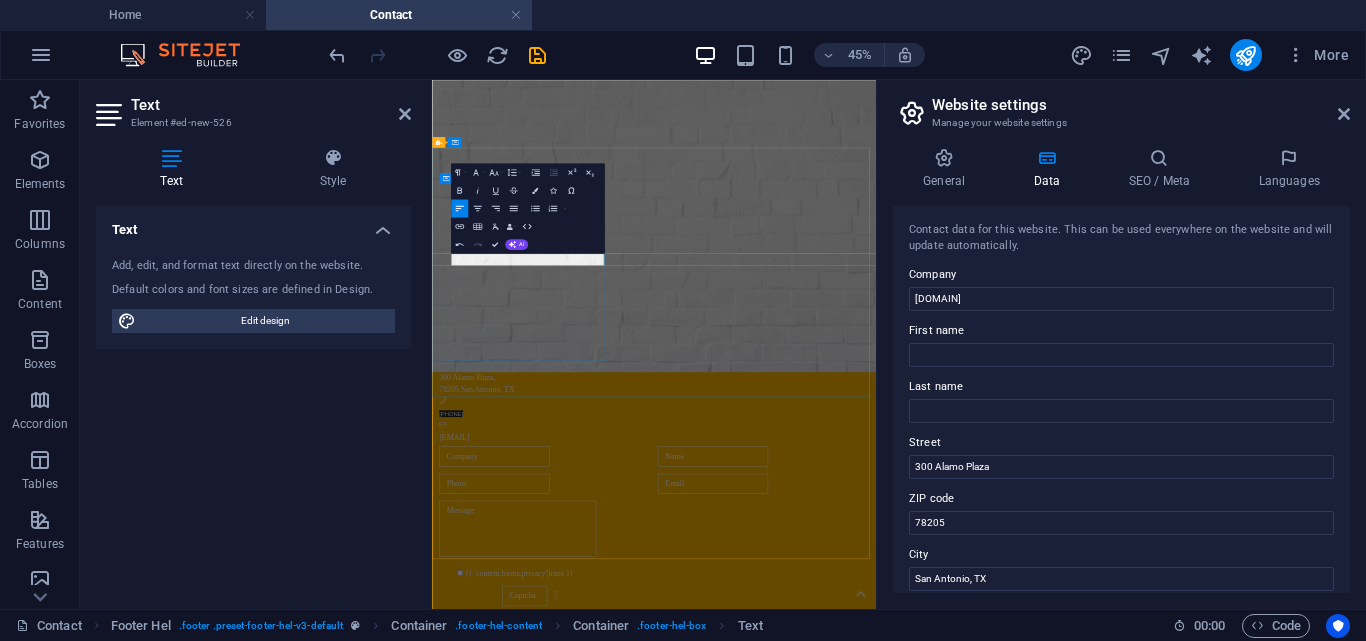 click on "Contact Us dapur-bgn.com 300 Alamo Plaza , 78205   San Antonio, TX 021-22520395 wisesa.info@gmail.com" at bounding box center (925, 730) 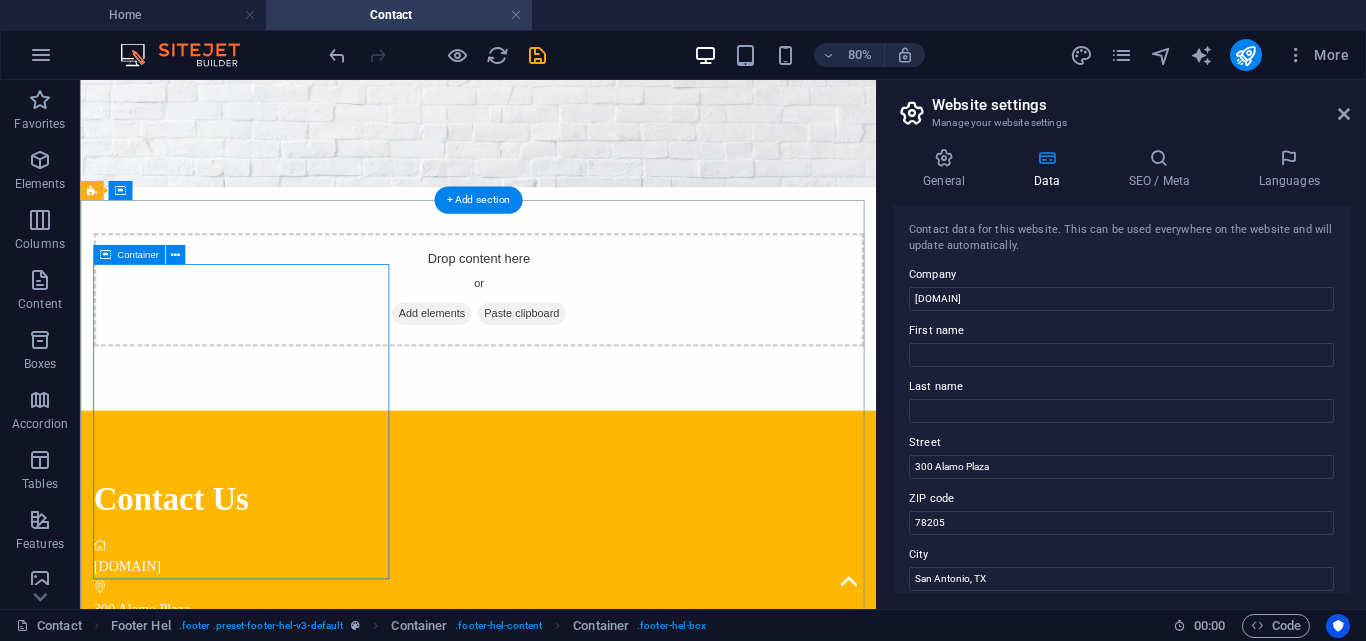 click on "Contact Us dapur-bgn.com 300 Alamo Plaza , 78205   San Antonio, TX 021-22520395 wisesa.info@gmail.com" at bounding box center (577, 730) 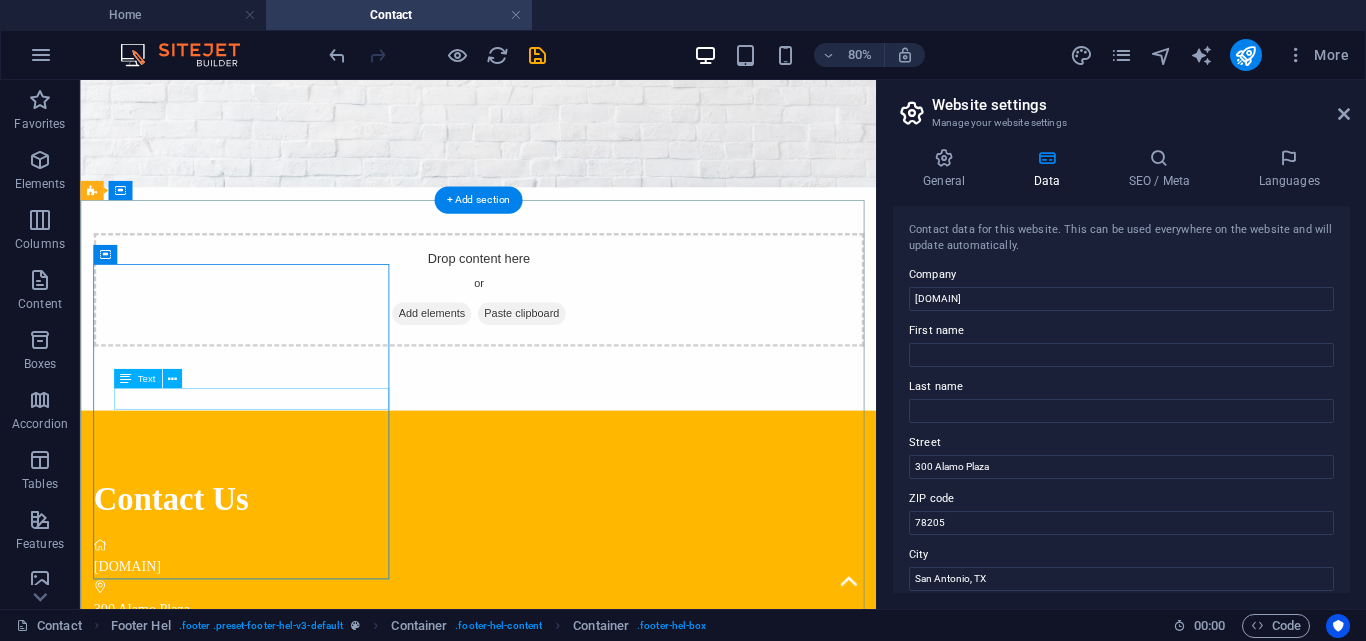 click on "021-22520395" at bounding box center (577, 820) 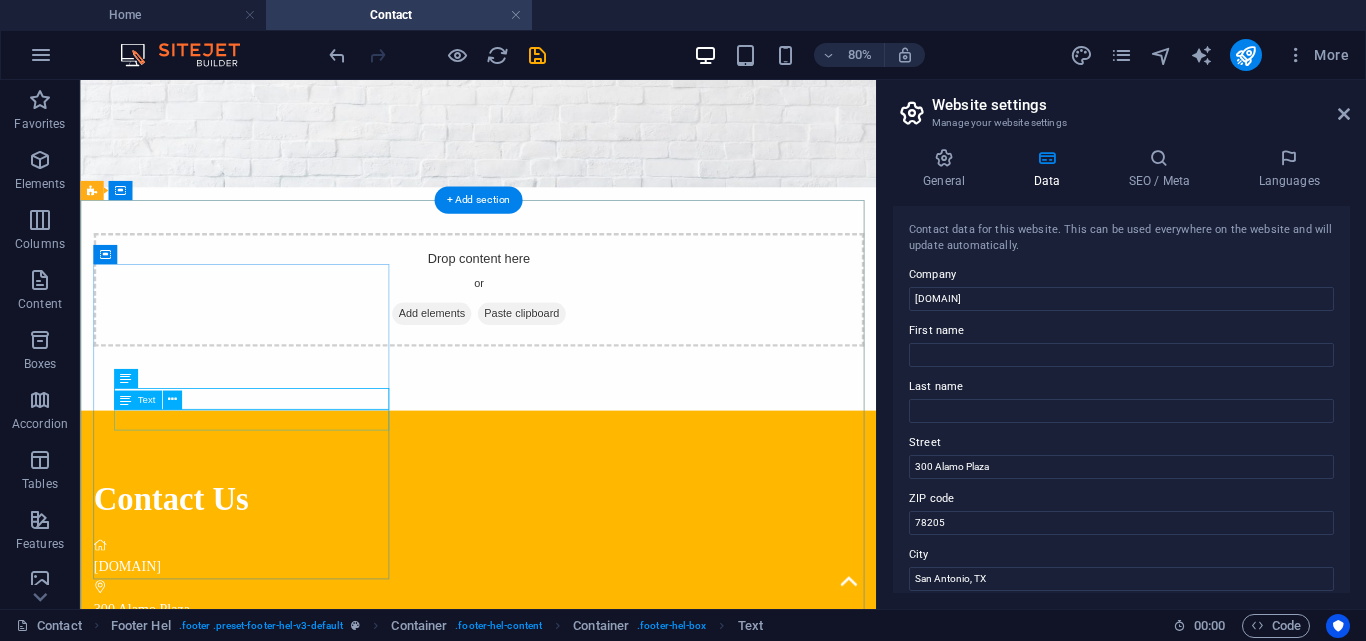 click on "[EMAIL]" at bounding box center (577, 873) 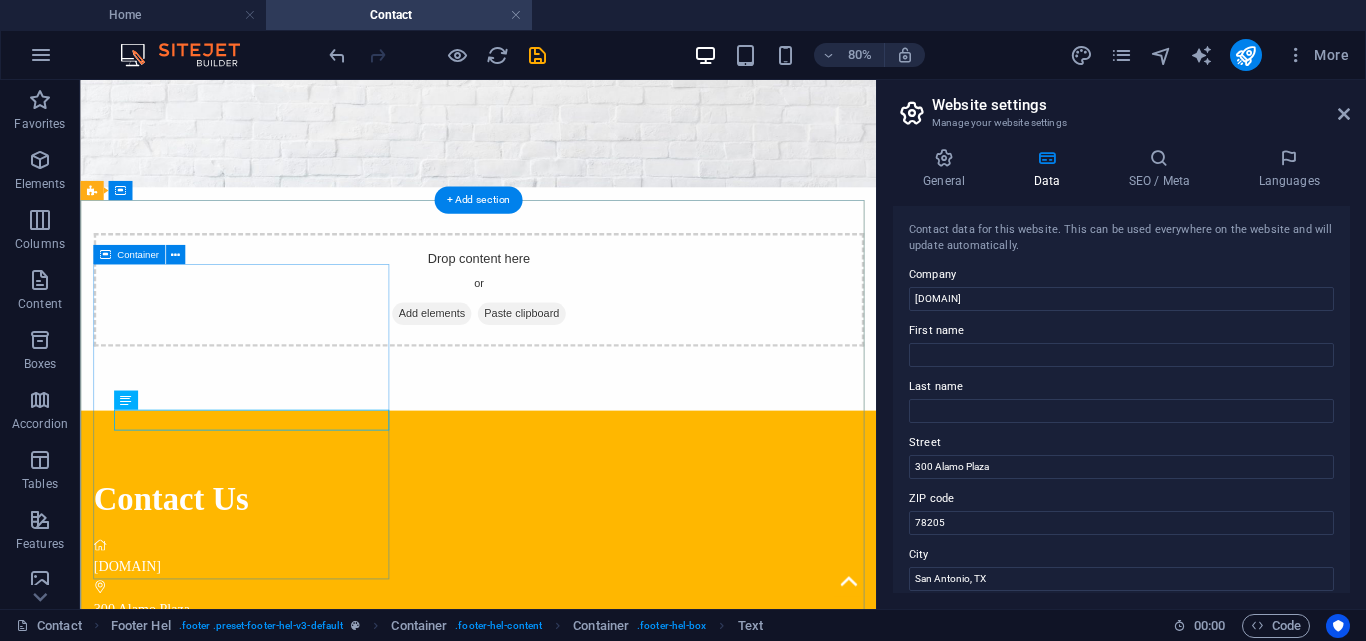 click on "Contact Us dapur-bgn.com 300 Alamo Plaza , 78205   San Antonio, TX 021-22520395 wisesa.info@gmail.com" at bounding box center (577, 730) 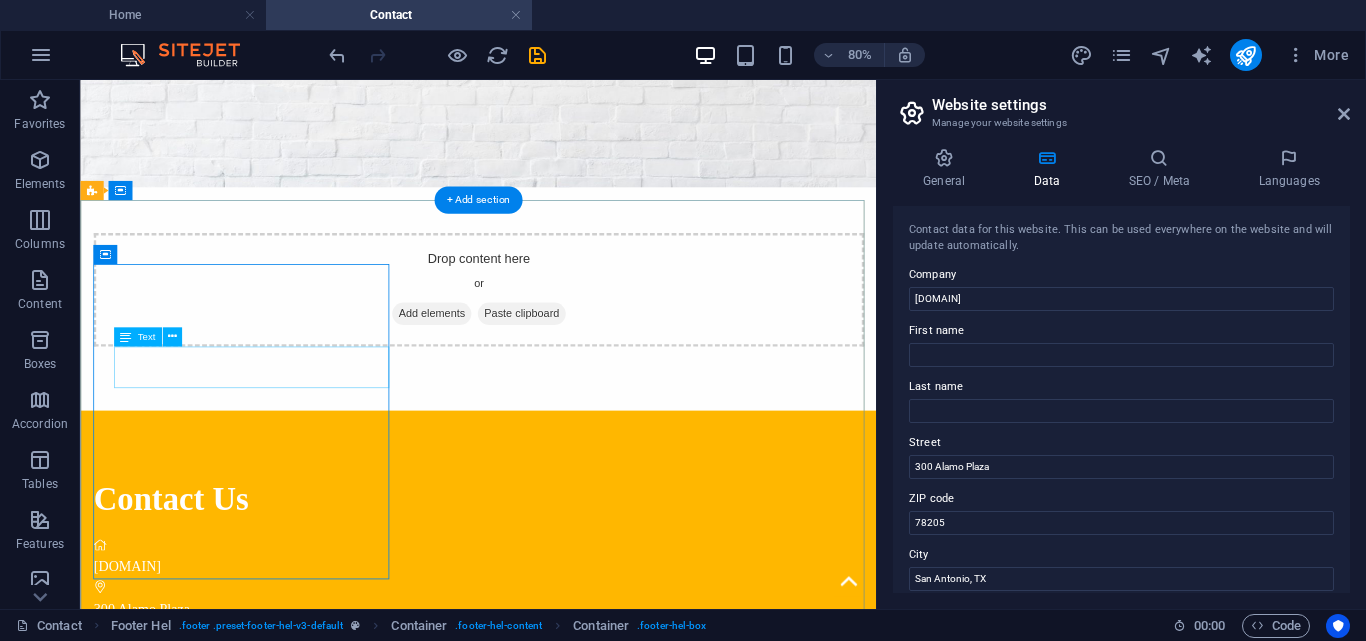 click on "300 Alamo Plaza , 78205   San Antonio, TX" at bounding box center [577, 754] 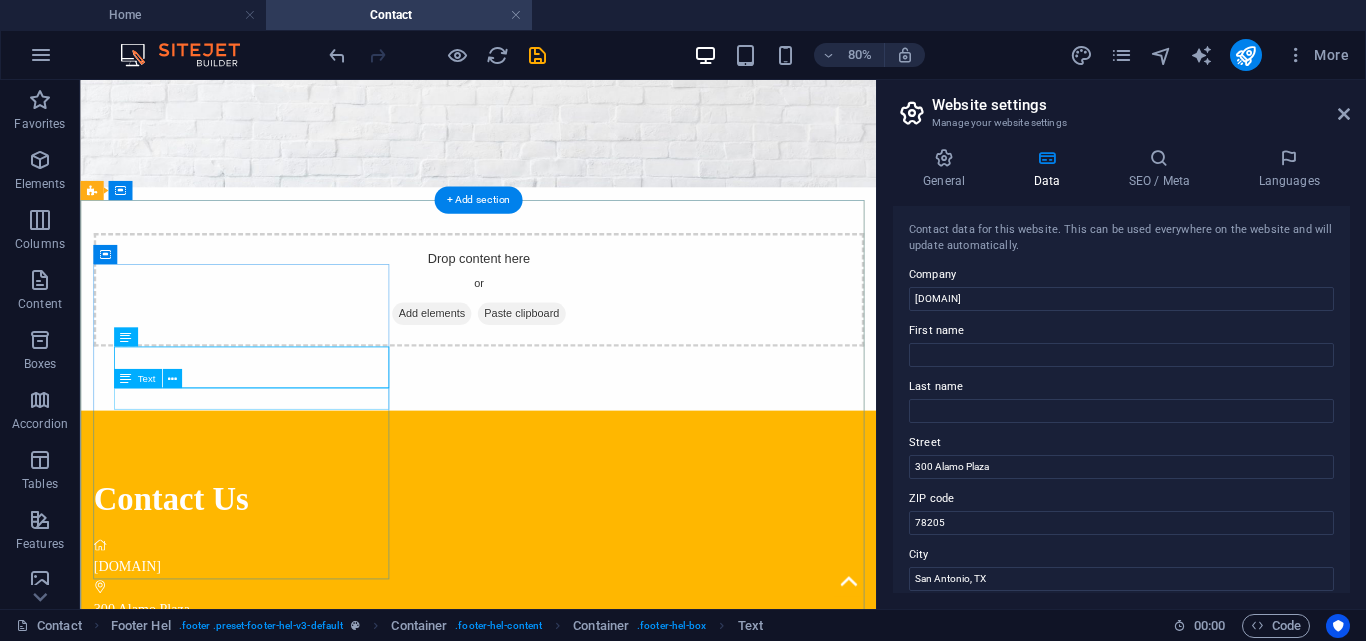 click on "021-22520395" at bounding box center (577, 820) 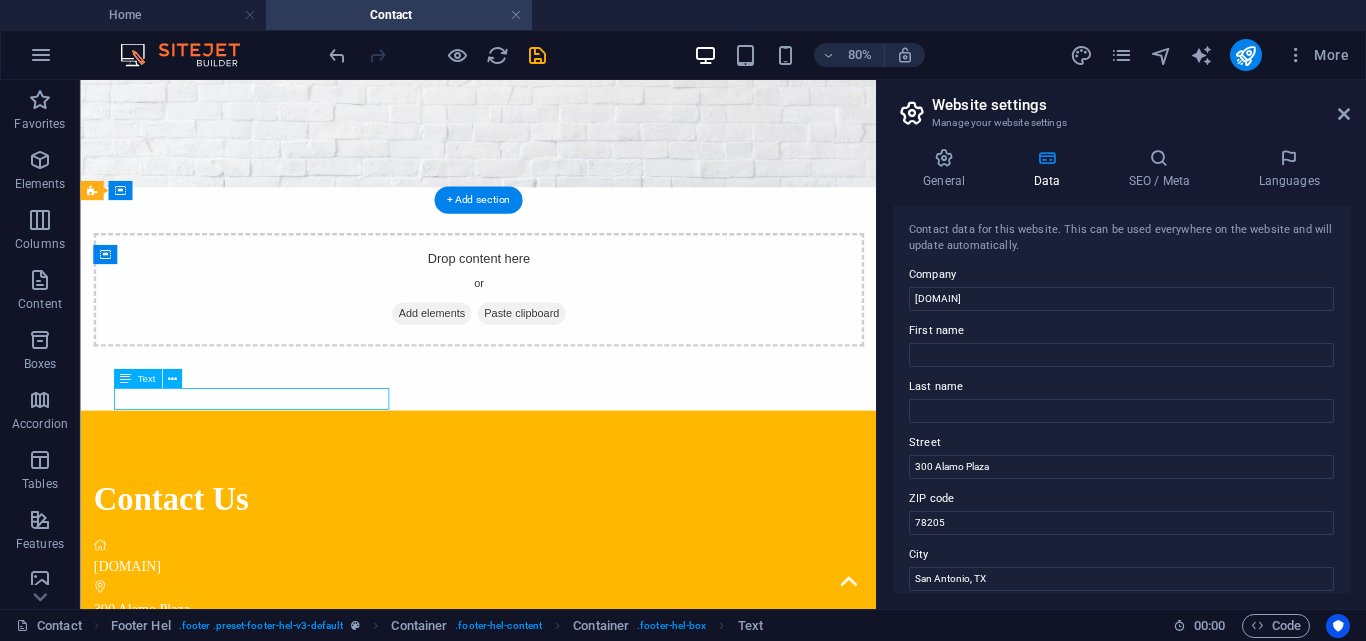click on "021-22520395" at bounding box center (577, 820) 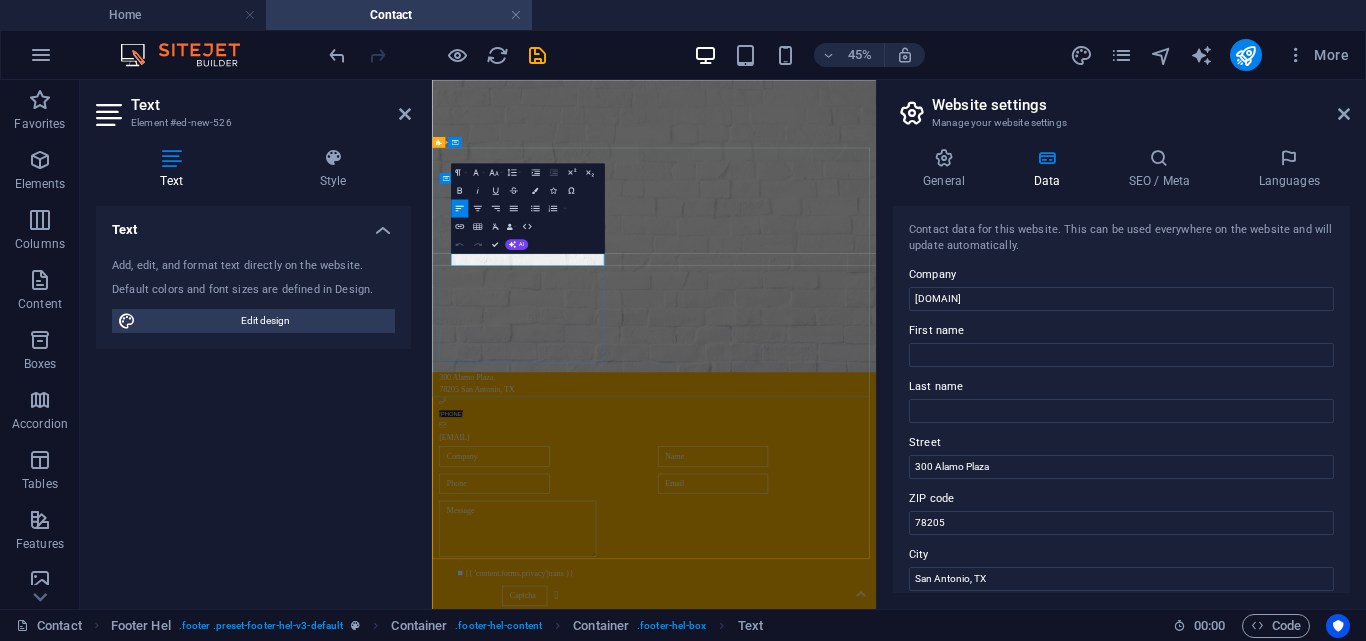 click on "021-22520395" at bounding box center (925, 820) 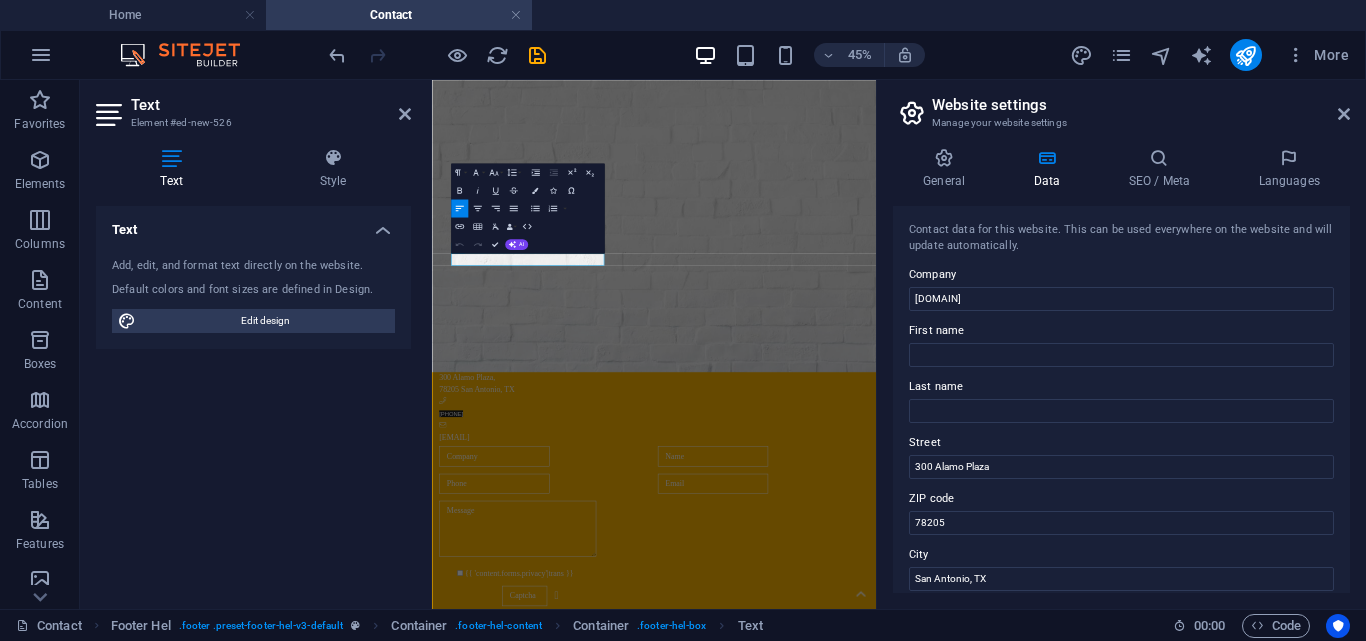 click on "Undo Redo Confirm (Ctrl+⏎) AI Improve Make shorter Make longer Fix spelling & grammar Translate to English Generate text" at bounding box center (489, 244) 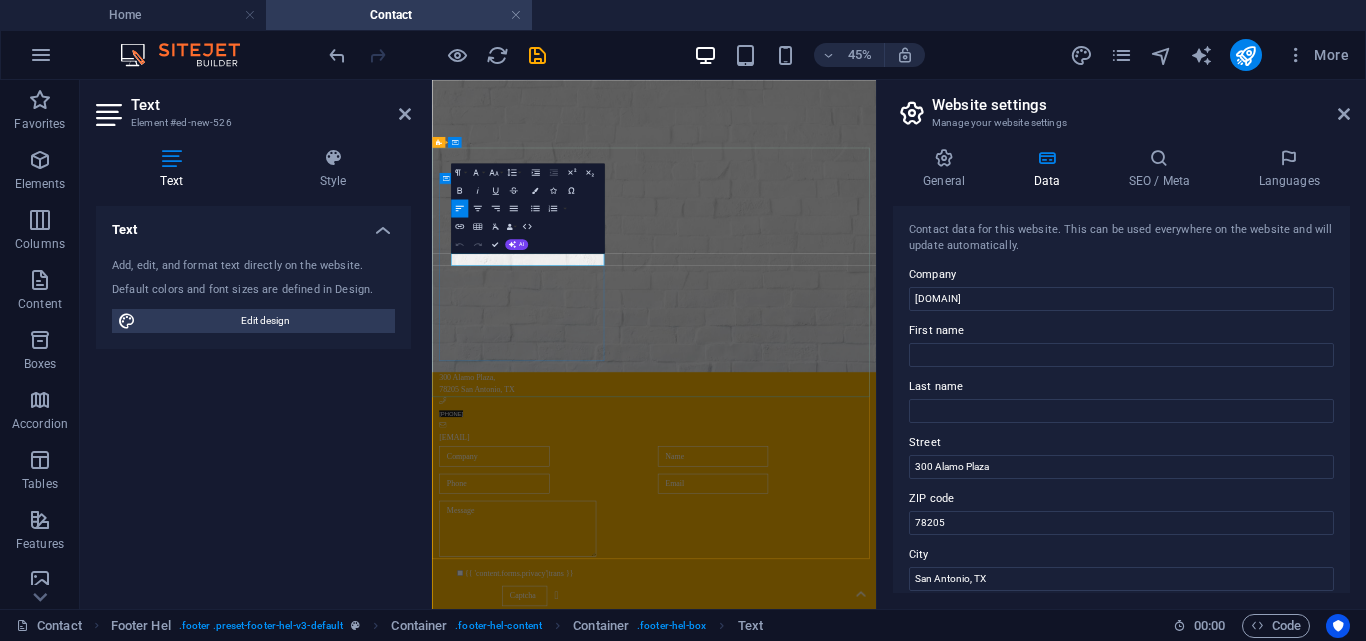 click on "021-22520395" at bounding box center (925, 820) 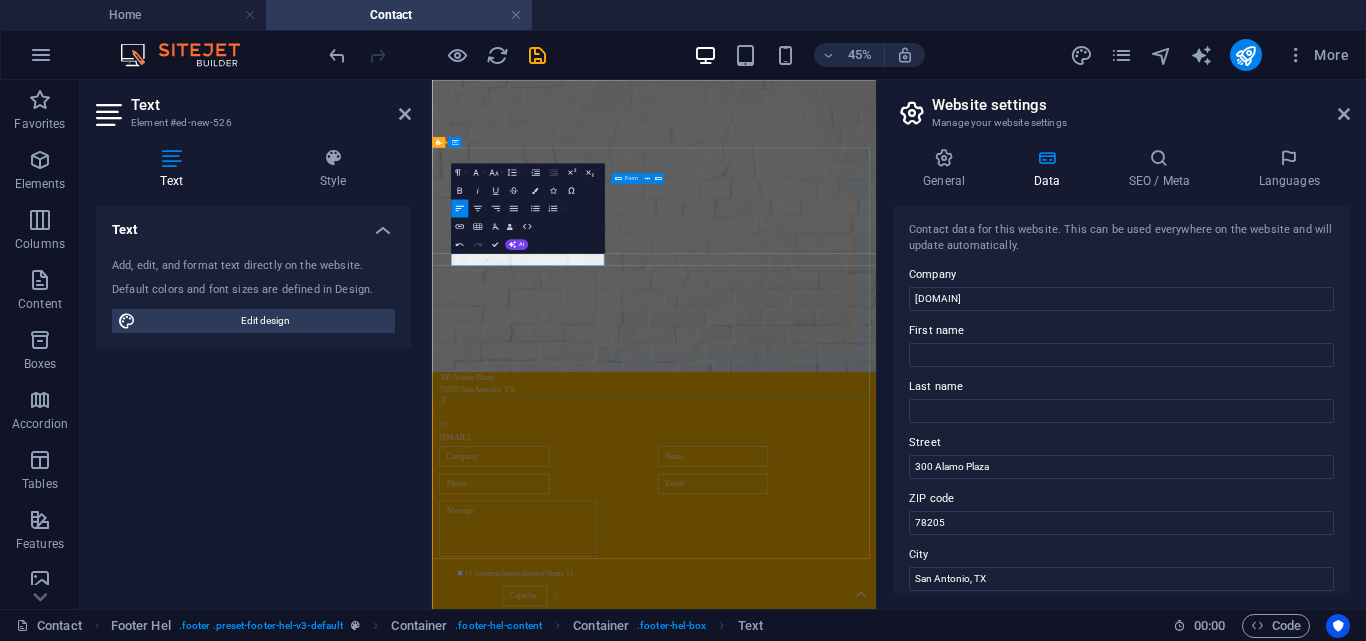 type 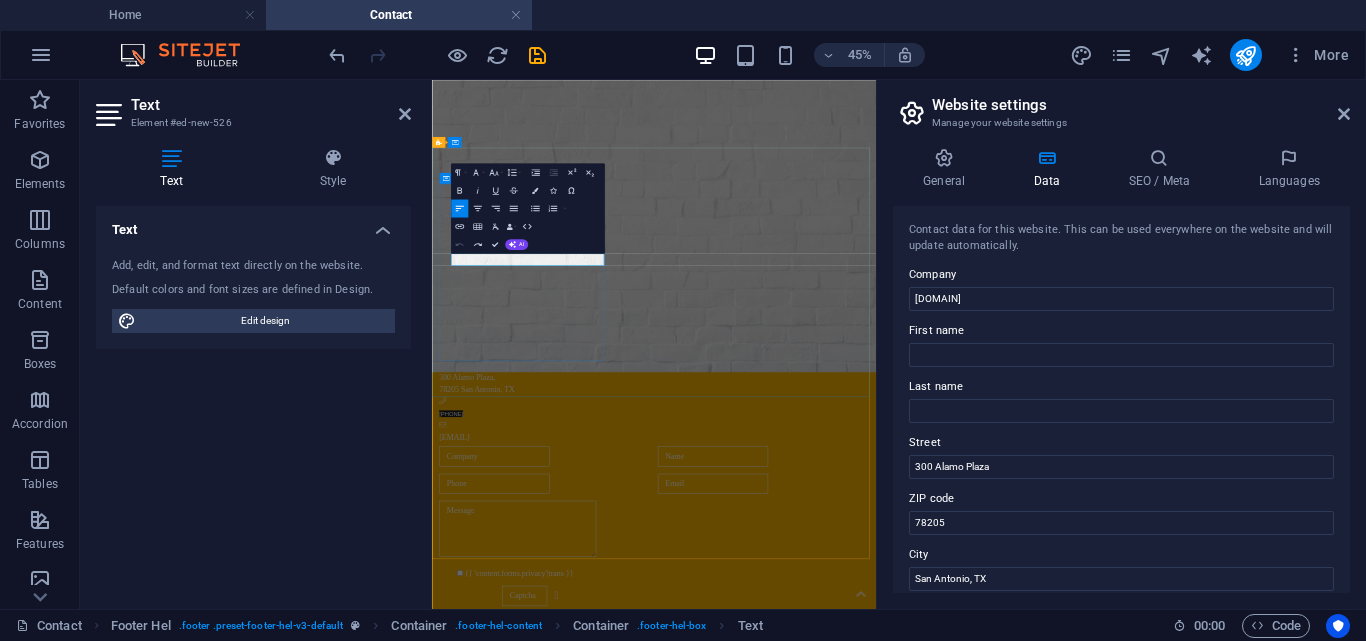 click on "Contact Us dapur-bgn.com 300 Alamo Plaza , 78205   San Antonio, TX 021-22520395 wisesa.info@gmail.com" at bounding box center [925, 730] 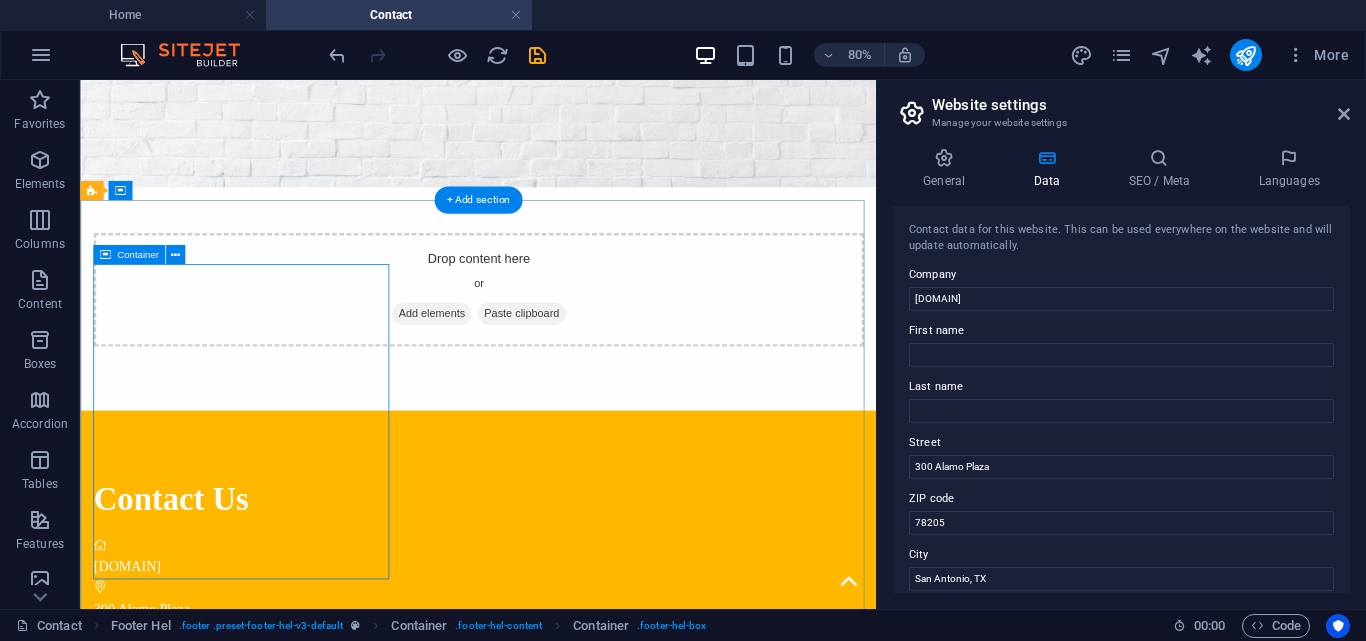click on "Contact Us dapur-bgn.com 300 Alamo Plaza , 78205   San Antonio, TX 021-22520395 wisesa.info@gmail.com" at bounding box center [577, 730] 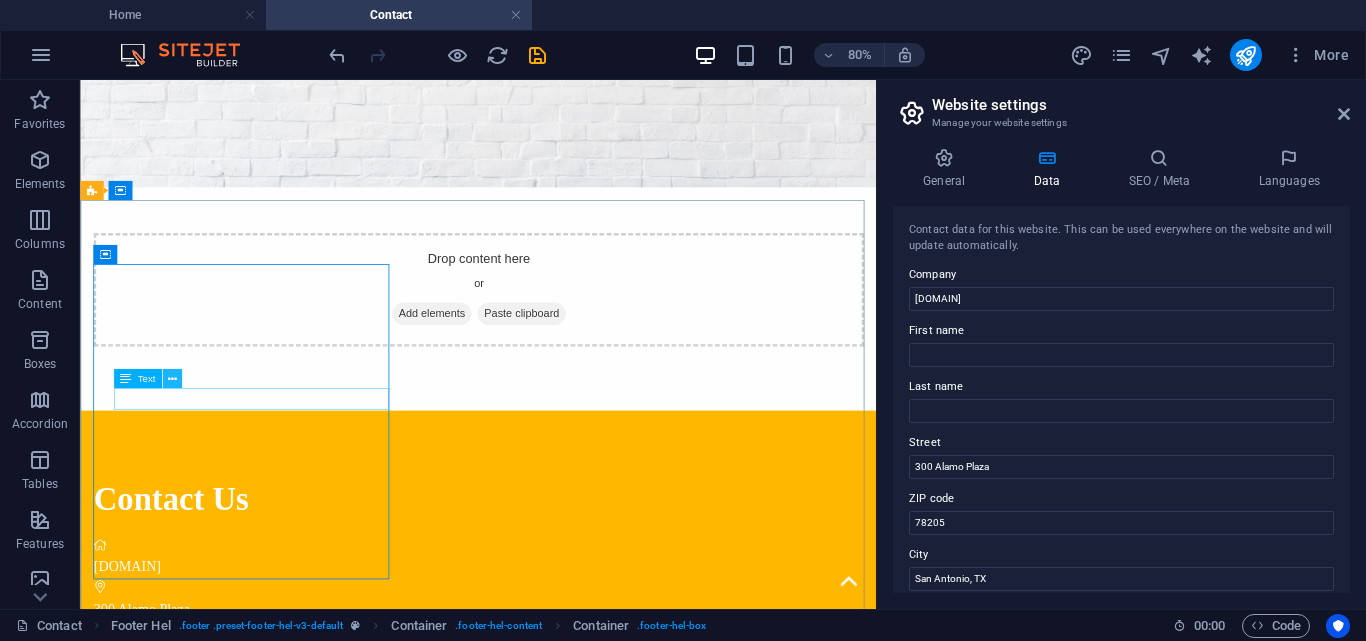 click at bounding box center (171, 378) 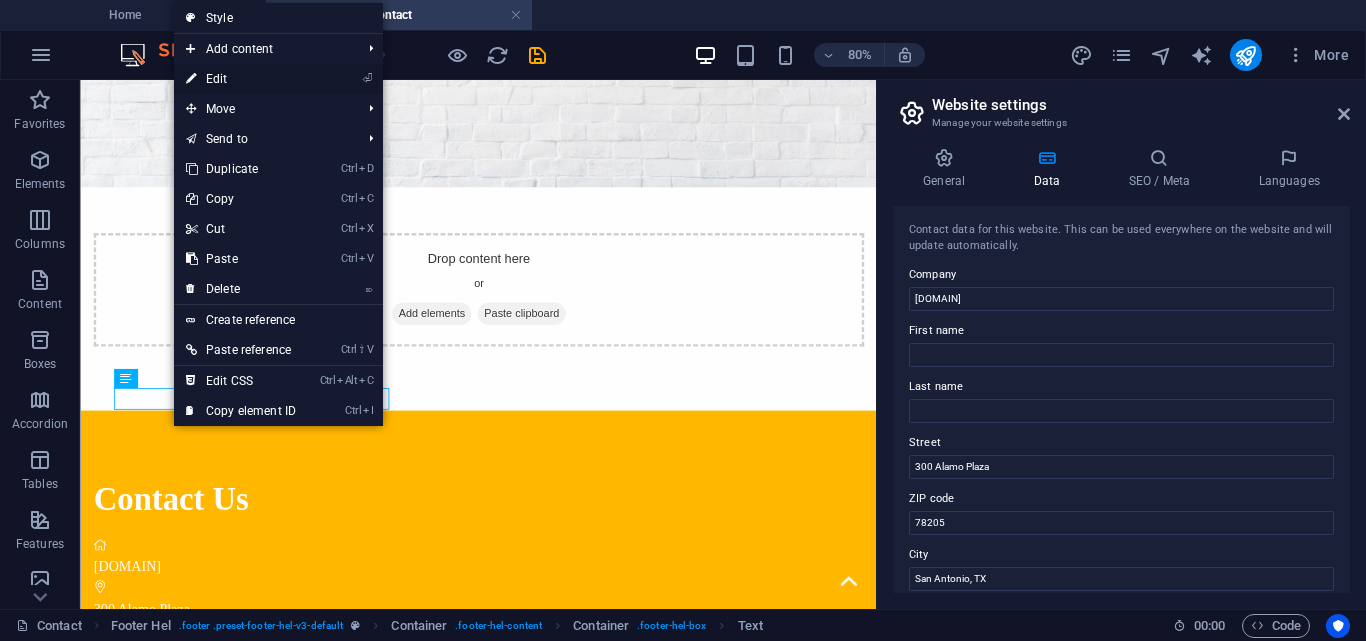 click on "⏎  Edit" at bounding box center [241, 79] 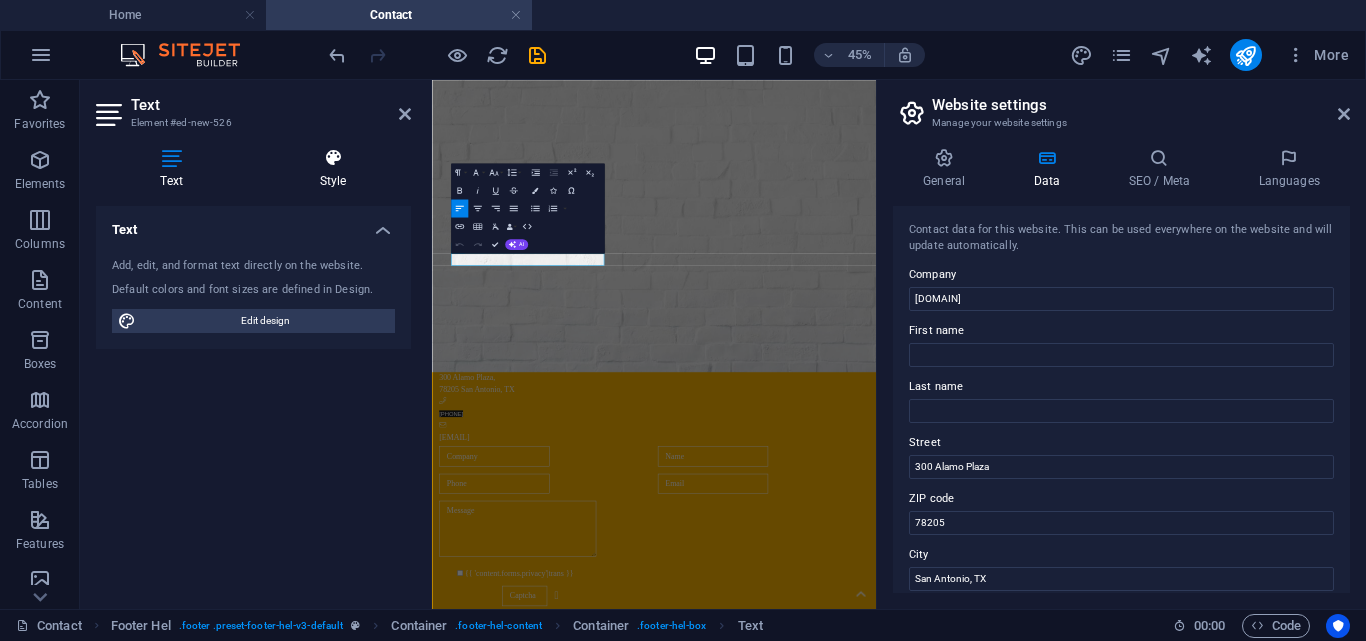 click at bounding box center (333, 158) 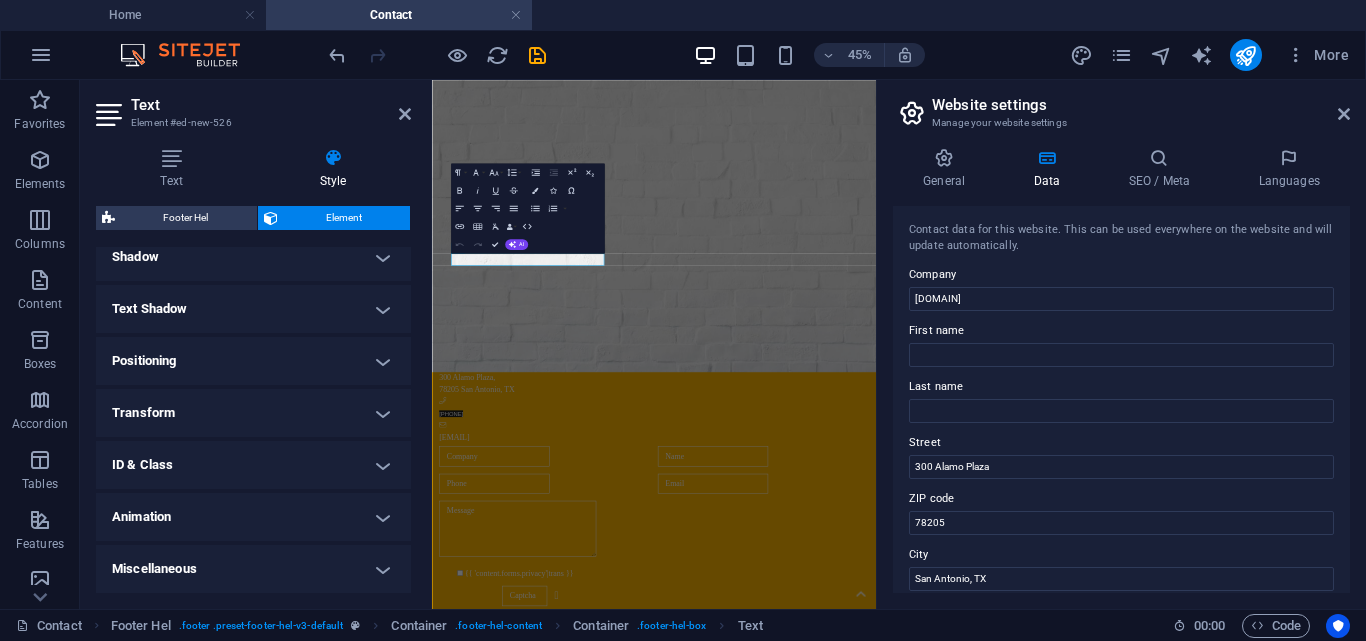 scroll, scrollTop: 0, scrollLeft: 0, axis: both 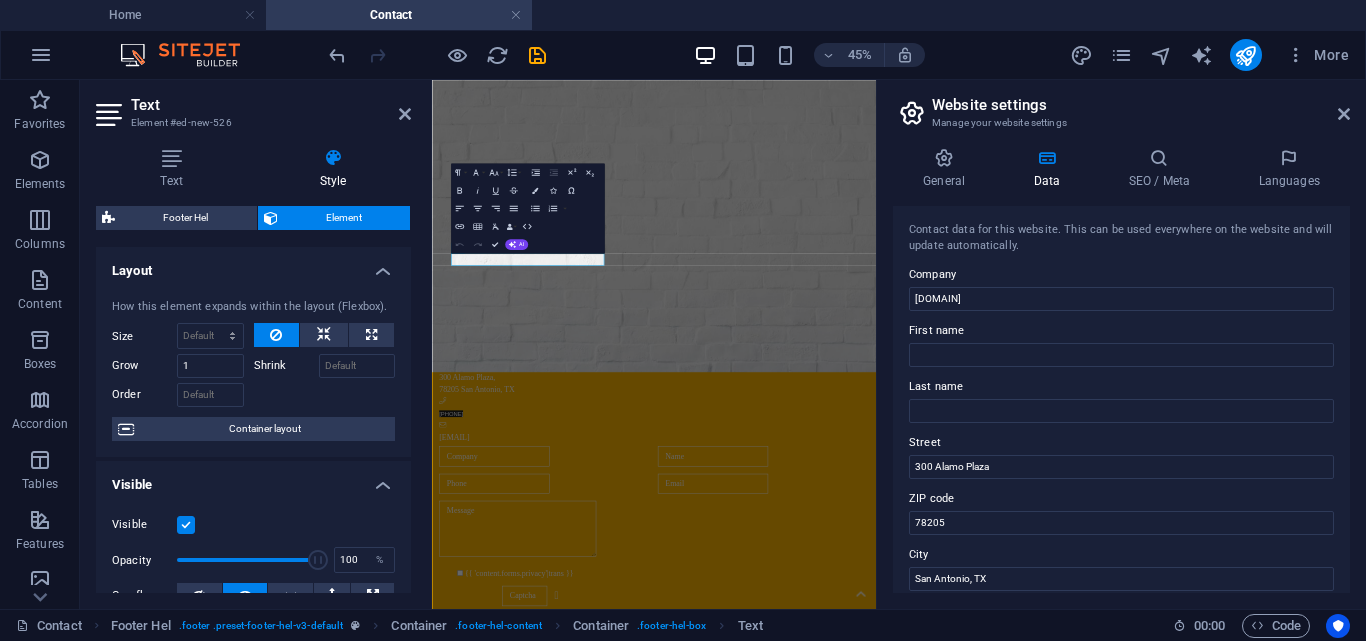 click on "Text Style Text Add, edit, and format text directly on the website. Default colors and font sizes are defined in Design. Edit design Alignment Left aligned Centered Right aligned Footer Hel Element Layout How this element expands within the layout (Flexbox). Size Default auto px % 1/1 1/2 1/3 1/4 1/5 1/6 1/7 1/8 1/9 1/10 Grow 1 Shrink Order Container layout Visible Visible Opacity 100 % Overflow Spacing Margin Default auto px % rem vw vh Custom Custom auto px % rem vw vh auto px % rem vw vh auto px % rem vw vh auto px % rem vw vh Padding Default px rem % vh vw Custom Custom px rem % vh vw px rem % vh vw px rem % vh vw px rem % vh vw Border Style              - Width 1 auto px rem % vh vw Custom Custom 1 auto px rem % vh vw 1 auto px rem % vh vw 1 auto px rem % vh vw 1 auto px rem % vh vw  - Color Round corners Default px rem % vh vw Custom Custom px rem % vh vw px rem % vh vw px rem % vh vw px rem % vh vw Shadow Default None Outside Inside Color X offset 0 px rem vh vw Y offset 0 px rem vh vw Blur 0" at bounding box center (253, 370) 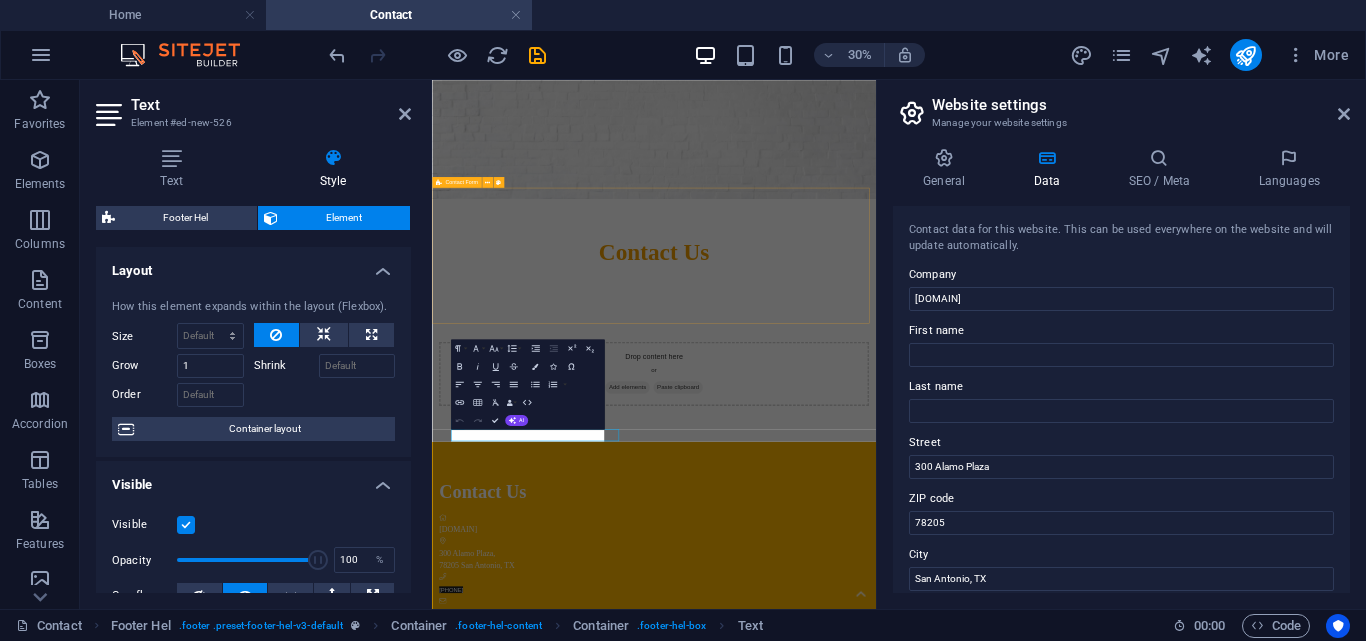 scroll, scrollTop: 258, scrollLeft: 0, axis: vertical 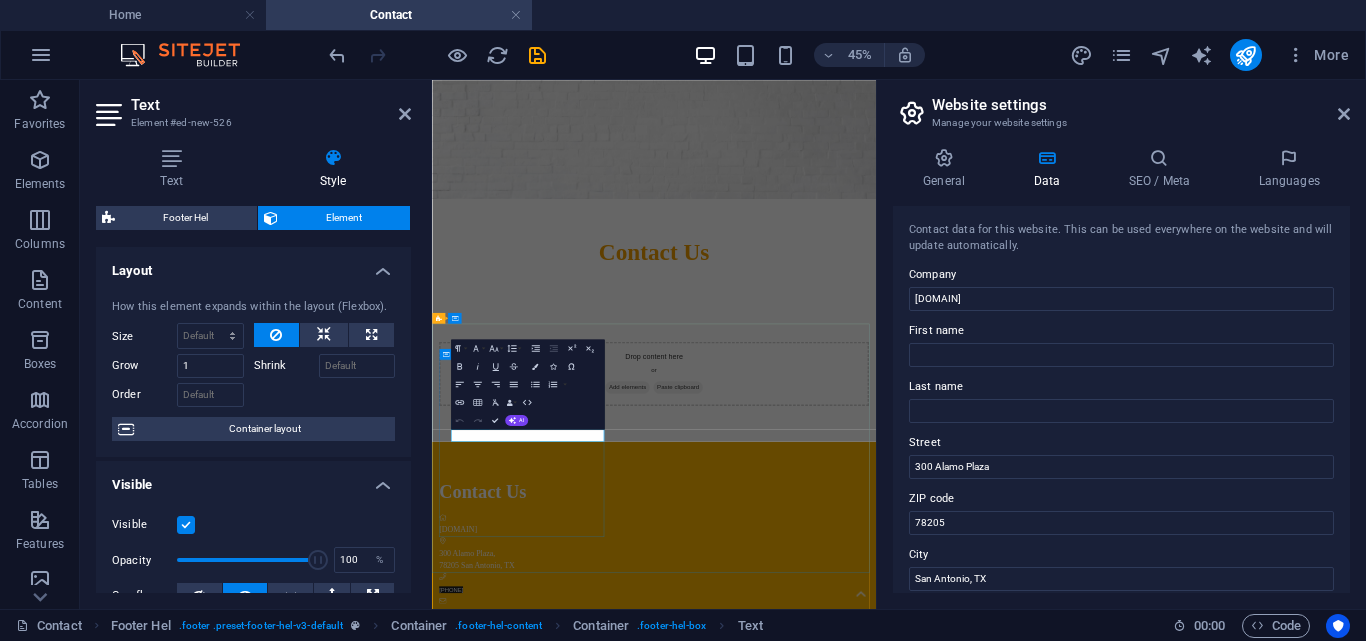 click on "021-22520395" at bounding box center [925, 1211] 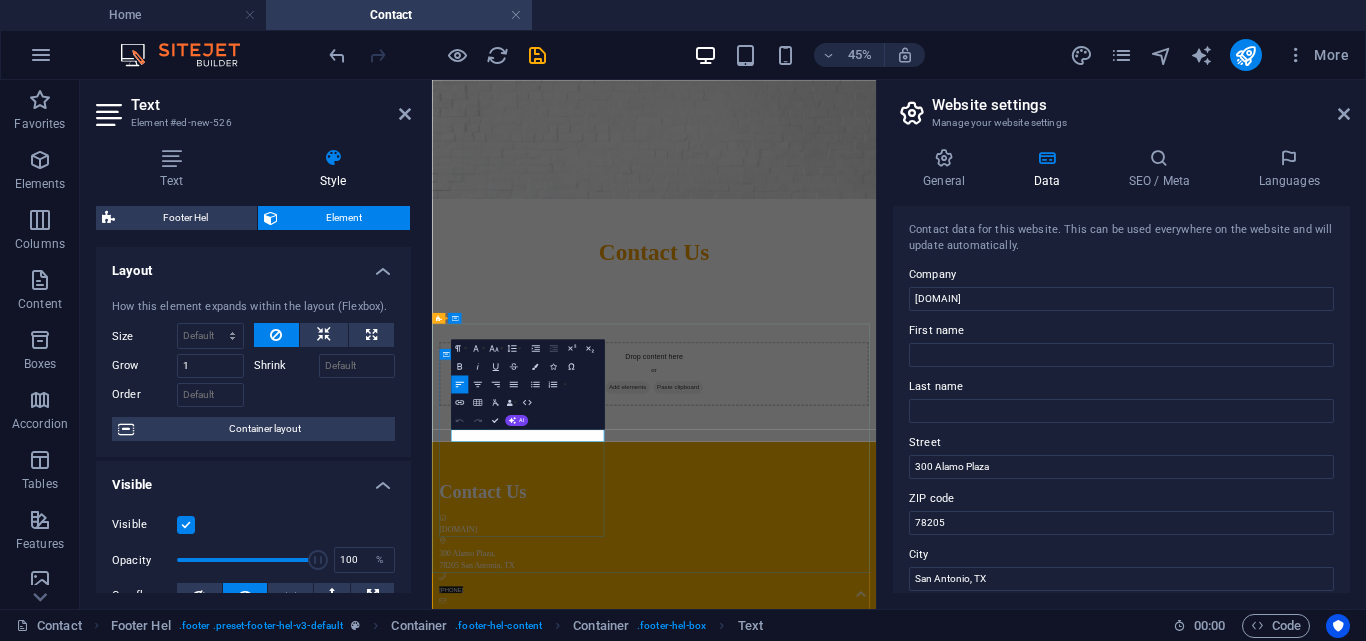 click on "021-22520395" at bounding box center [925, 1211] 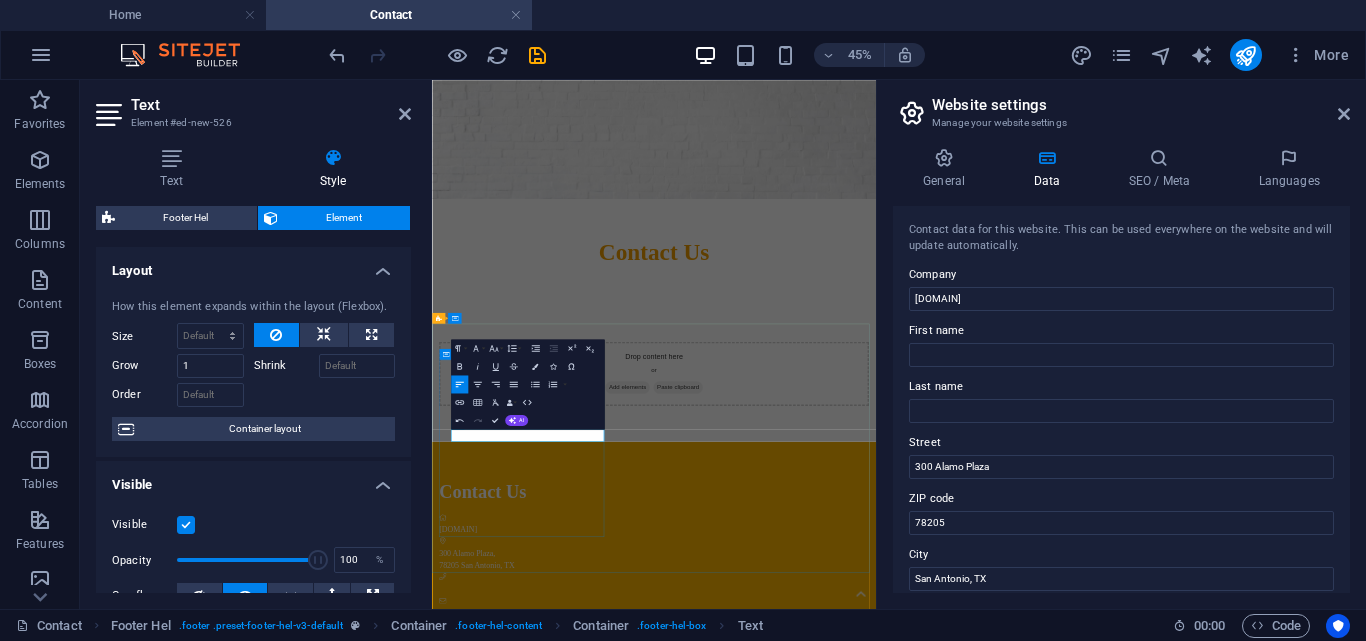 click on "Contact Us dapur-bgn.com 300 Alamo Plaza , 78205   San Antonio, TX wisesa.info@gmail.com" at bounding box center (925, 1121) 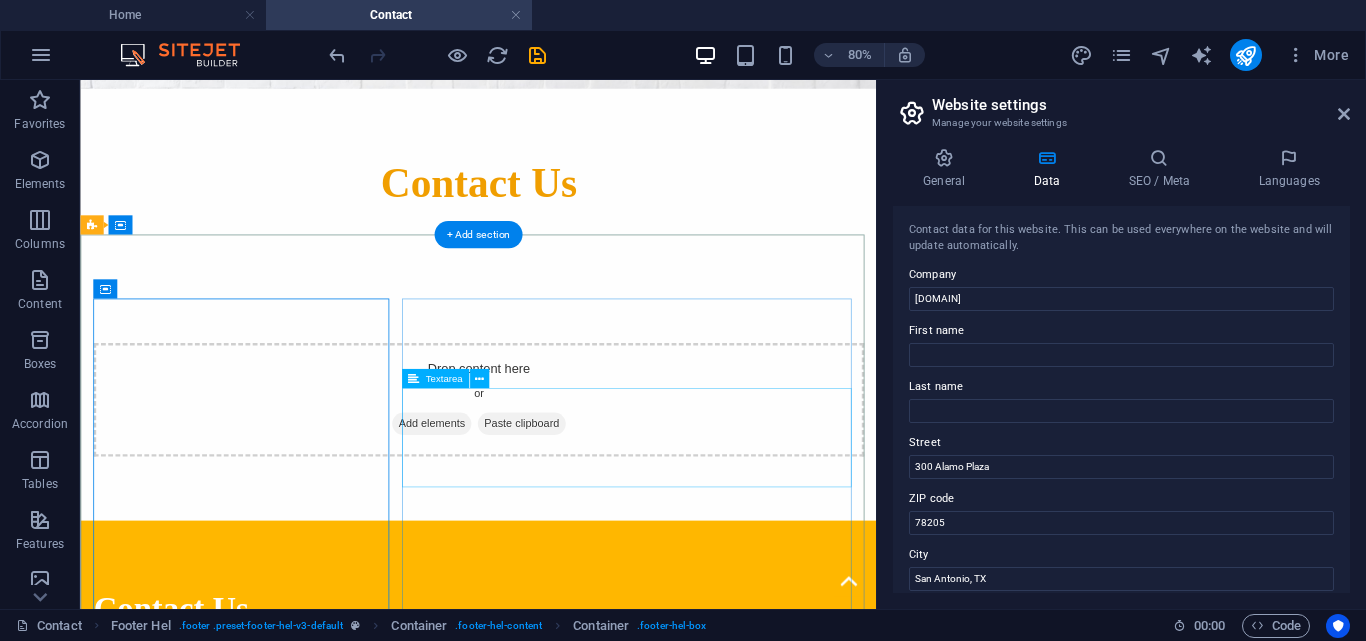 scroll, scrollTop: 717, scrollLeft: 0, axis: vertical 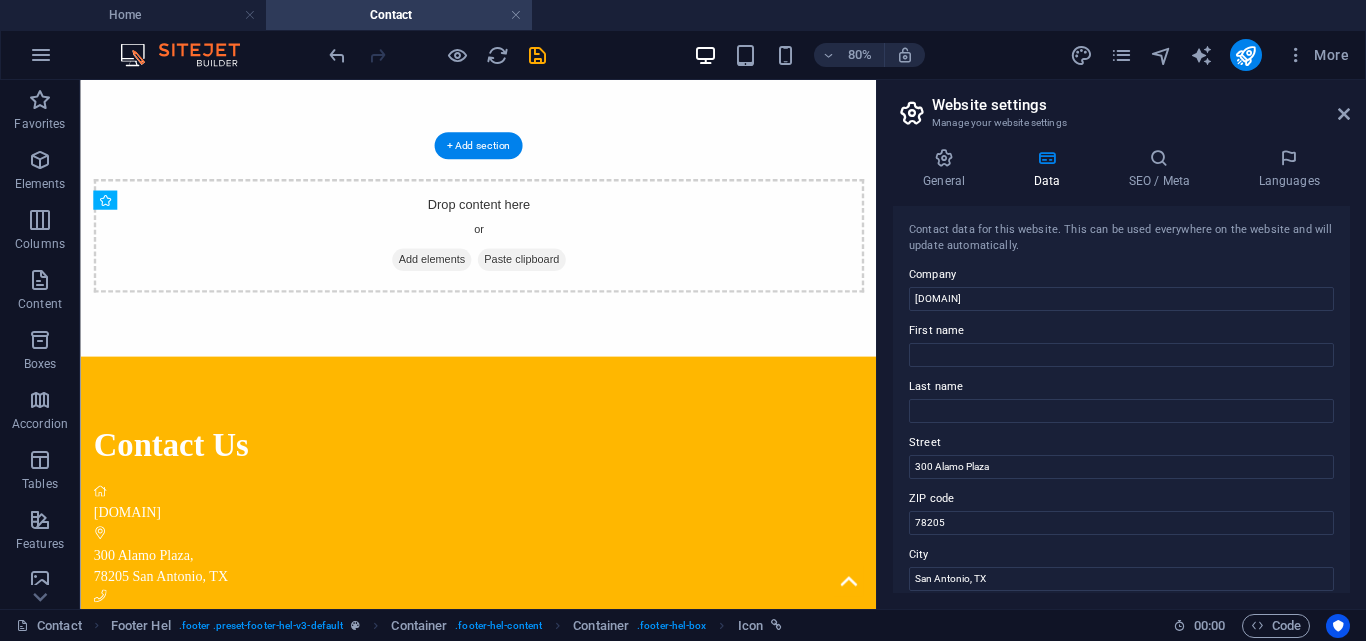 drag, startPoint x: 297, startPoint y: 411, endPoint x: 110, endPoint y: 446, distance: 190.24721 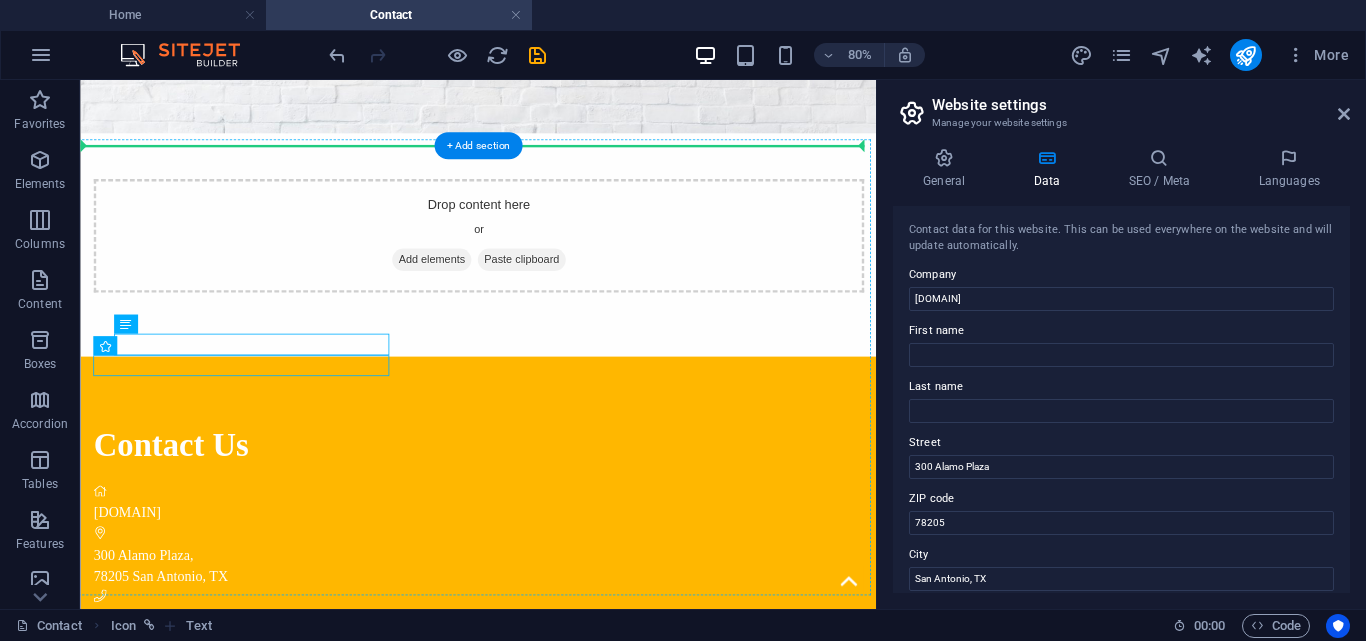 drag, startPoint x: 288, startPoint y: 405, endPoint x: 143, endPoint y: 451, distance: 152.12166 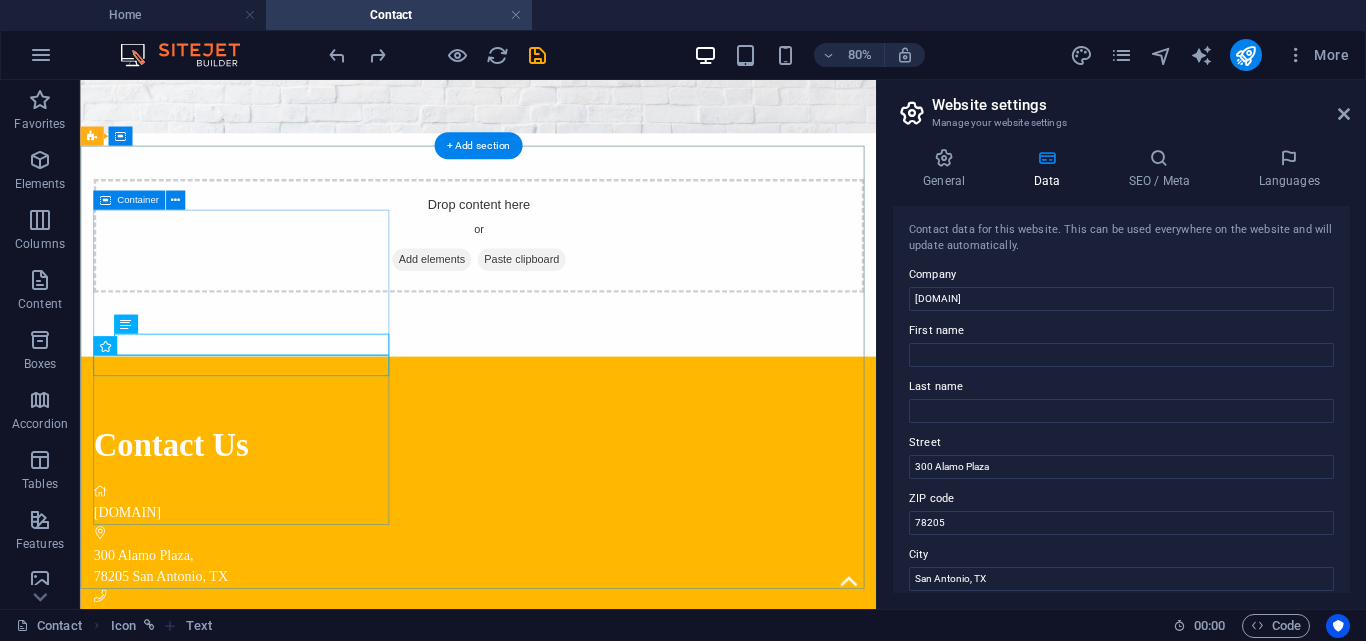click on "Contact Us dapur-bgn.com 300 Alamo Plaza , 78205   San Antonio, TX wisesa.info@gmail.com" at bounding box center (577, 648) 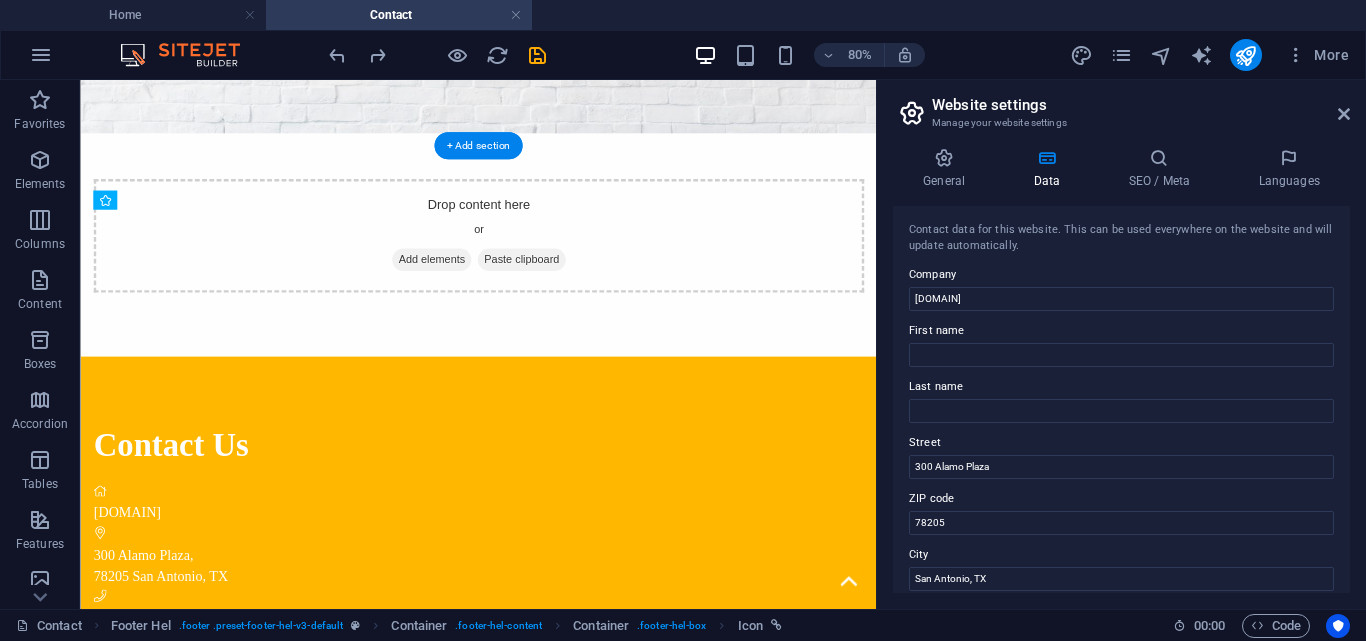 drag, startPoint x: 305, startPoint y: 412, endPoint x: 145, endPoint y: 445, distance: 163.36769 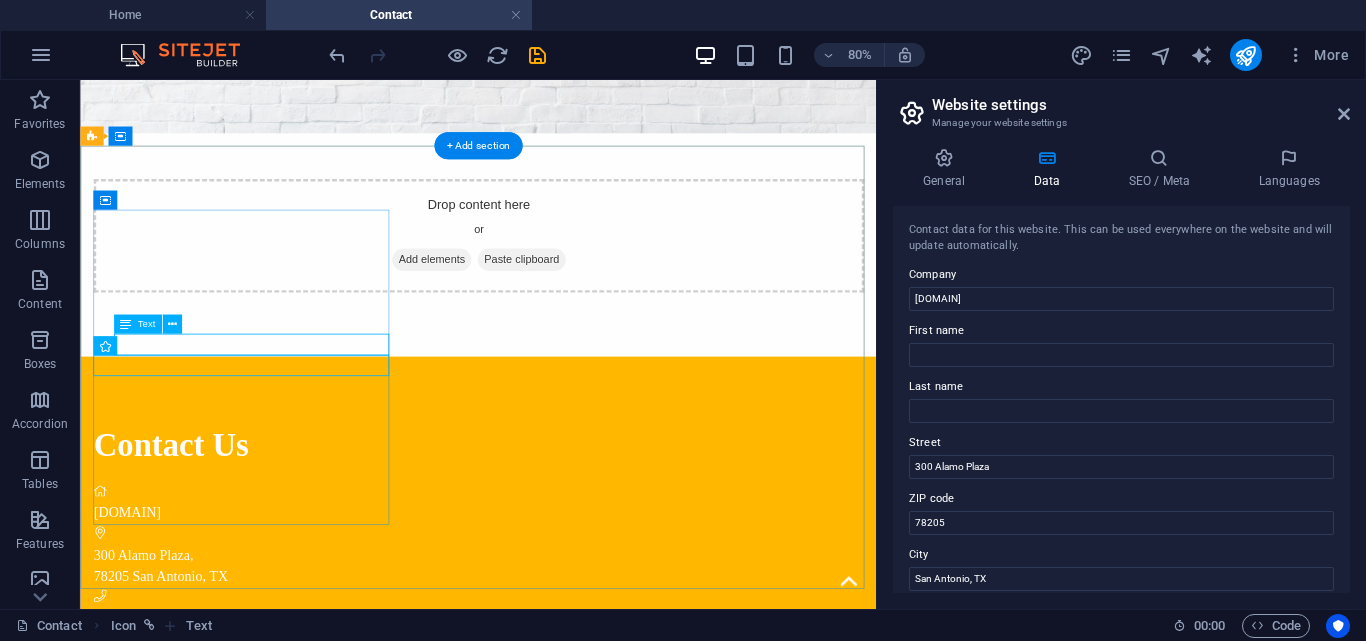 click on "[EMAIL]" at bounding box center [577, 752] 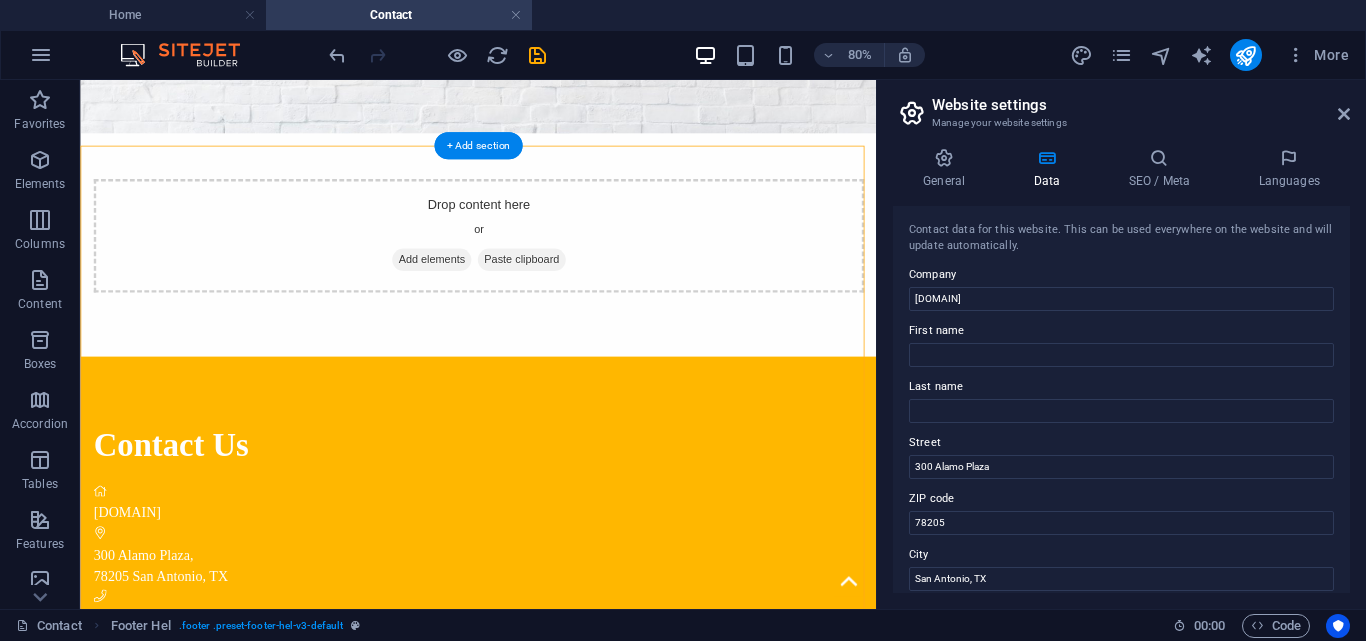 drag, startPoint x: 300, startPoint y: 412, endPoint x: 118, endPoint y: 451, distance: 186.13167 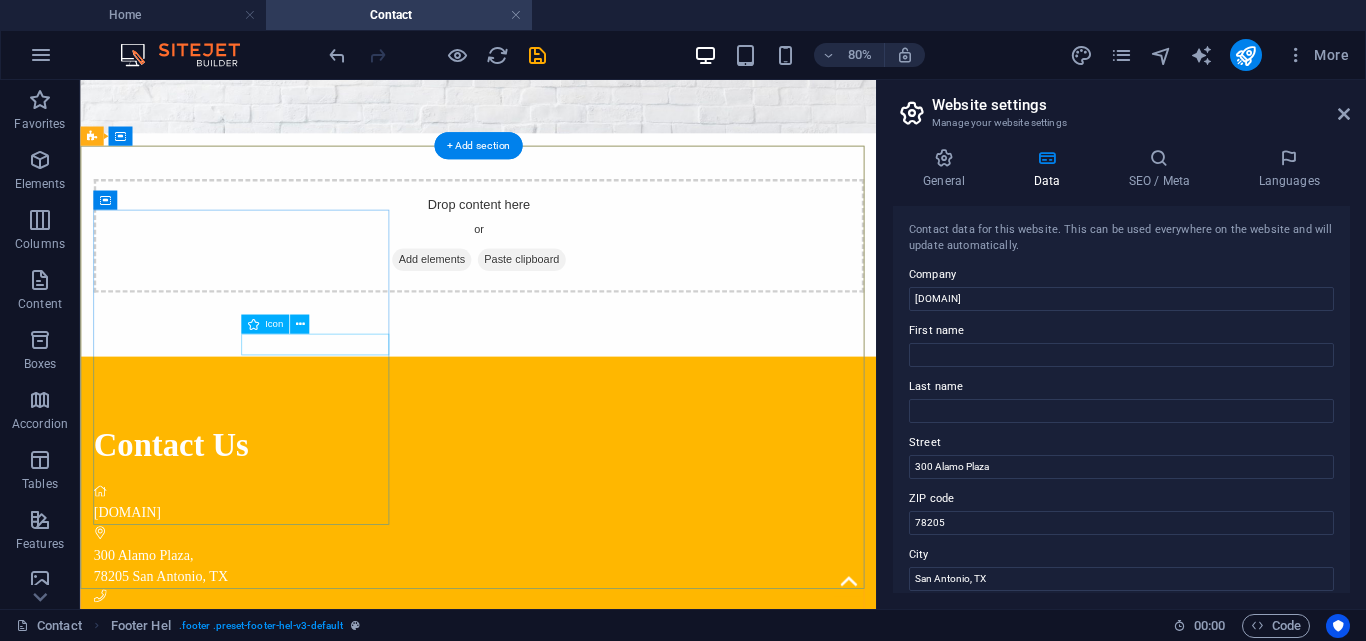 click at bounding box center [577, 752] 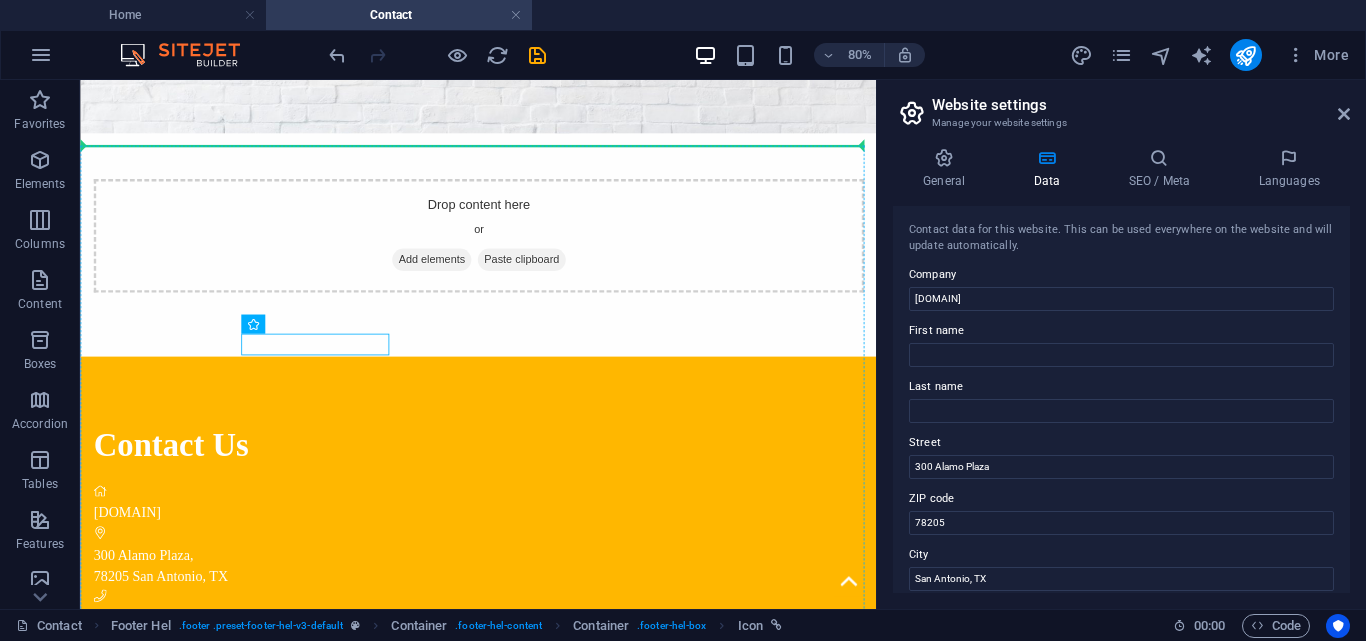 drag, startPoint x: 285, startPoint y: 408, endPoint x: 156, endPoint y: 459, distance: 138.71553 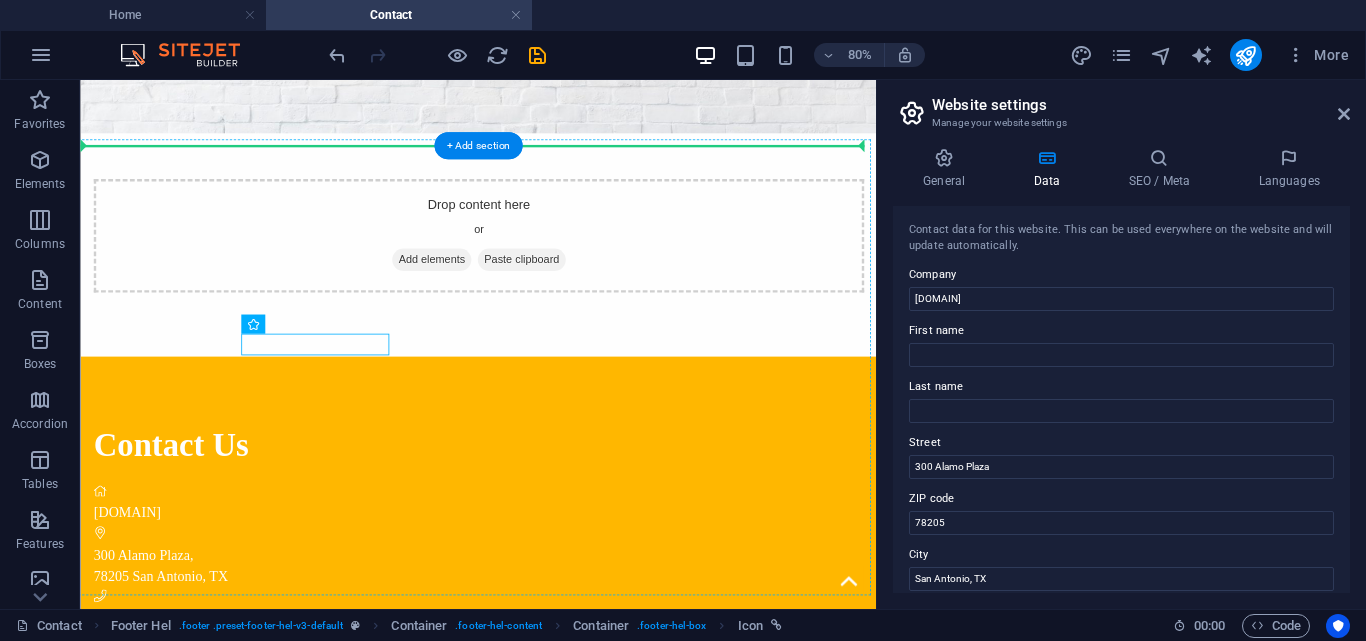 click on "Home About us Our Product Production Contact Contact Us Drop content here or  Add elements  Paste clipboard Contact Us dapur-bgn.com 300 Alamo Plaza , 78205   San Antonio, TX   {{ 'content.forms.privacy'|trans }} Unreadable? Load new Submit" at bounding box center [577, 580] 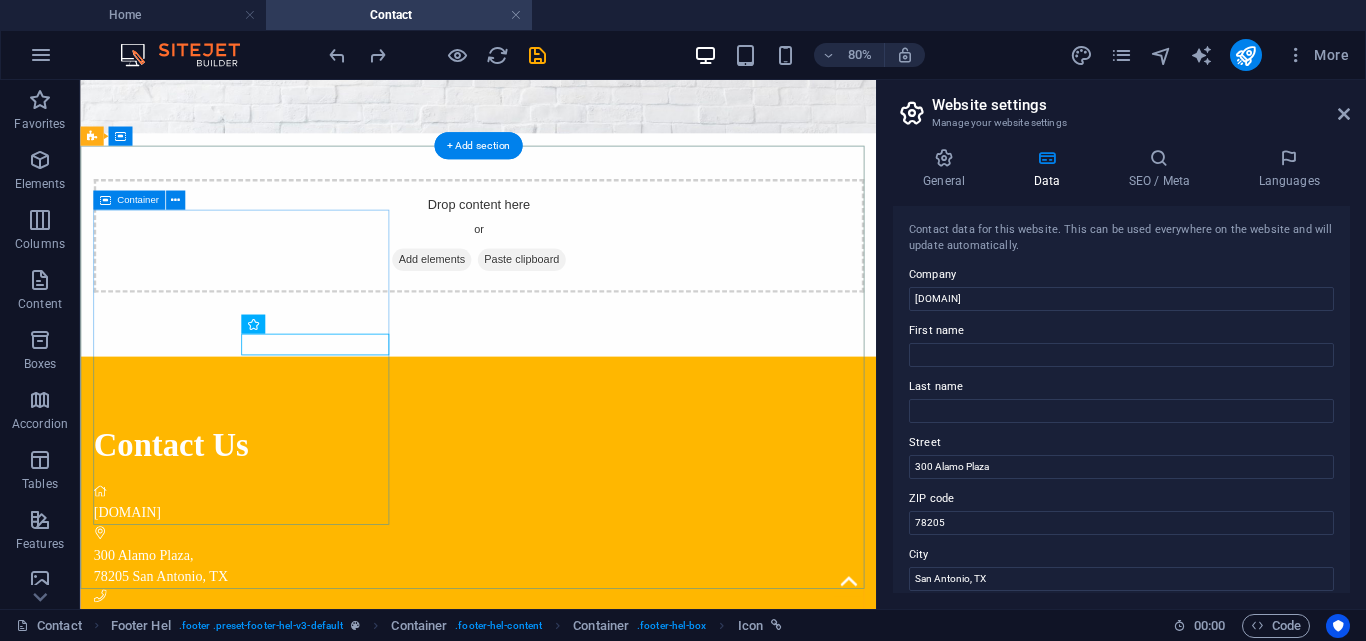 click on "Contact Us dapur-bgn.com 300 Alamo Plaza , 78205   San Antonio, TX wisesa.info@gmail.com" at bounding box center [577, 648] 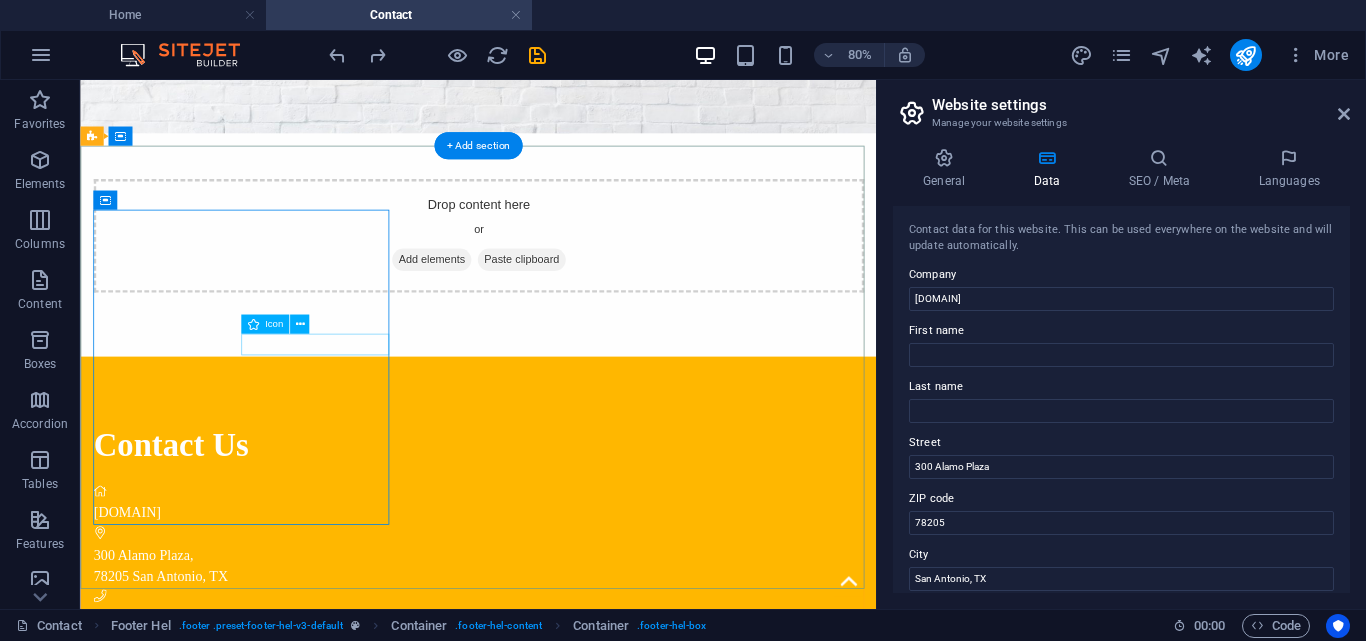 click at bounding box center (577, 752) 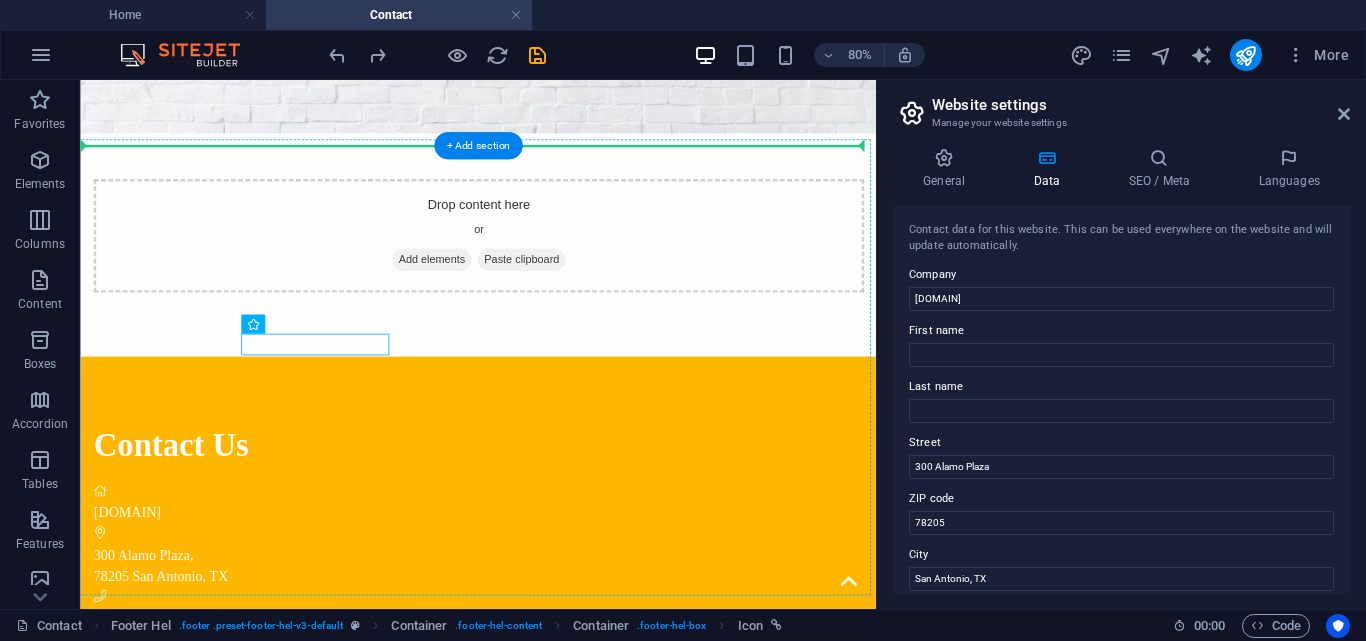 drag, startPoint x: 328, startPoint y: 407, endPoint x: 275, endPoint y: 470, distance: 82.32861 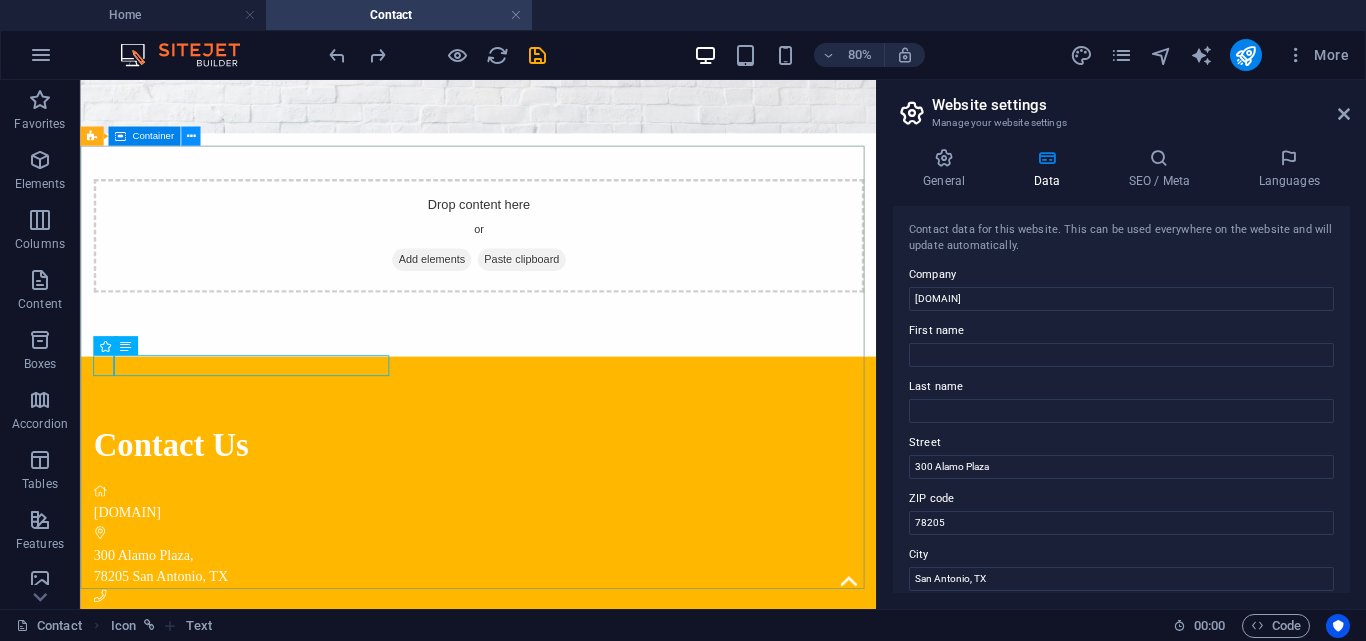 click at bounding box center (190, 136) 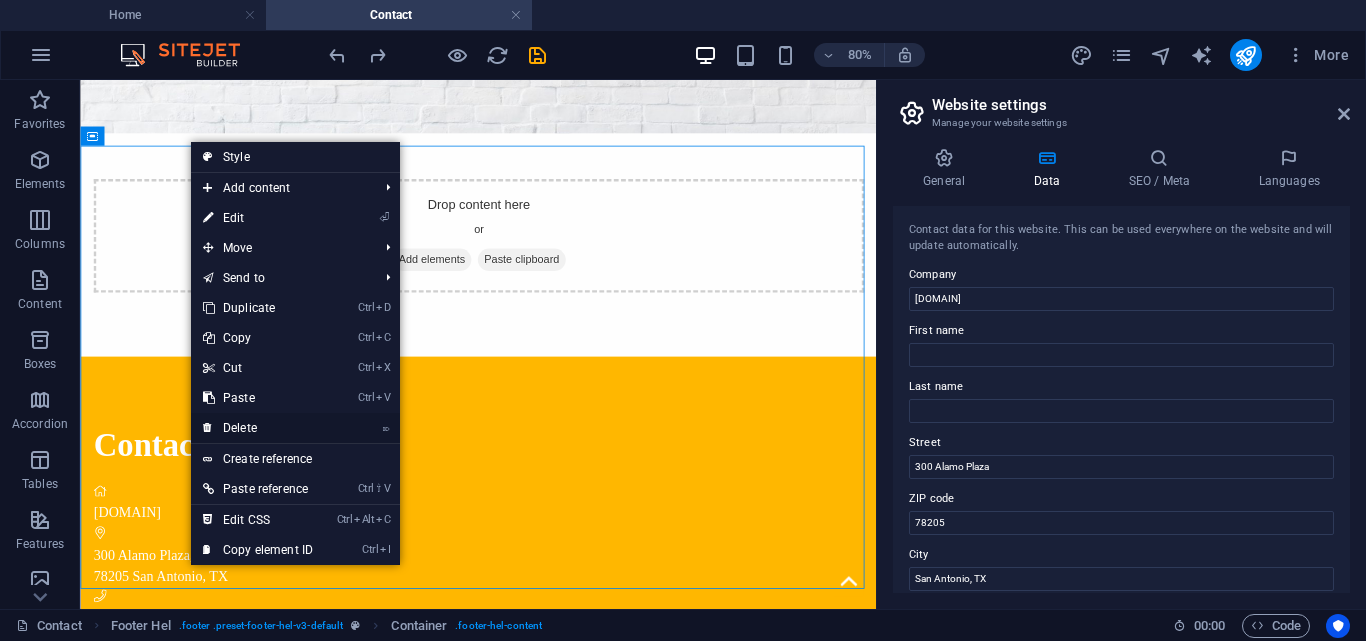 click on "⌦  Delete" at bounding box center [258, 428] 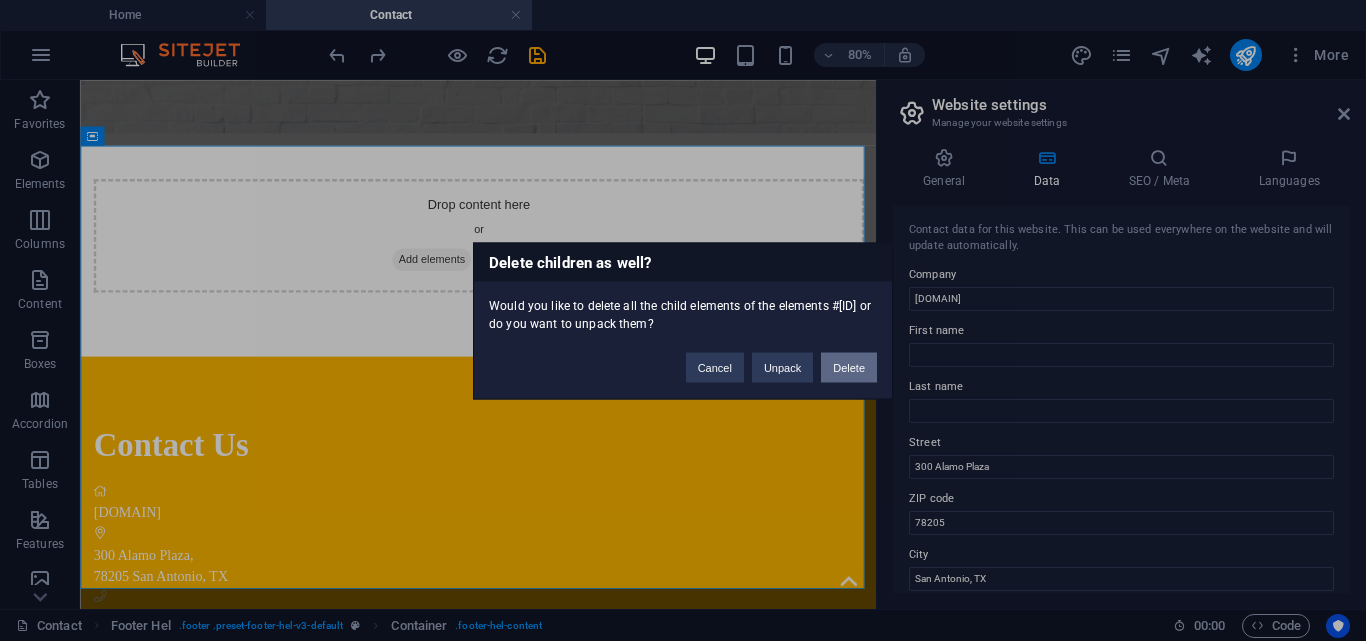 drag, startPoint x: 865, startPoint y: 360, endPoint x: 966, endPoint y: 346, distance: 101.96568 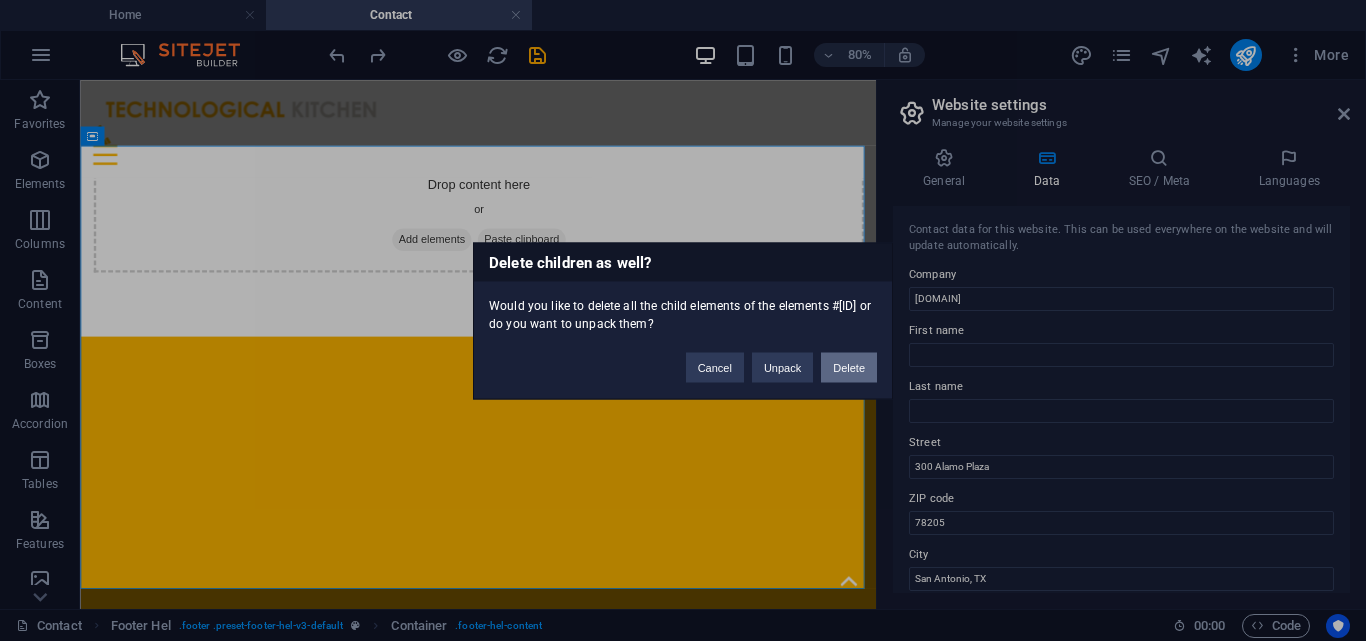 scroll, scrollTop: 610, scrollLeft: 0, axis: vertical 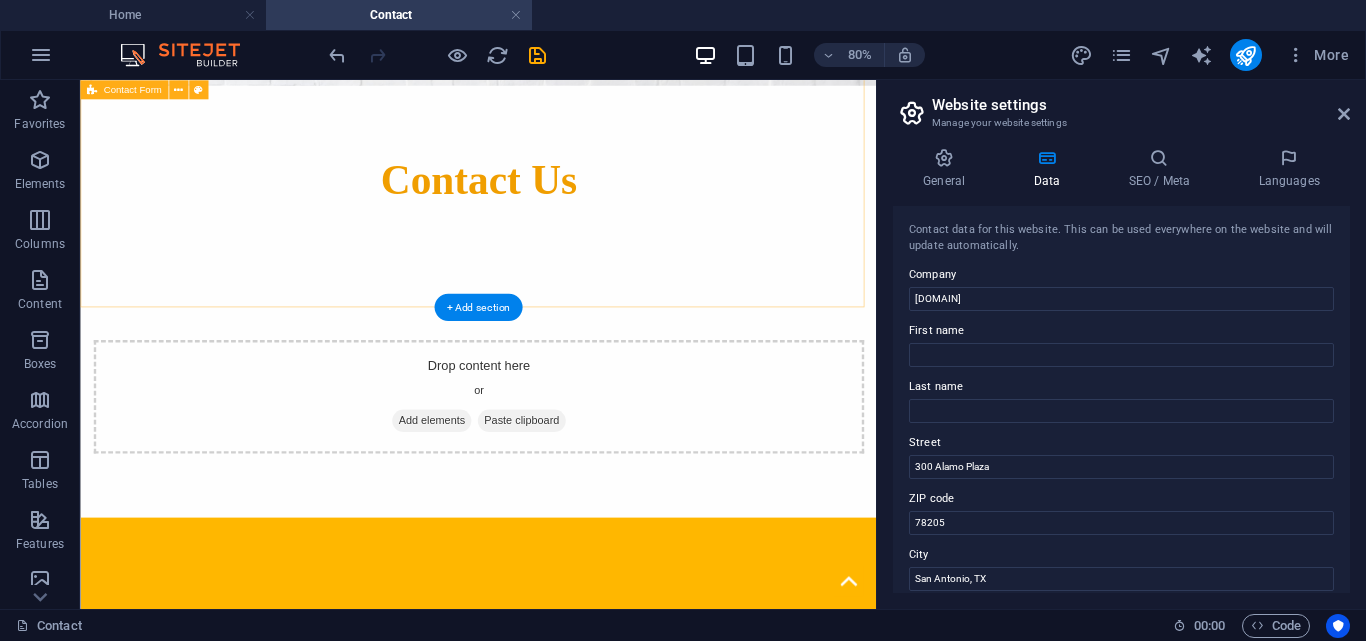 click on "Add elements" at bounding box center [518, 506] 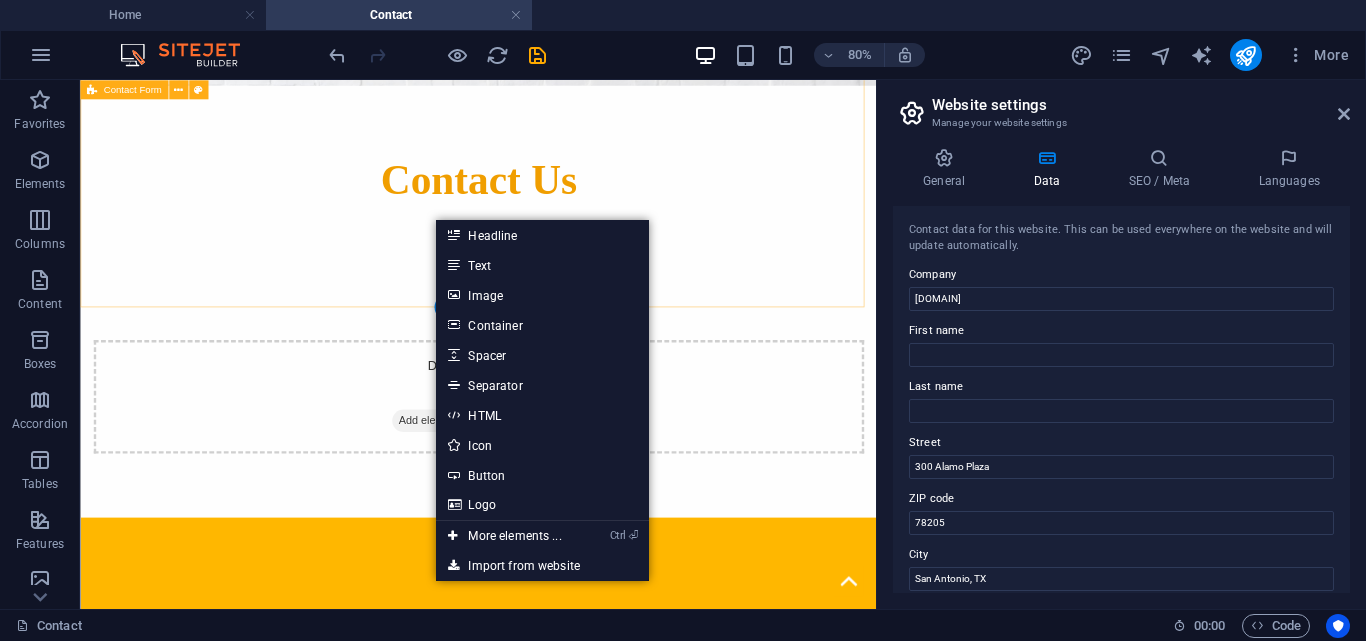 click on "Add elements" at bounding box center [518, 506] 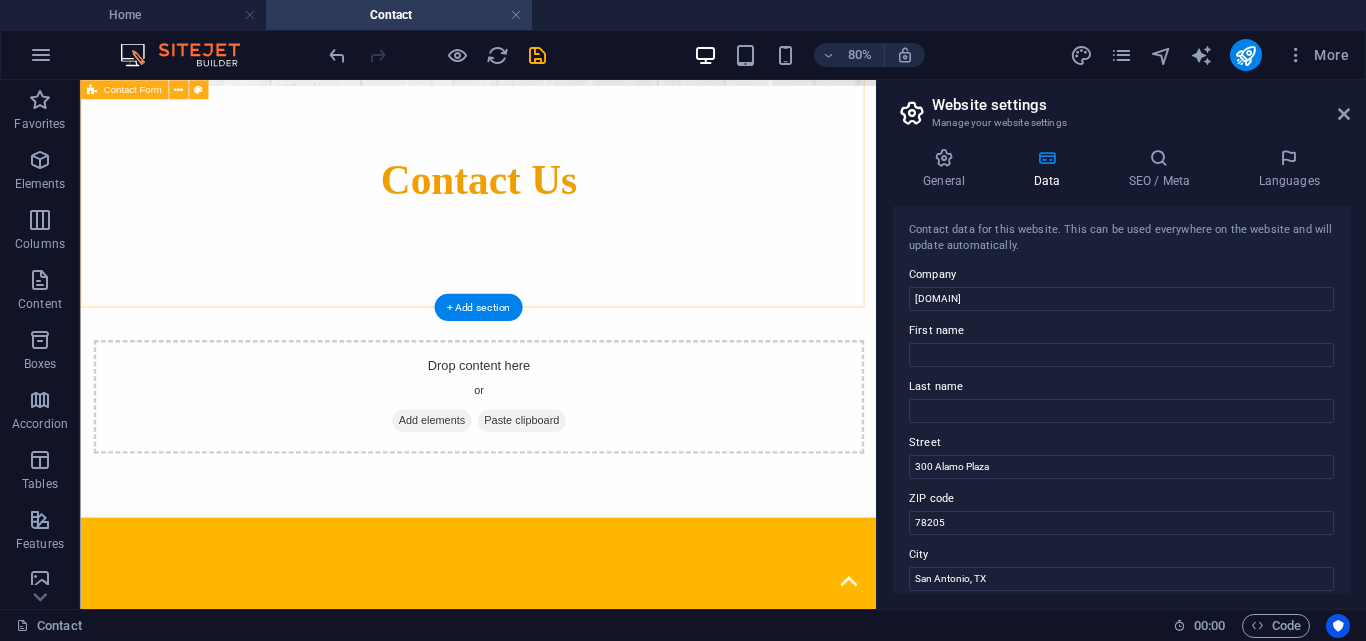 click at bounding box center [477, 506] 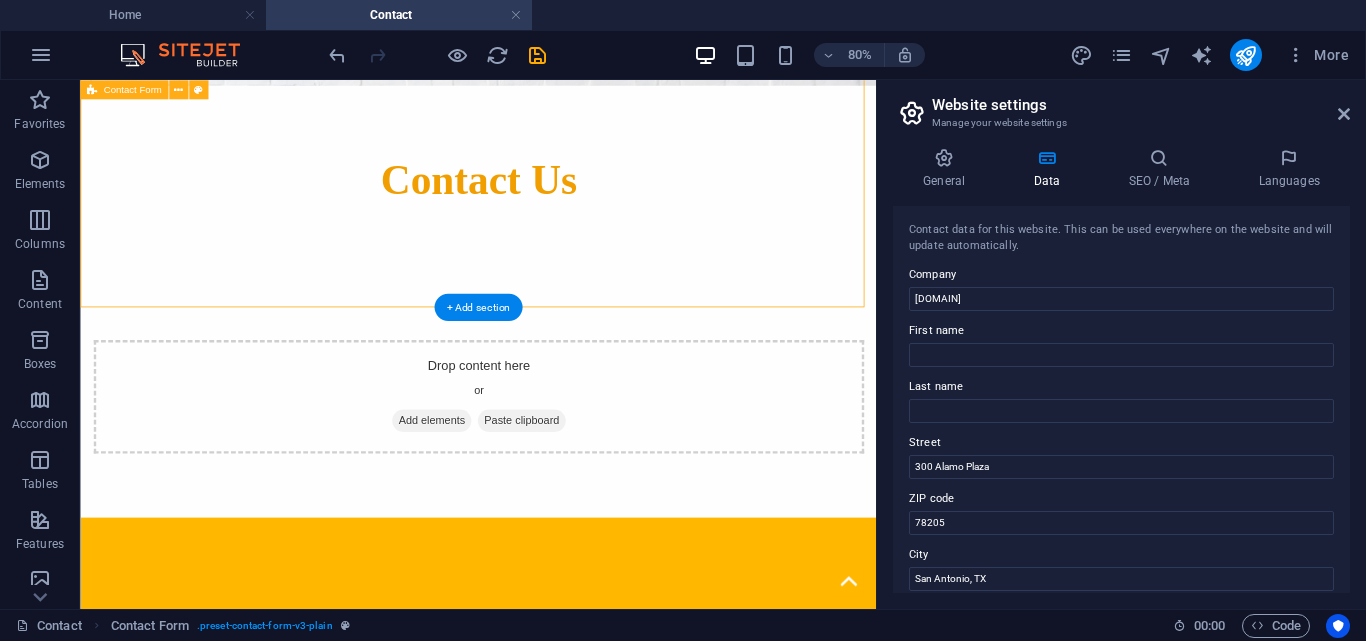 click on "Add elements" at bounding box center (518, 506) 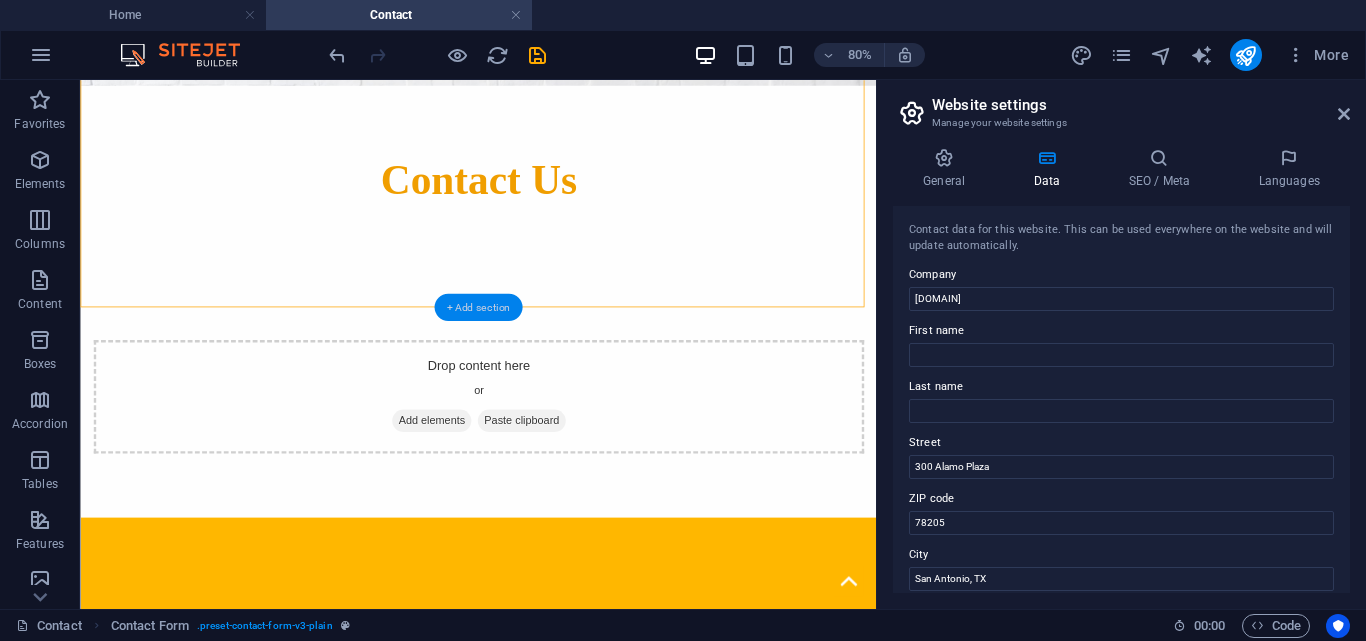click on "+ Add section" at bounding box center [478, 307] 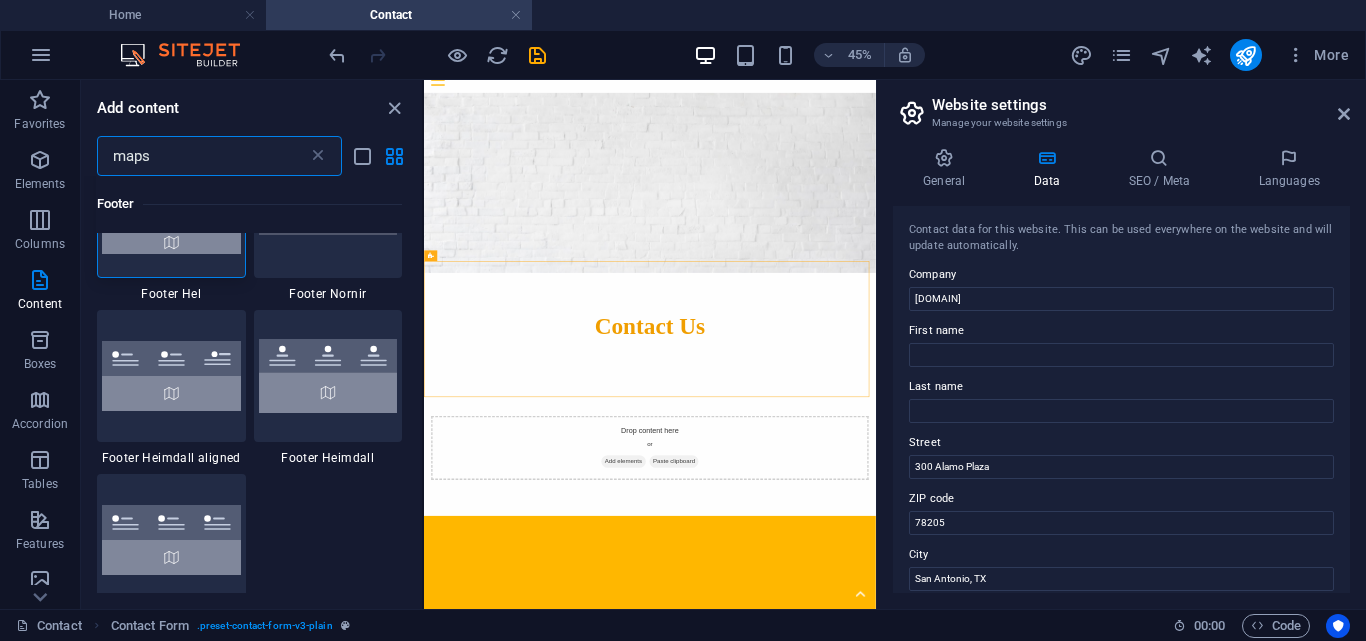 scroll, scrollTop: 138, scrollLeft: 0, axis: vertical 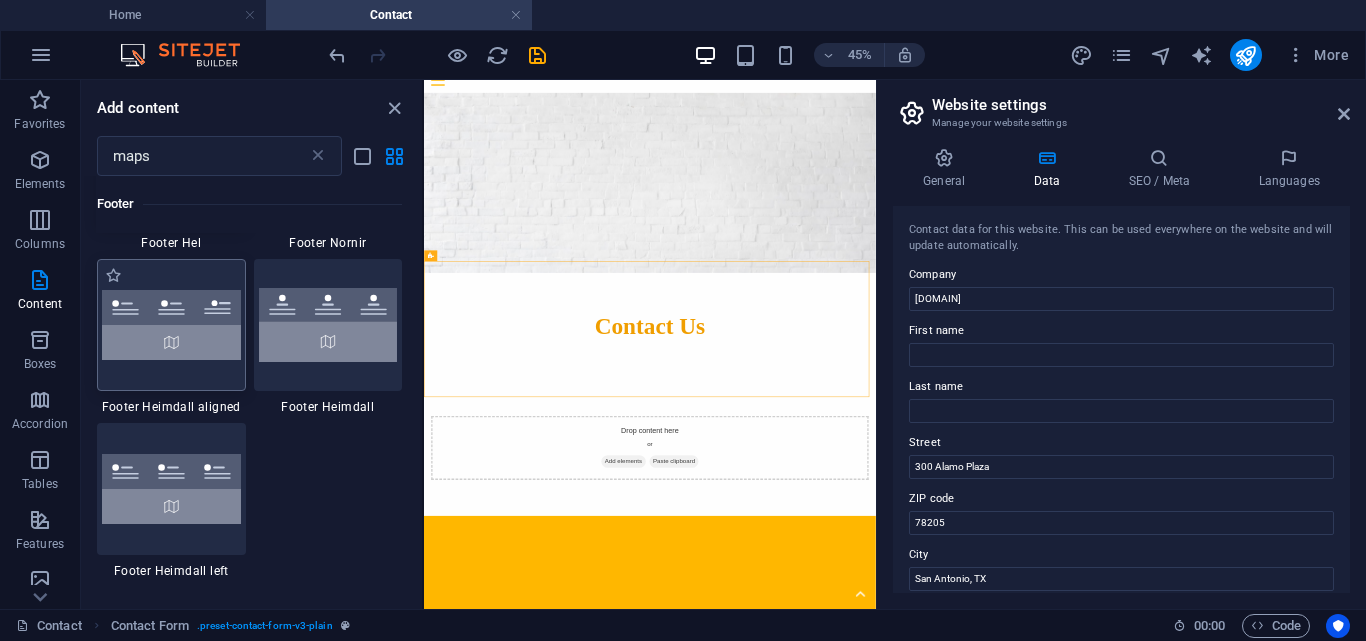 click at bounding box center [171, 325] 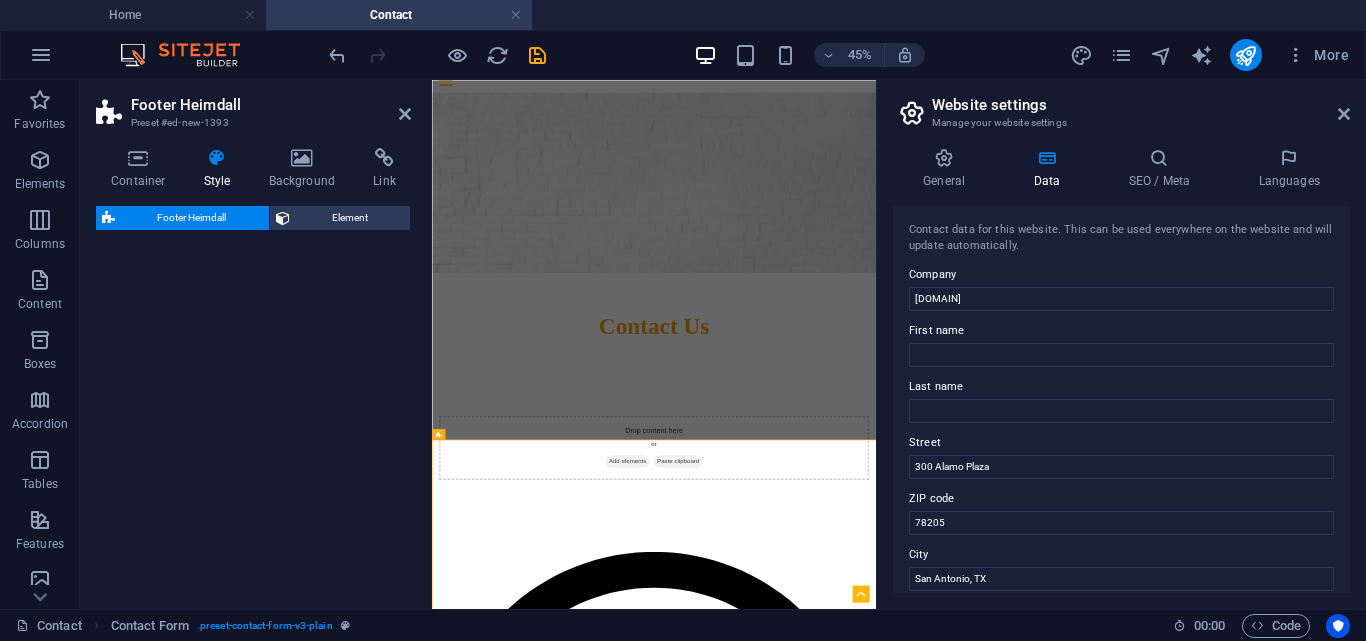 select on "rem" 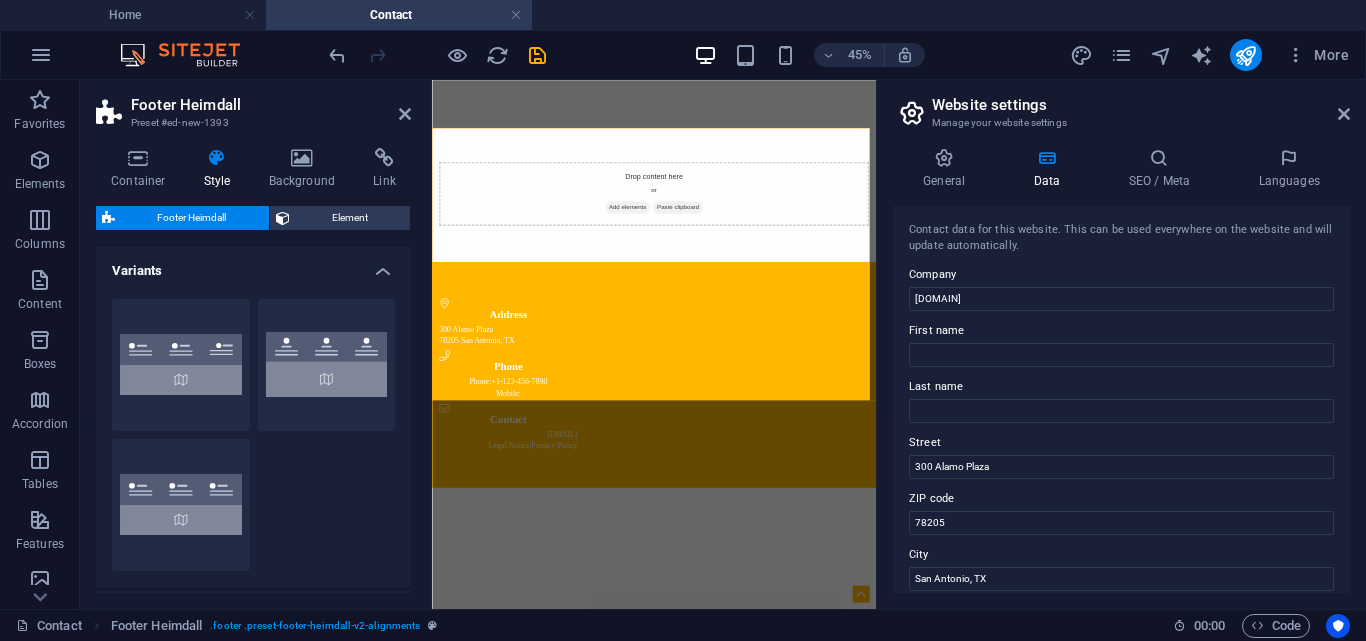 scroll, scrollTop: 796, scrollLeft: 0, axis: vertical 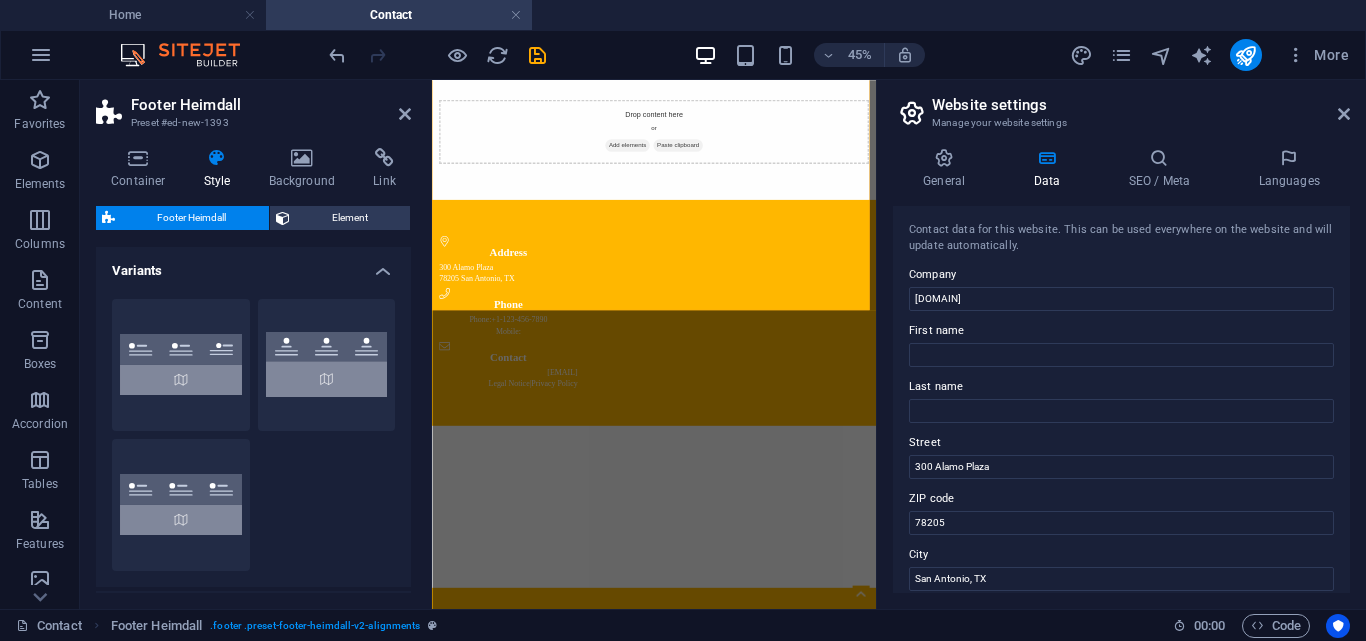 drag, startPoint x: 1409, startPoint y: 395, endPoint x: 1314, endPoint y: 542, distance: 175.02571 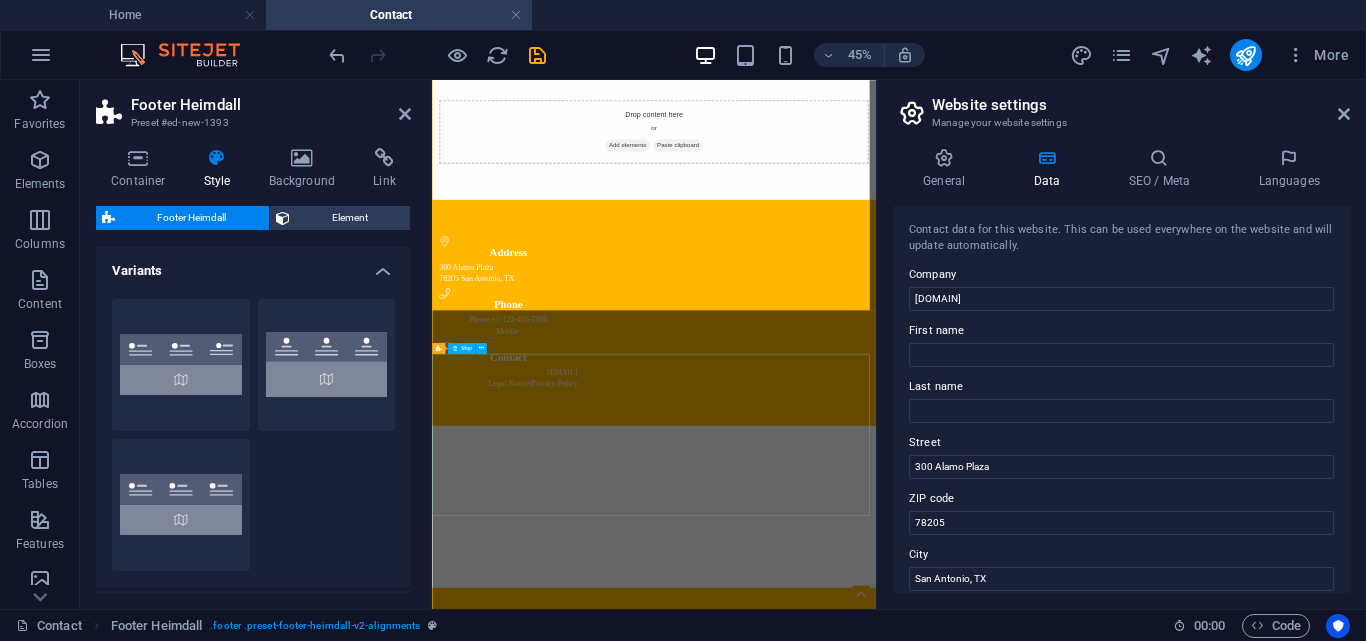 click at bounding box center (925, 1388) 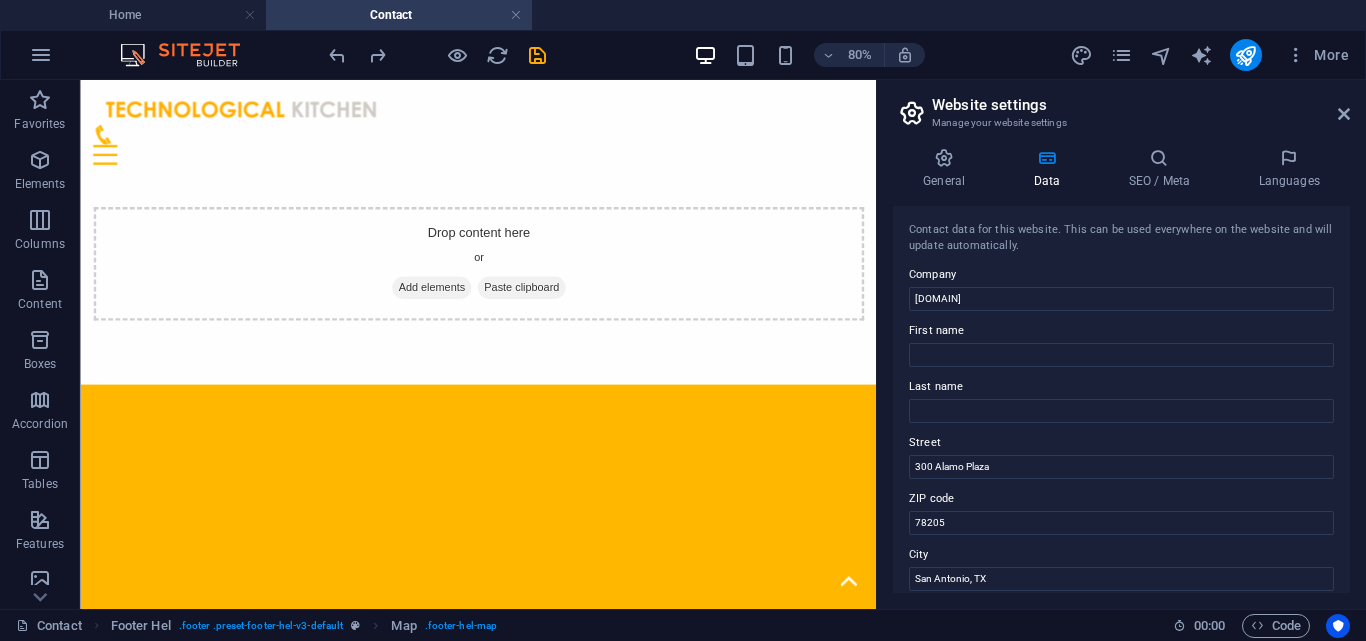 scroll, scrollTop: 610, scrollLeft: 0, axis: vertical 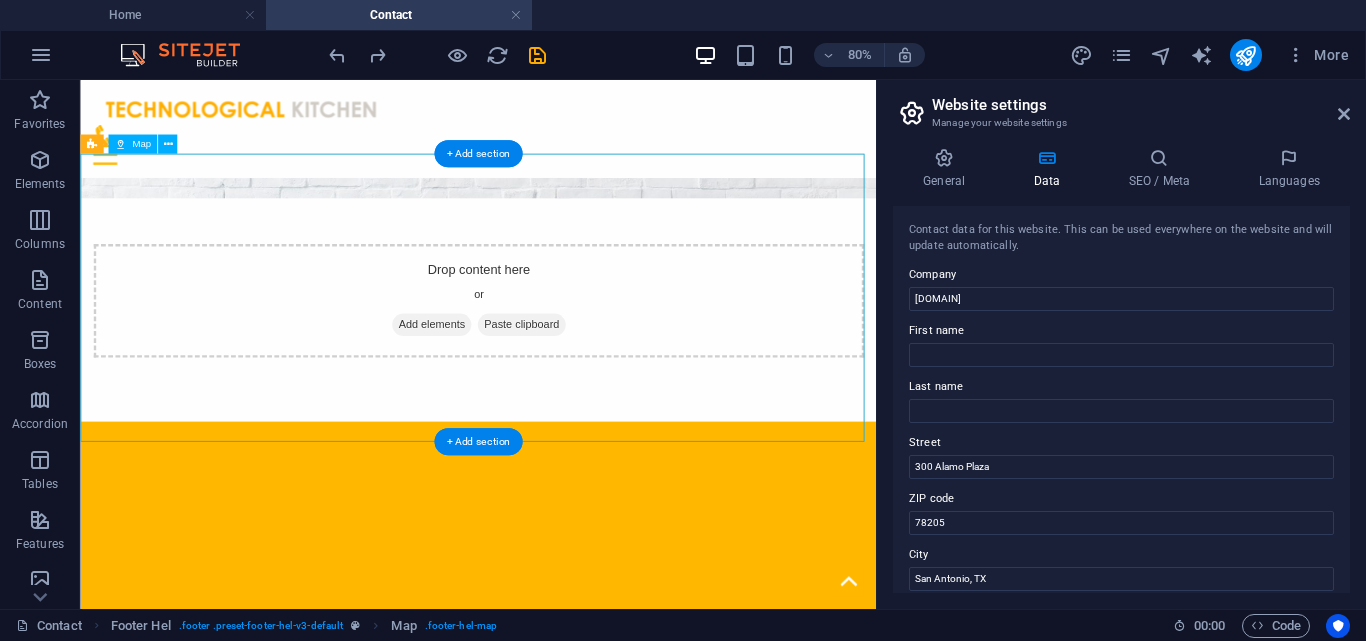 click at bounding box center [577, 687] 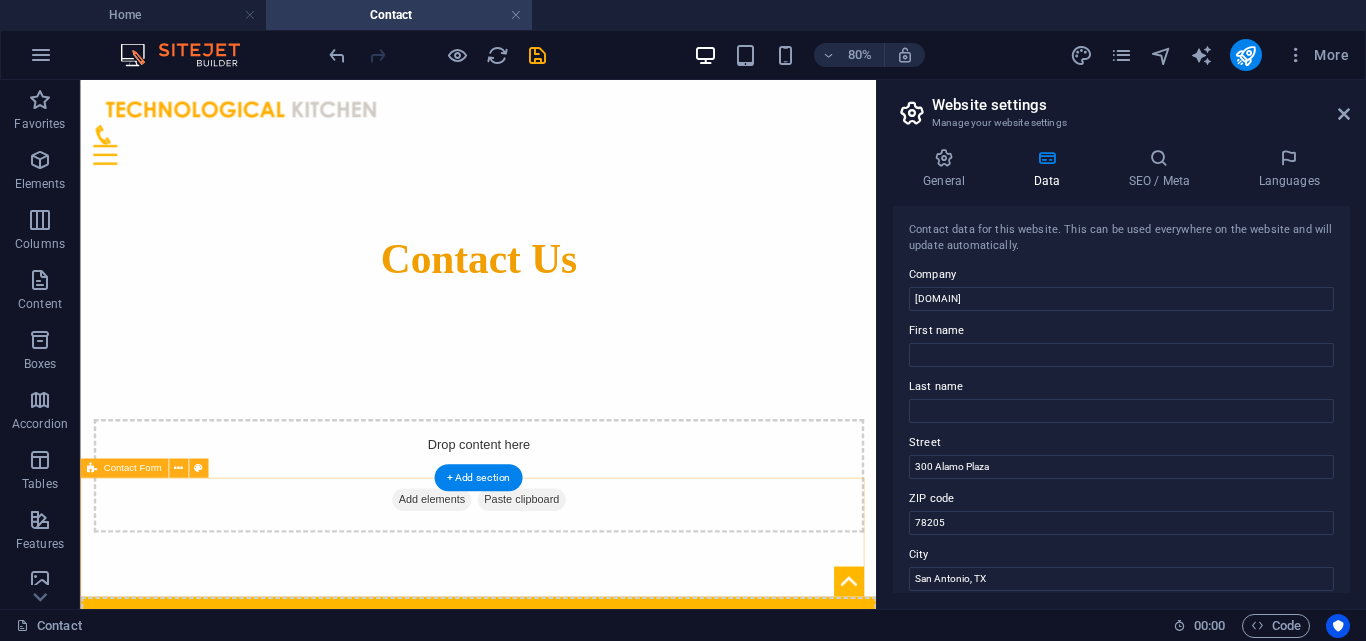 scroll, scrollTop: 0, scrollLeft: 0, axis: both 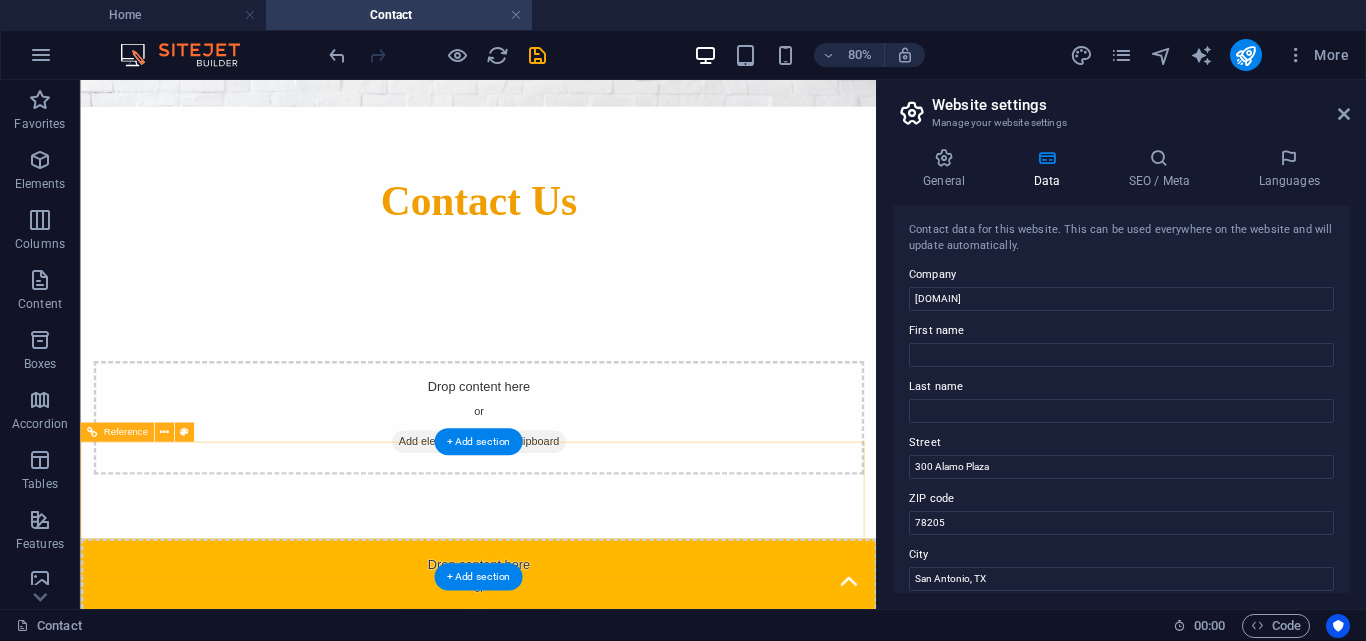 click at bounding box center [577, 879] 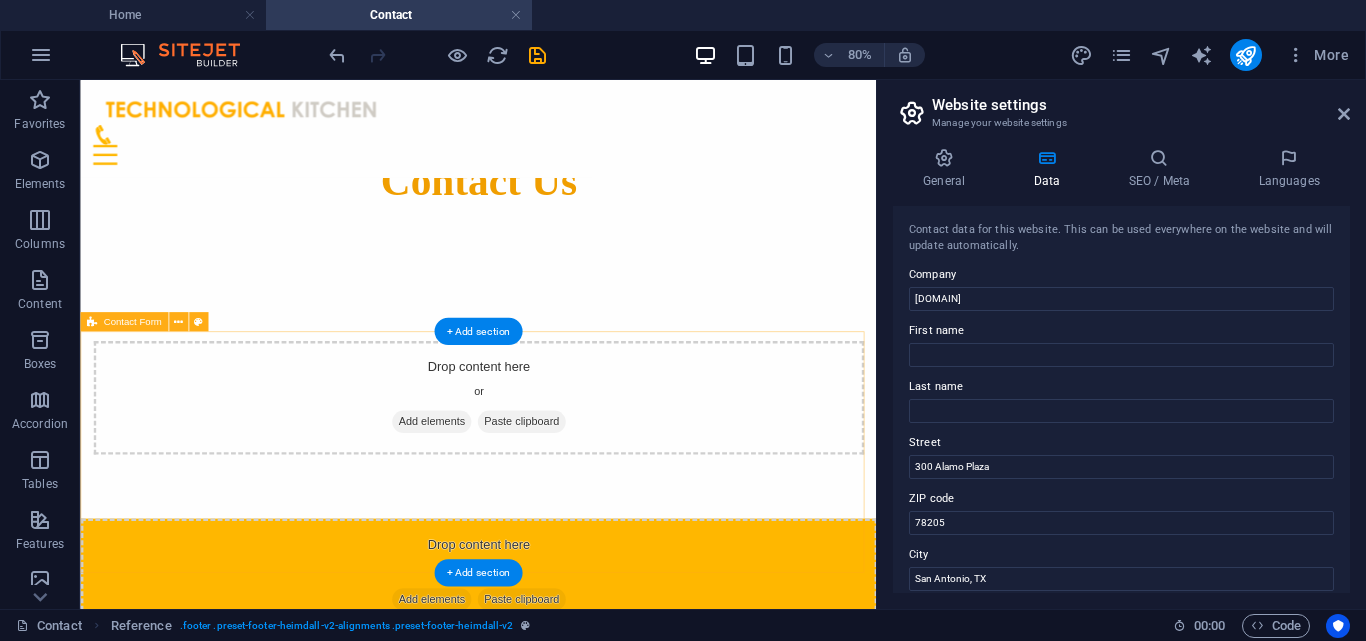 scroll, scrollTop: 183, scrollLeft: 0, axis: vertical 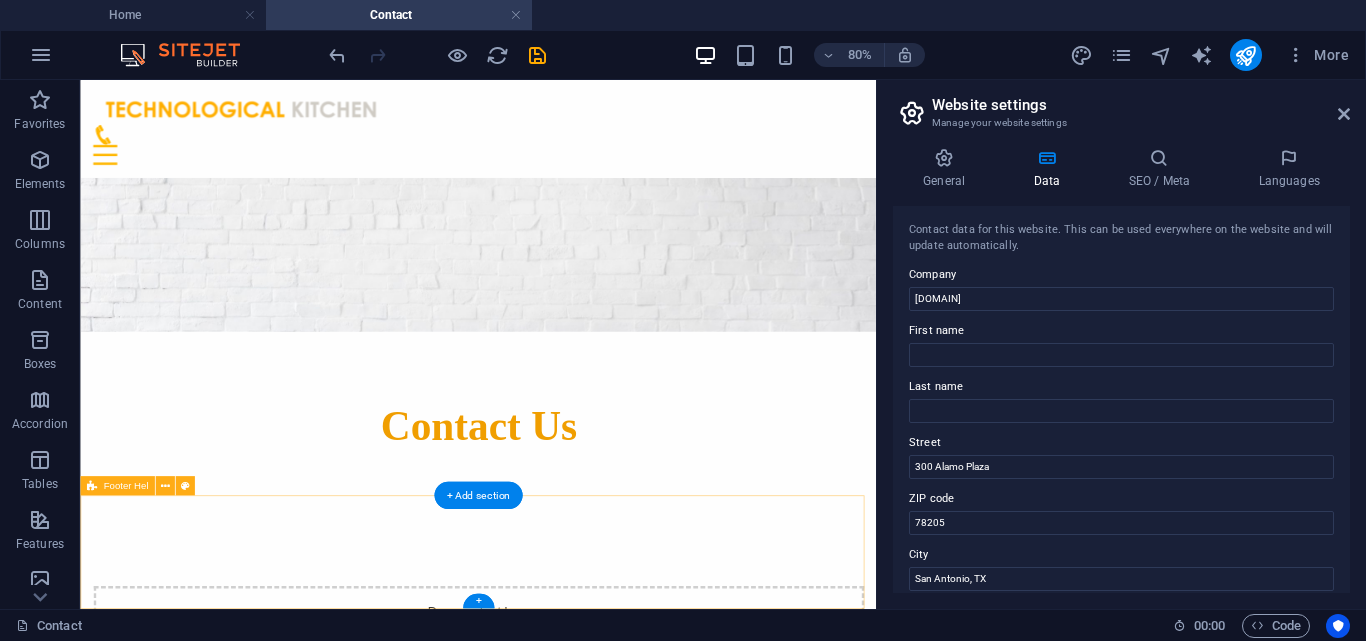 click on "Drop content here or  Add elements  Paste clipboard" at bounding box center (577, 1005) 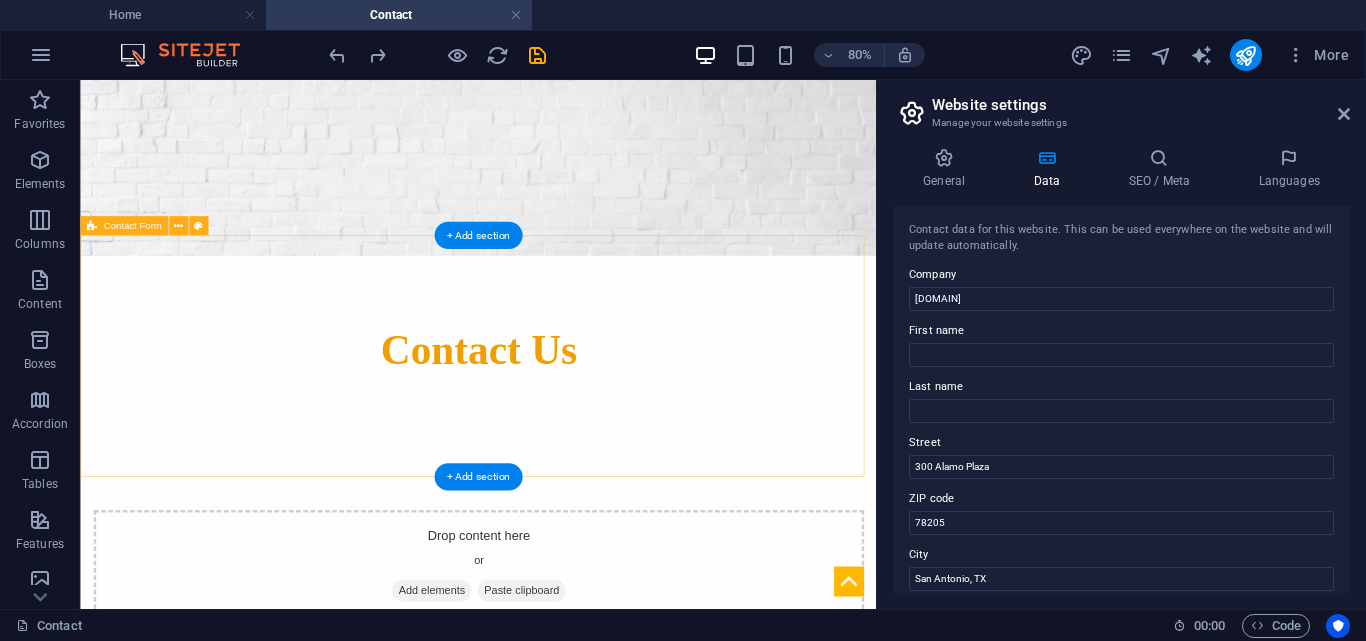 scroll, scrollTop: 489, scrollLeft: 0, axis: vertical 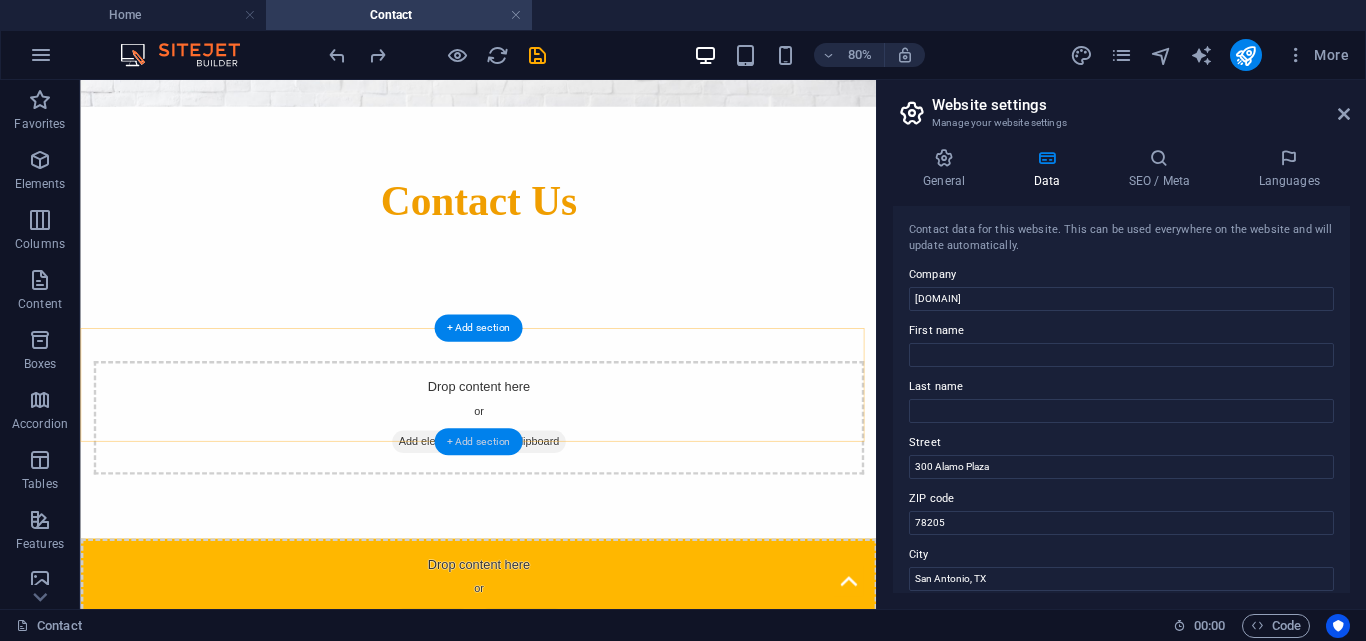 click on "+ Add section" at bounding box center (478, 441) 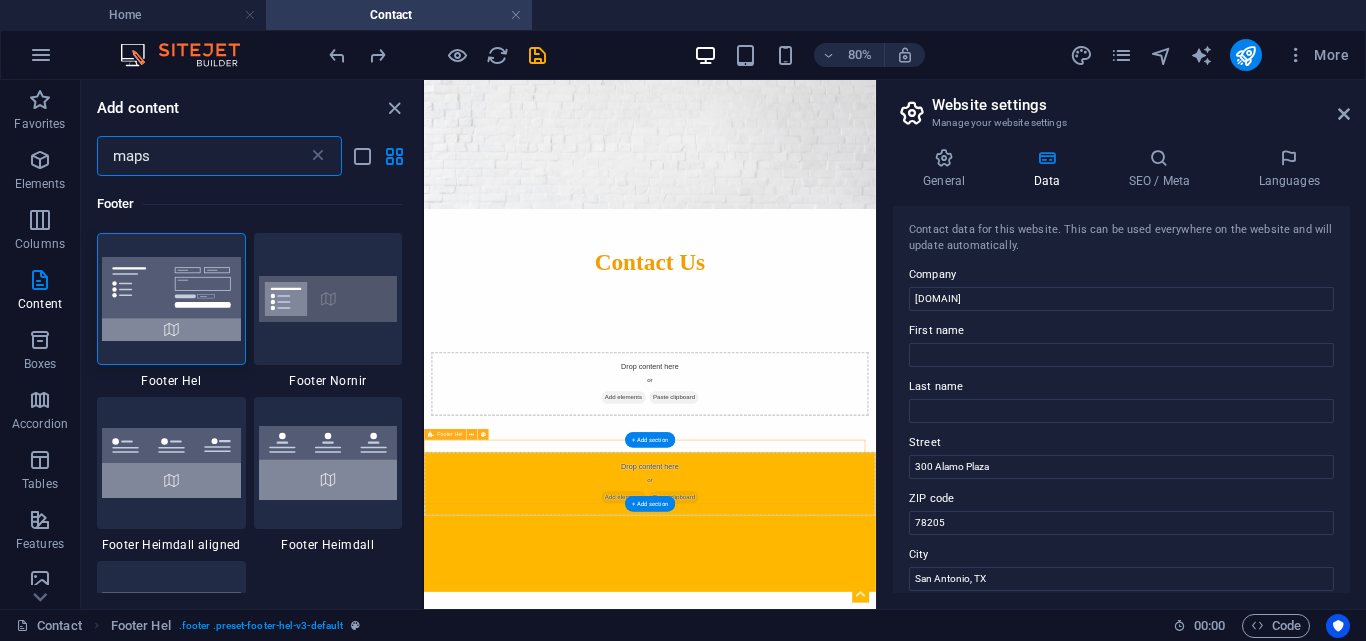 scroll, scrollTop: 0, scrollLeft: 0, axis: both 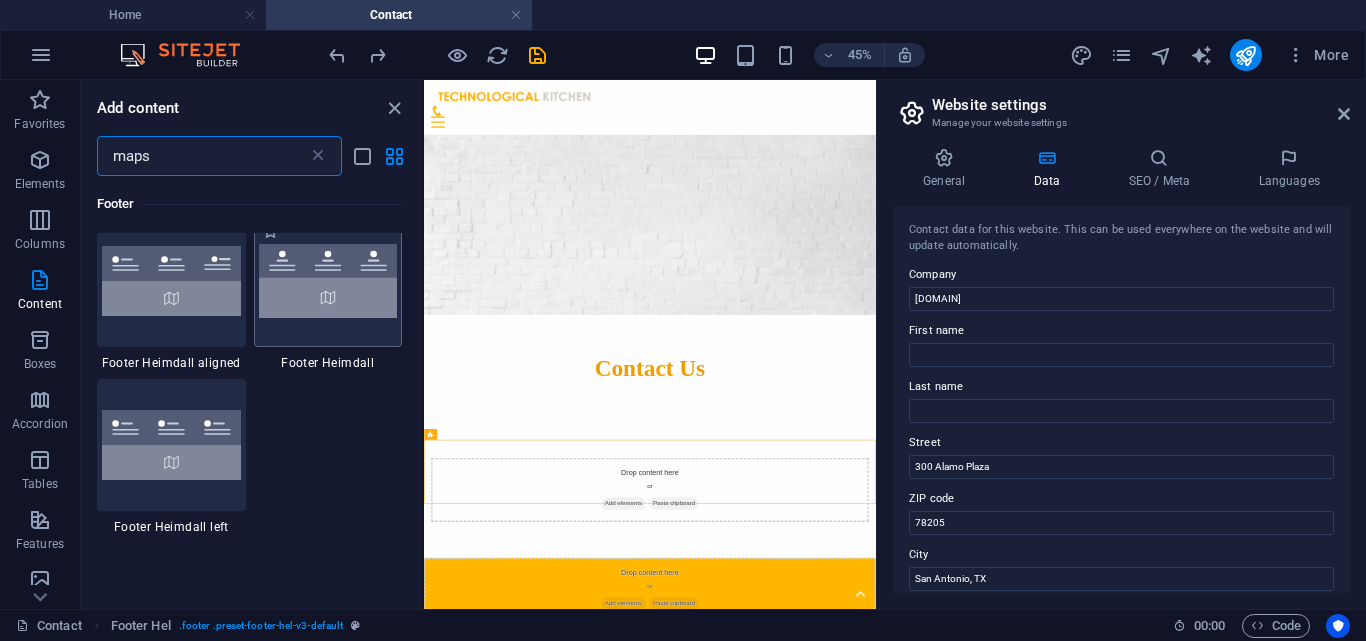 click at bounding box center (328, 281) 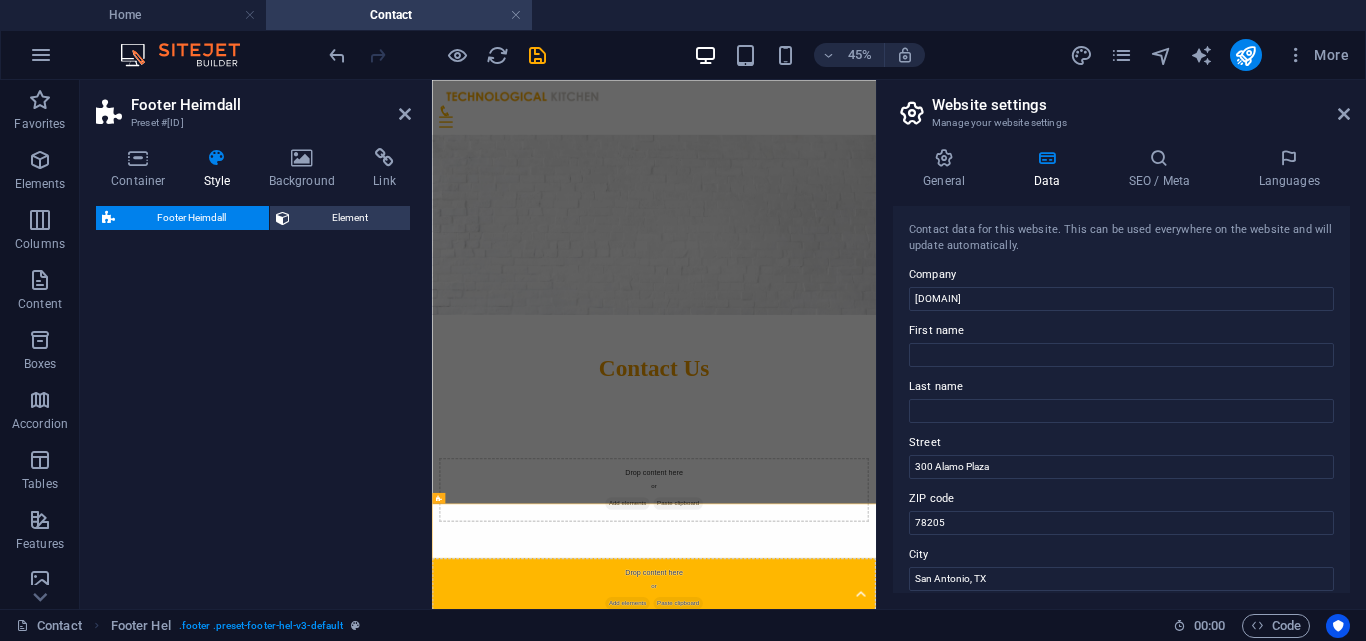 select on "rem" 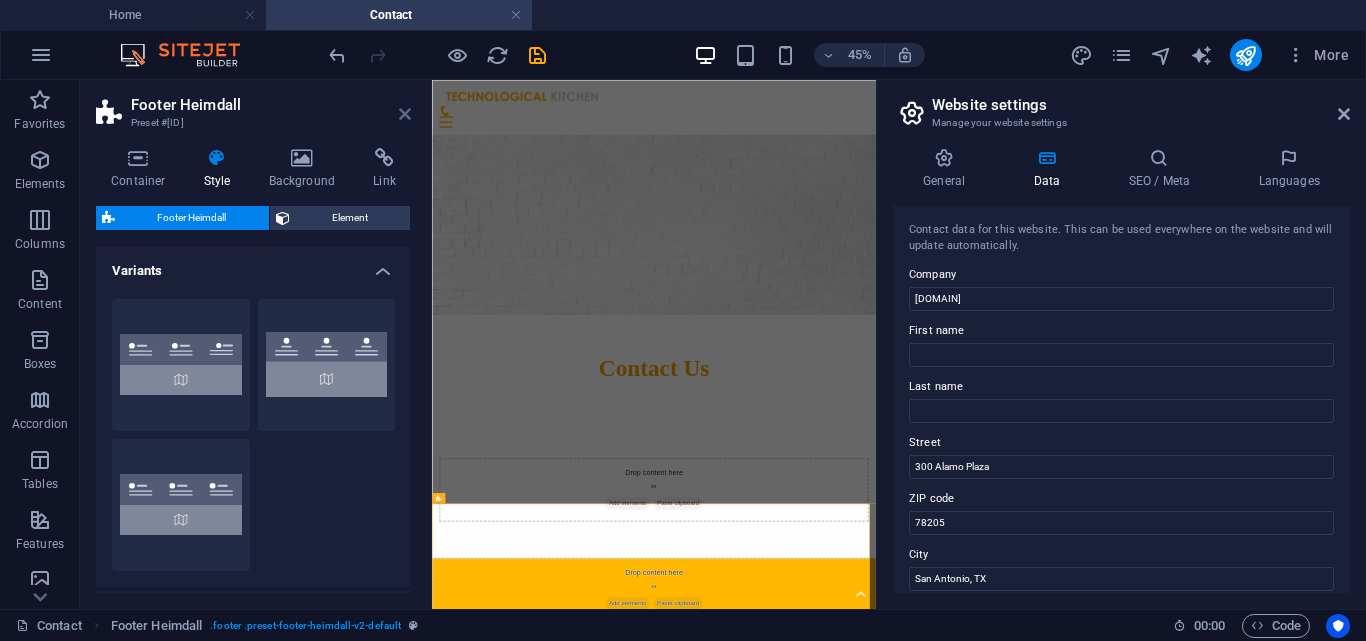 click at bounding box center [405, 114] 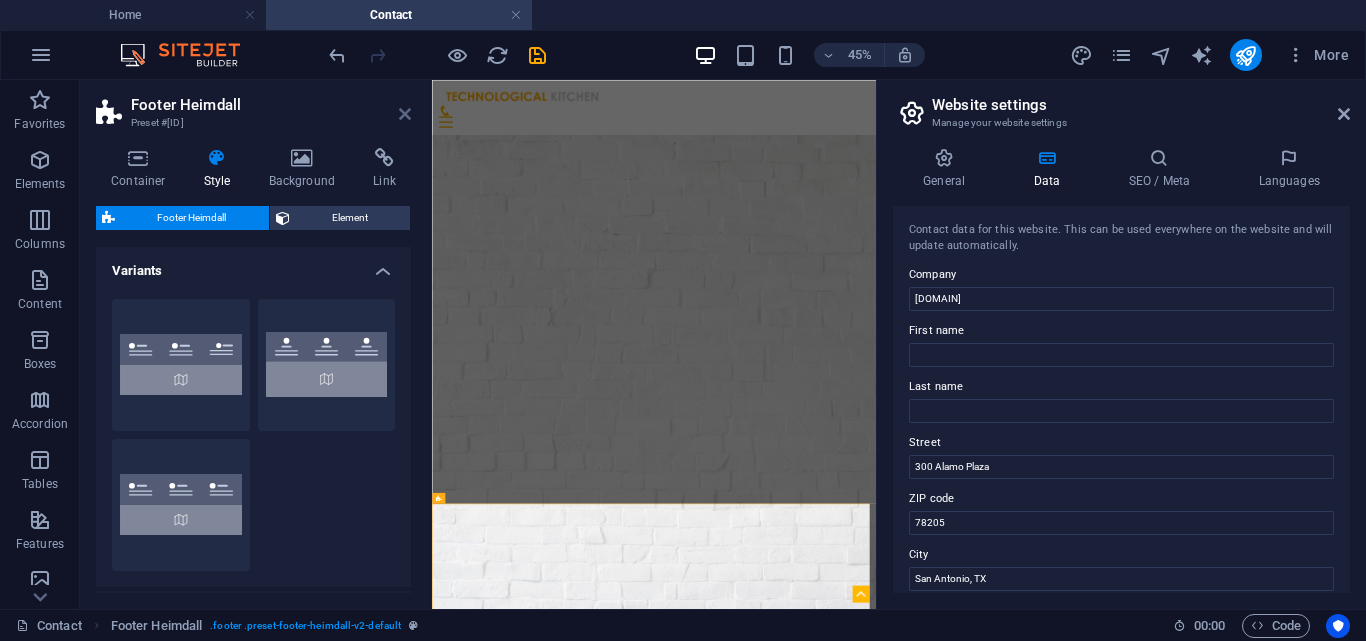 scroll, scrollTop: 935, scrollLeft: 0, axis: vertical 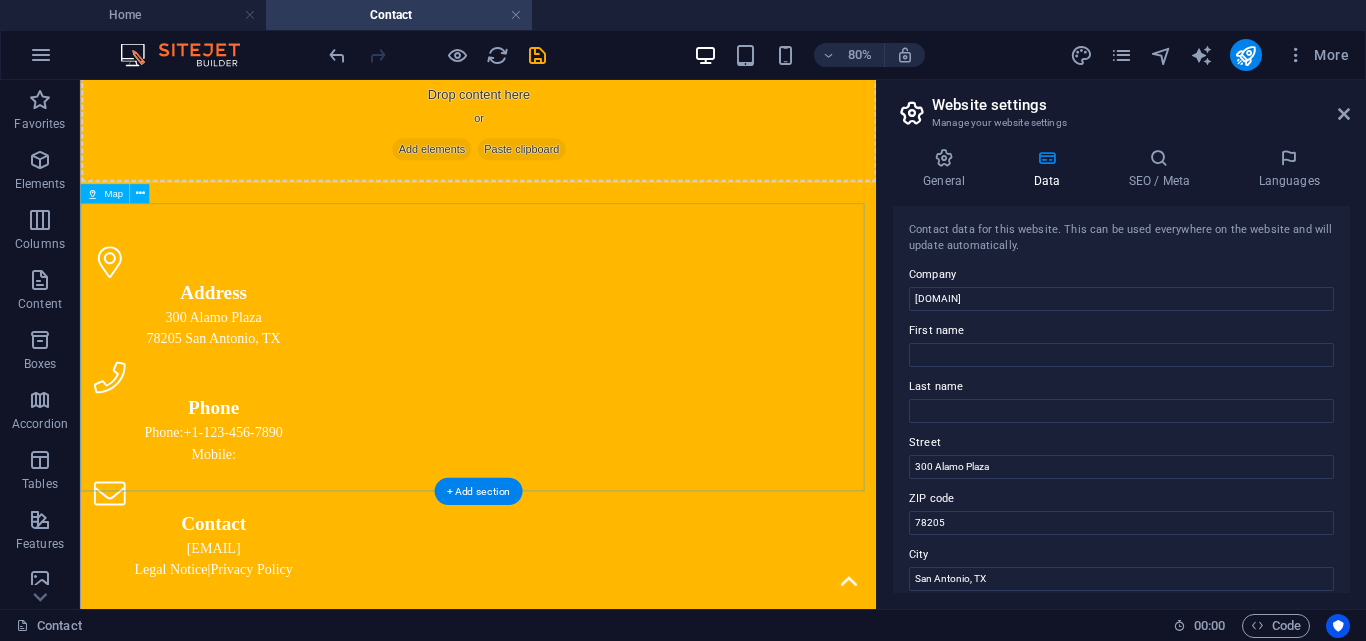 click at bounding box center (577, 966) 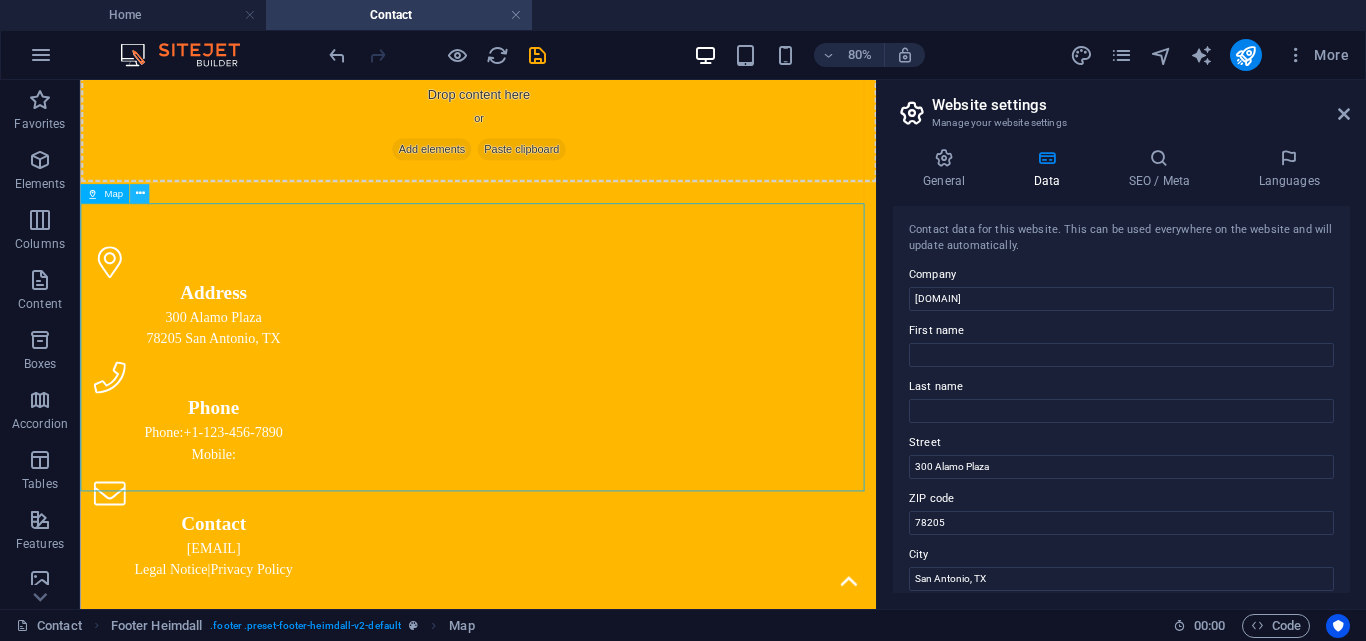 click at bounding box center [139, 193] 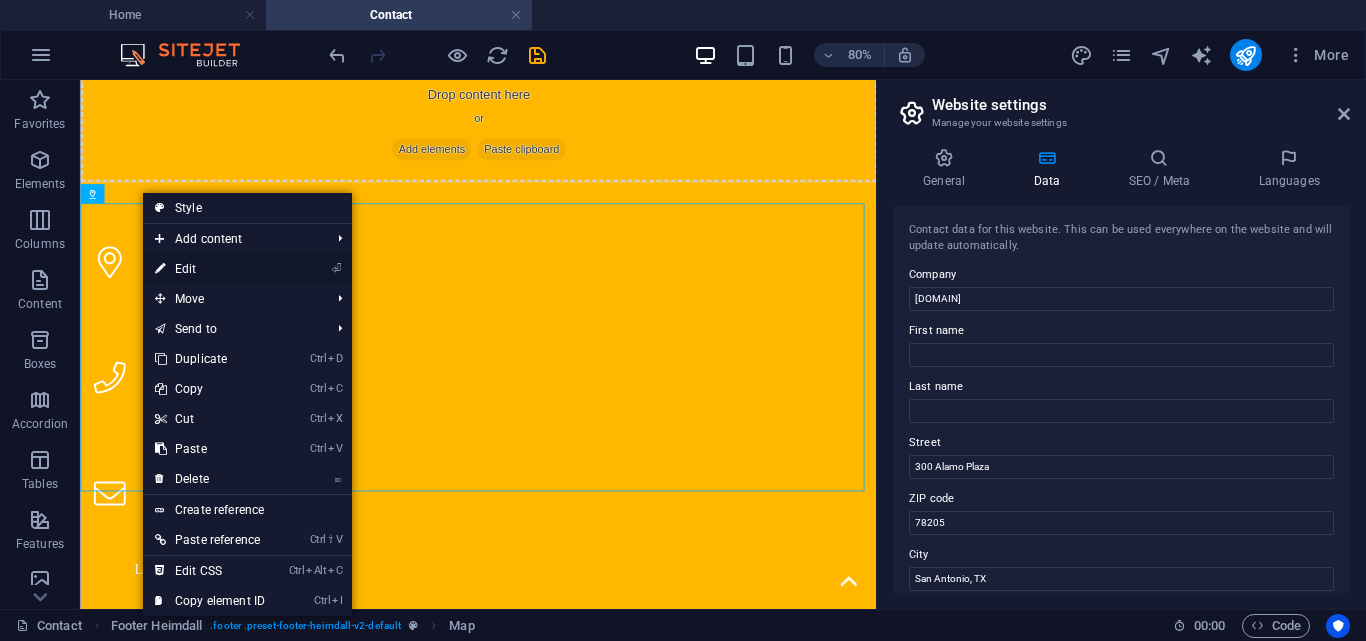 click on "⏎  Edit" at bounding box center [210, 269] 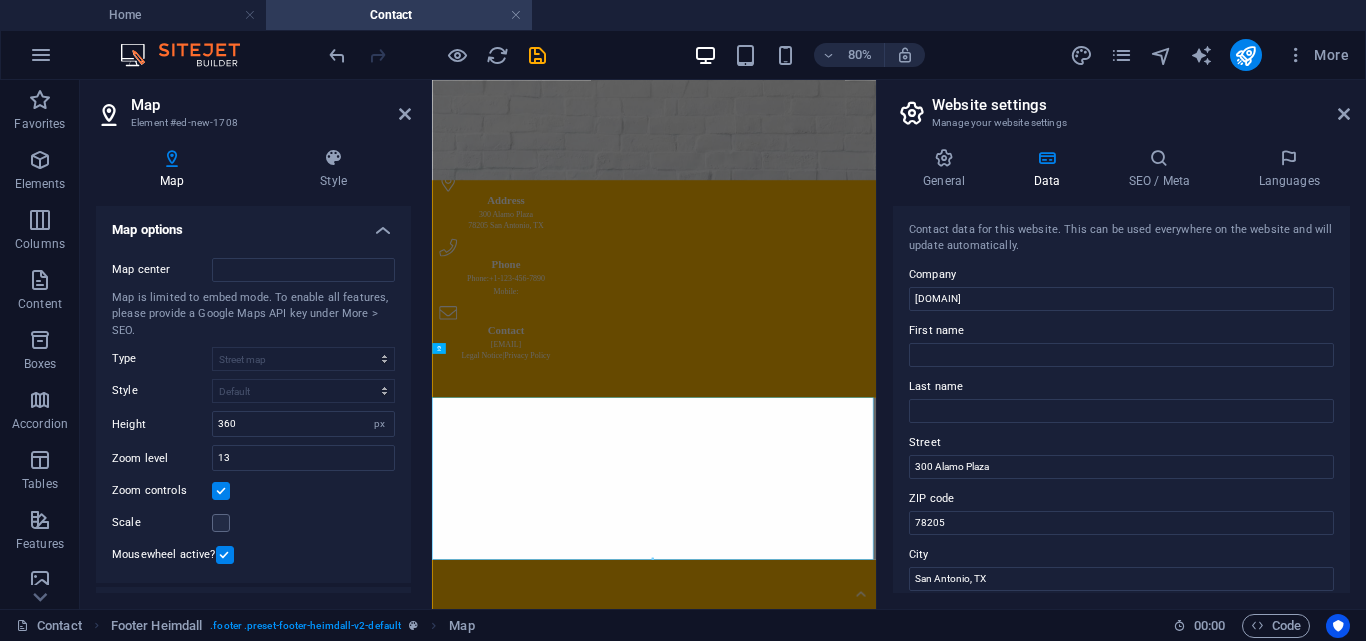 scroll, scrollTop: 525, scrollLeft: 0, axis: vertical 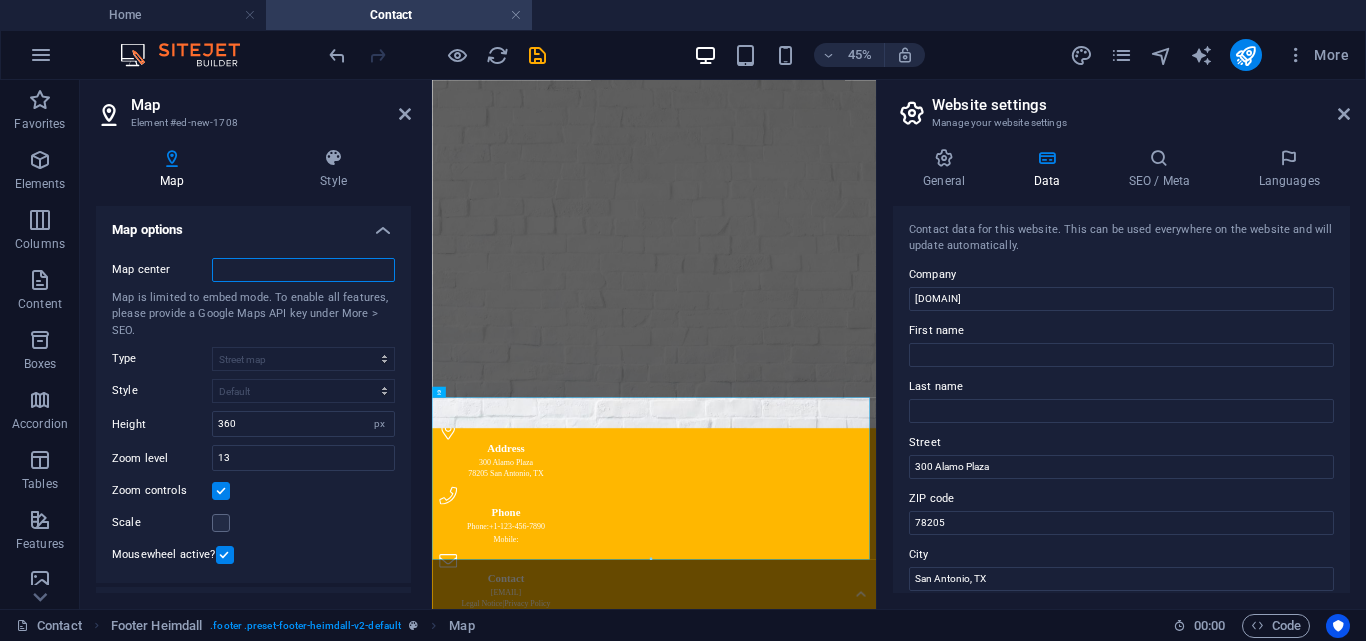 click on "Map center" at bounding box center (303, 270) 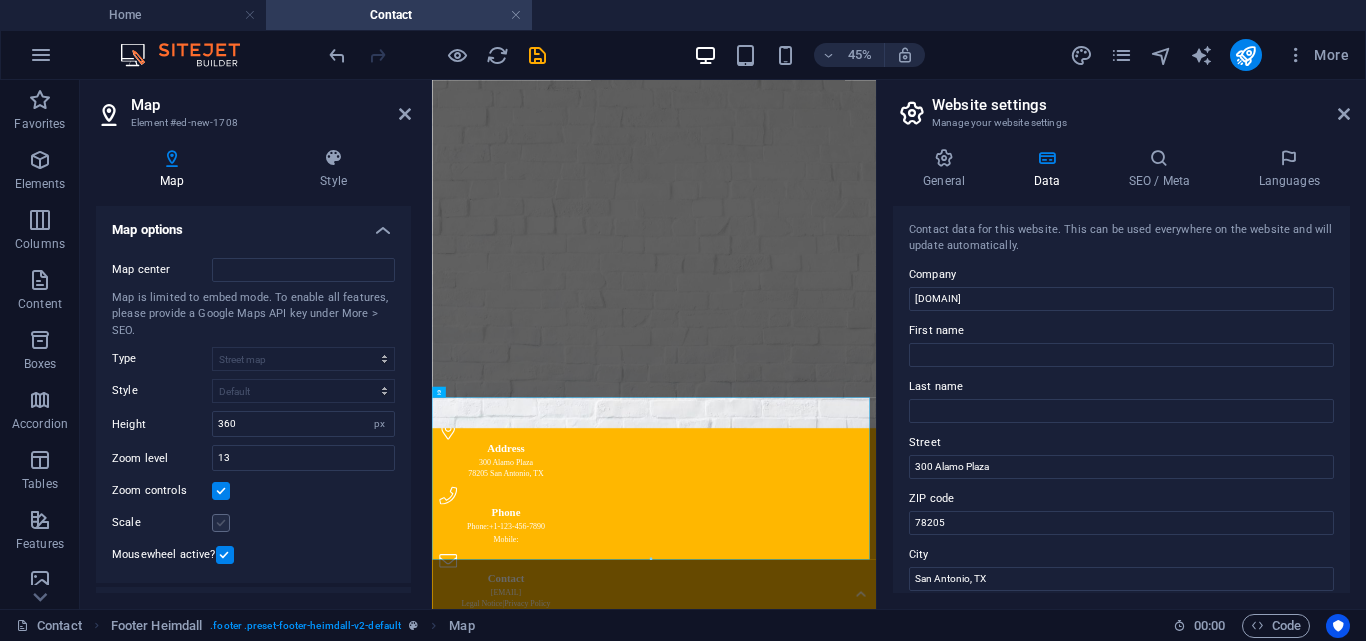 click at bounding box center (221, 523) 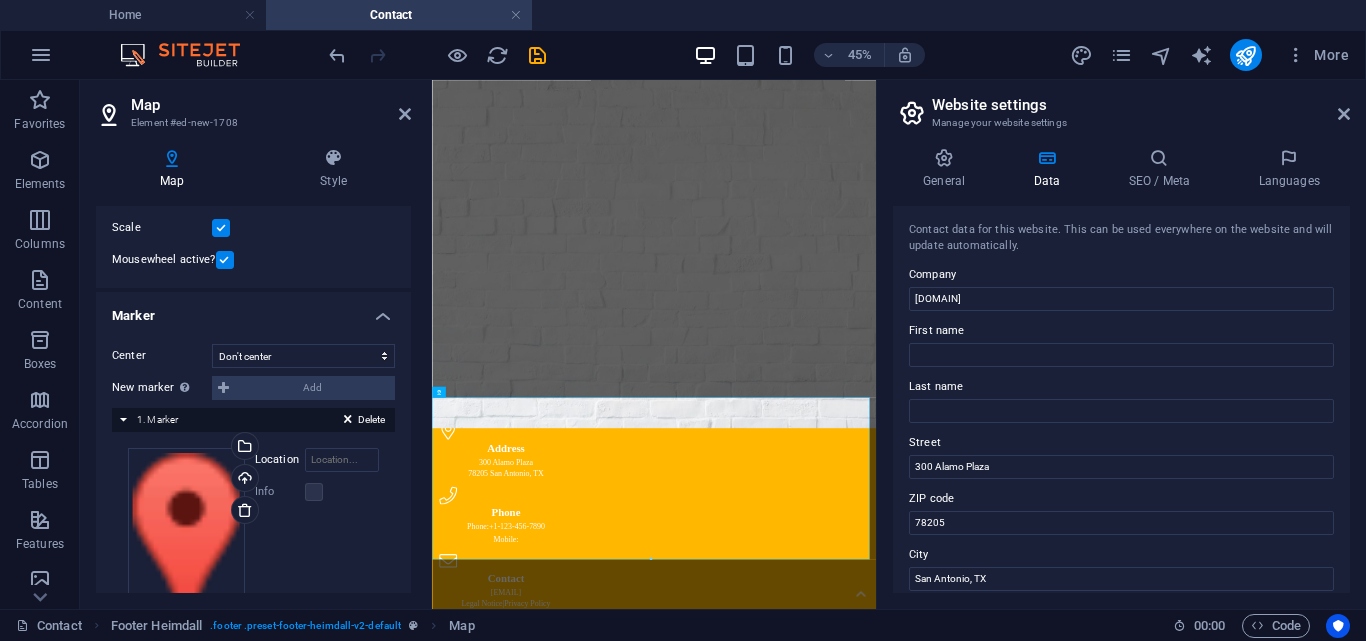 scroll, scrollTop: 382, scrollLeft: 0, axis: vertical 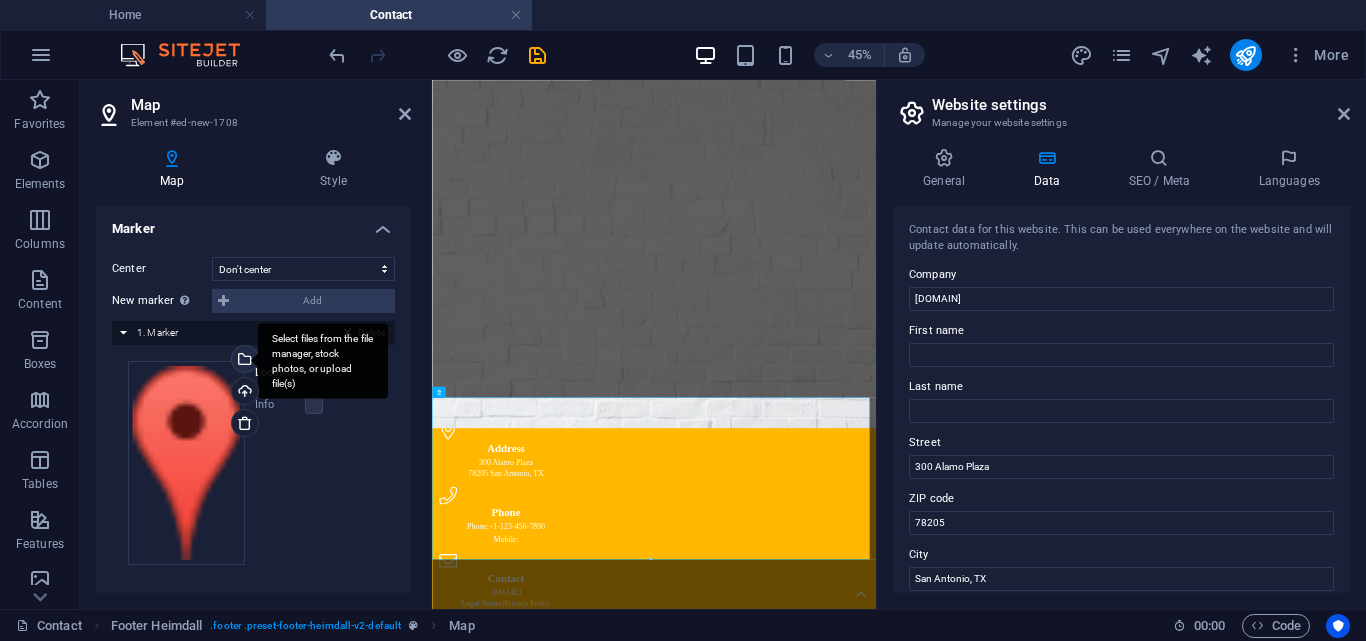 click on "Select files from the file manager, stock photos, or upload file(s)" at bounding box center [323, 361] 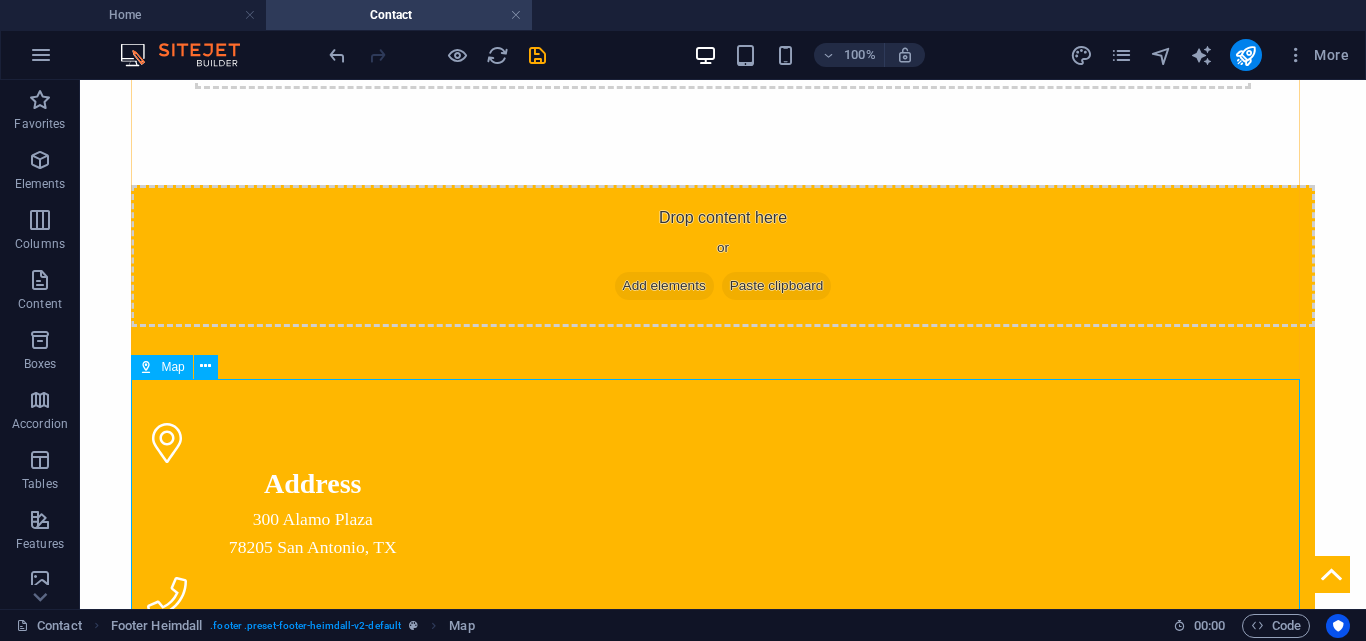 scroll, scrollTop: 1031, scrollLeft: 0, axis: vertical 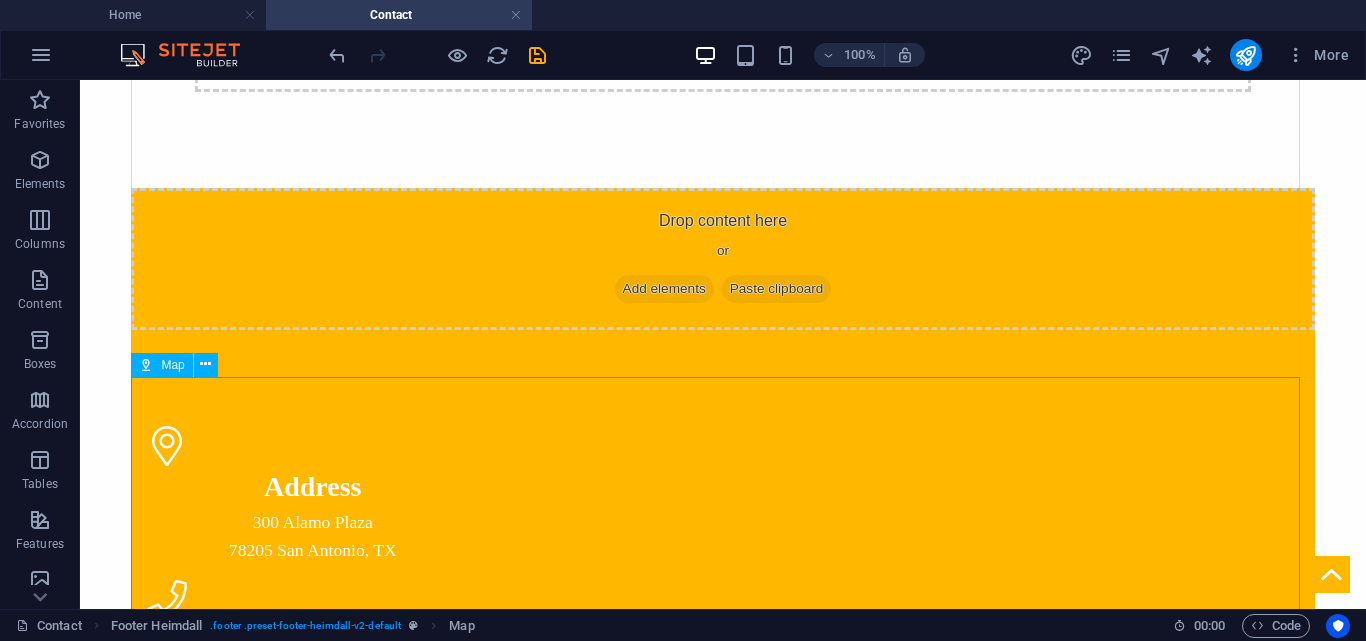 click on "Map" at bounding box center (172, 365) 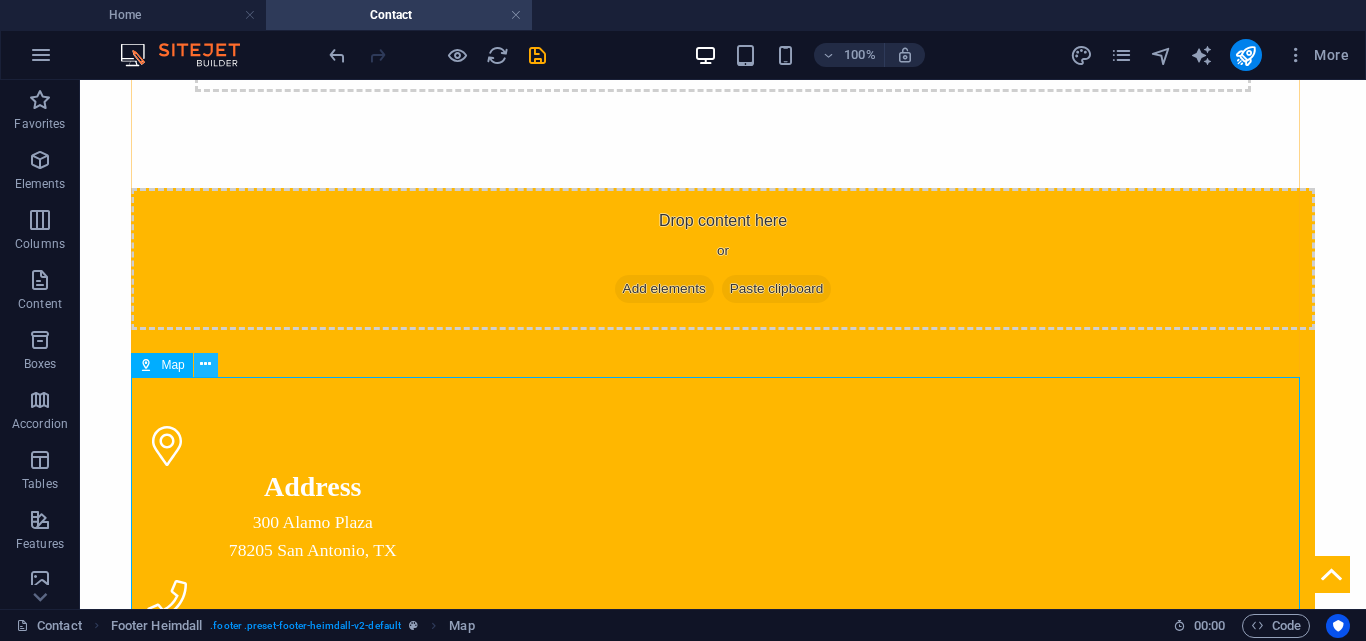 click at bounding box center [206, 365] 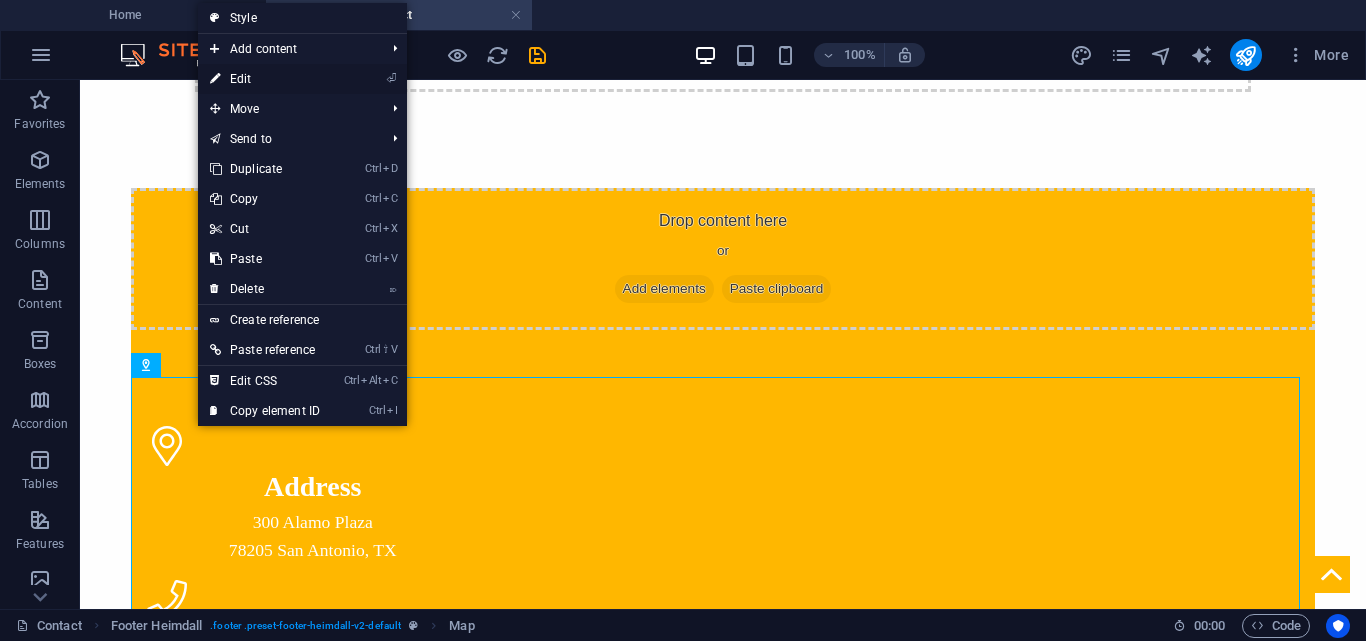 click on "⏎  Edit" at bounding box center [265, 79] 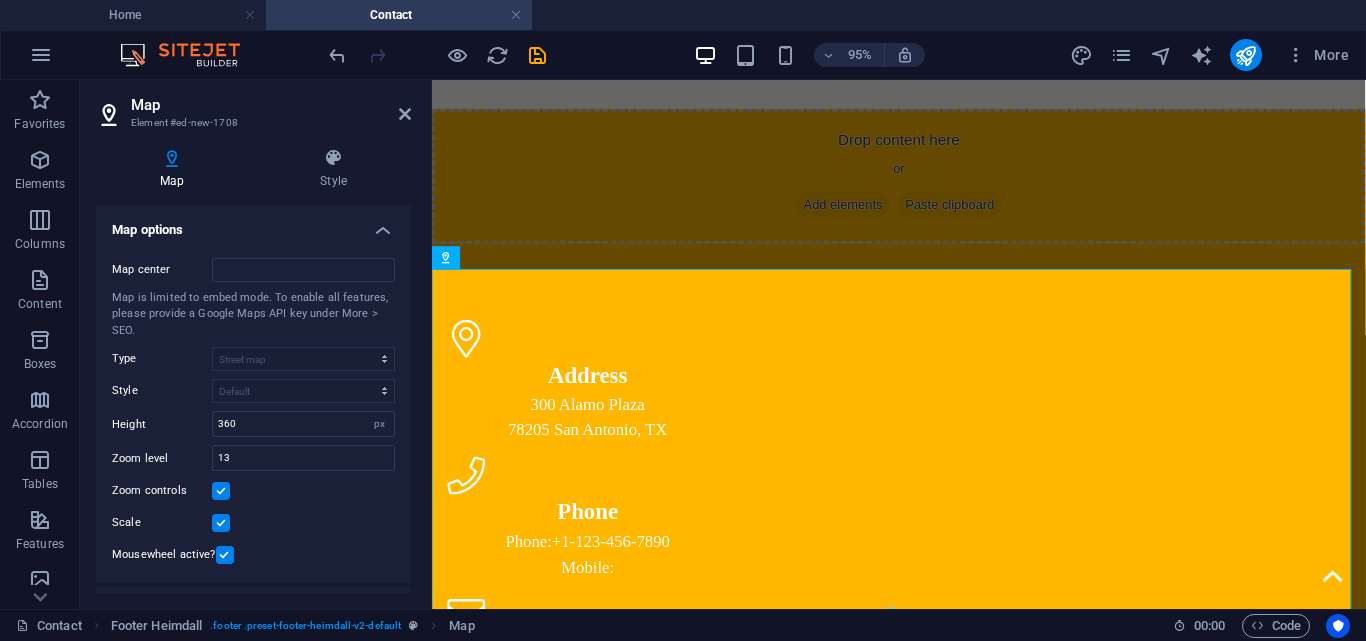 scroll, scrollTop: 382, scrollLeft: 0, axis: vertical 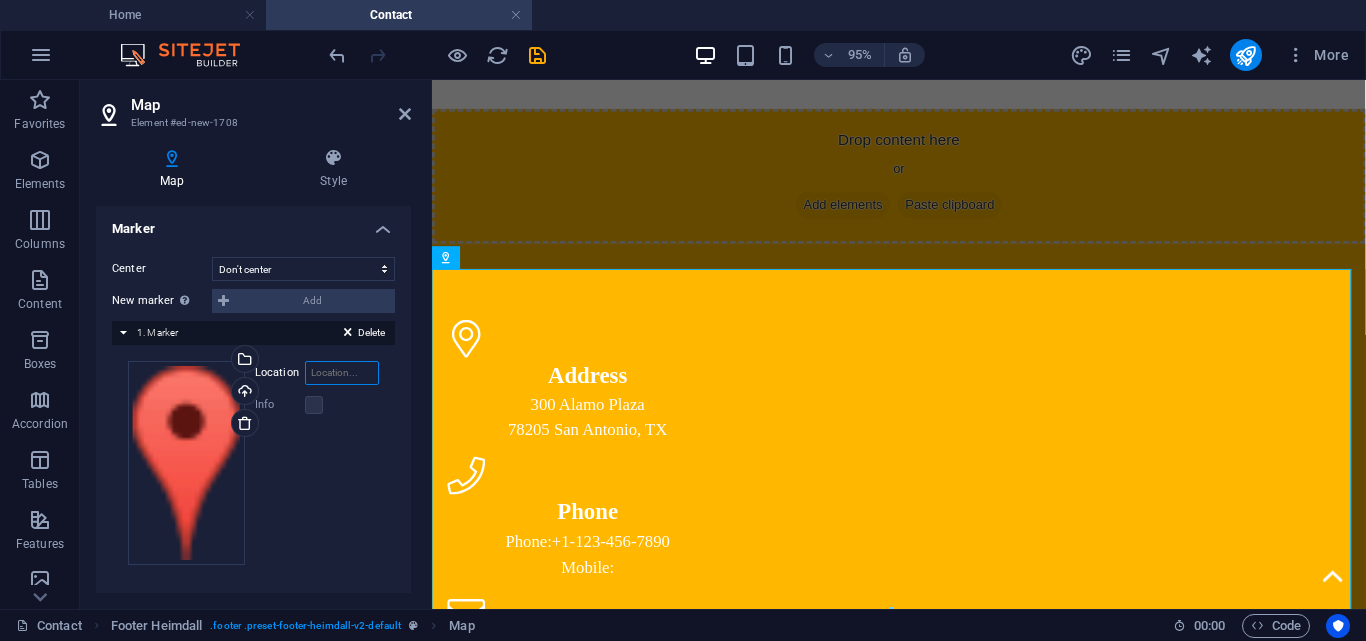 click on "Location" at bounding box center [342, 373] 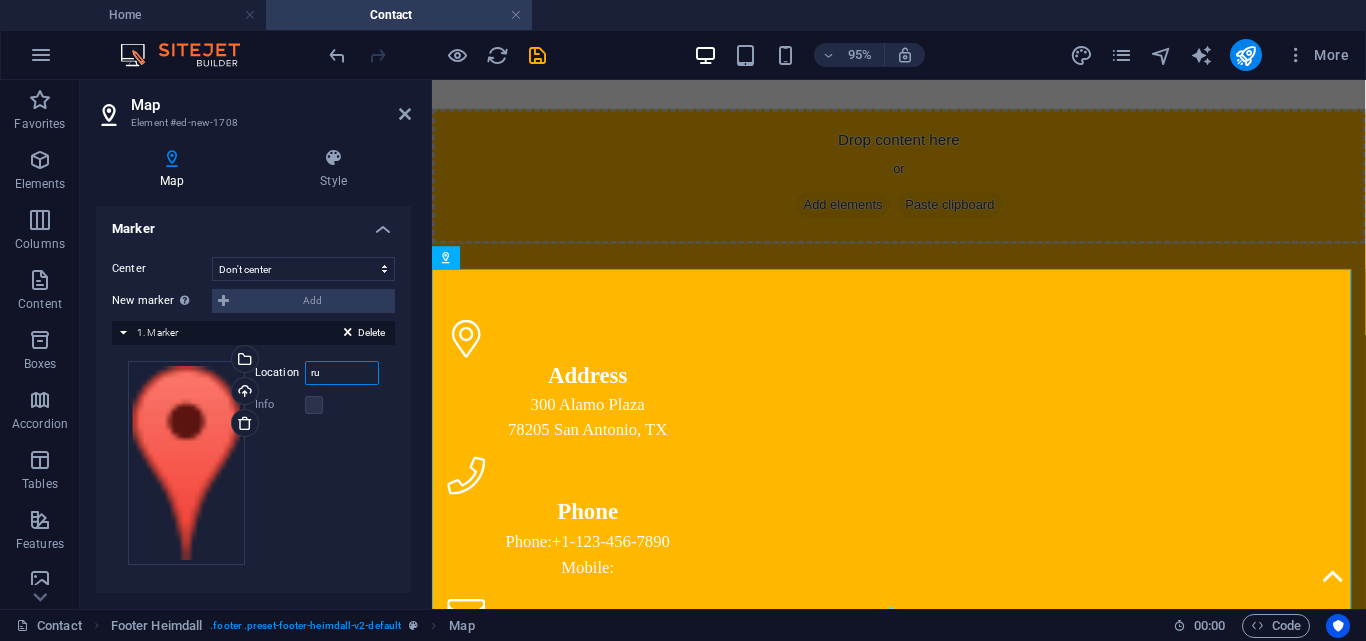 type on "r" 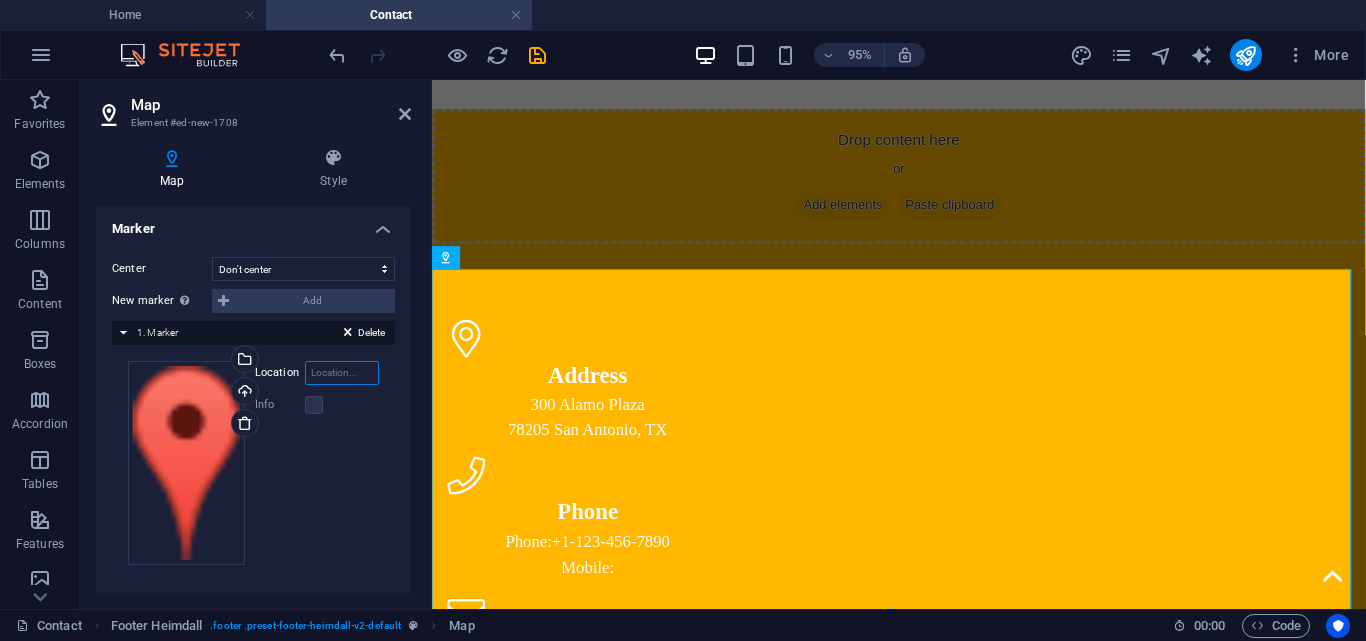 paste on "[CITY] Square Business Park Blok F3, Jl.Peta Selatan, [CITY], [STATE]" 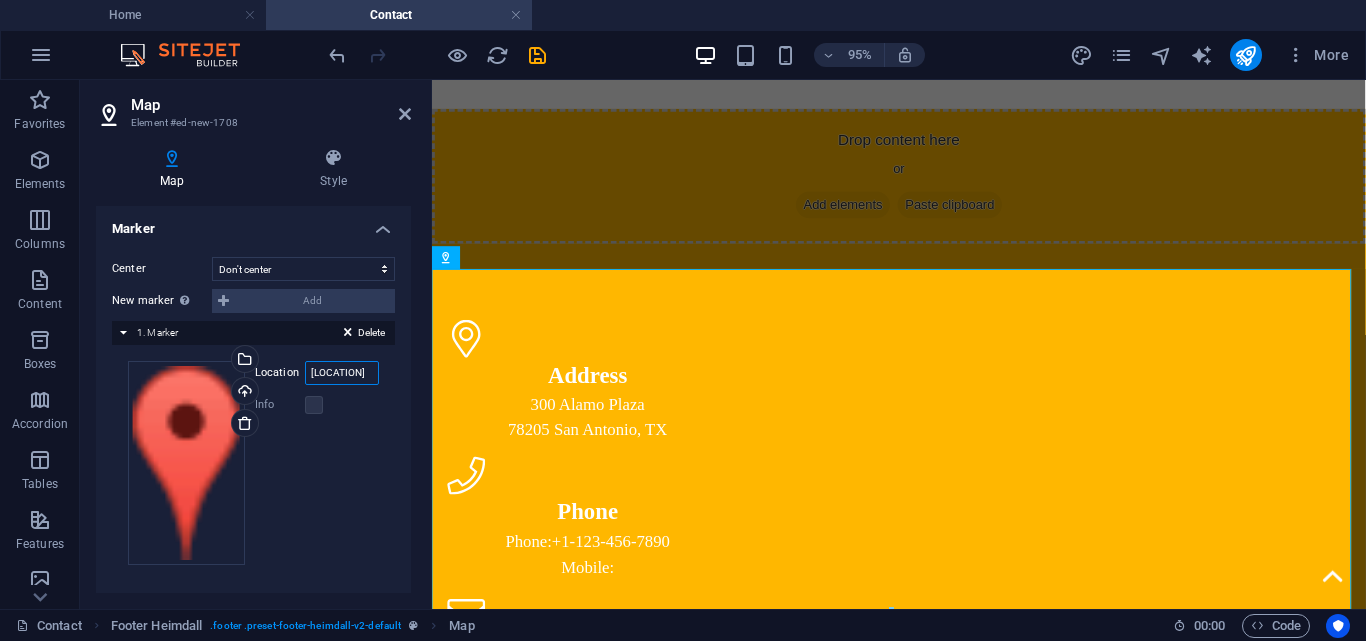 scroll, scrollTop: 0, scrollLeft: 256, axis: horizontal 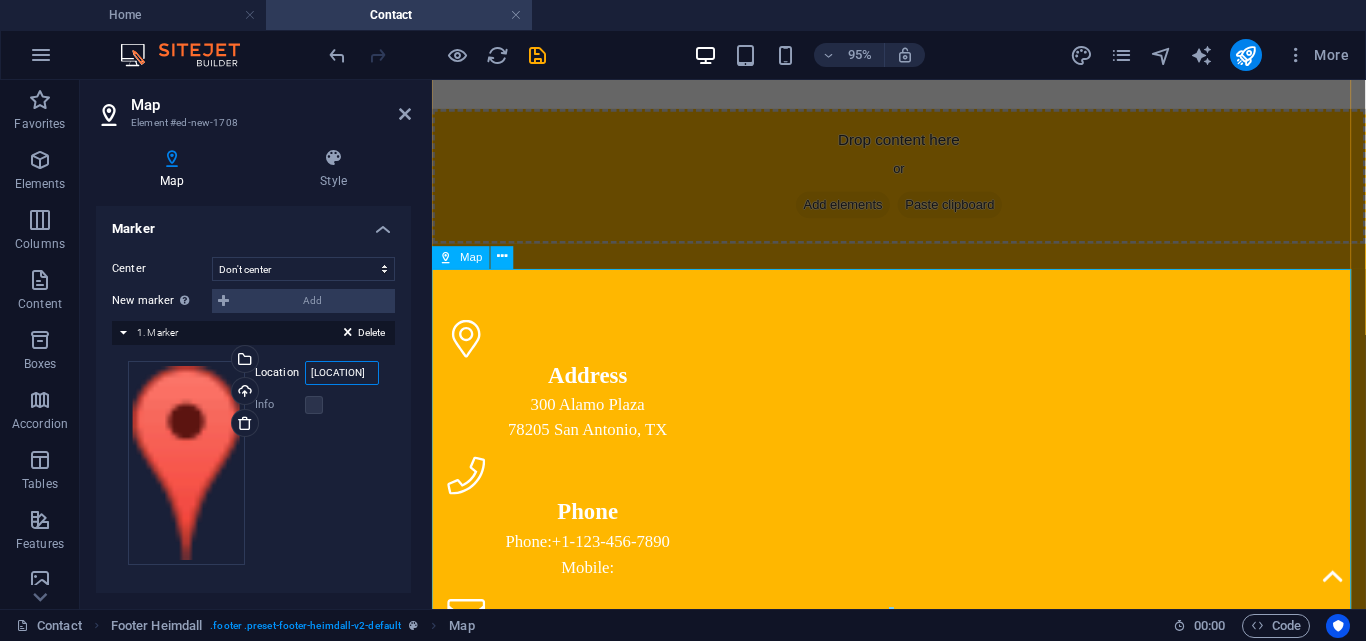 type on "[CITY] Square Business Park Blok F3, Jl.Peta Selatan, [CITY], [STATE]" 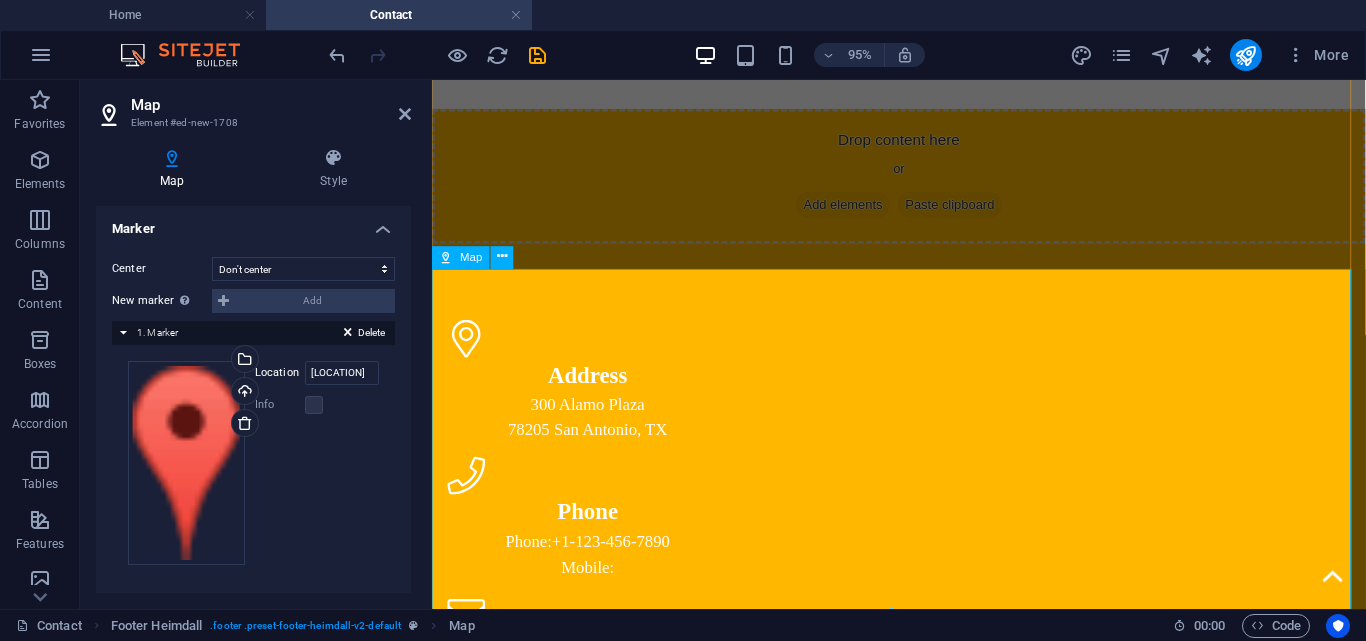 click at bounding box center (923, 1011) 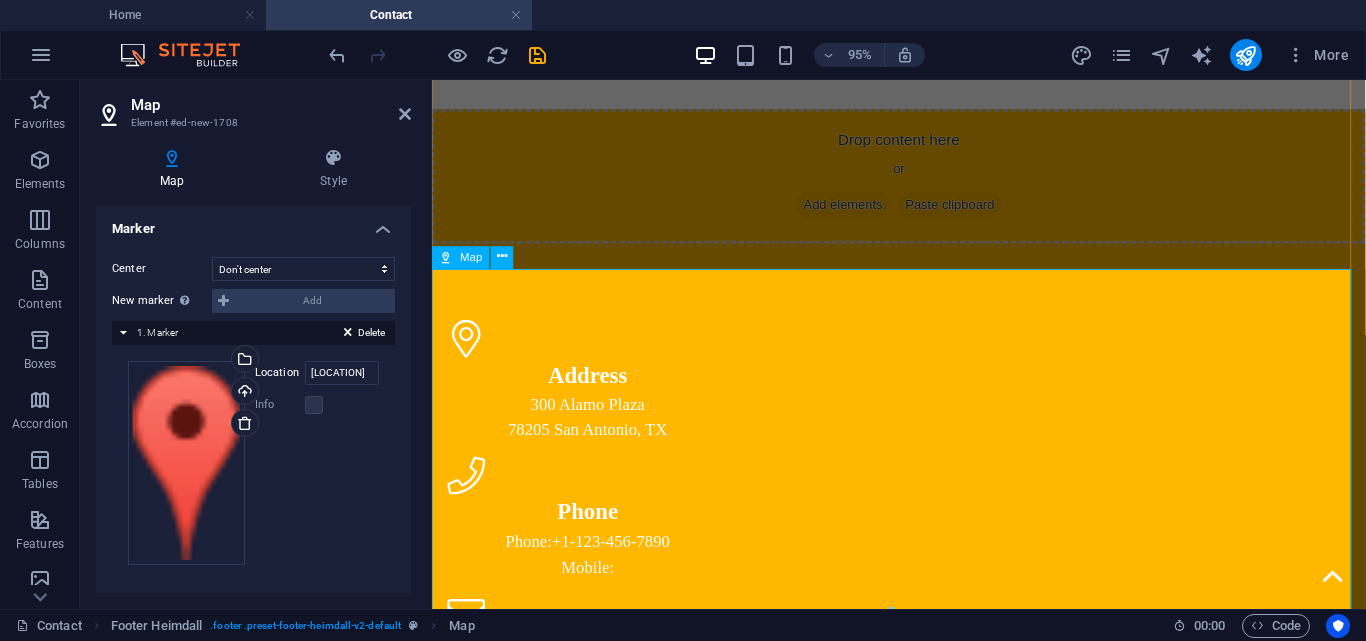 click at bounding box center (923, 1011) 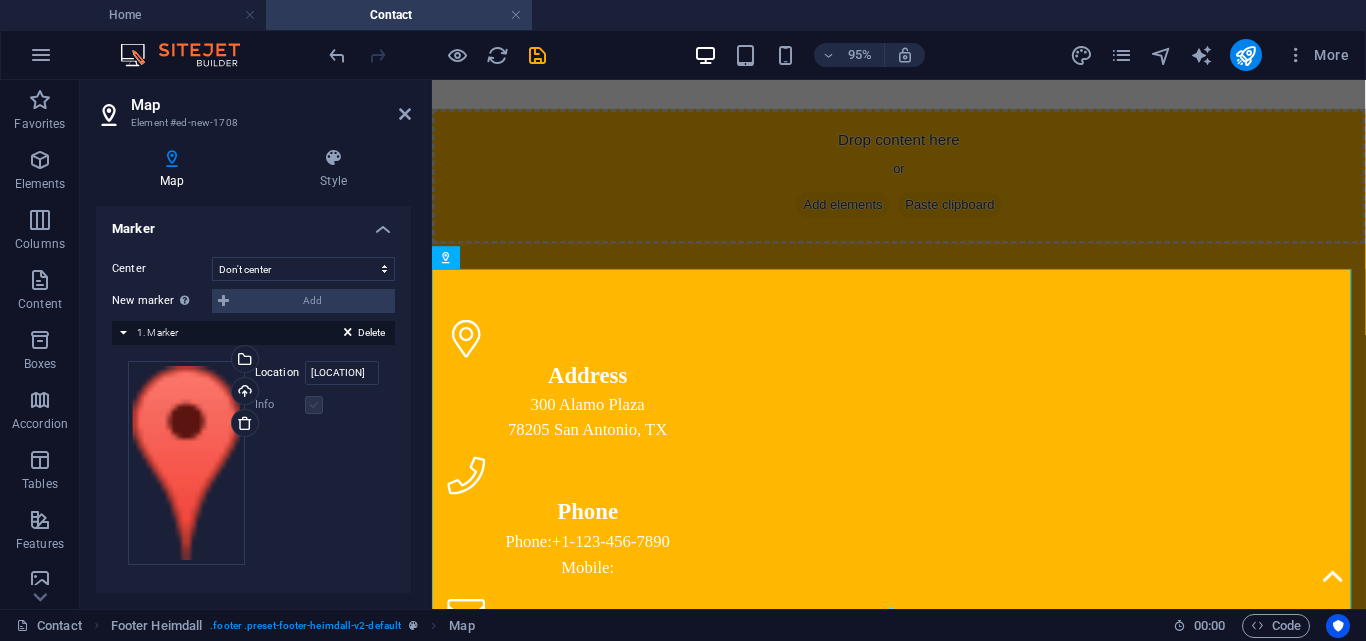 drag, startPoint x: 326, startPoint y: 421, endPoint x: 315, endPoint y: 402, distance: 21.954498 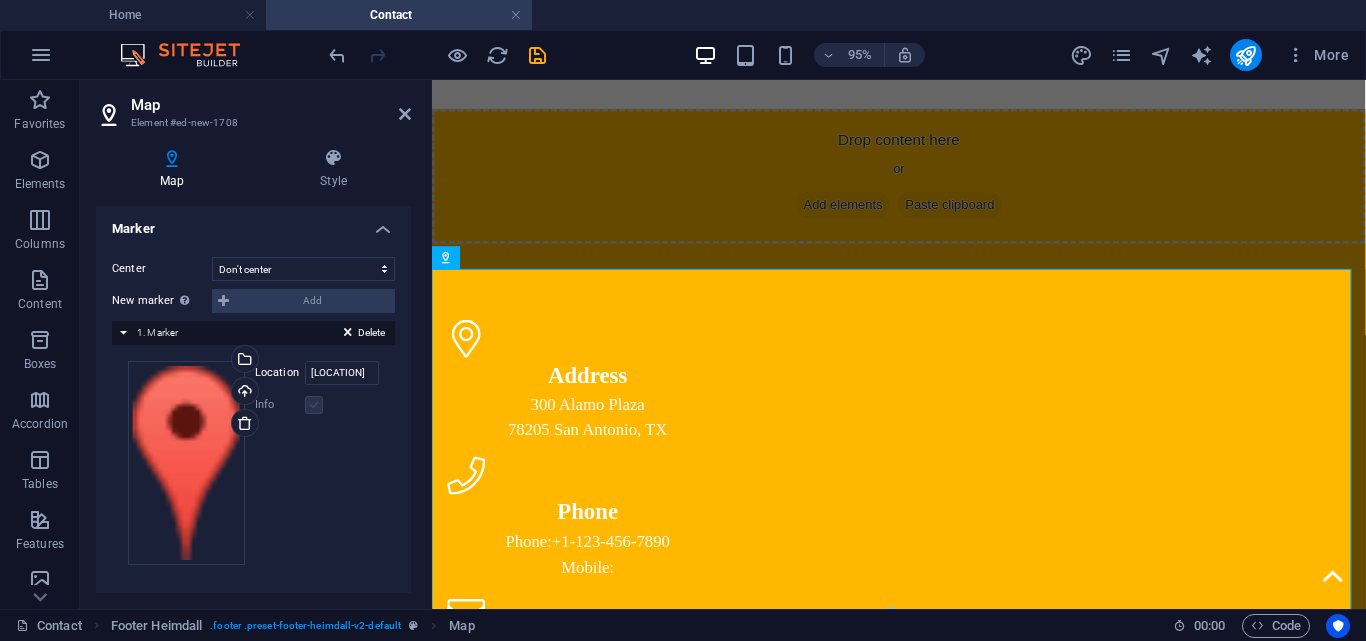 click on "Drag files here, click to choose files or select files from Files or our free stock photos & videos Select files from the file manager, stock photos, or upload file(s) Upload Location Citi Square Business Park Blok F3, Jl.Peta Selatan, Kalideres, Jakarta Barat Width auto px Info Opened? Headline SEO Description Paragraph Format Normal Heading 1 Heading 2 Heading 3 Heading 4 Heading 5 Heading 6 Code Font Family Arial Georgia Impact Tahoma Times New Roman Verdana Poppins Roboto Font Size 8 9 10 11 12 14 18 24 30 36 48 60 72 96 Bold Italic Underline Strikethrough Colors Icons Align Left Align Center Align Right Align Justify Unordered List Ordered List Insert Link Clear Formatting HTML" at bounding box center (253, 463) 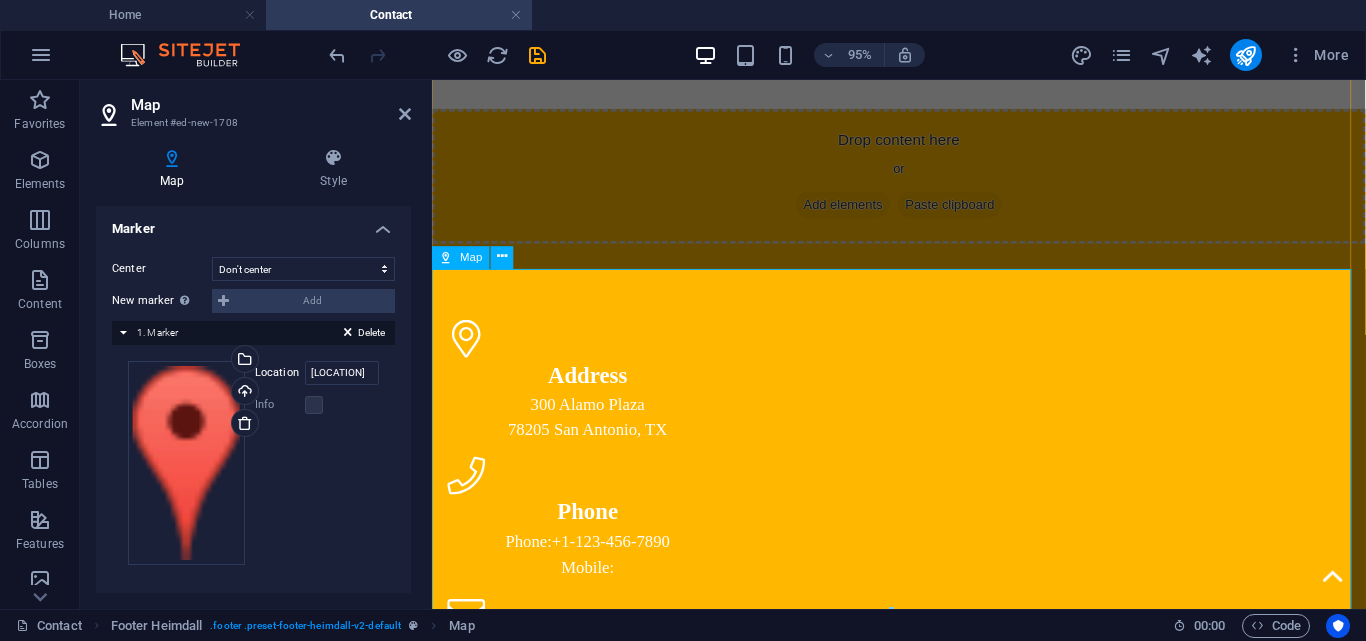 click at bounding box center [923, 1011] 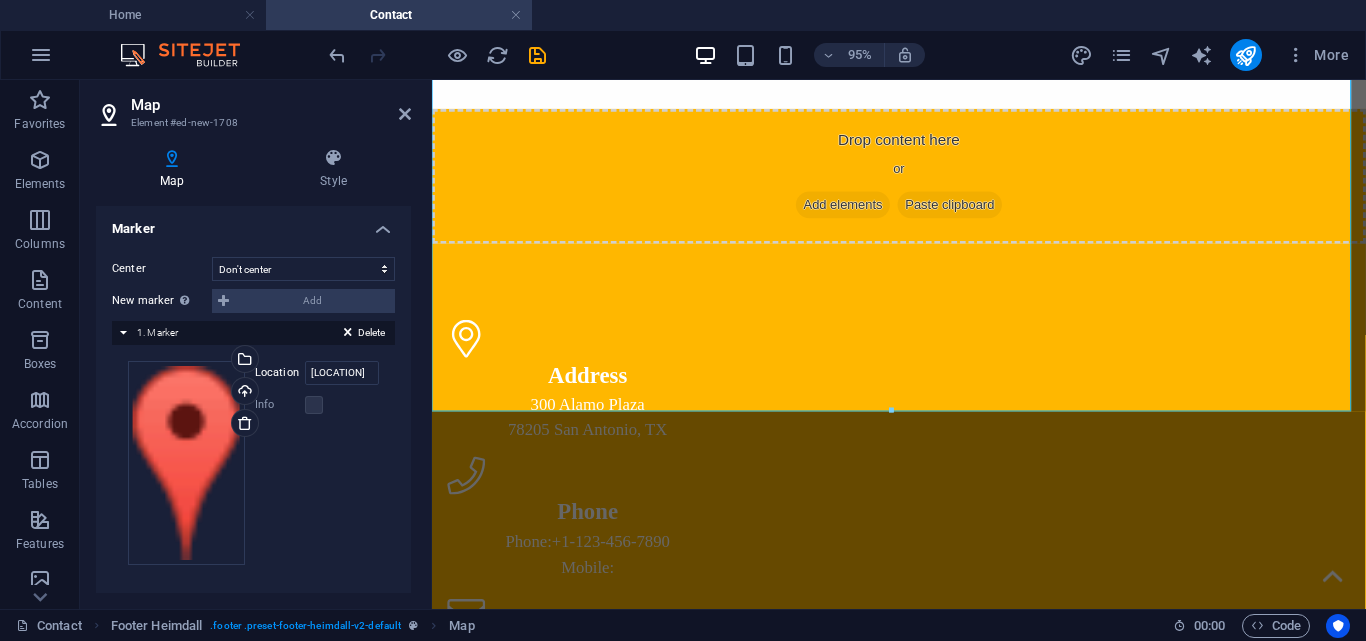 scroll, scrollTop: 1241, scrollLeft: 0, axis: vertical 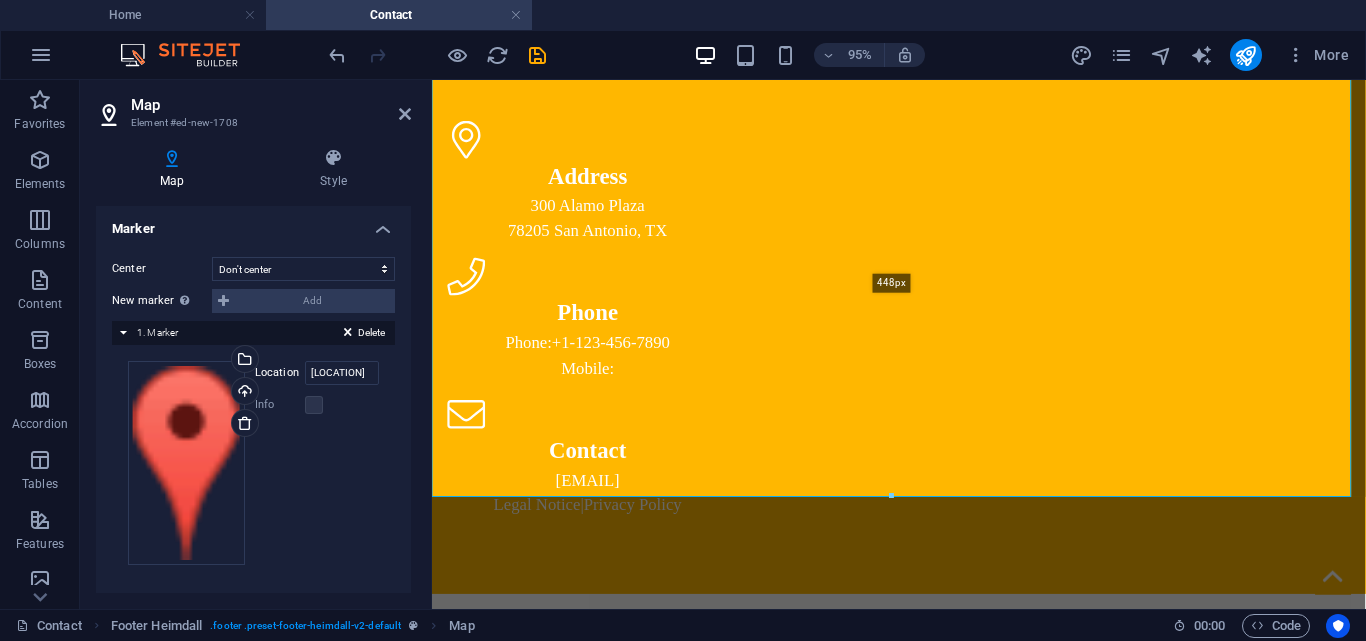 drag, startPoint x: 893, startPoint y: 410, endPoint x: 904, endPoint y: 502, distance: 92.65527 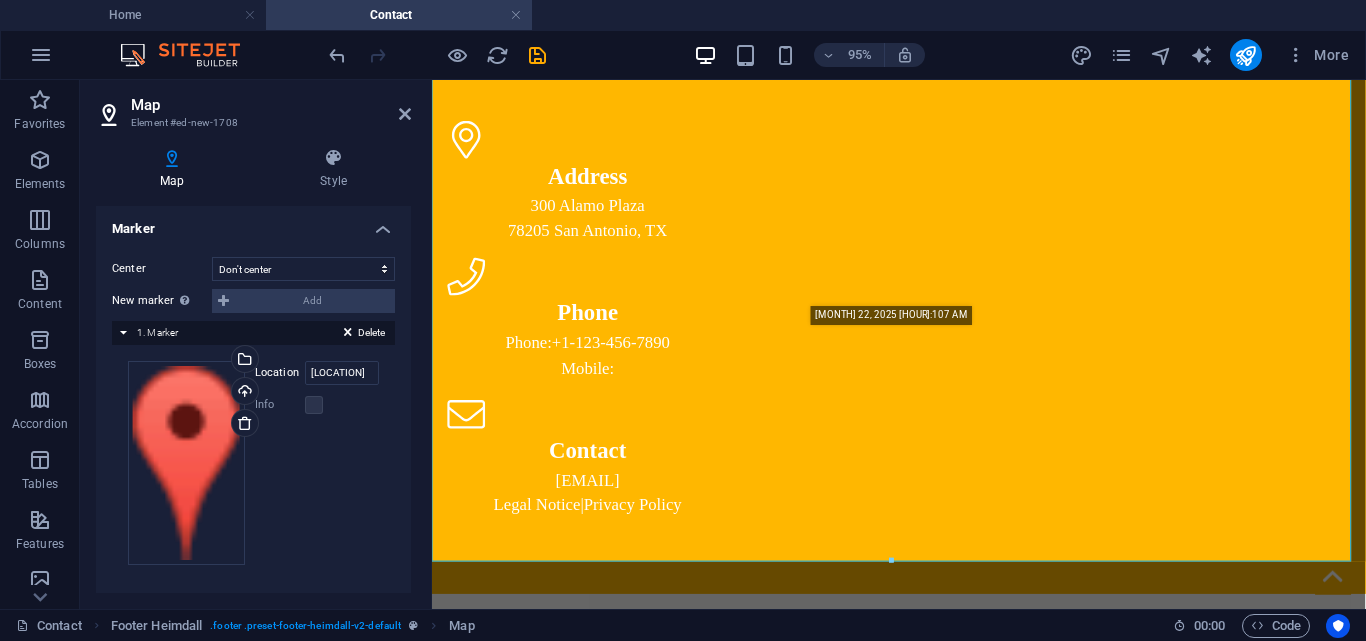 drag, startPoint x: 894, startPoint y: 494, endPoint x: 897, endPoint y: 582, distance: 88.051125 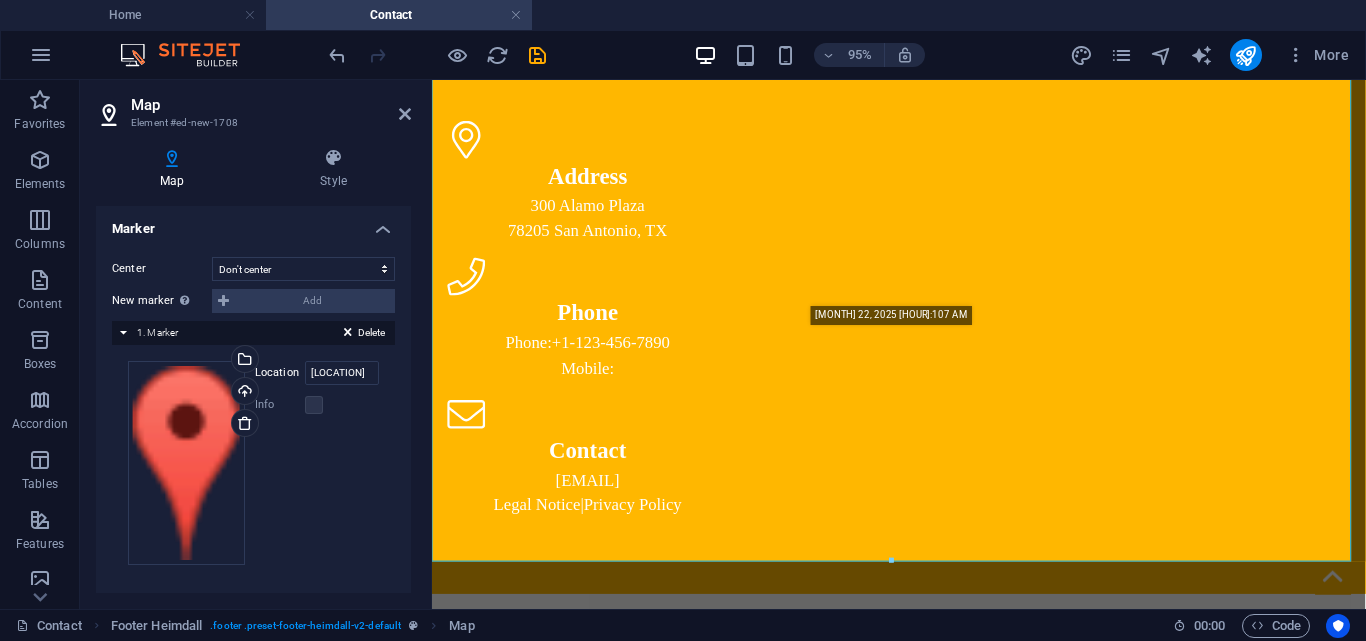 click at bounding box center (892, 561) 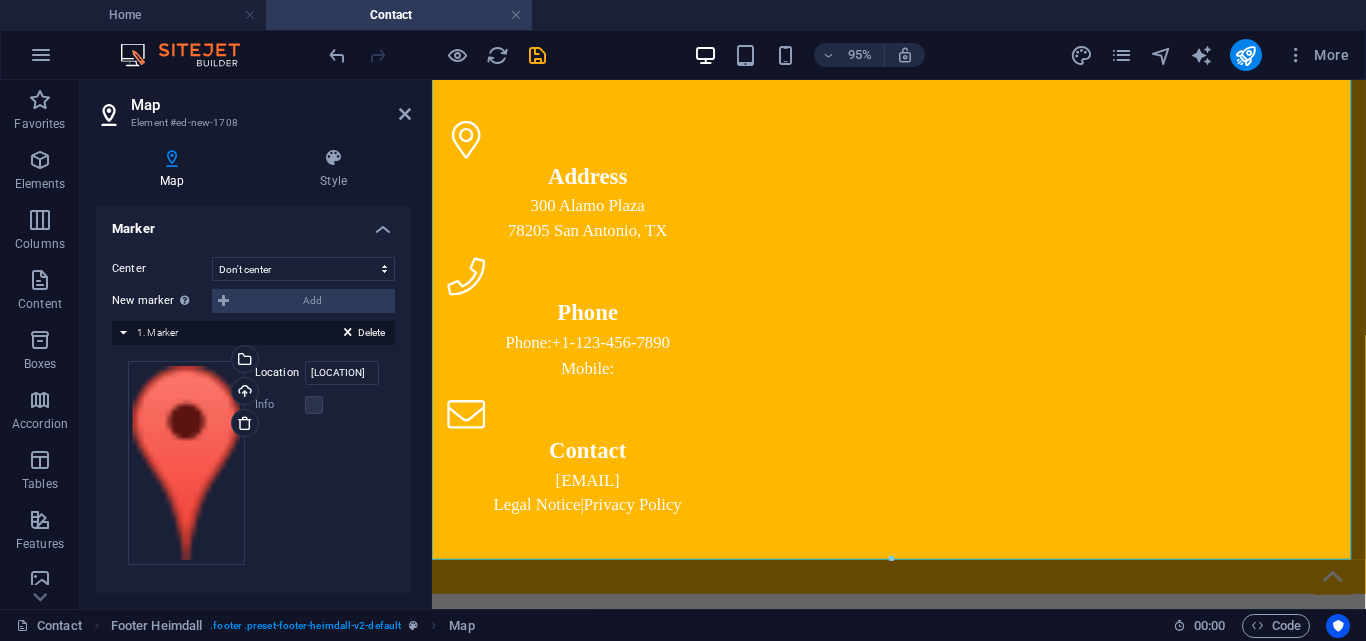 scroll, scrollTop: 1417, scrollLeft: 0, axis: vertical 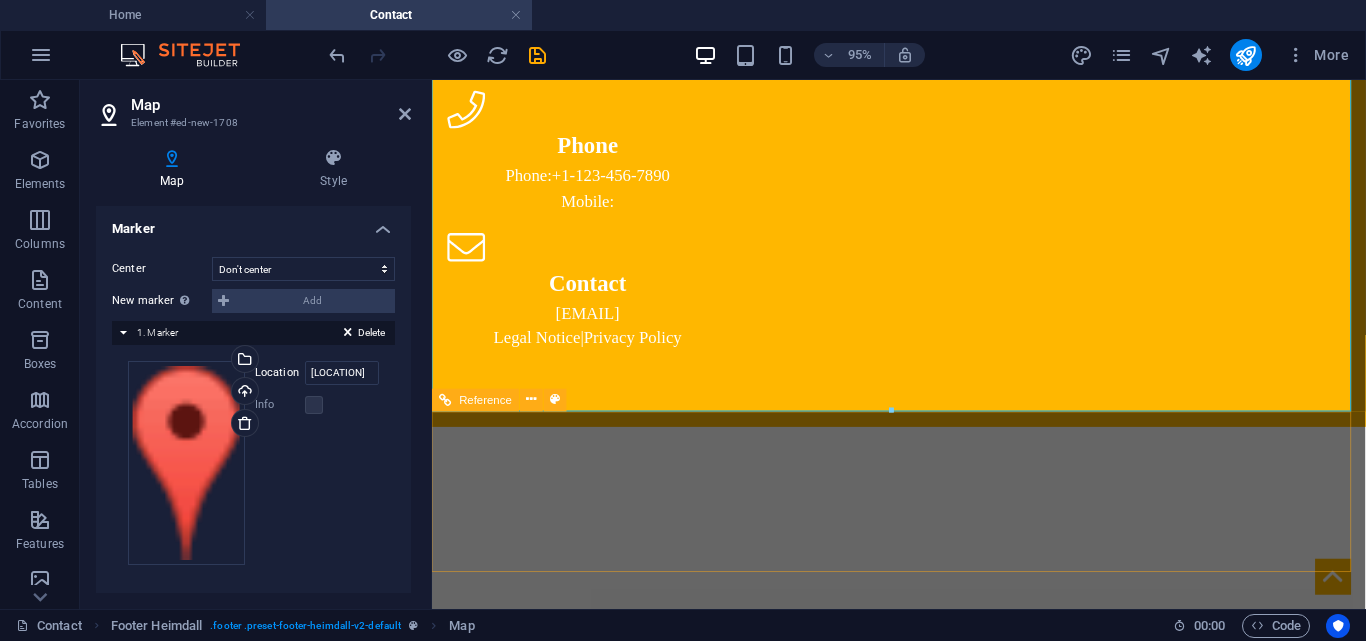 drag, startPoint x: 1318, startPoint y: 494, endPoint x: 914, endPoint y: 547, distance: 407.46164 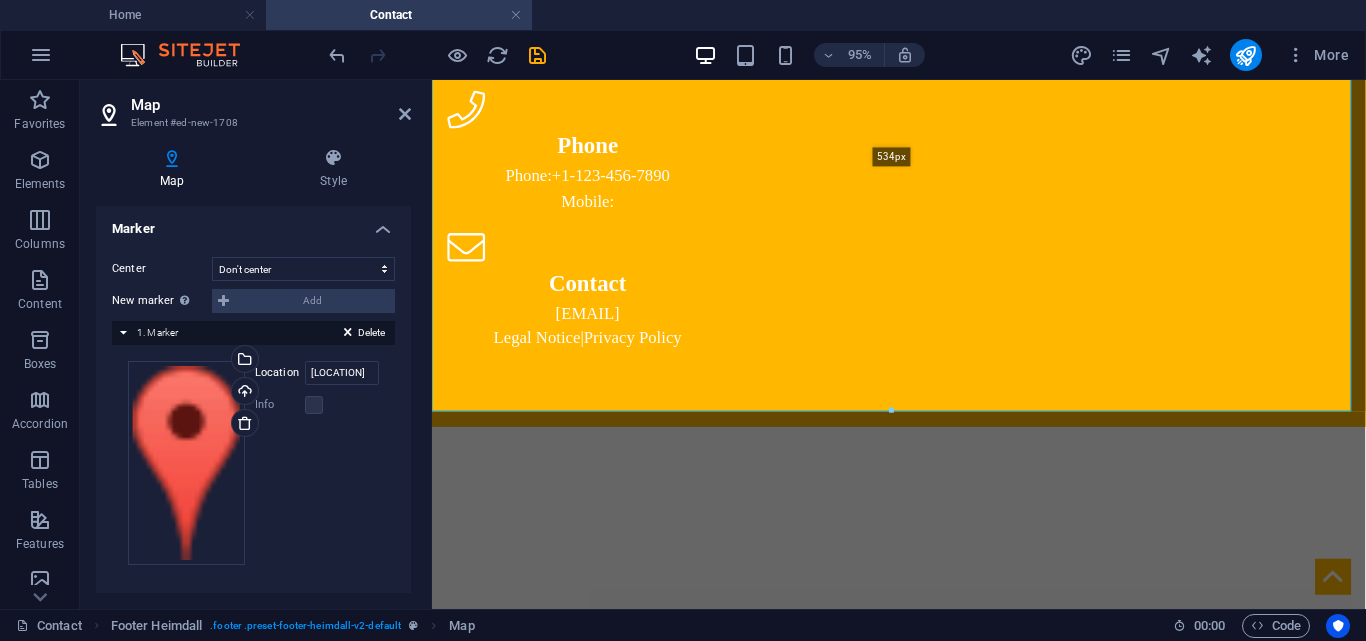 scroll, scrollTop: 1310, scrollLeft: 0, axis: vertical 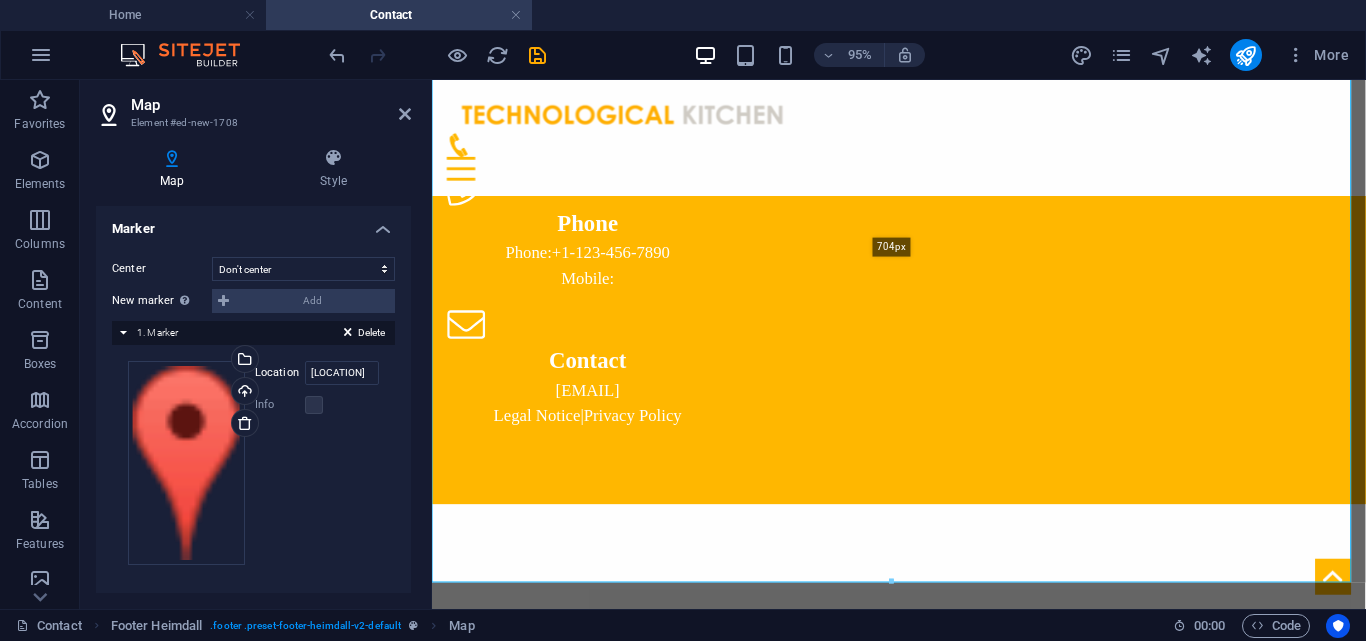 drag, startPoint x: 891, startPoint y: 420, endPoint x: 887, endPoint y: 583, distance: 163.04907 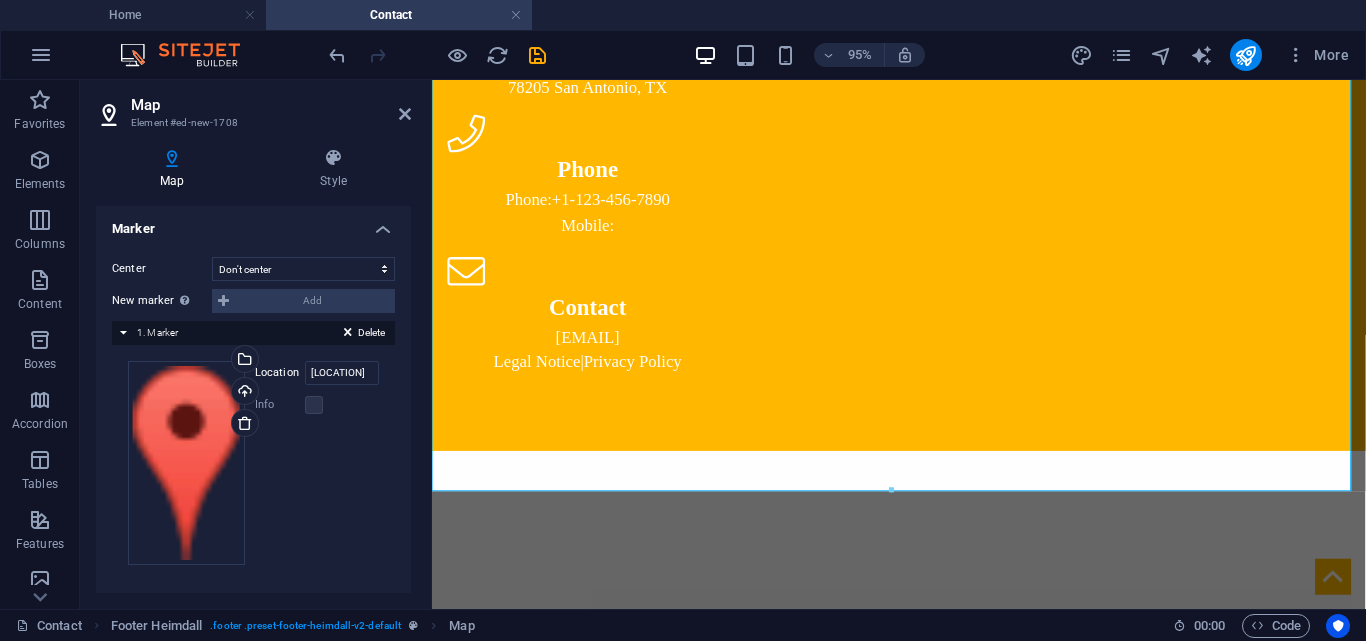 scroll, scrollTop: 1441, scrollLeft: 0, axis: vertical 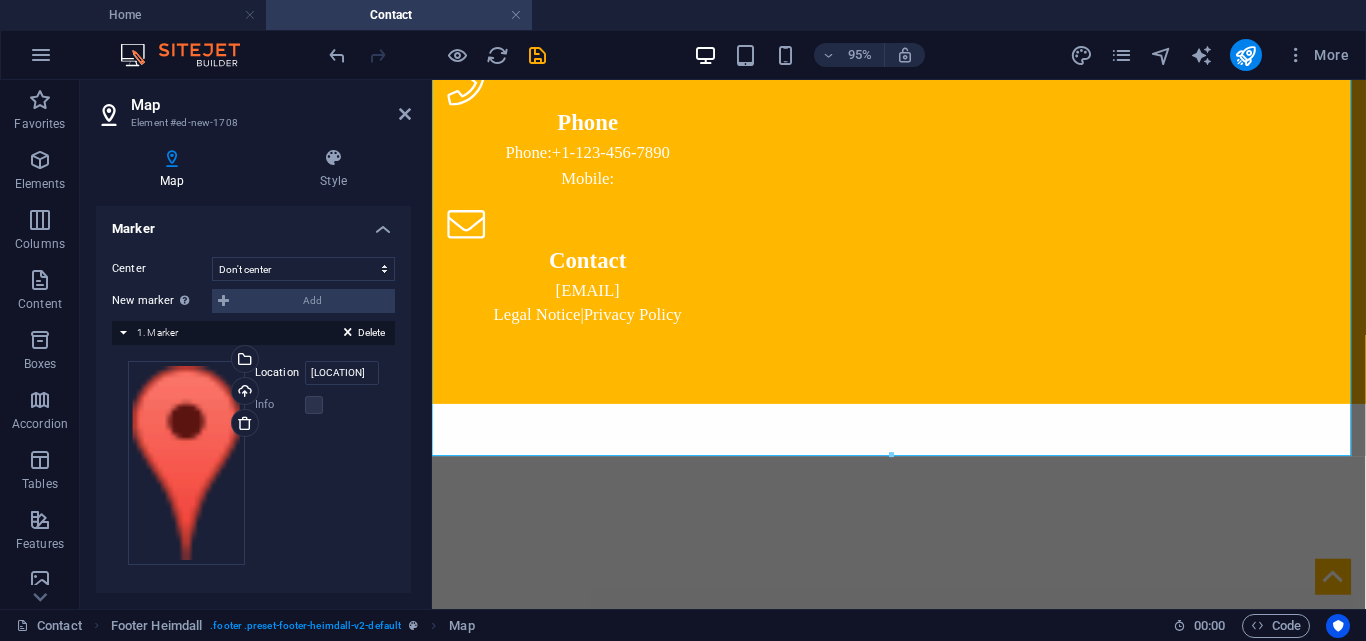 click on "Delete 1. Marker" at bounding box center [253, 333] 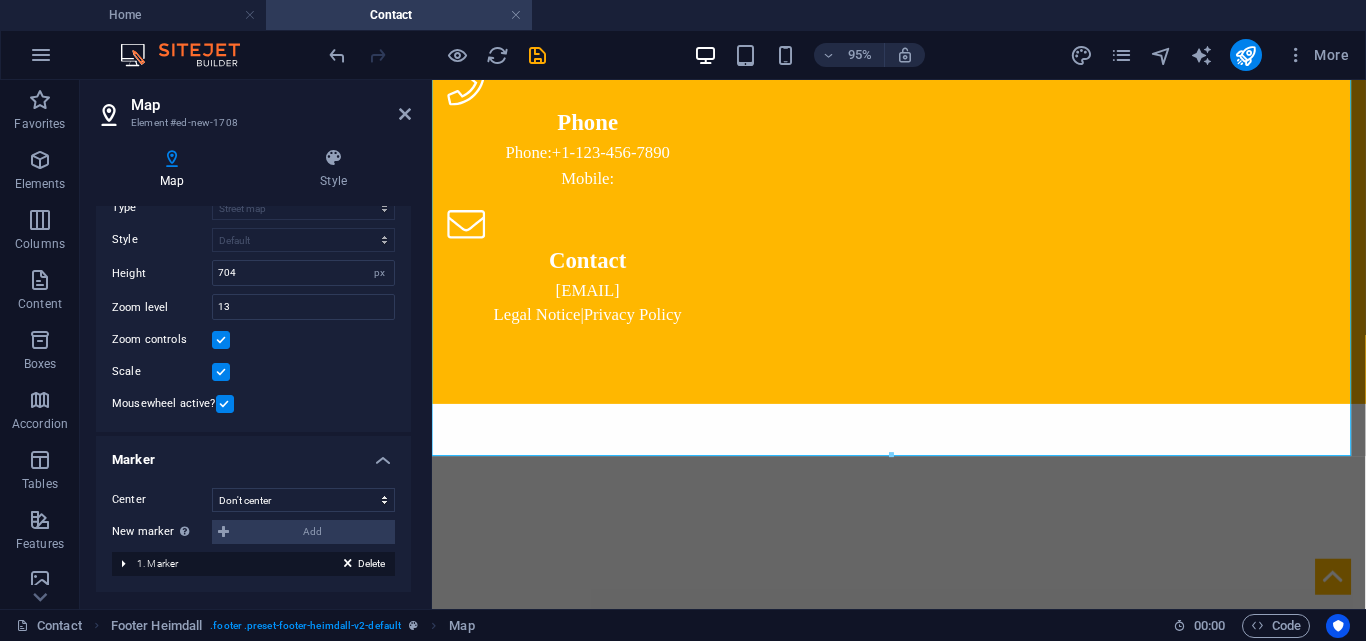 scroll, scrollTop: 150, scrollLeft: 0, axis: vertical 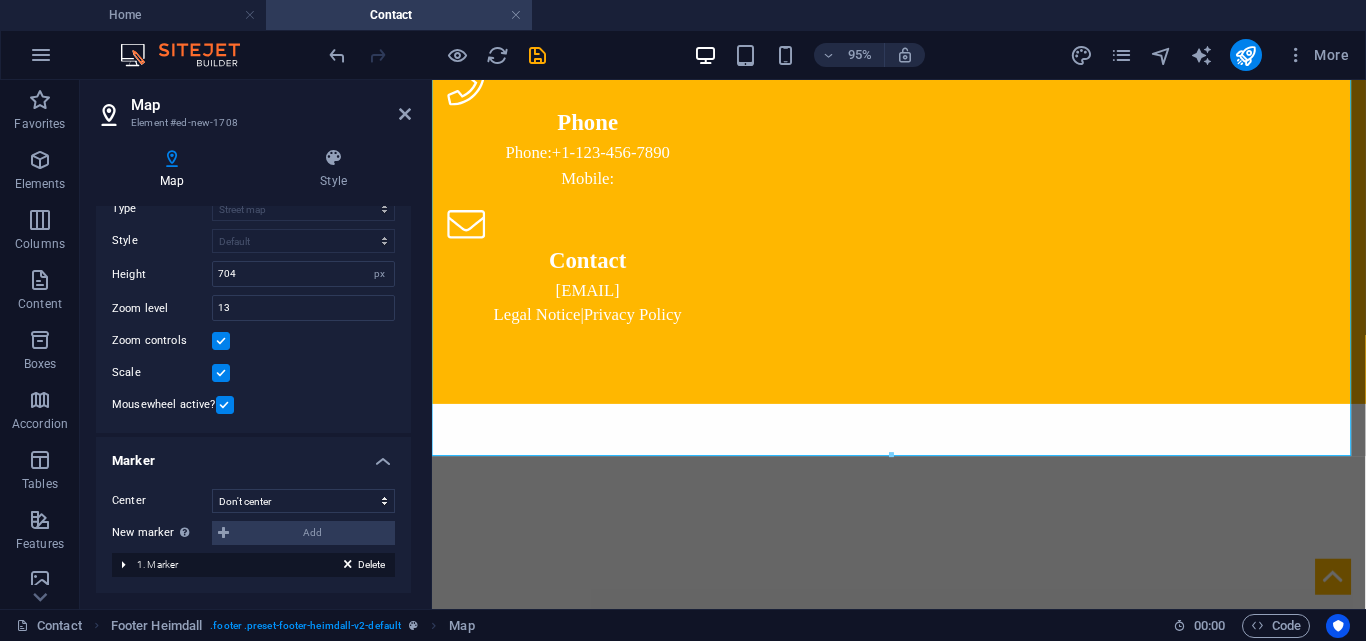 type on "534" 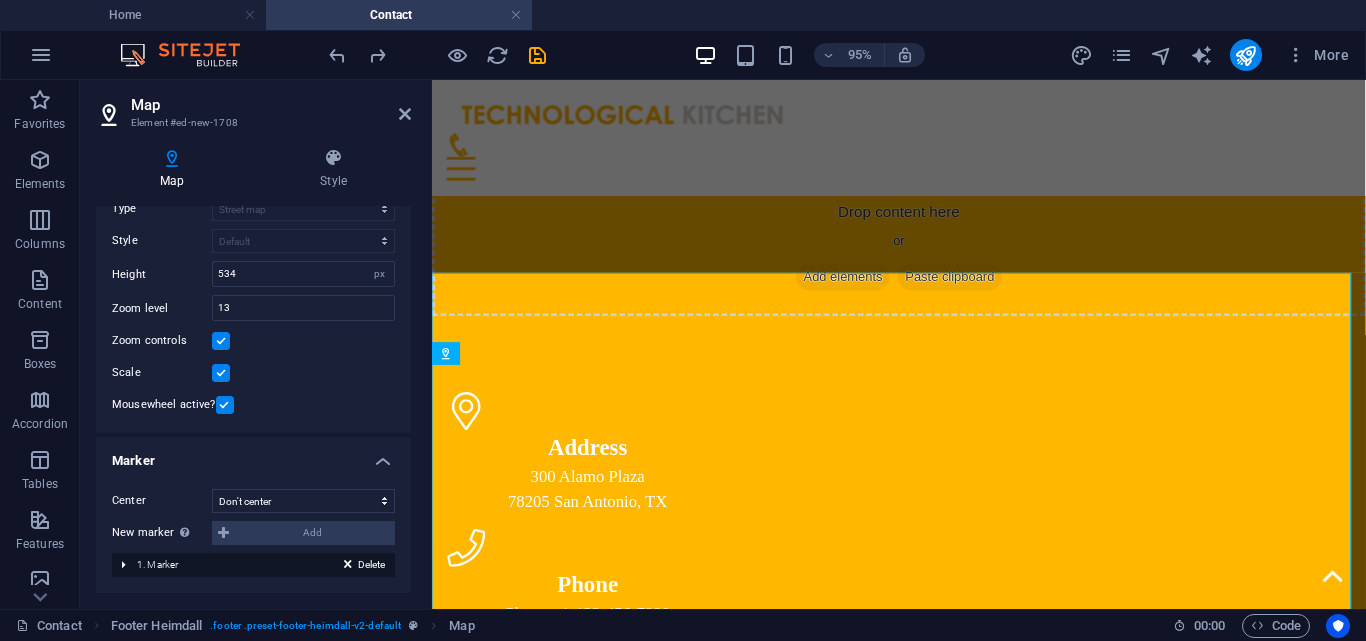 scroll, scrollTop: 925, scrollLeft: 0, axis: vertical 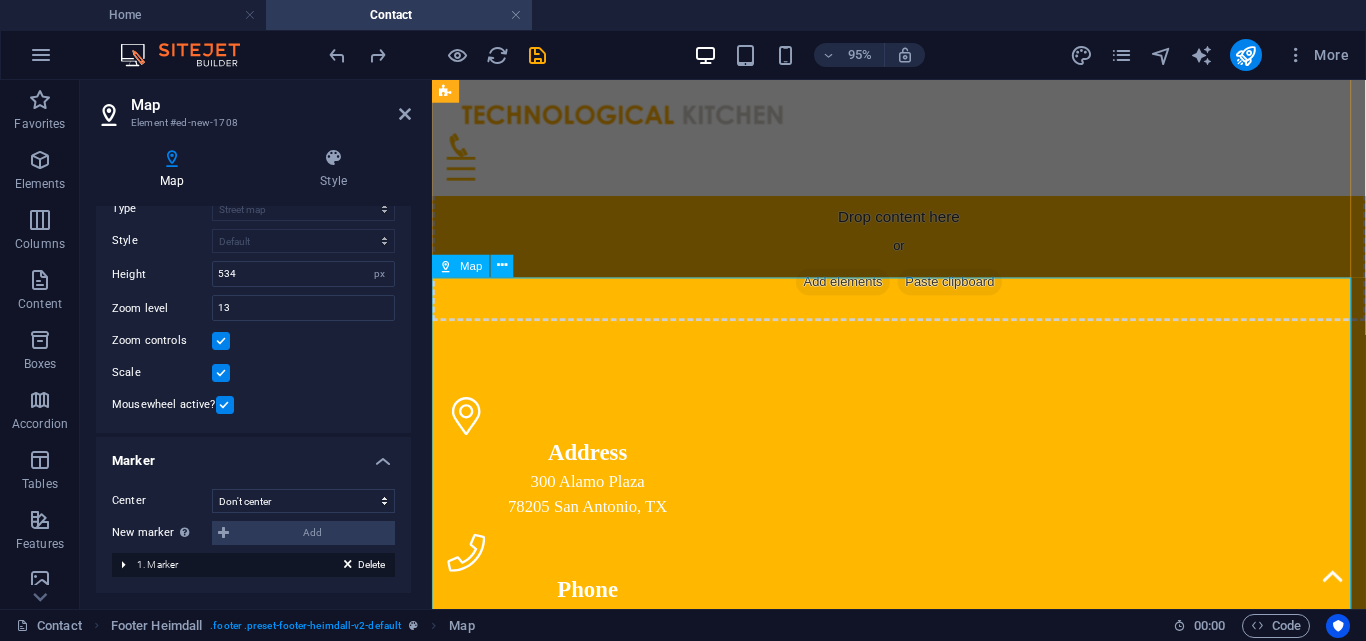 click at bounding box center (923, 1179) 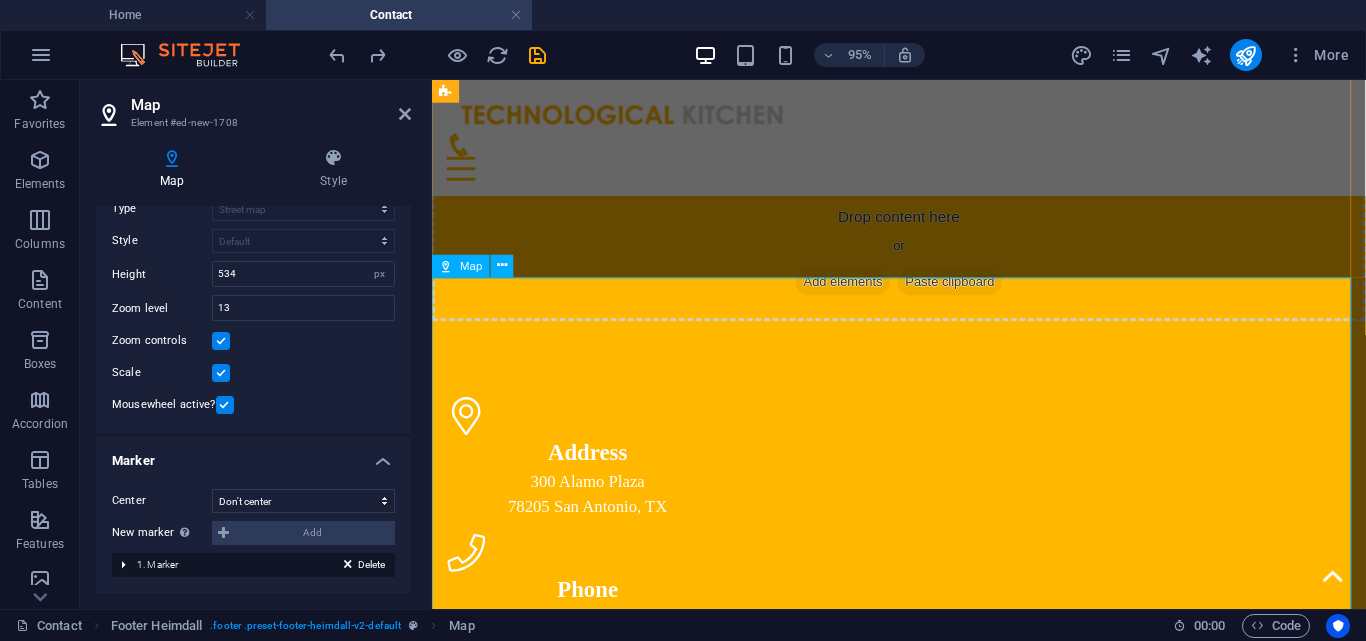 click at bounding box center (923, 1179) 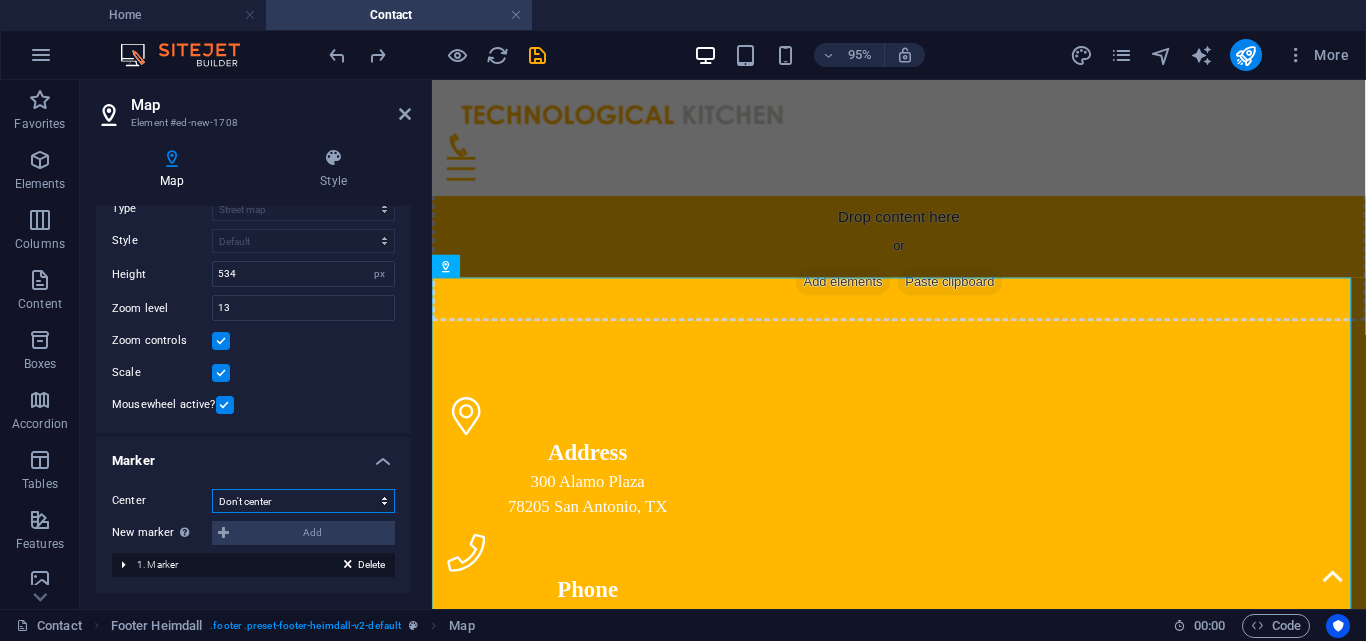 click on "Don't center Center markers Center and zoom markers" at bounding box center [303, 501] 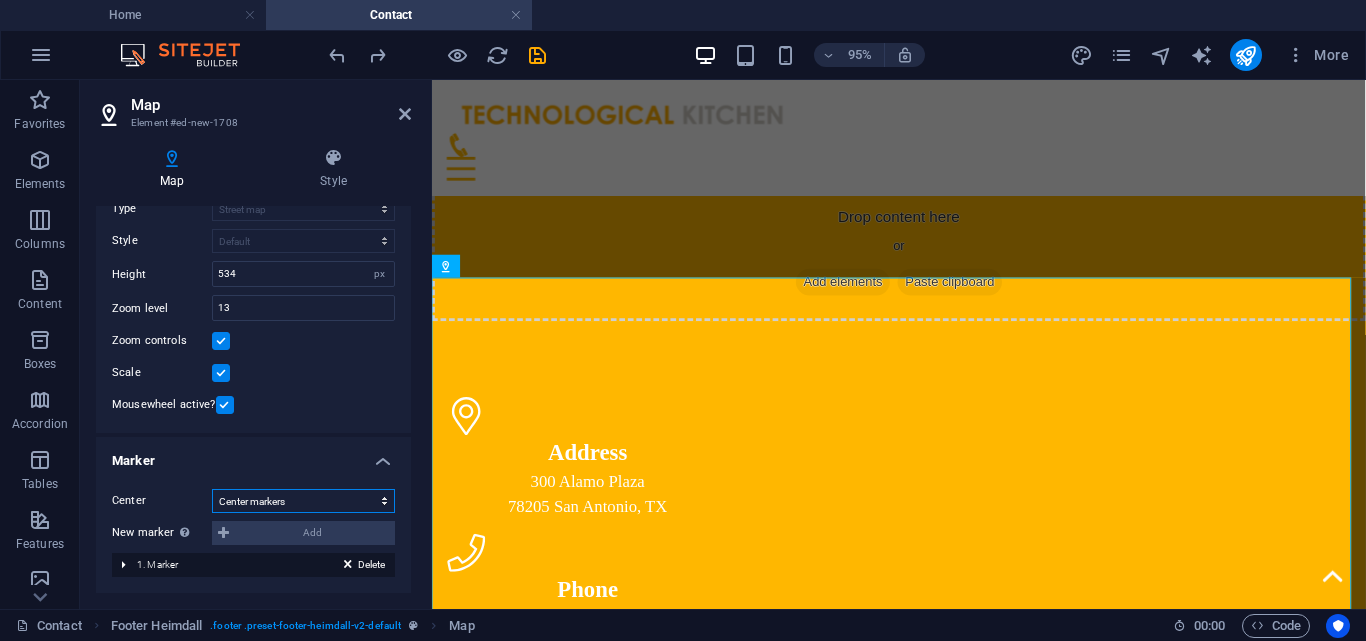click on "Don't center Center markers Center and zoom markers" at bounding box center (303, 501) 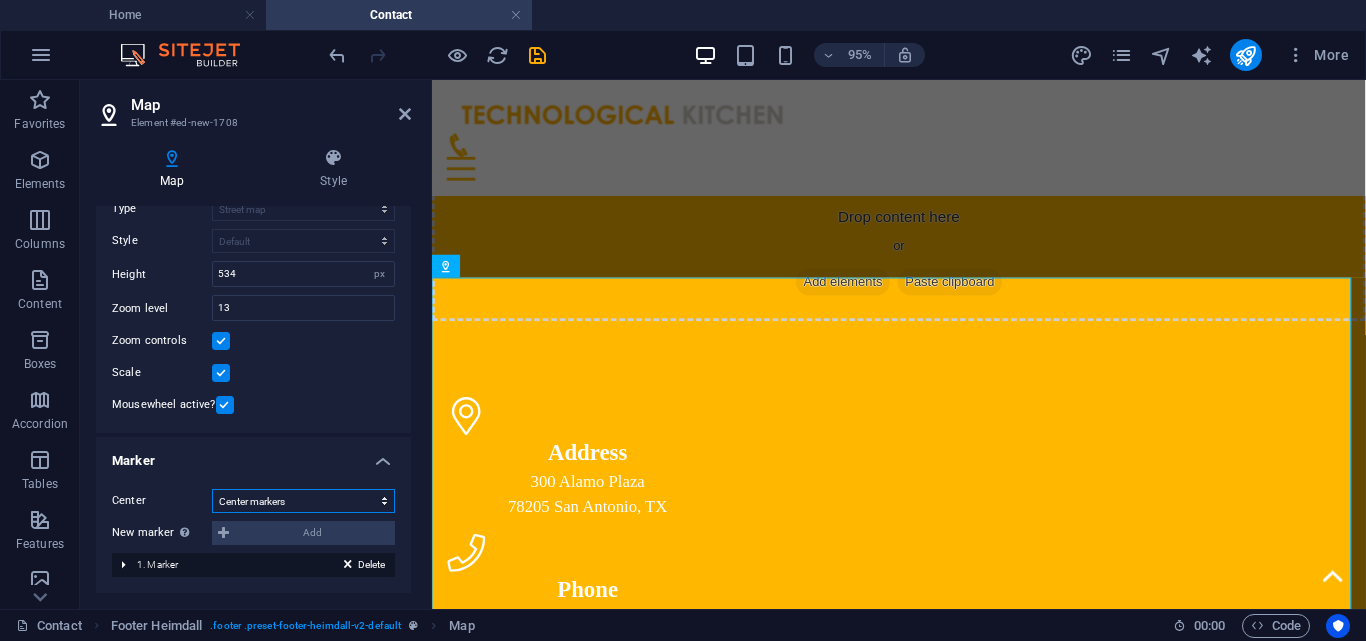 click on "Don't center Center markers Center and zoom markers" at bounding box center (303, 501) 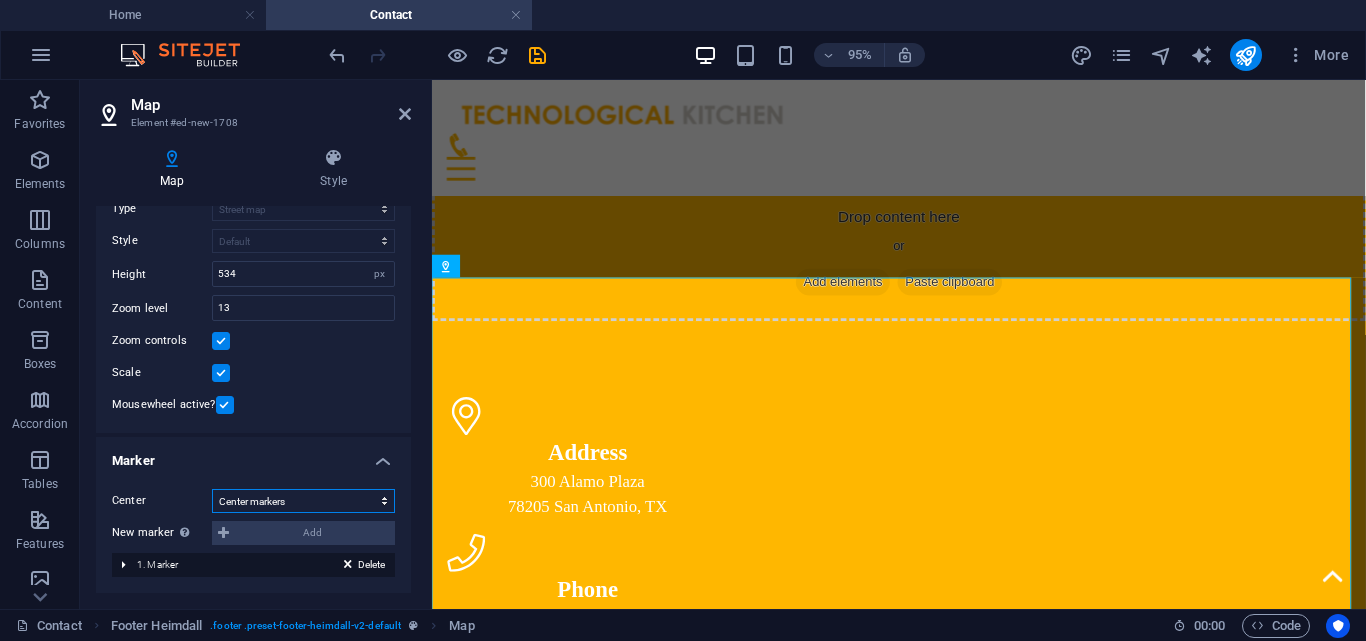 select on "2" 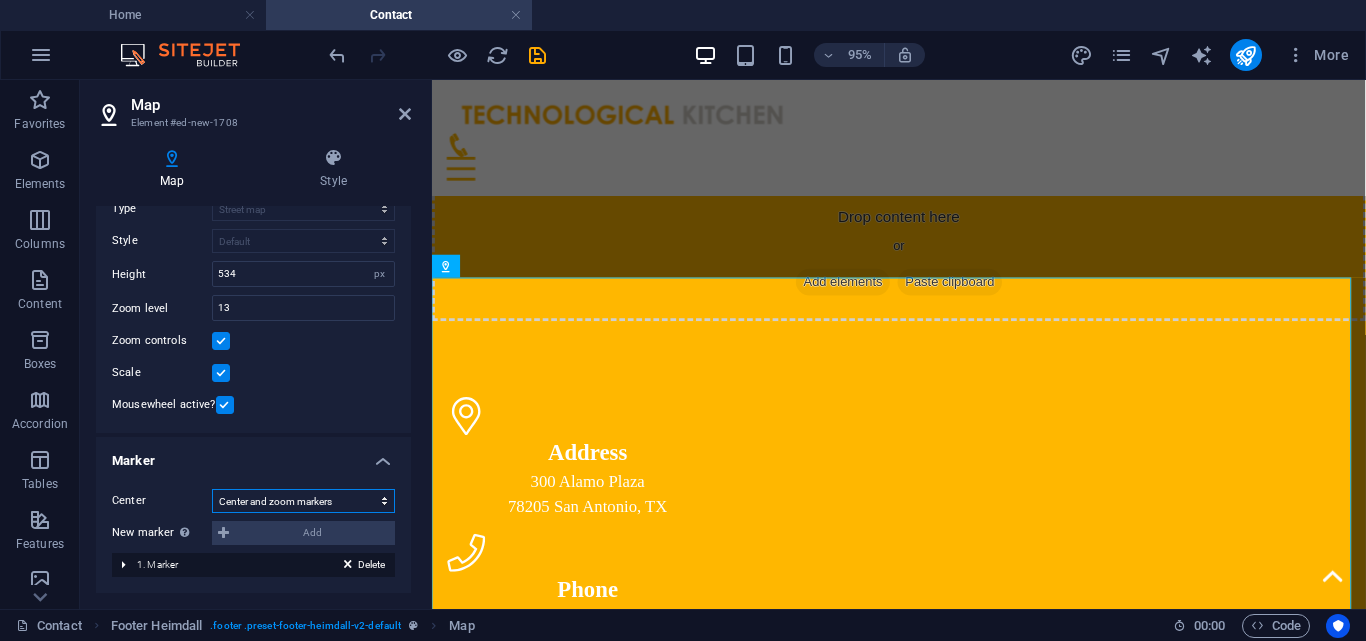 click on "Don't center Center markers Center and zoom markers" at bounding box center [303, 501] 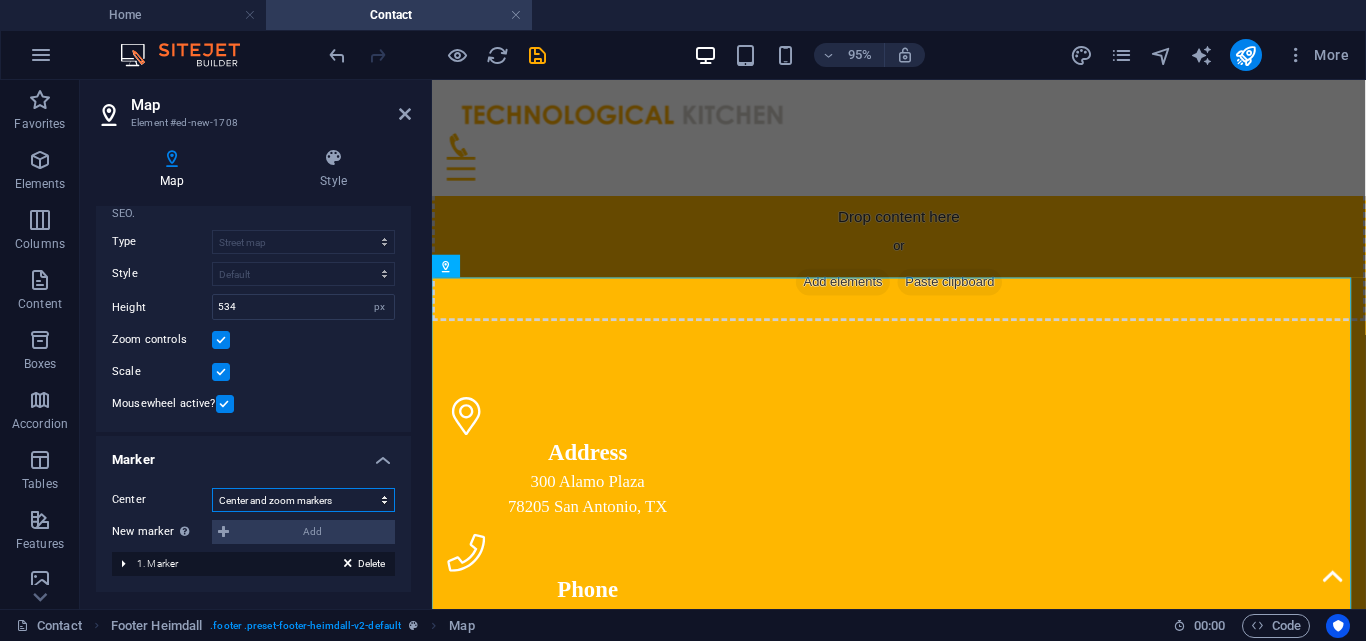 scroll, scrollTop: 93, scrollLeft: 0, axis: vertical 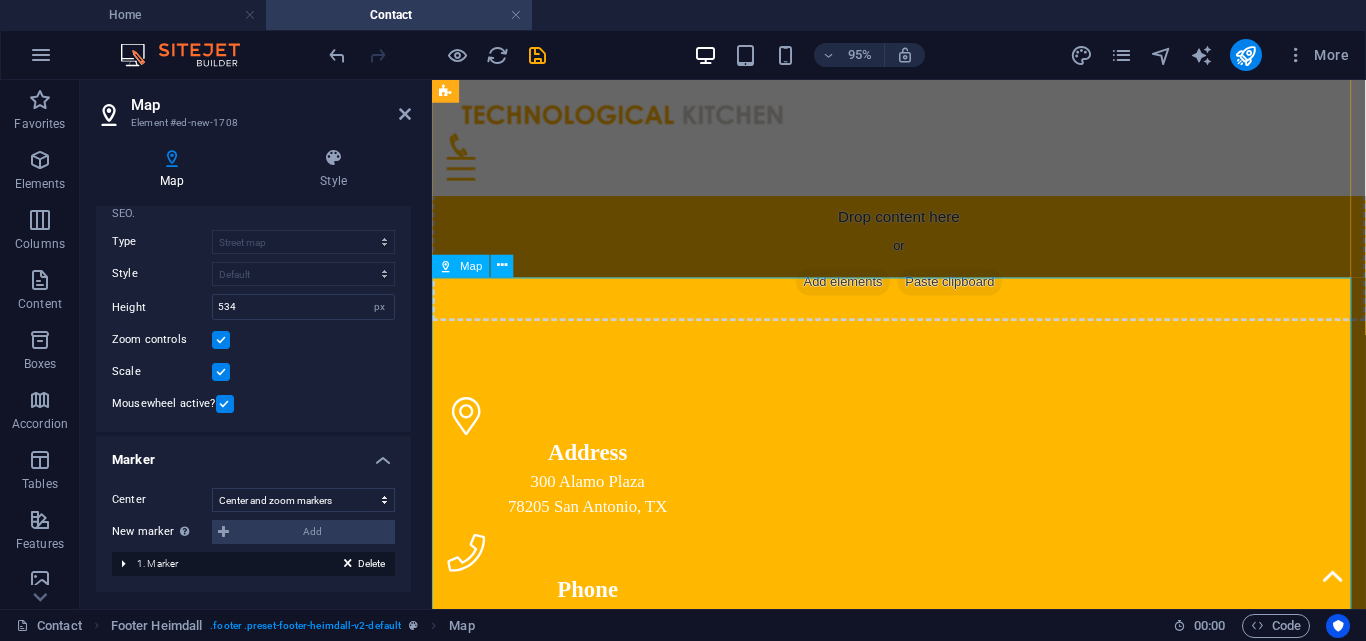 click at bounding box center [923, 1179] 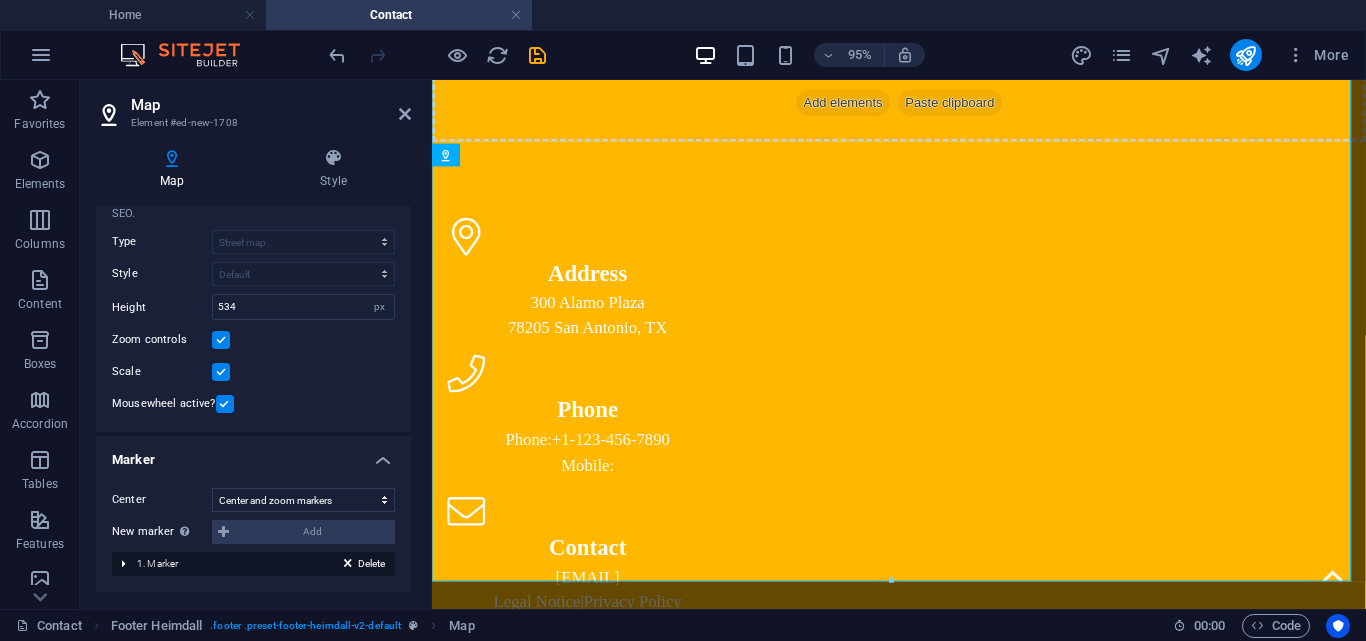 scroll, scrollTop: 1336, scrollLeft: 0, axis: vertical 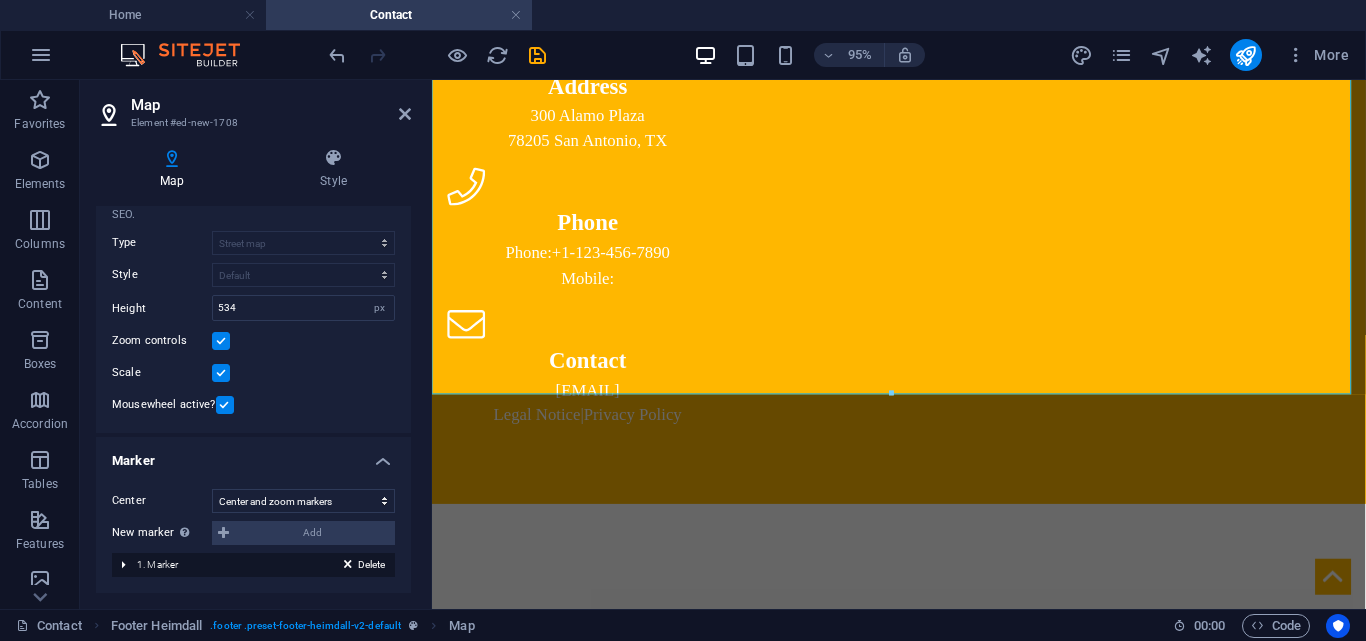 drag, startPoint x: 406, startPoint y: 327, endPoint x: 417, endPoint y: 247, distance: 80.75271 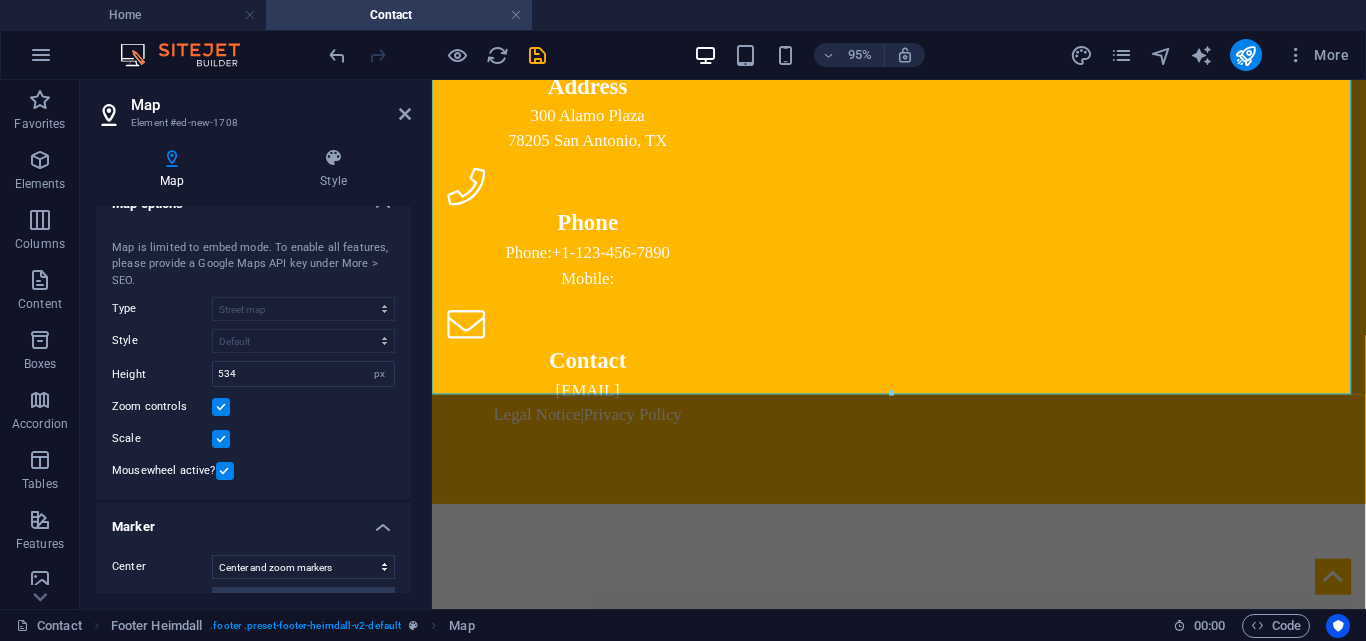 scroll, scrollTop: 0, scrollLeft: 0, axis: both 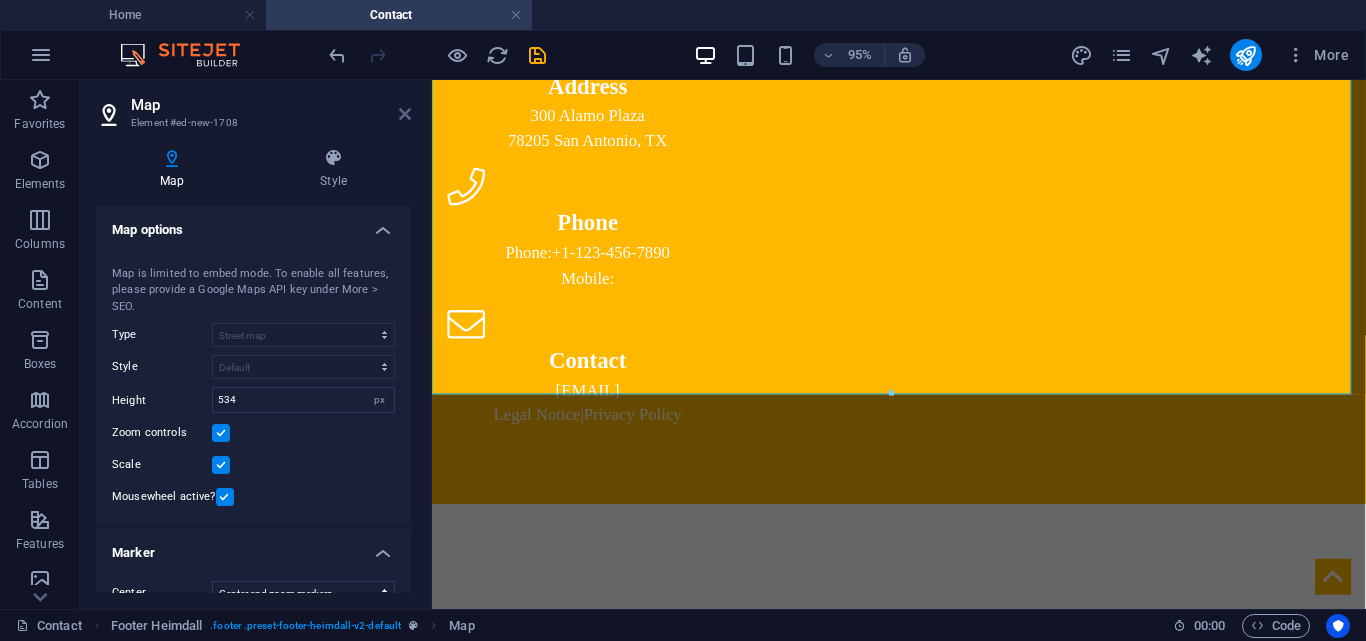 click at bounding box center [405, 114] 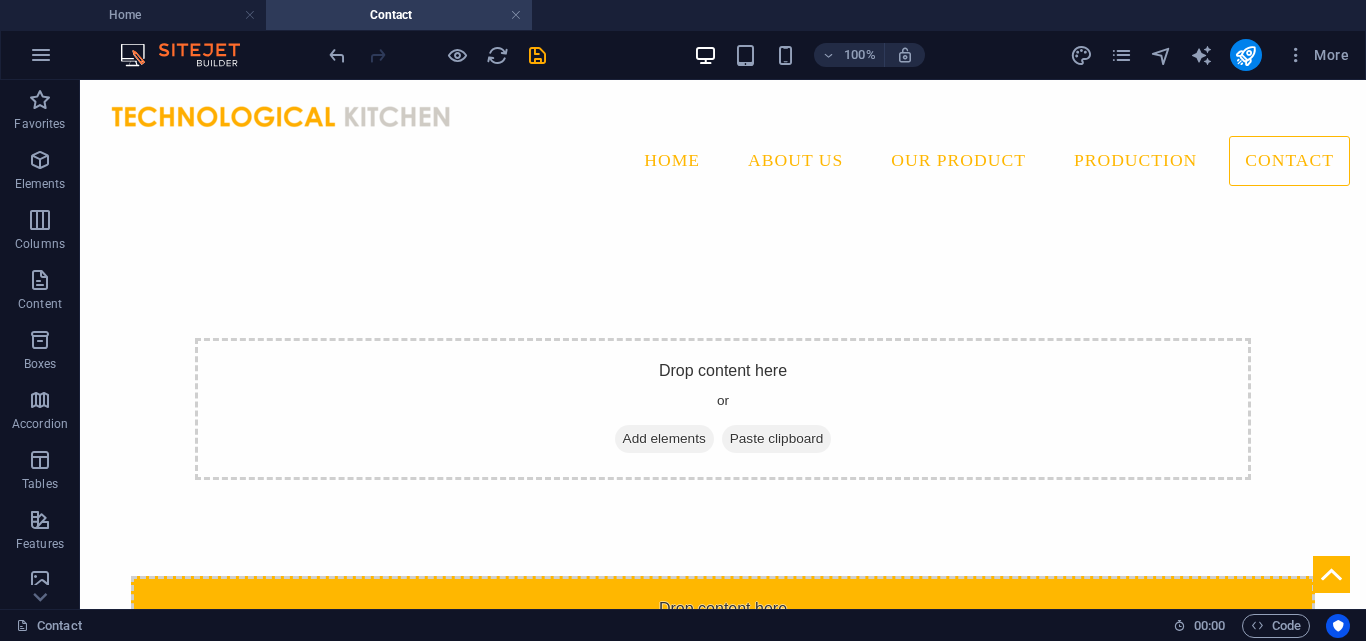 scroll, scrollTop: 526, scrollLeft: 0, axis: vertical 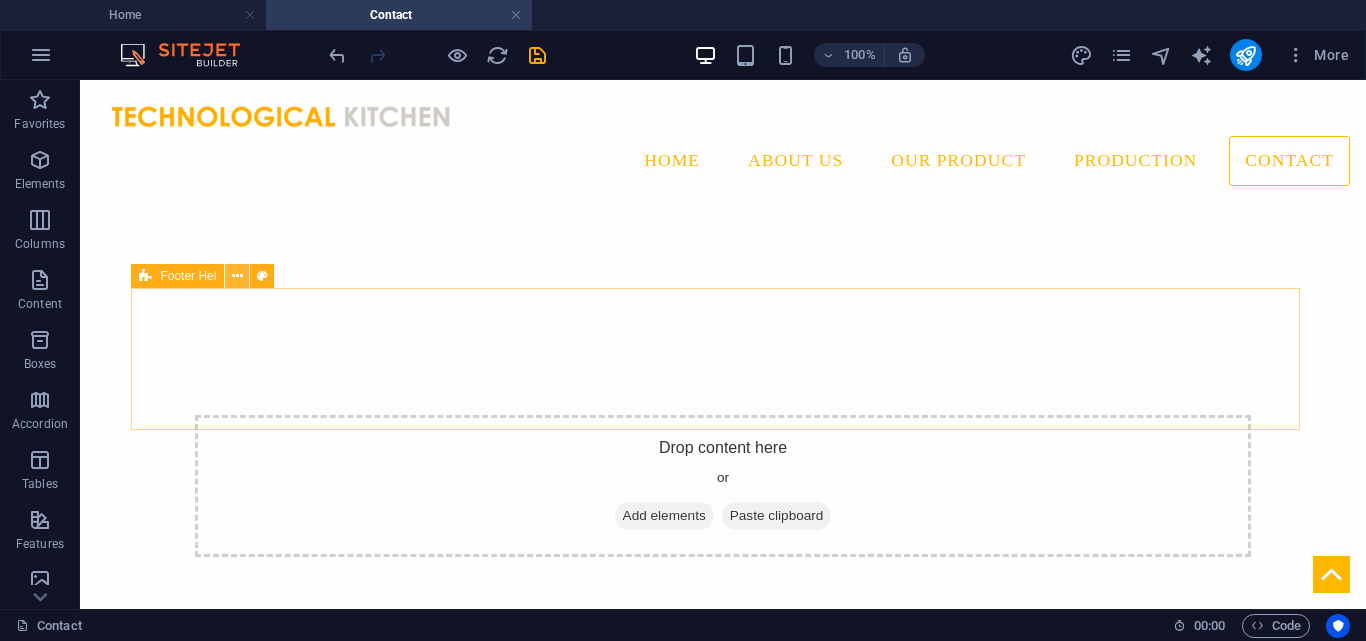 click at bounding box center [237, 276] 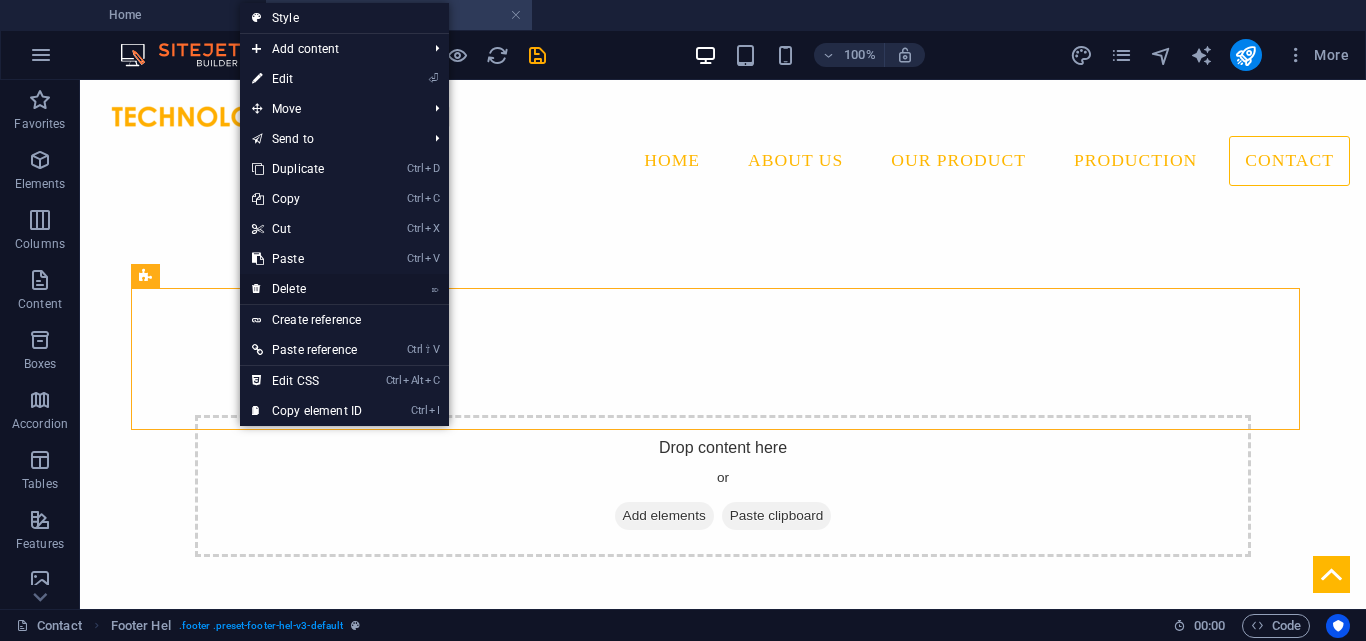 click on "⌦  Delete" at bounding box center [307, 289] 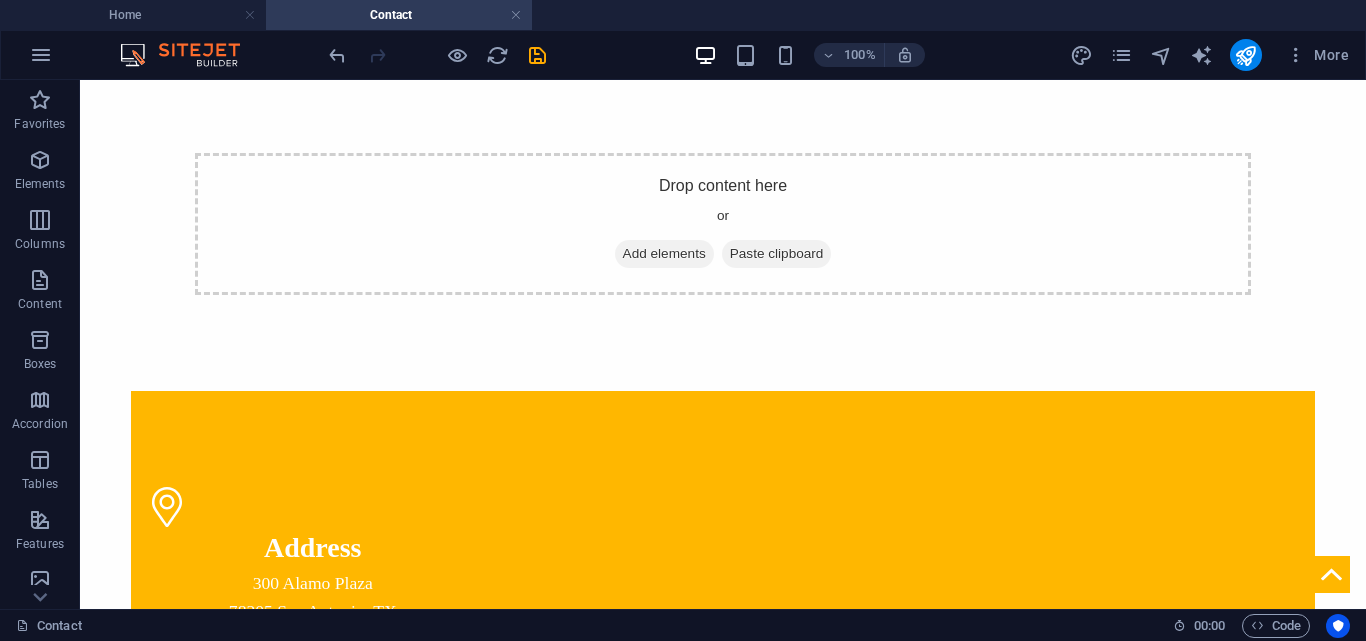 scroll, scrollTop: 1020, scrollLeft: 0, axis: vertical 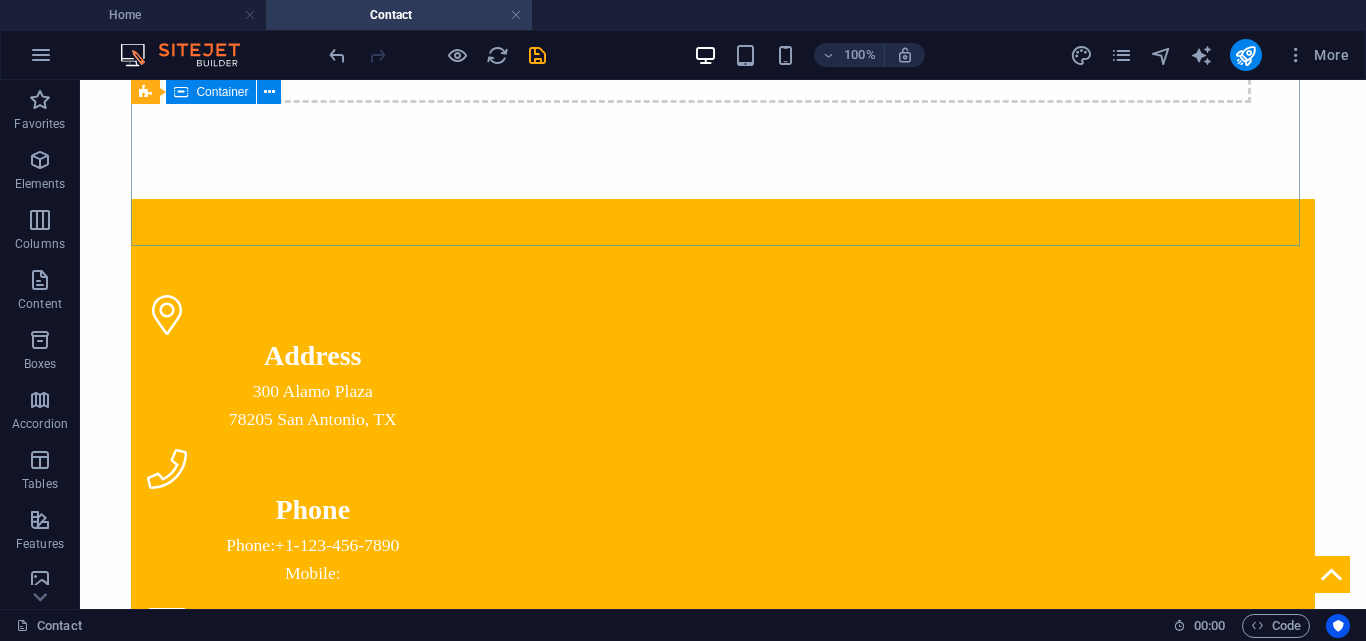 click on "Address 300 Alamo Plaza 78205   San Antonio, TX Phone Phone:  +1-123-456-7890 Mobile:  Contact fb3a78afbf30dca8388c18c3cc735d@cpanel.local Legal Notice  |  Privacy Policy" at bounding box center (722, 518) 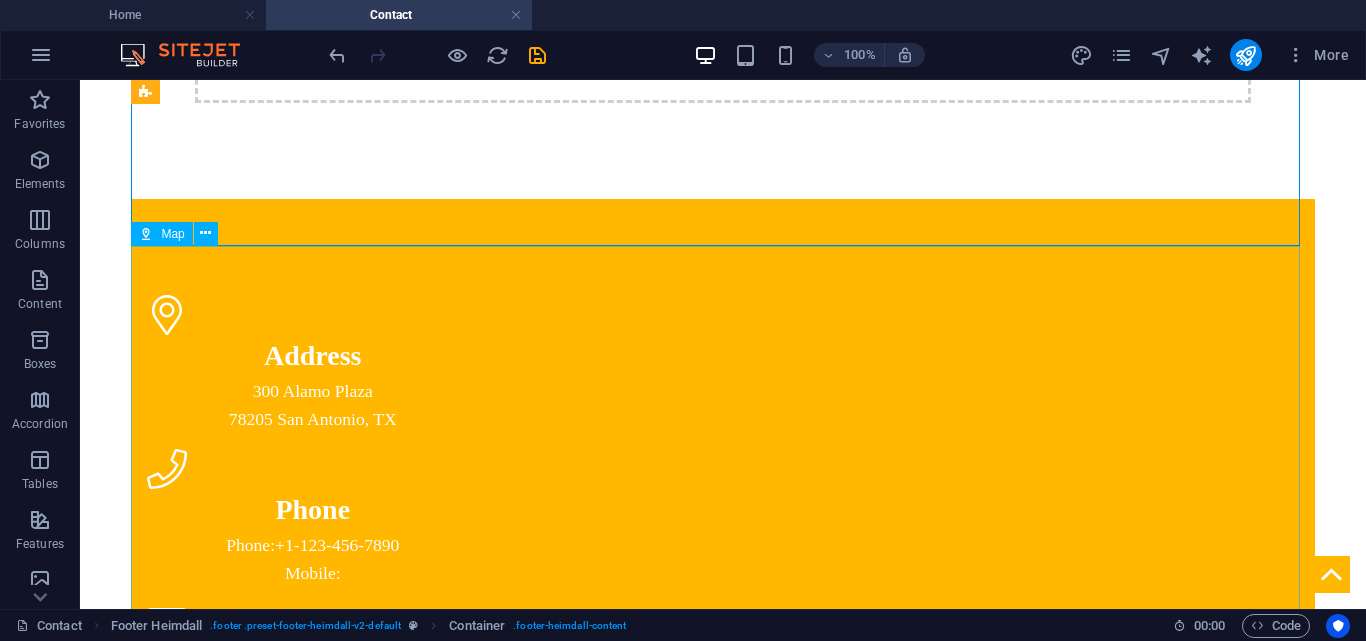 click at bounding box center [722, 1105] 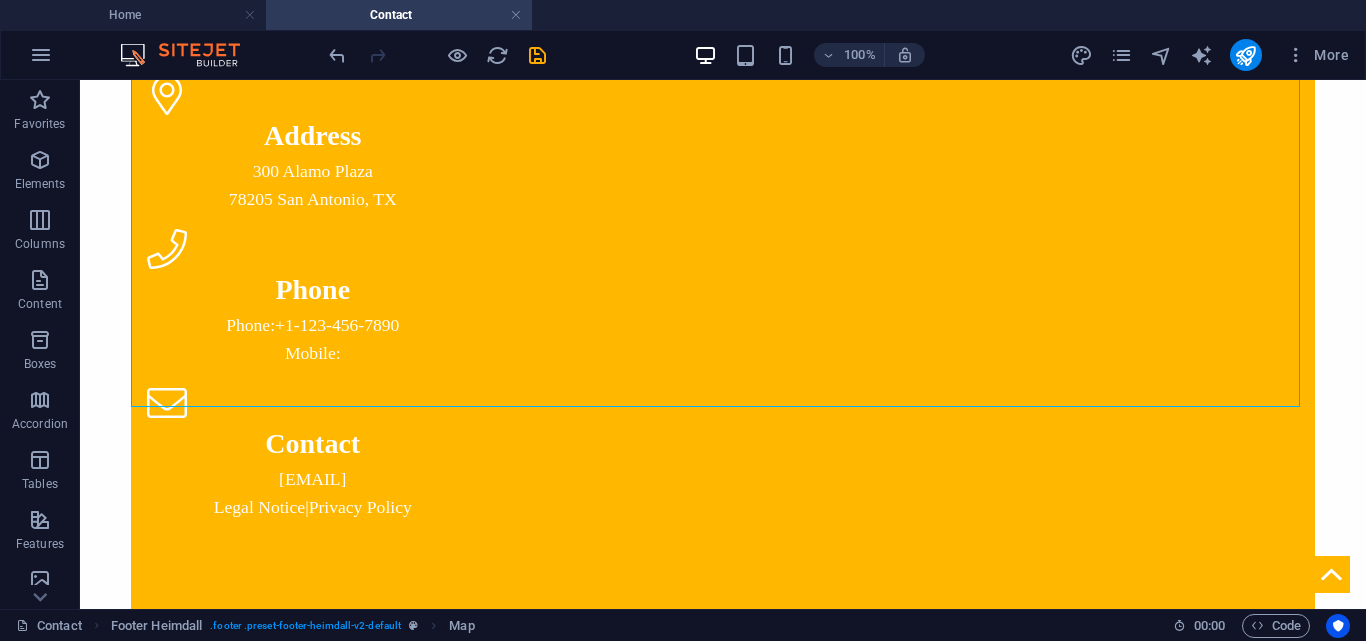 scroll, scrollTop: 1443, scrollLeft: 0, axis: vertical 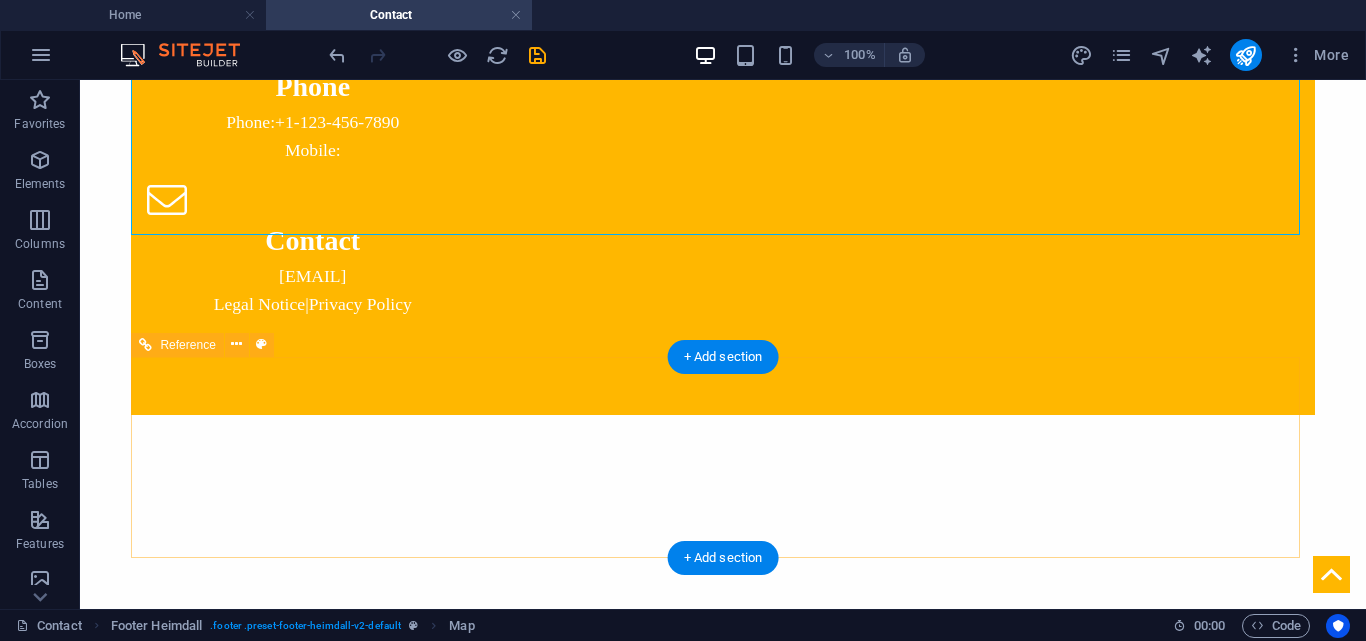 click at bounding box center [722, 1049] 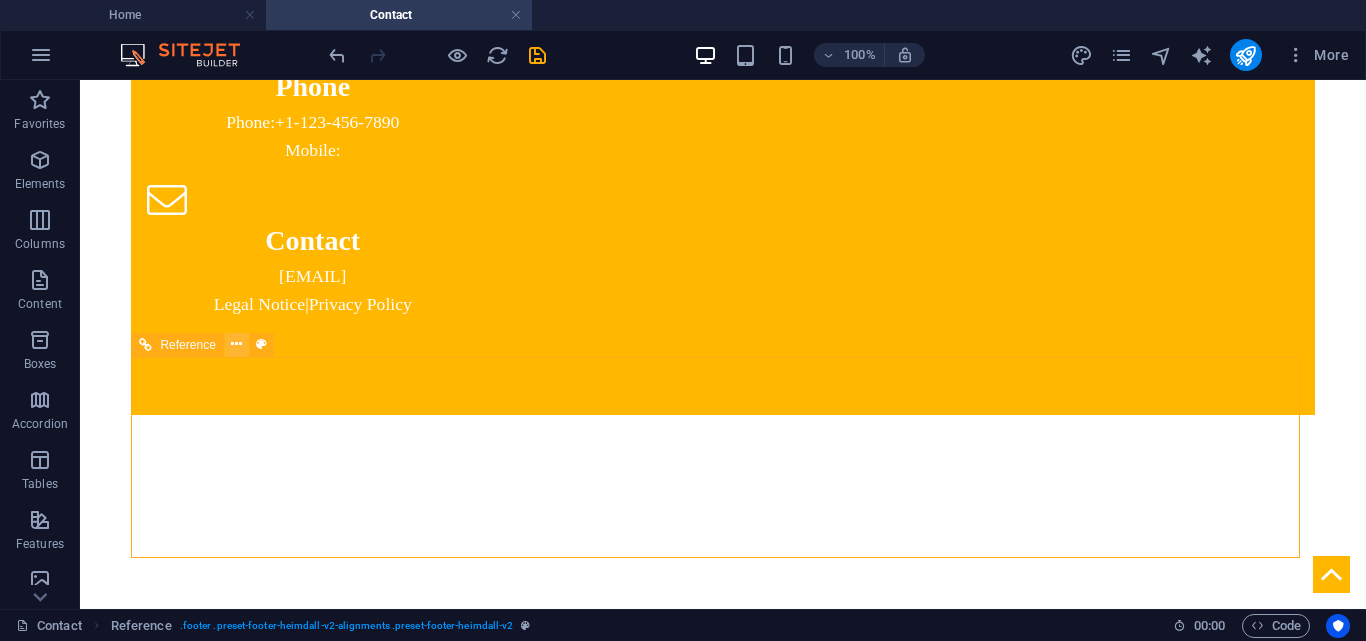 click at bounding box center (236, 344) 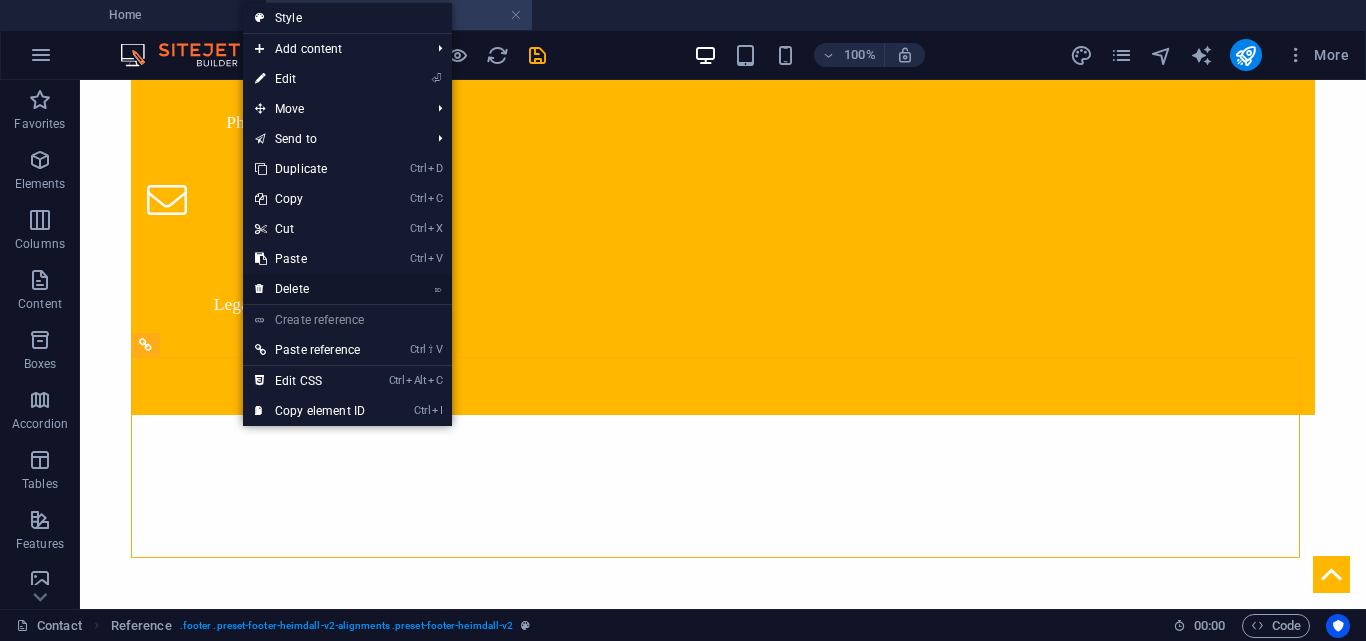 click on "⌦  Delete" at bounding box center [310, 289] 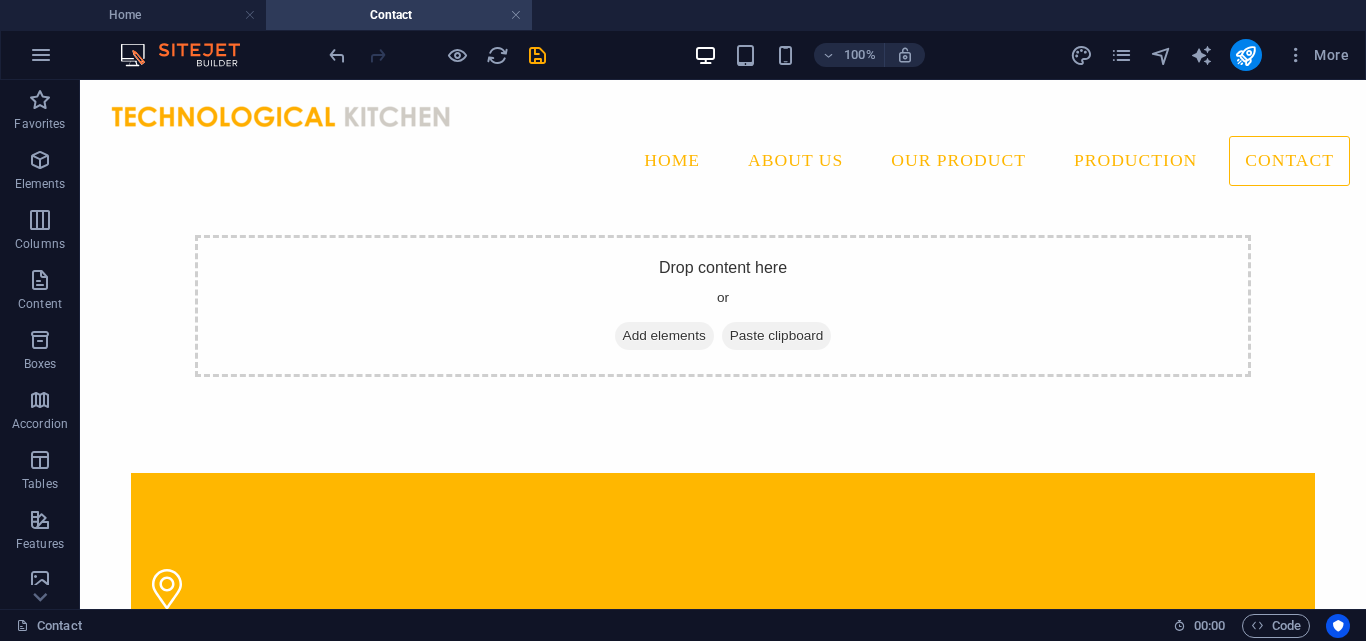 scroll, scrollTop: 1191, scrollLeft: 0, axis: vertical 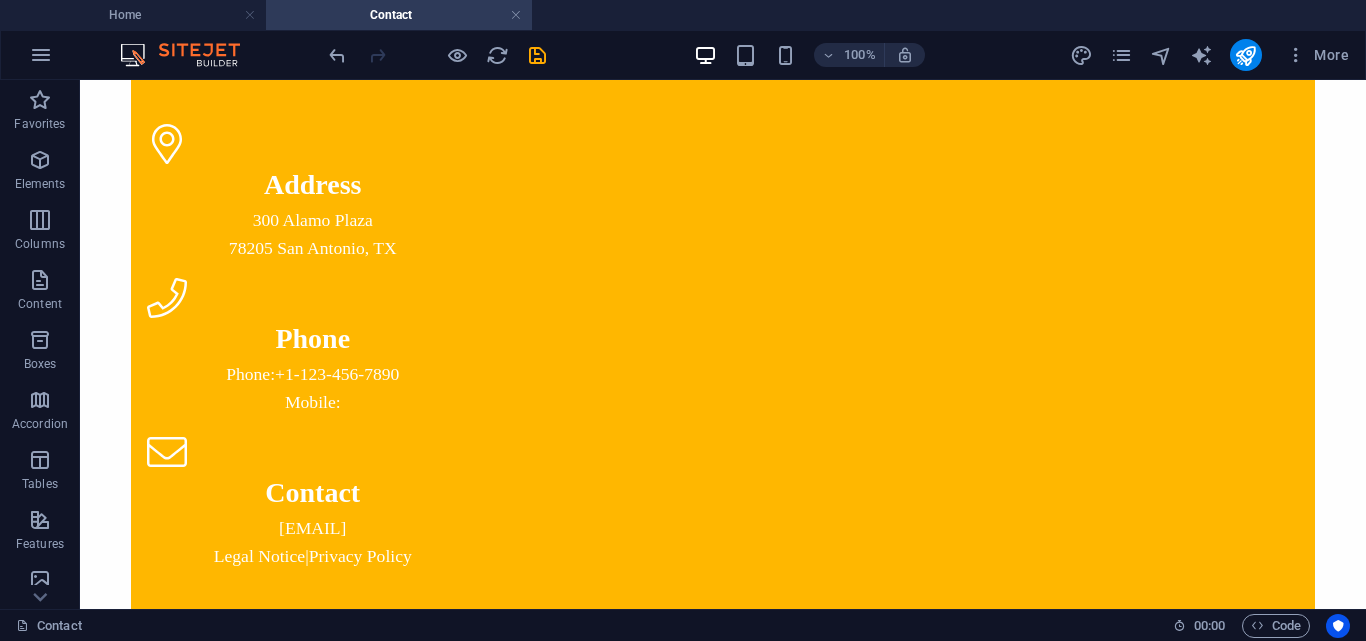 drag, startPoint x: 1365, startPoint y: 522, endPoint x: 1445, endPoint y: 696, distance: 191.5098 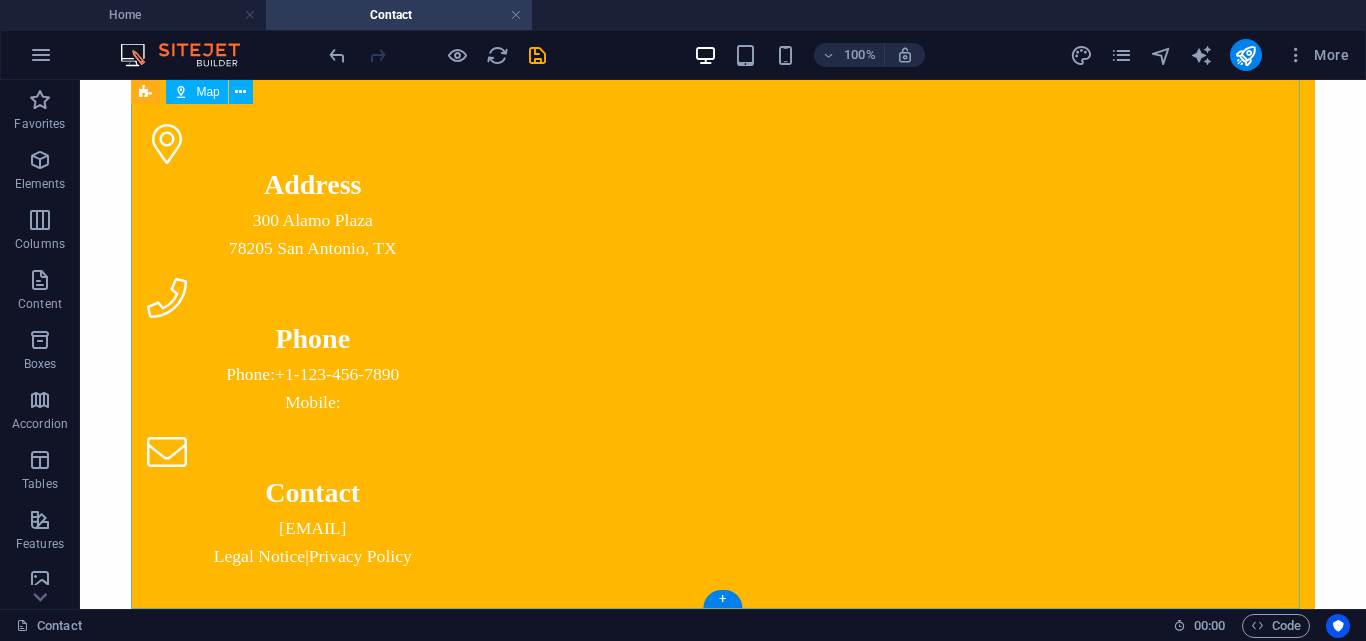 click at bounding box center [722, 934] 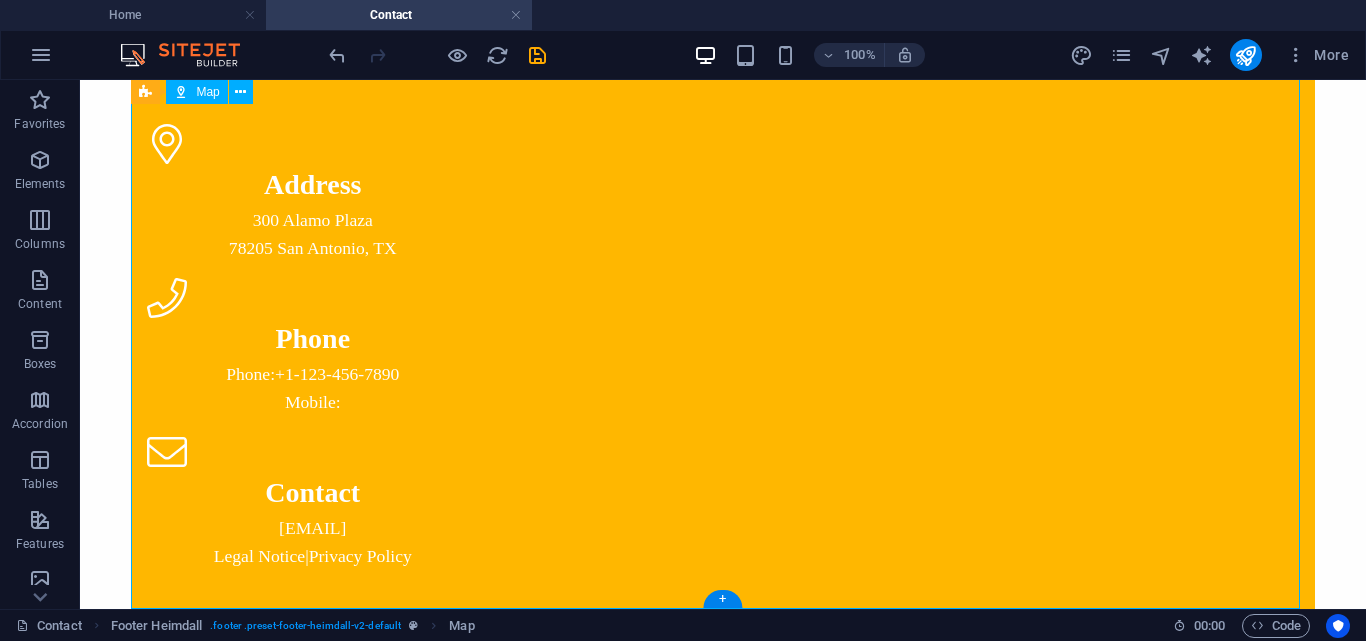 click at bounding box center (722, 934) 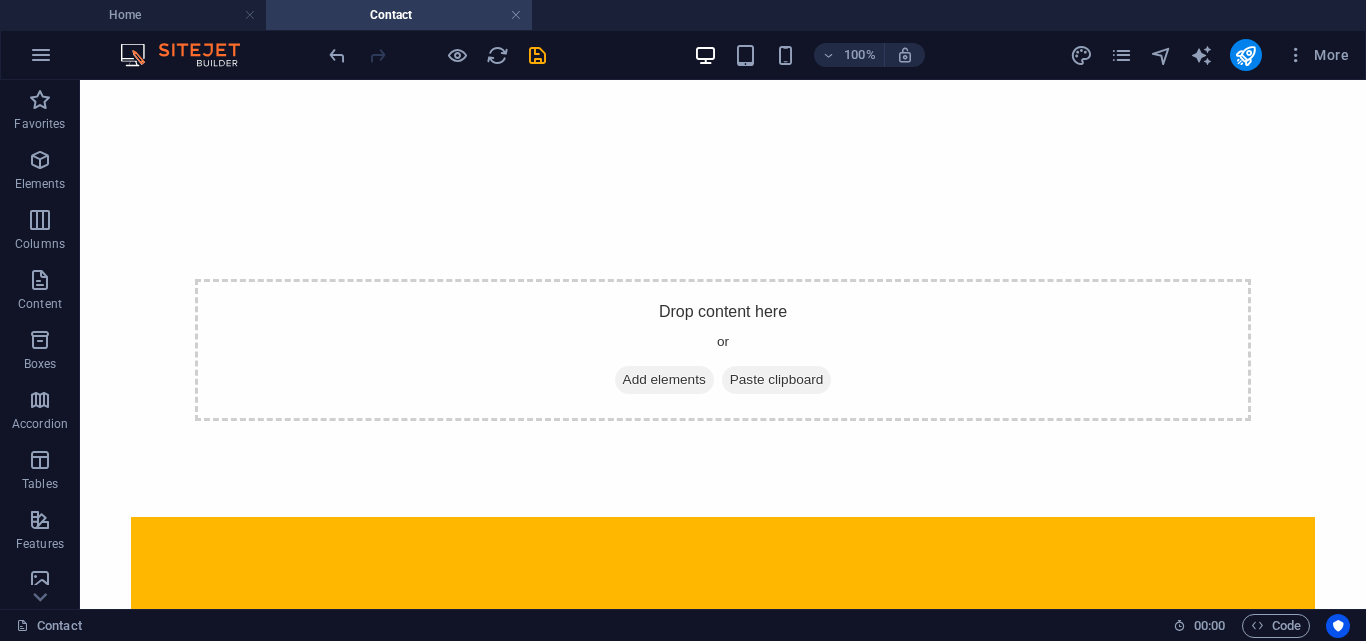 scroll, scrollTop: 726, scrollLeft: 0, axis: vertical 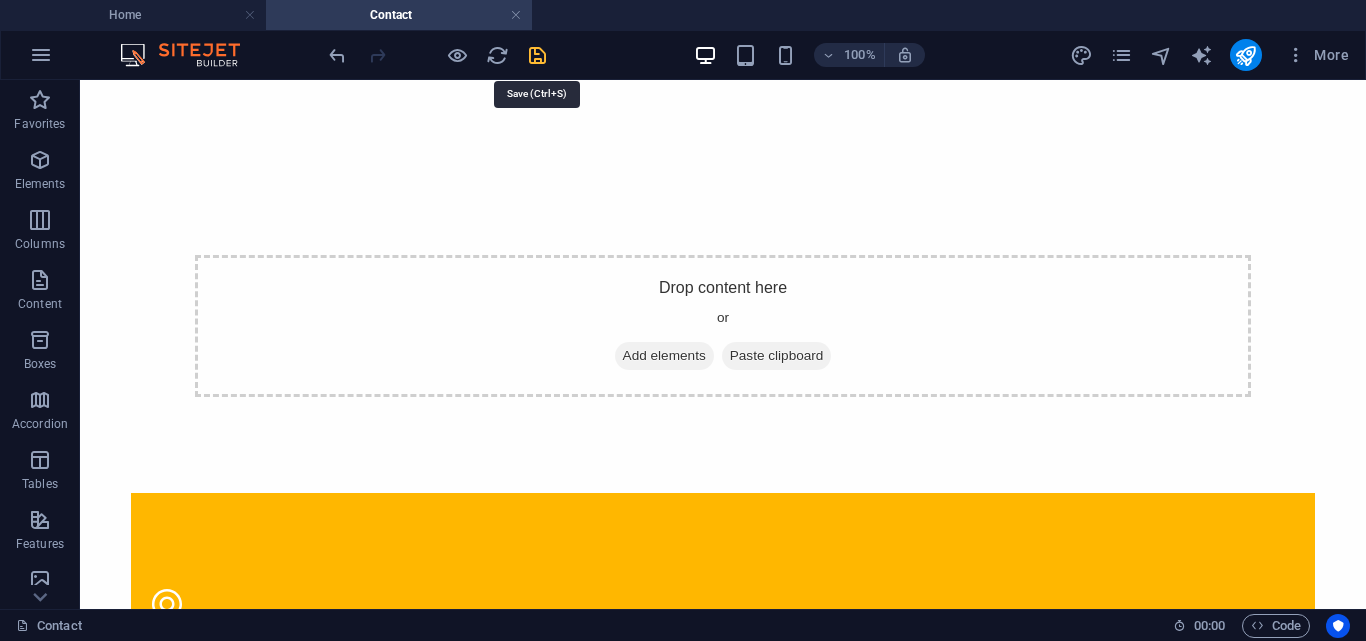 click at bounding box center (537, 55) 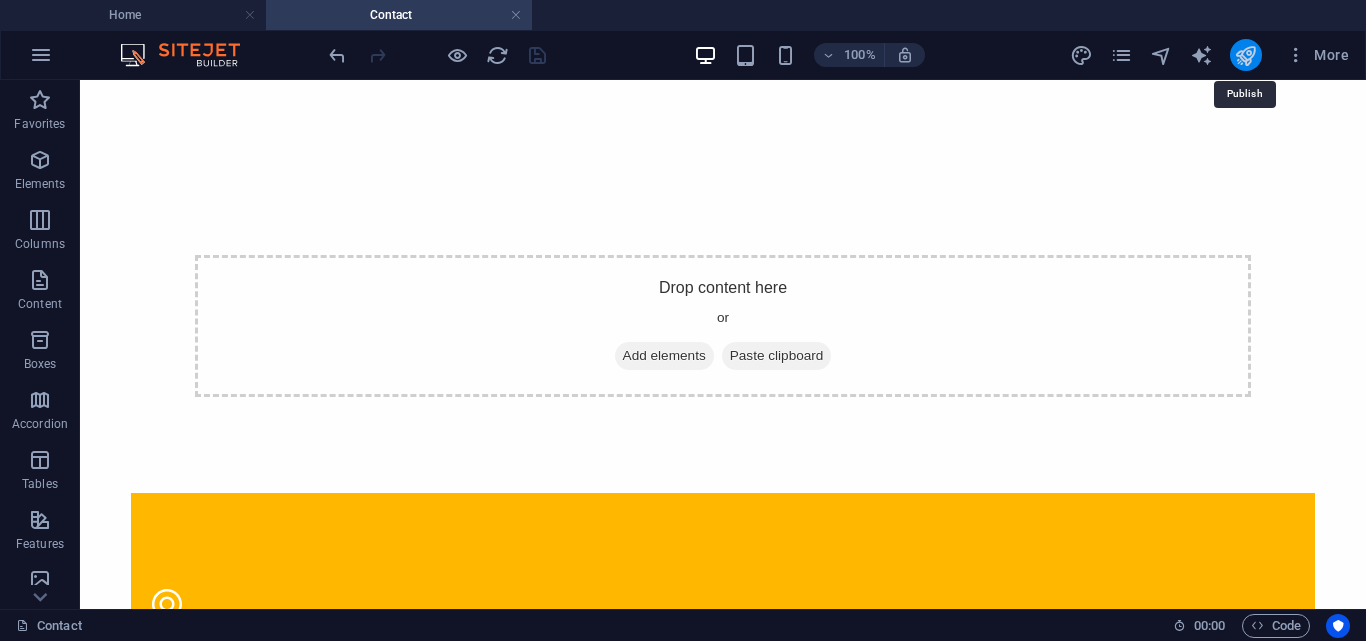 click at bounding box center [1245, 55] 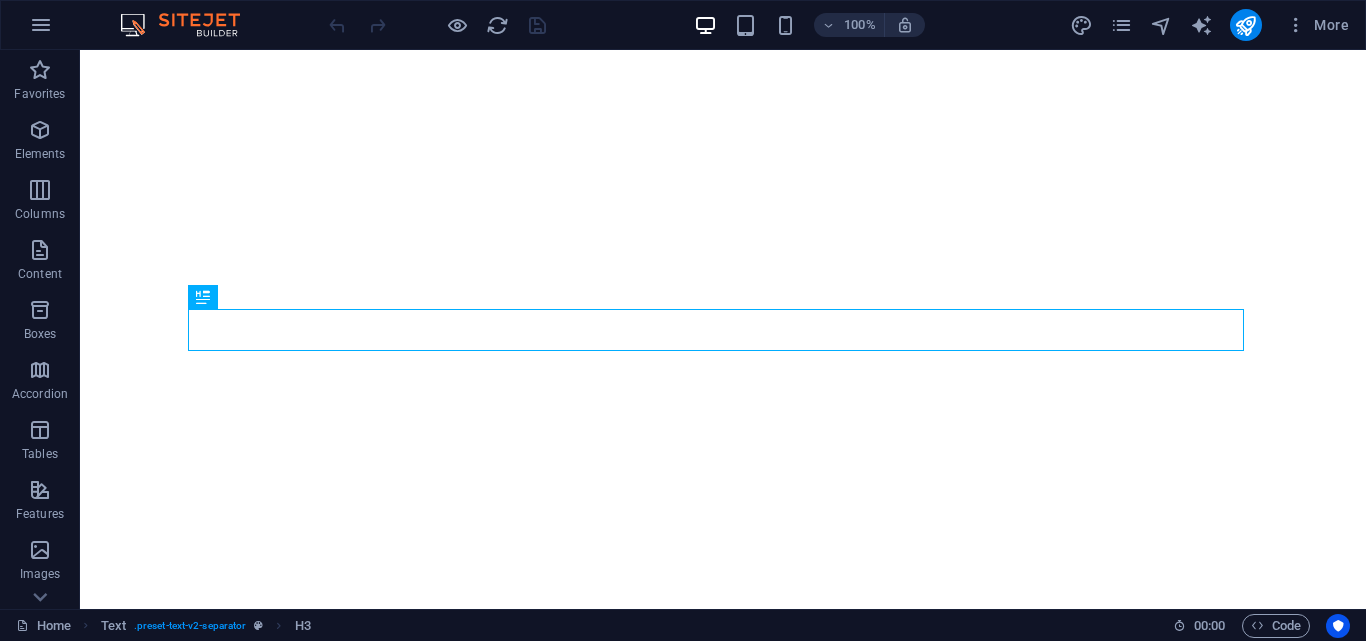 scroll, scrollTop: 0, scrollLeft: 0, axis: both 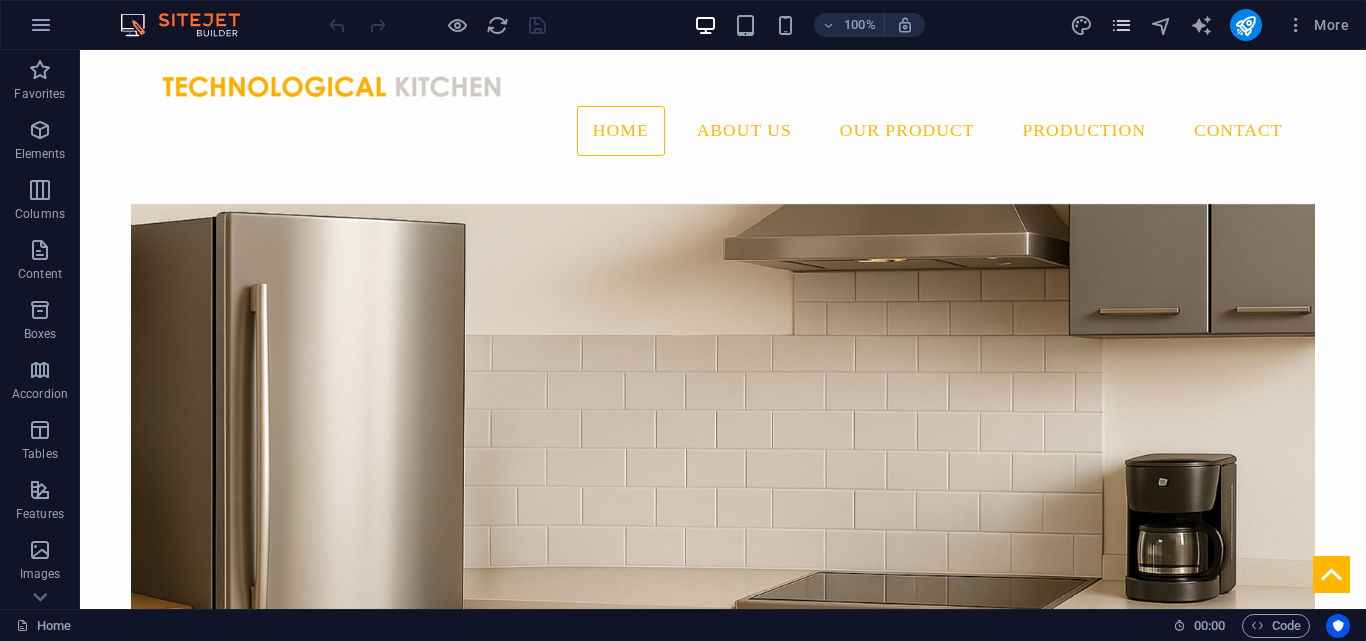 click at bounding box center (1121, 25) 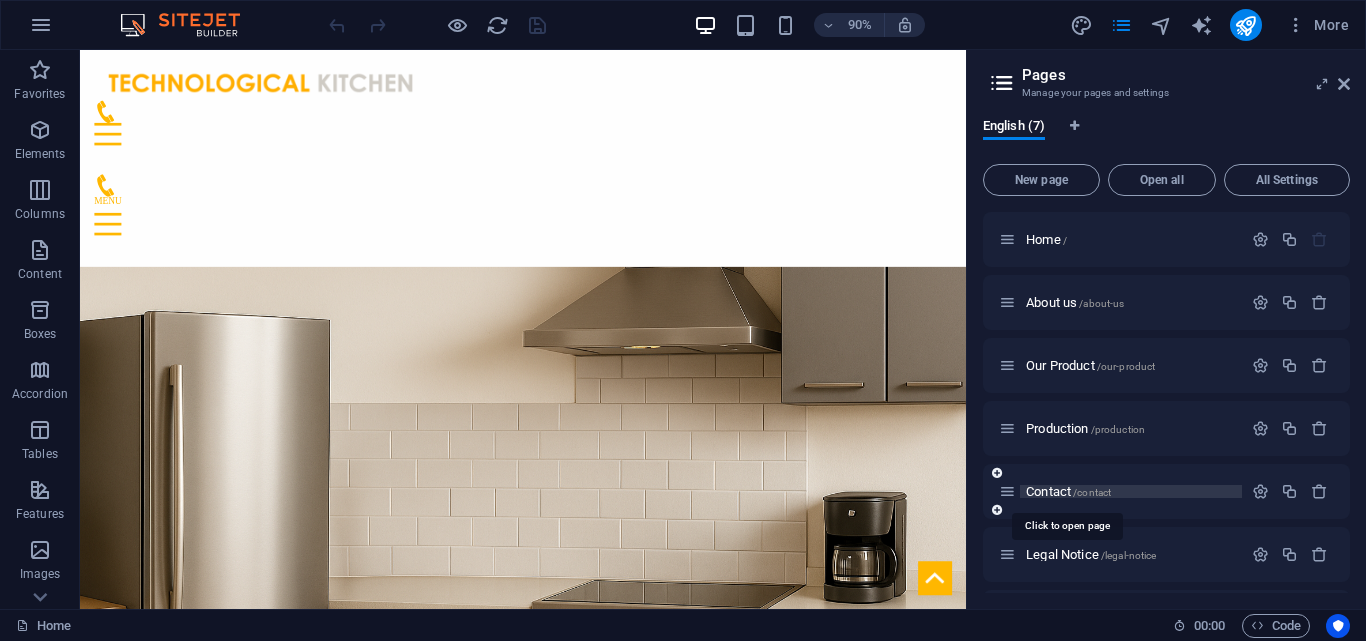 click on "Contact /contact" at bounding box center [1068, 491] 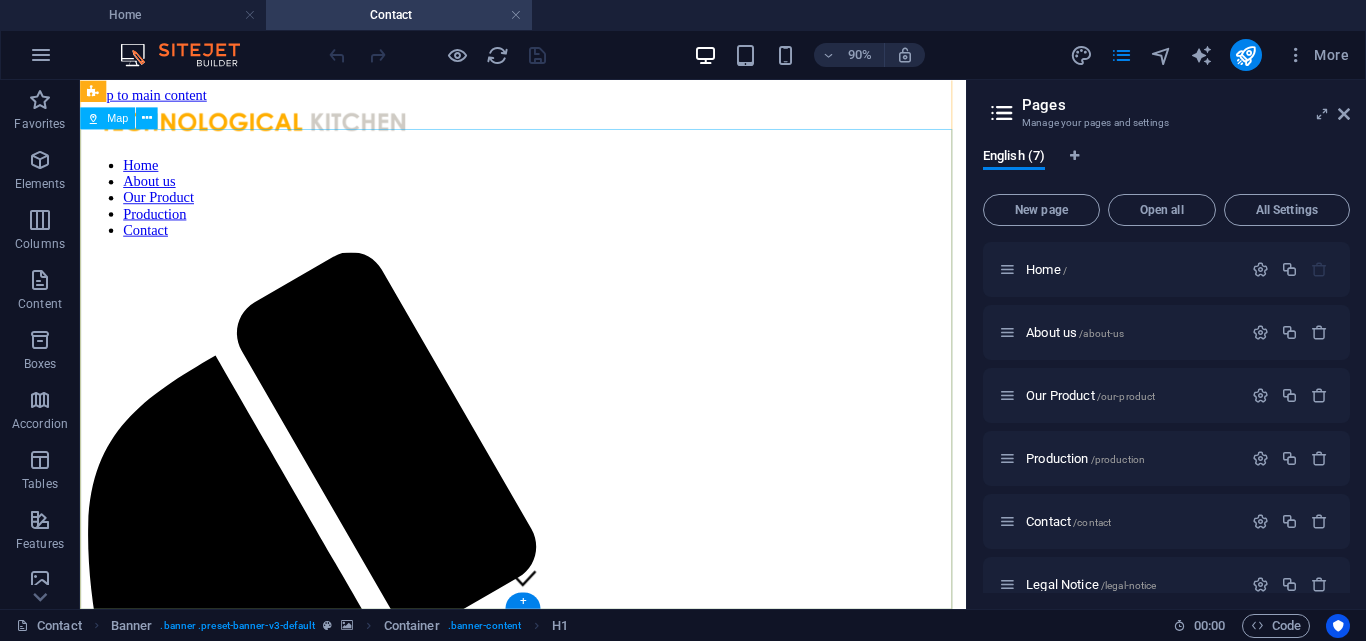 scroll, scrollTop: 1034, scrollLeft: 0, axis: vertical 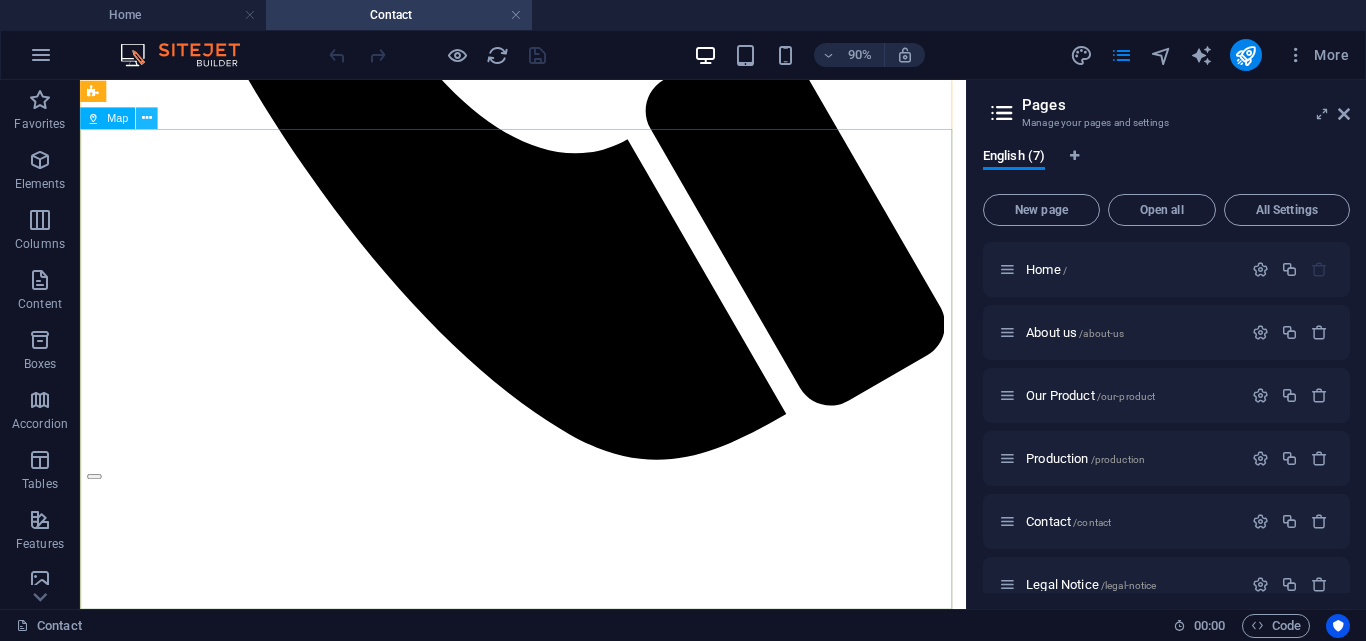 click at bounding box center [147, 117] 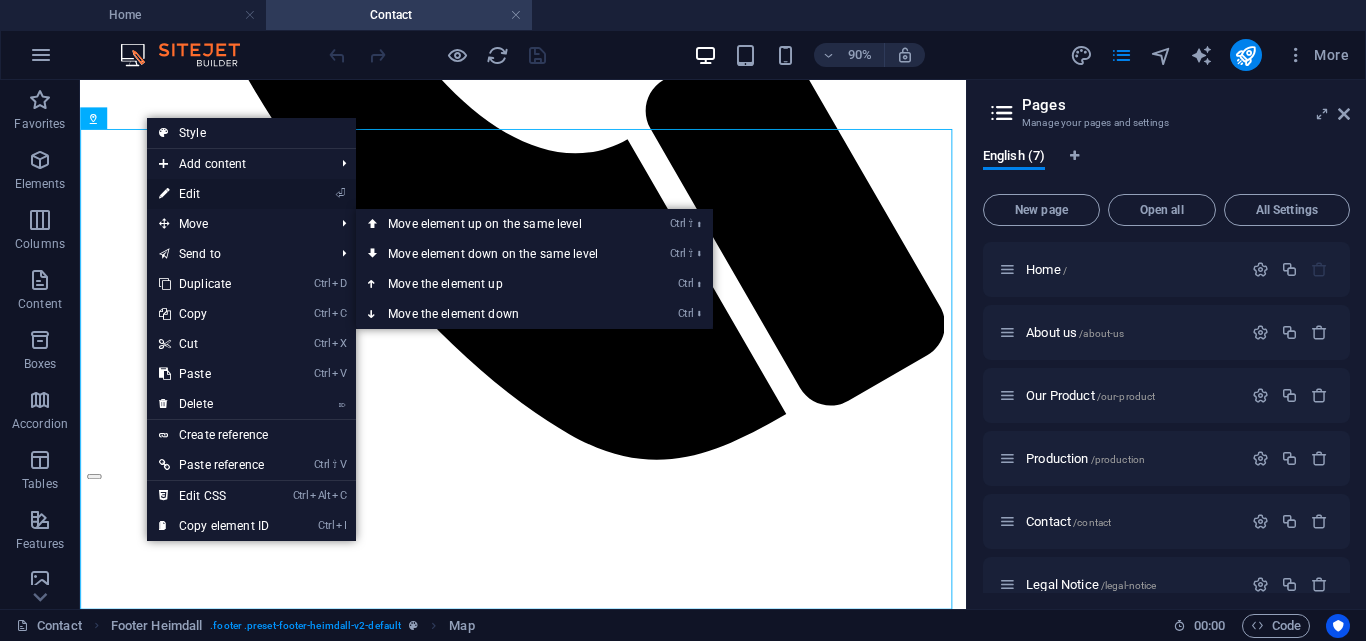 click on "⏎  Edit" at bounding box center [214, 194] 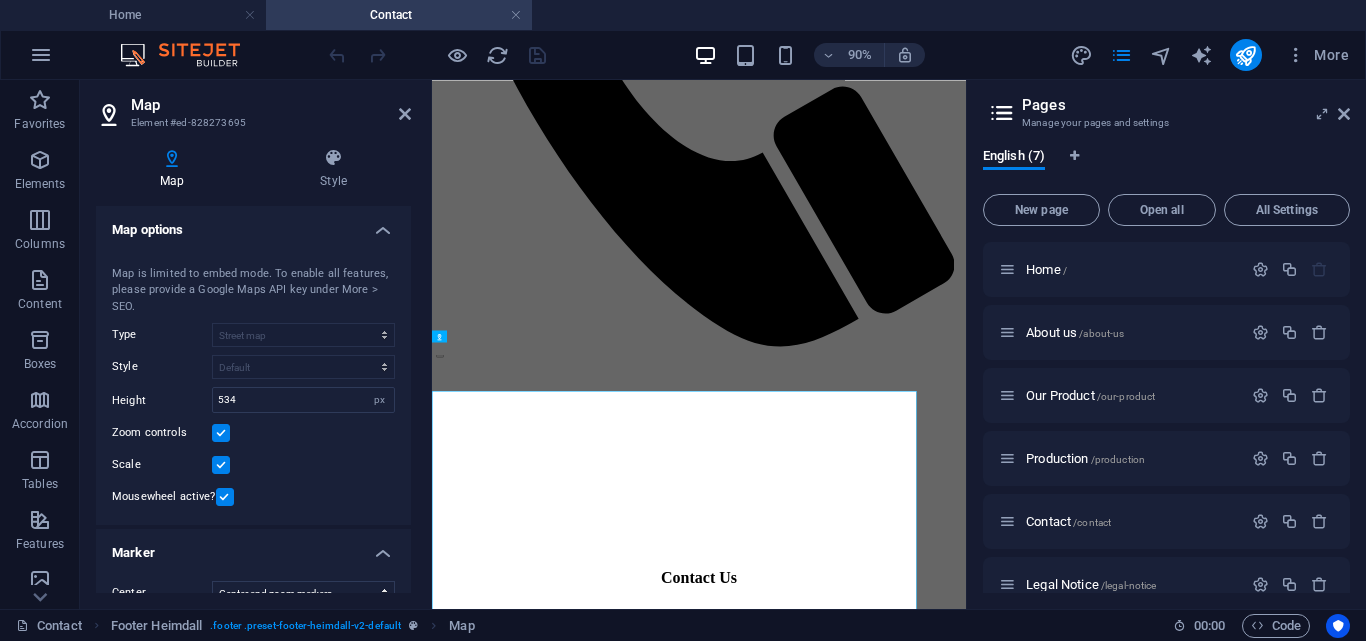 scroll, scrollTop: 467, scrollLeft: 0, axis: vertical 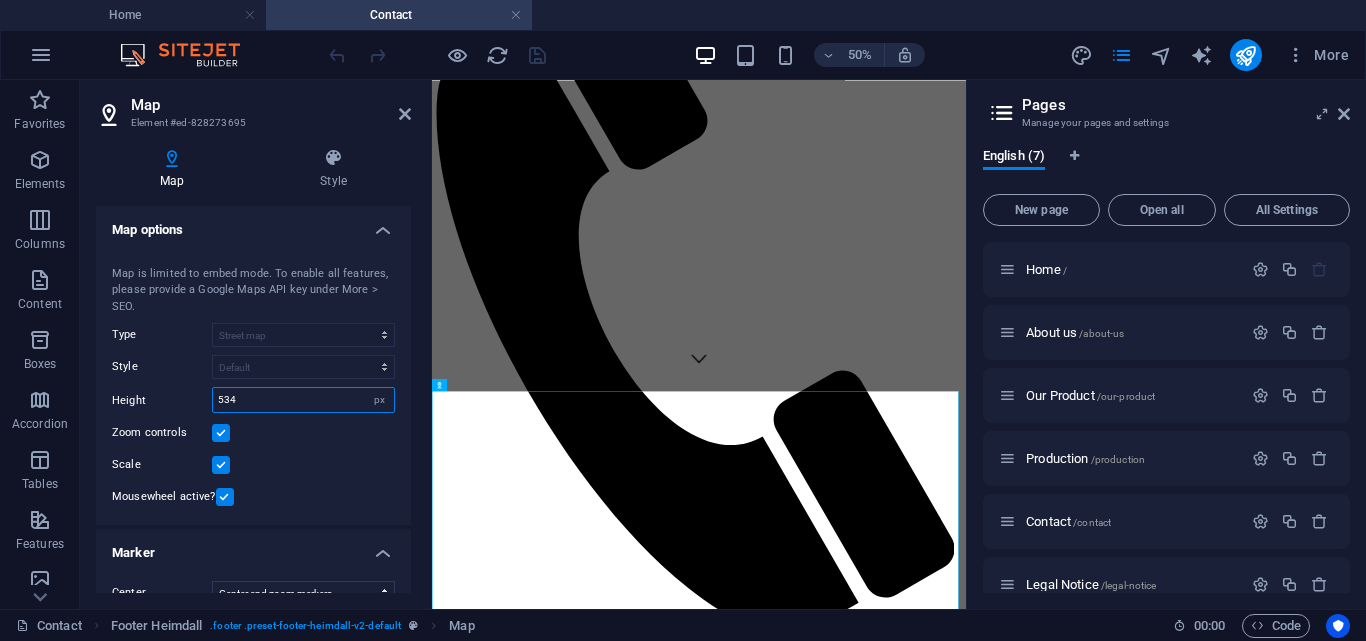 click on "534" at bounding box center (303, 400) 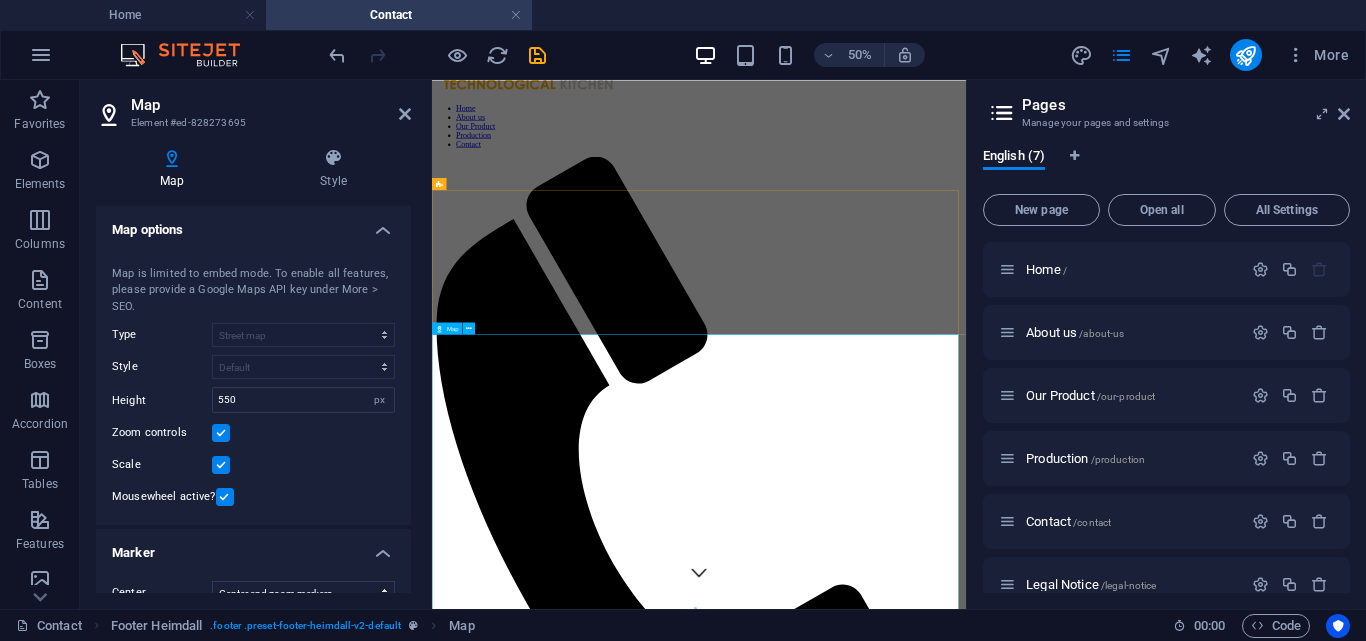 scroll, scrollTop: 580, scrollLeft: 0, axis: vertical 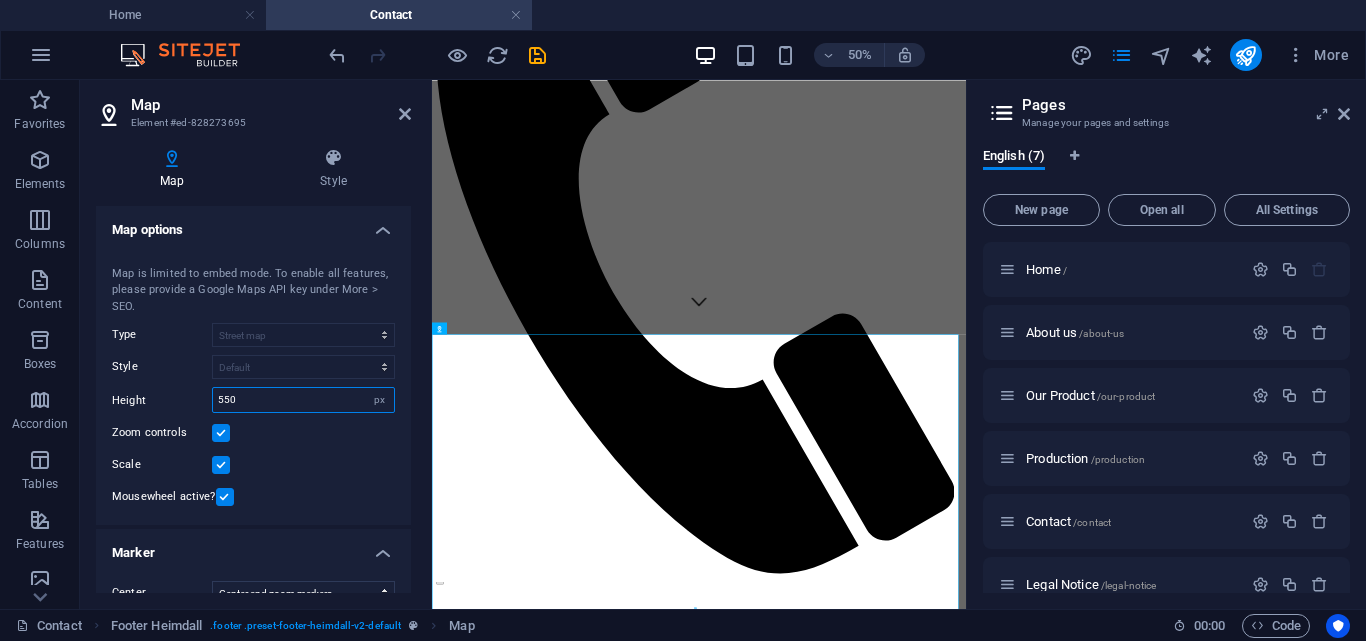 click on "550" at bounding box center (303, 400) 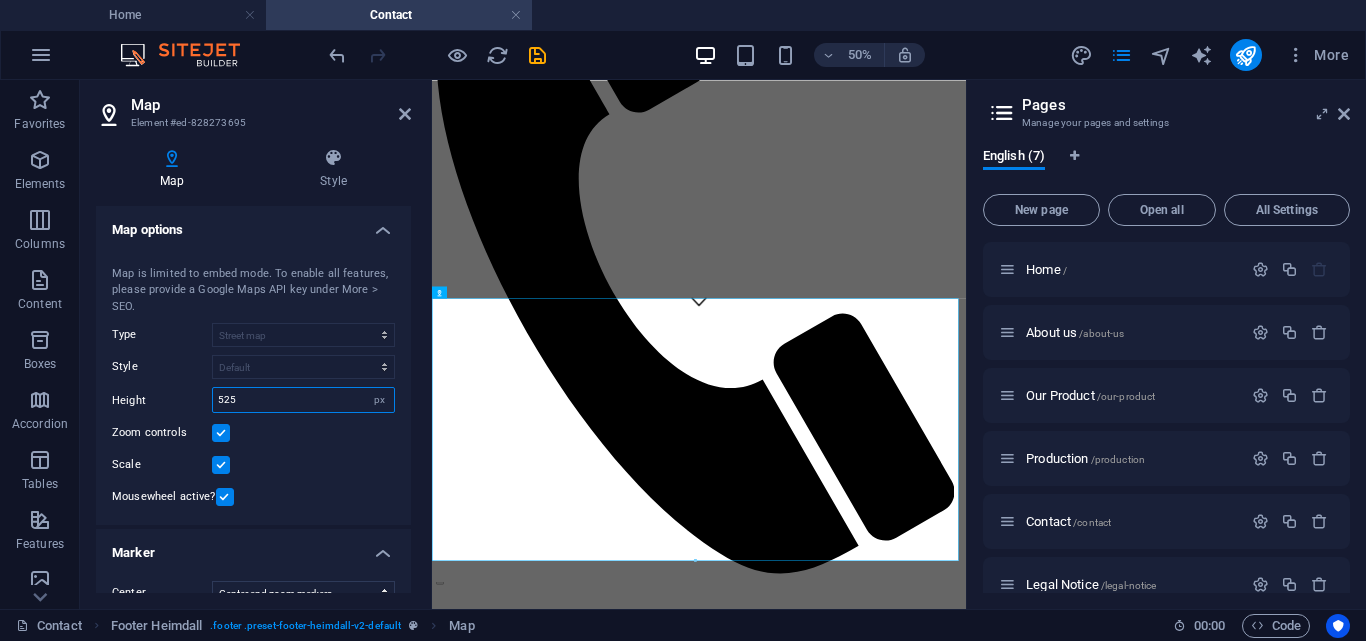 scroll, scrollTop: 458, scrollLeft: 0, axis: vertical 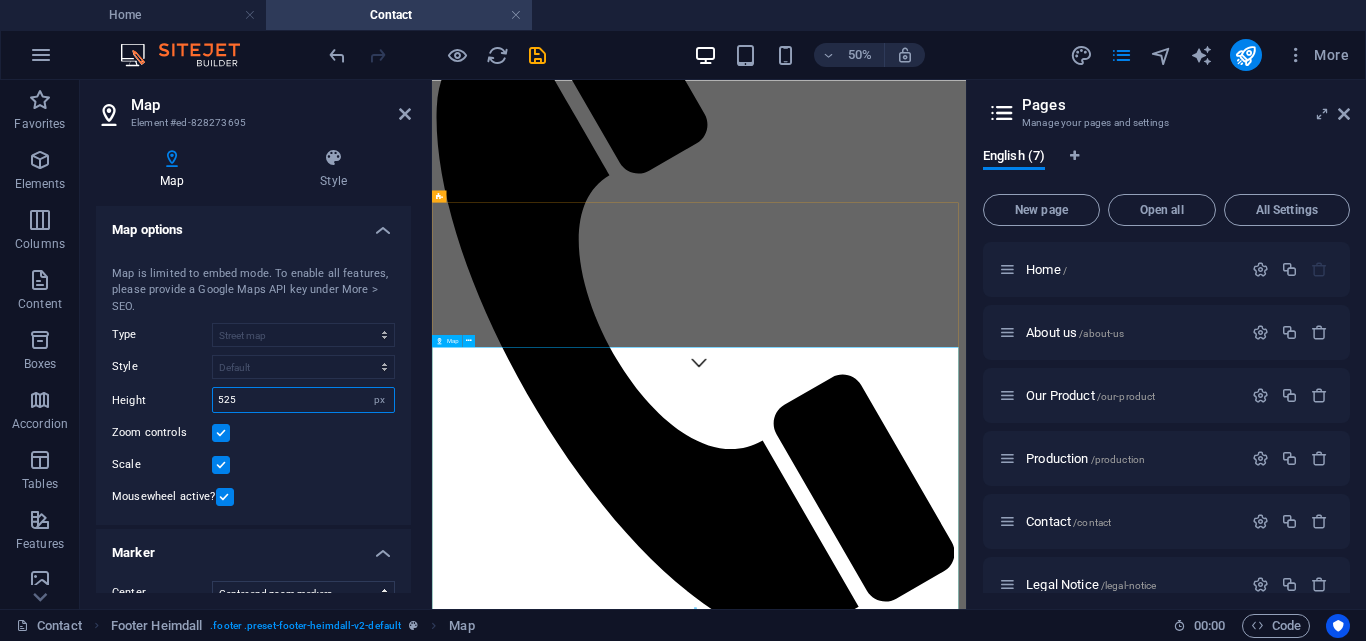 type on "525" 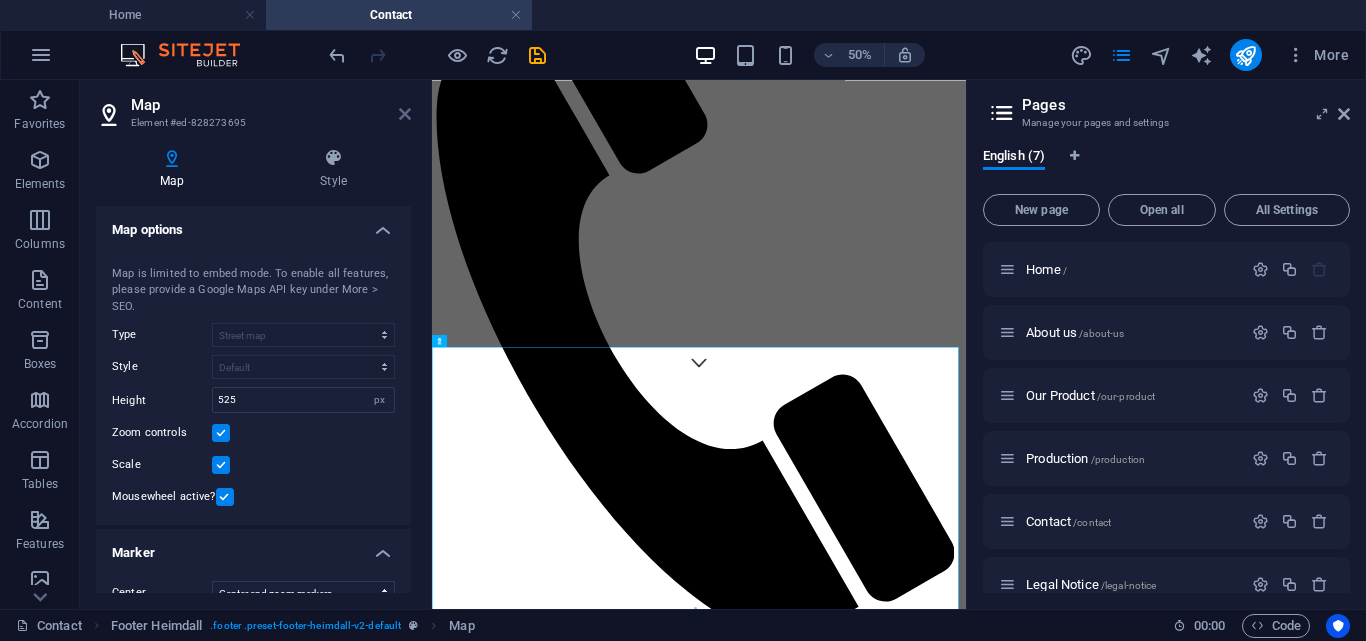 drag, startPoint x: 410, startPoint y: 108, endPoint x: 367, endPoint y: 29, distance: 89.94443 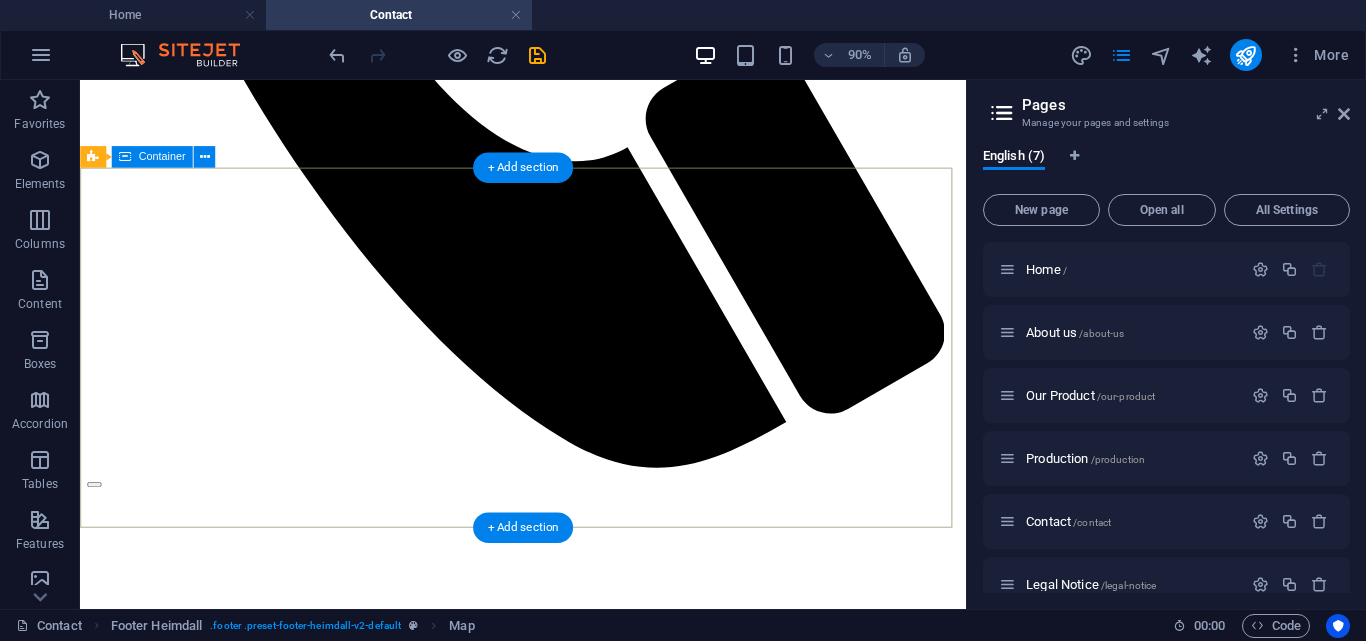 scroll, scrollTop: 0, scrollLeft: 0, axis: both 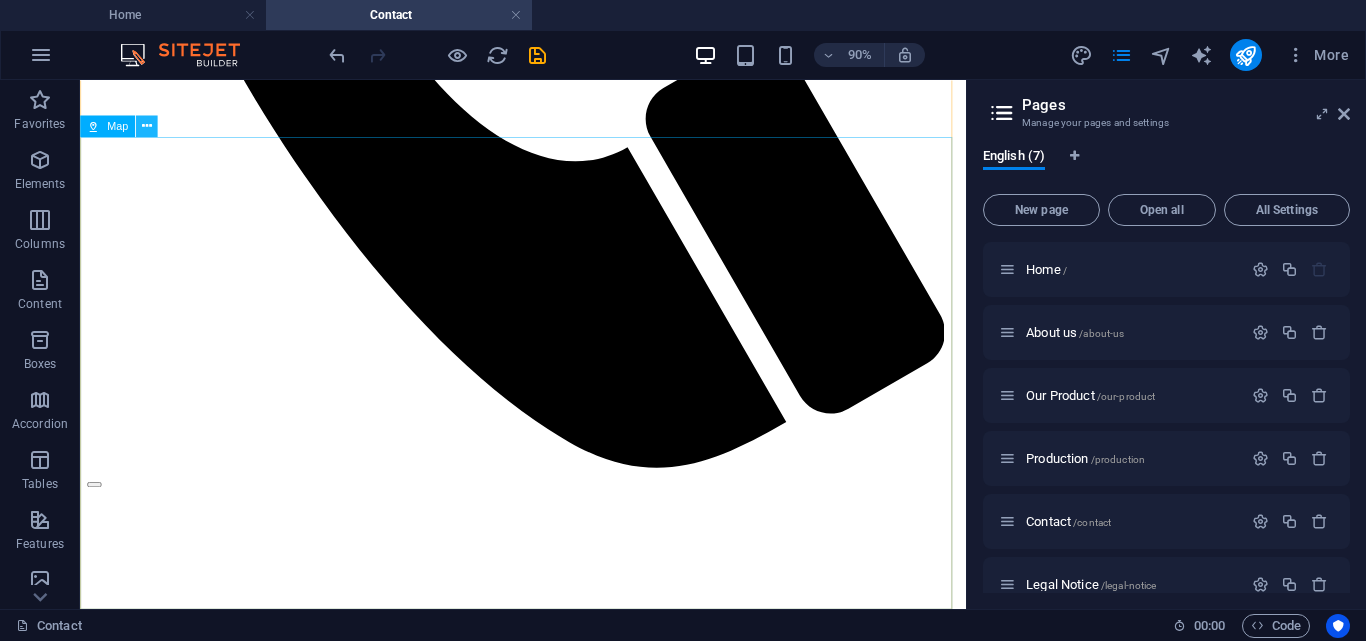 click at bounding box center (147, 125) 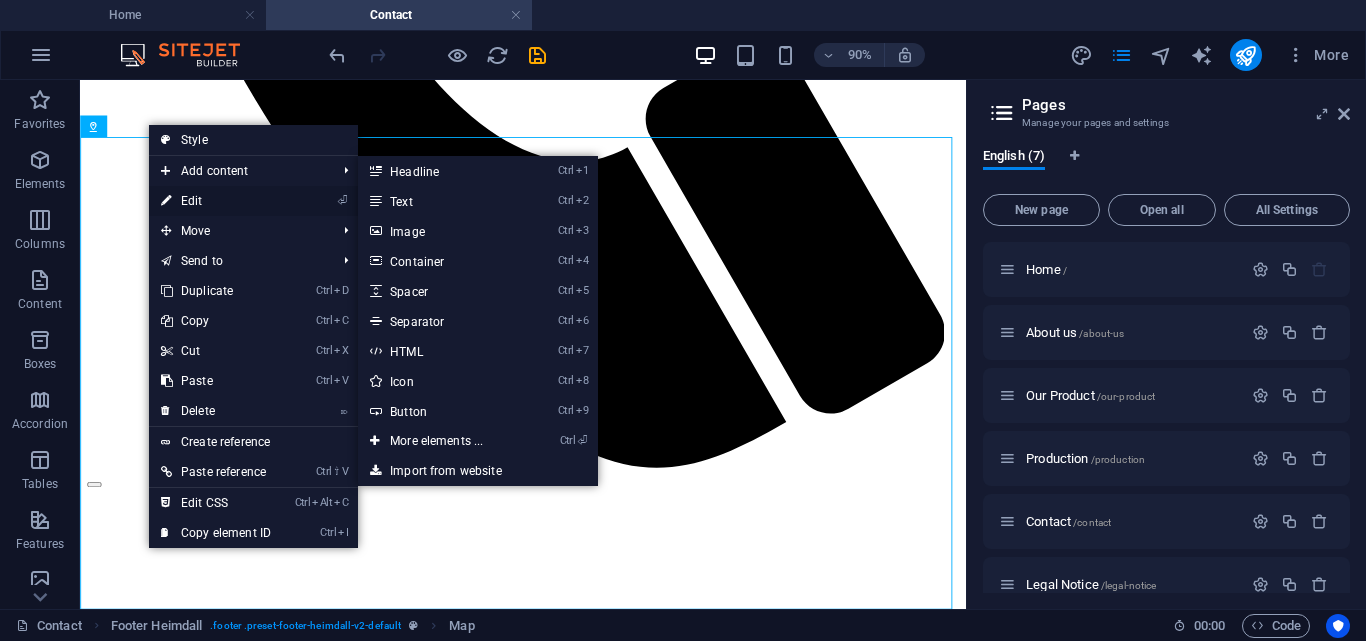click on "⏎  Edit" at bounding box center [216, 201] 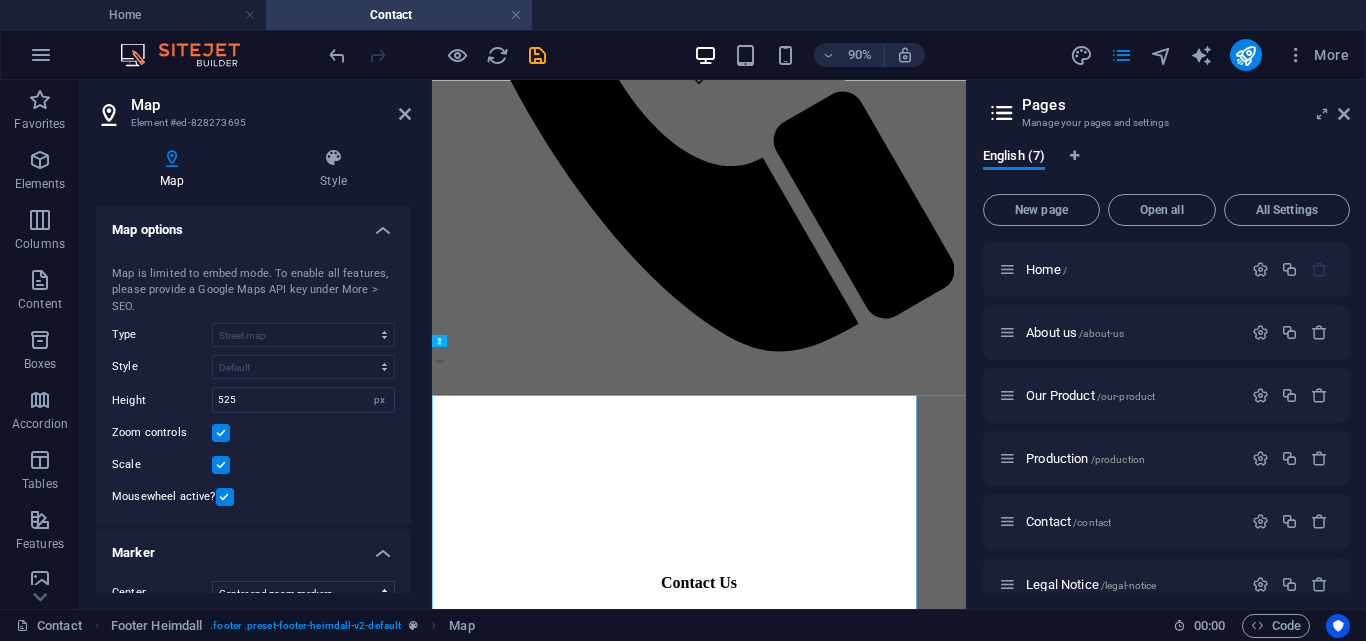 scroll, scrollTop: 458, scrollLeft: 0, axis: vertical 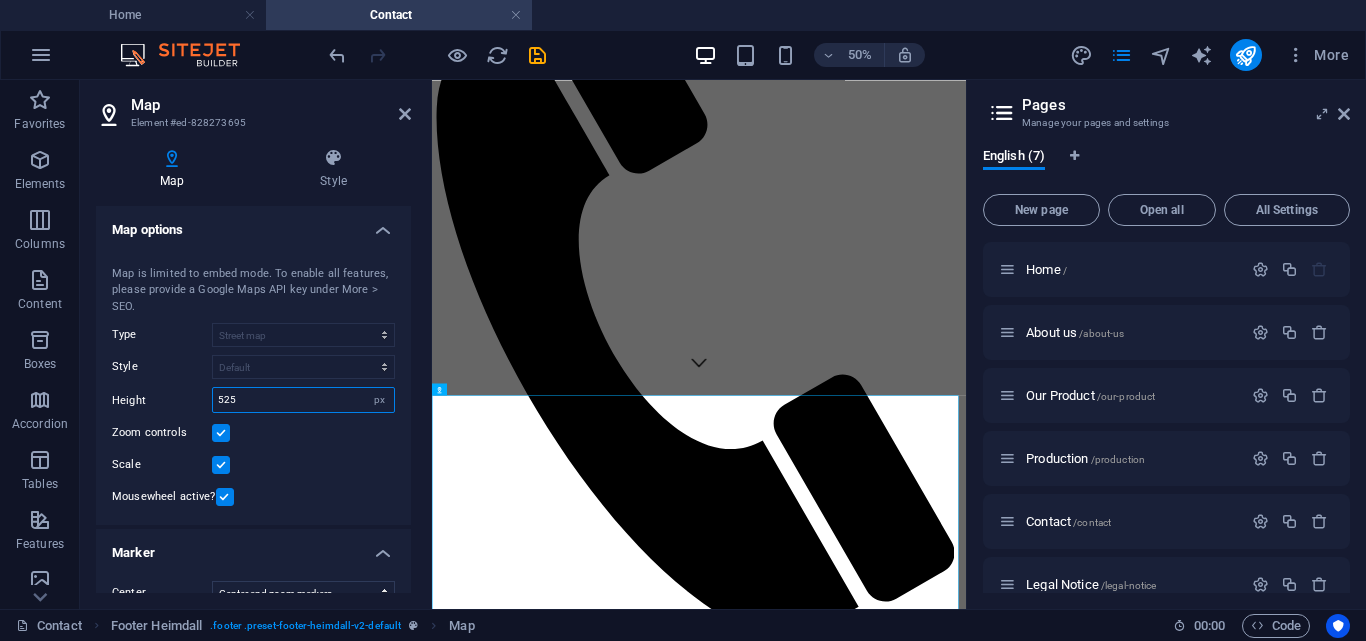 click on "525" at bounding box center (303, 400) 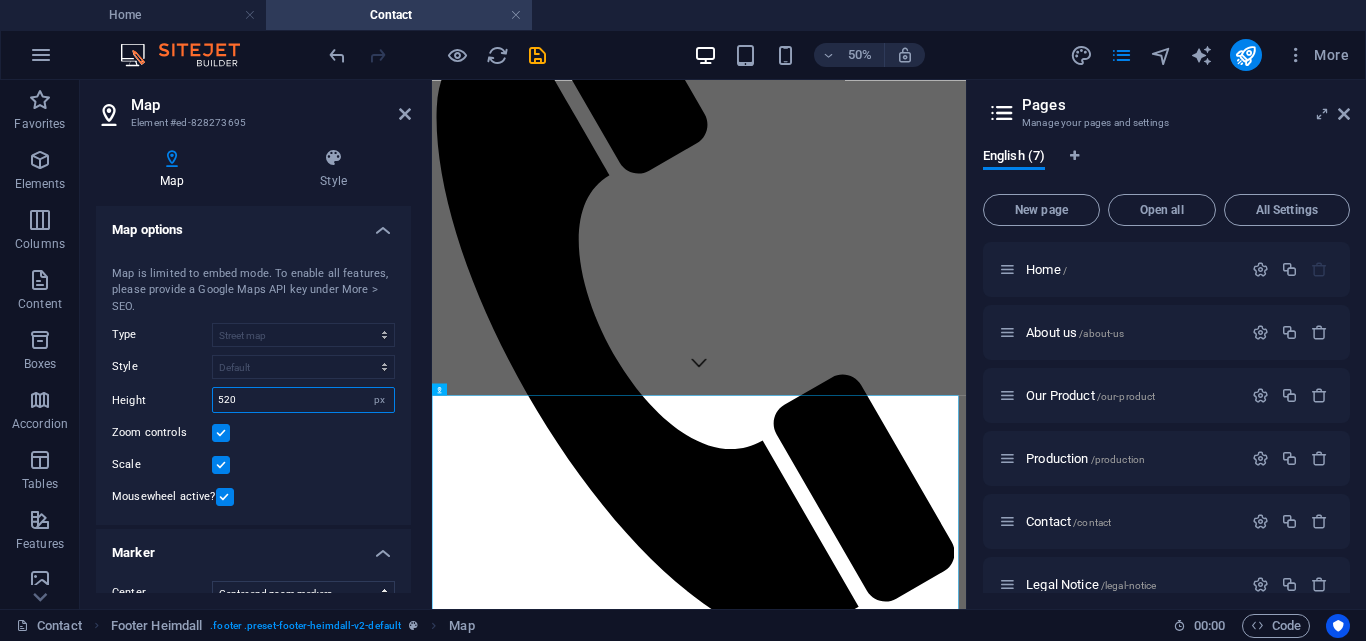 scroll, scrollTop: 77, scrollLeft: 0, axis: vertical 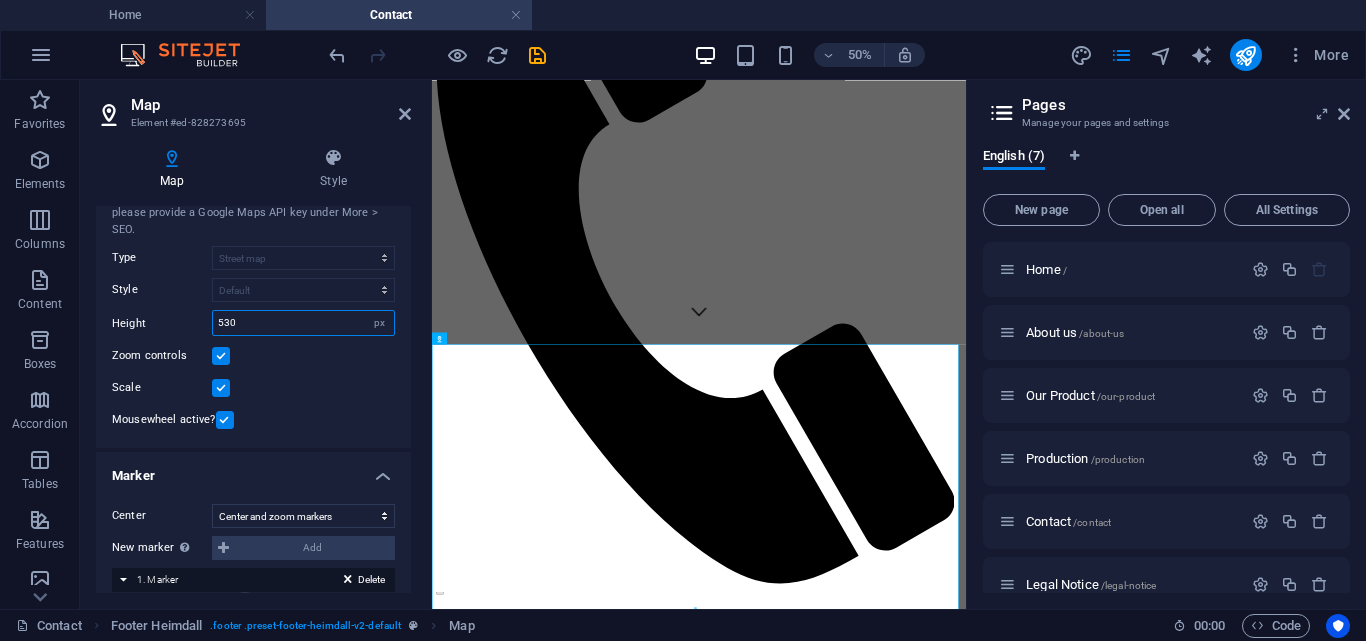 click on "530" at bounding box center (303, 323) 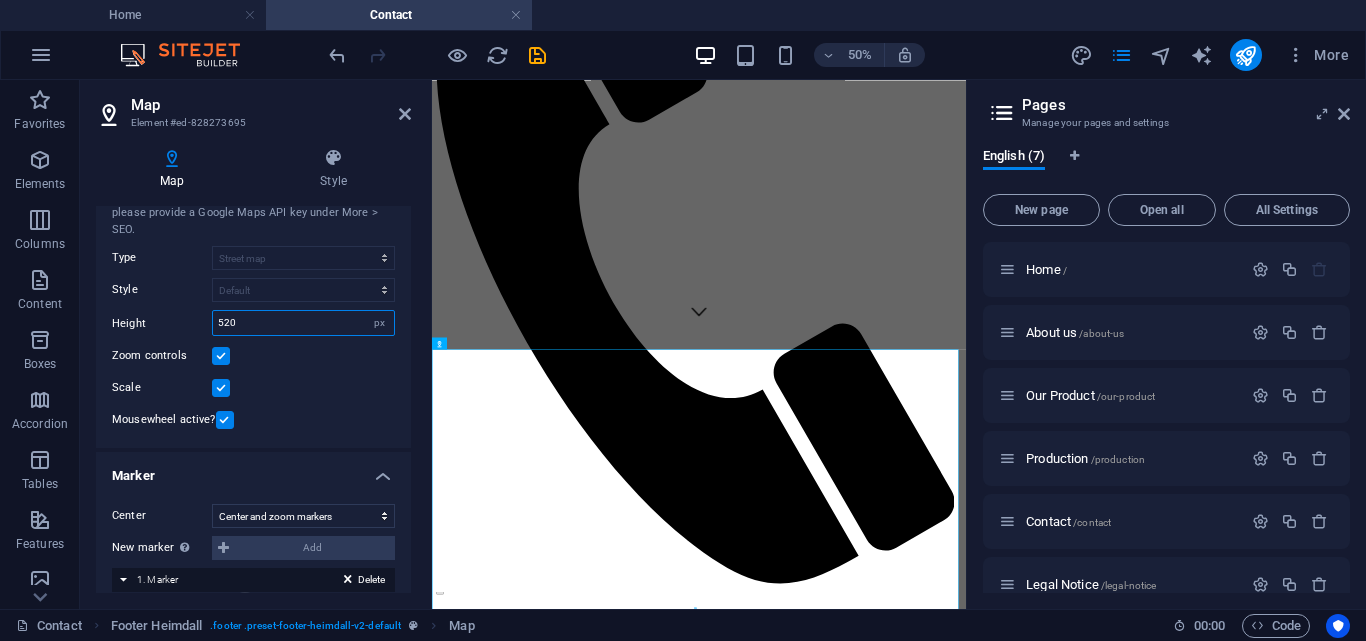 scroll, scrollTop: 453, scrollLeft: 0, axis: vertical 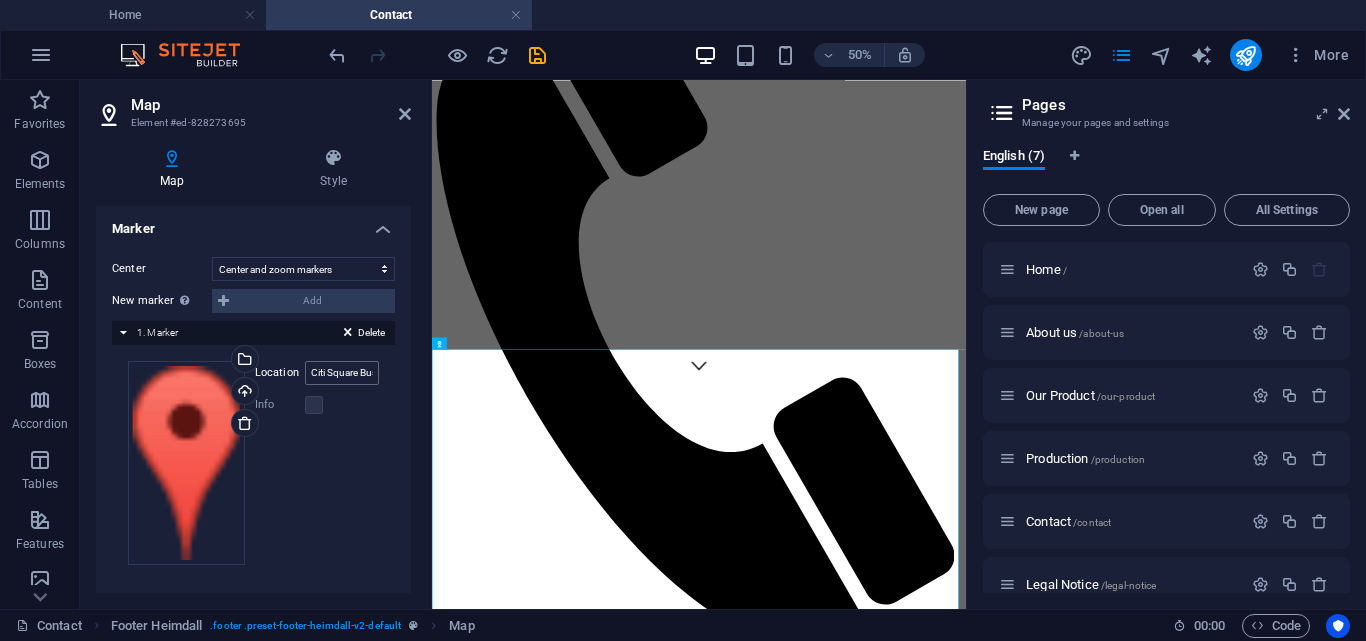 type on "525" 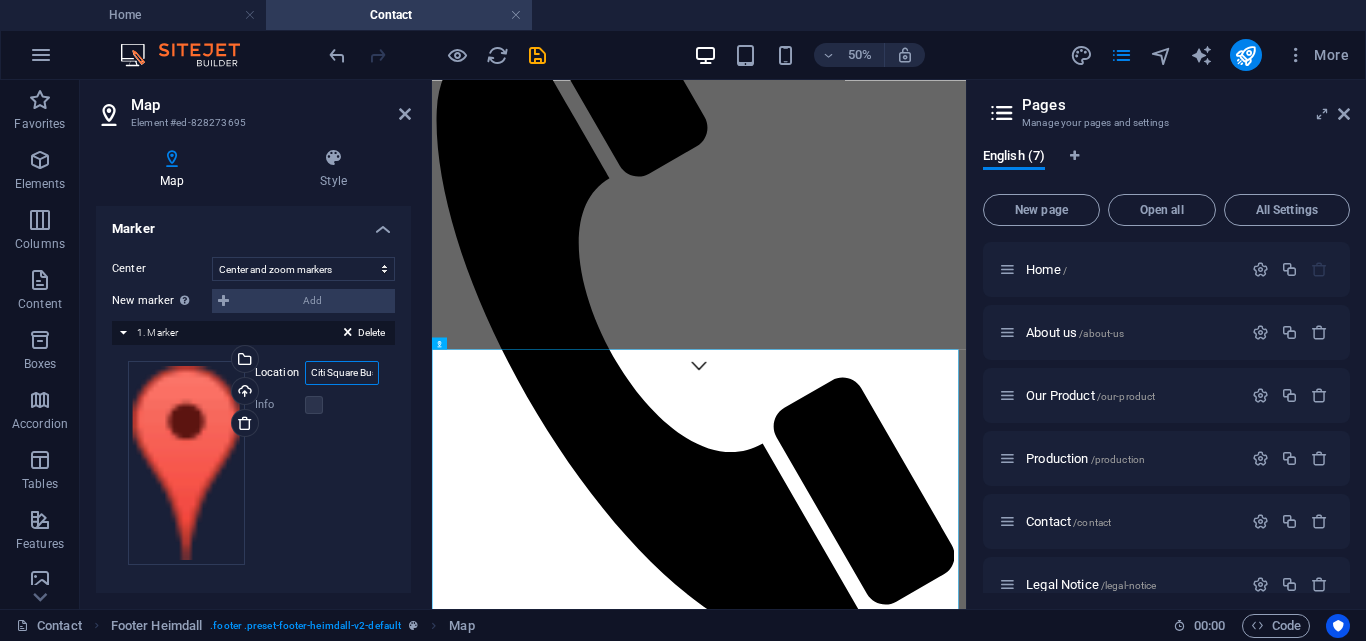 click on "[CITY] Square Business Park Blok F3, Jl.Peta Selatan, [CITY], [STATE]" at bounding box center [342, 373] 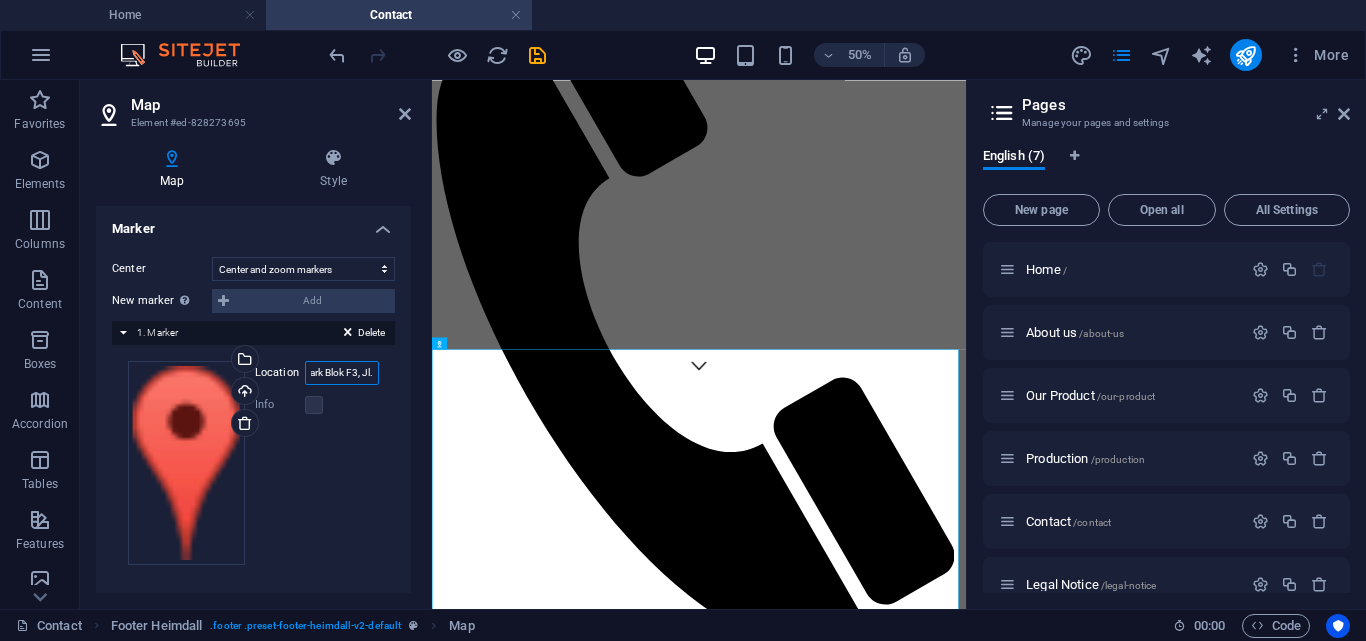 scroll, scrollTop: 0, scrollLeft: 101, axis: horizontal 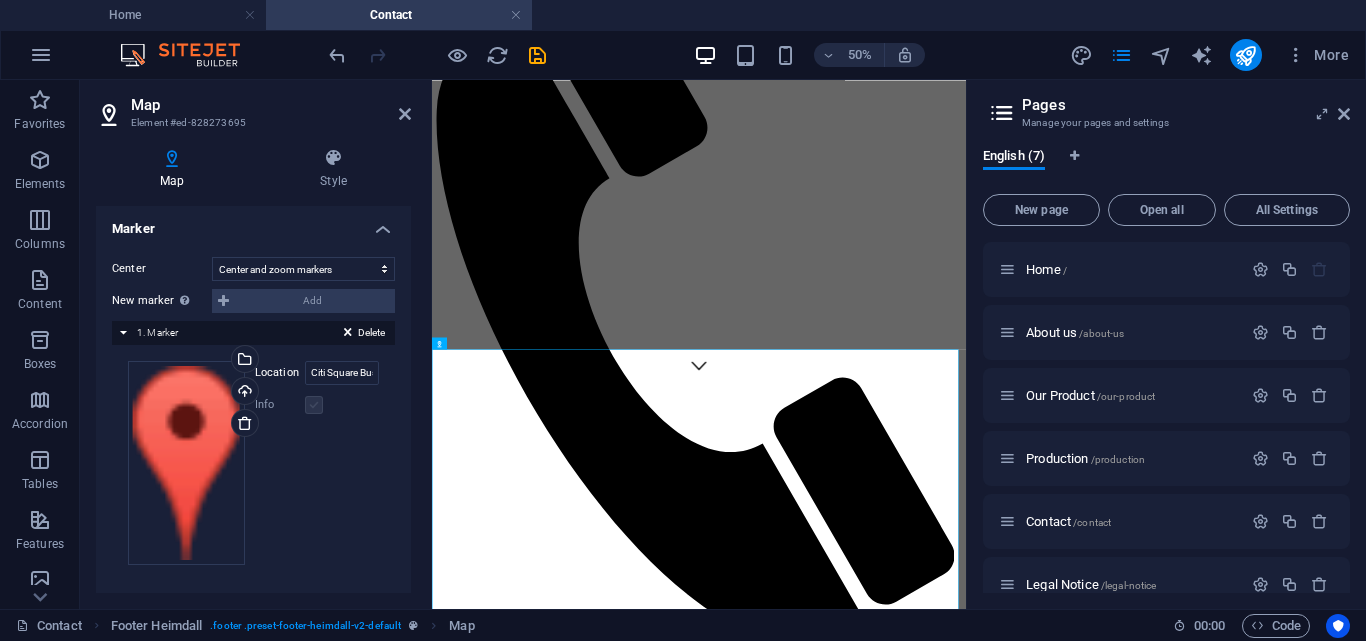 click at bounding box center [314, 405] 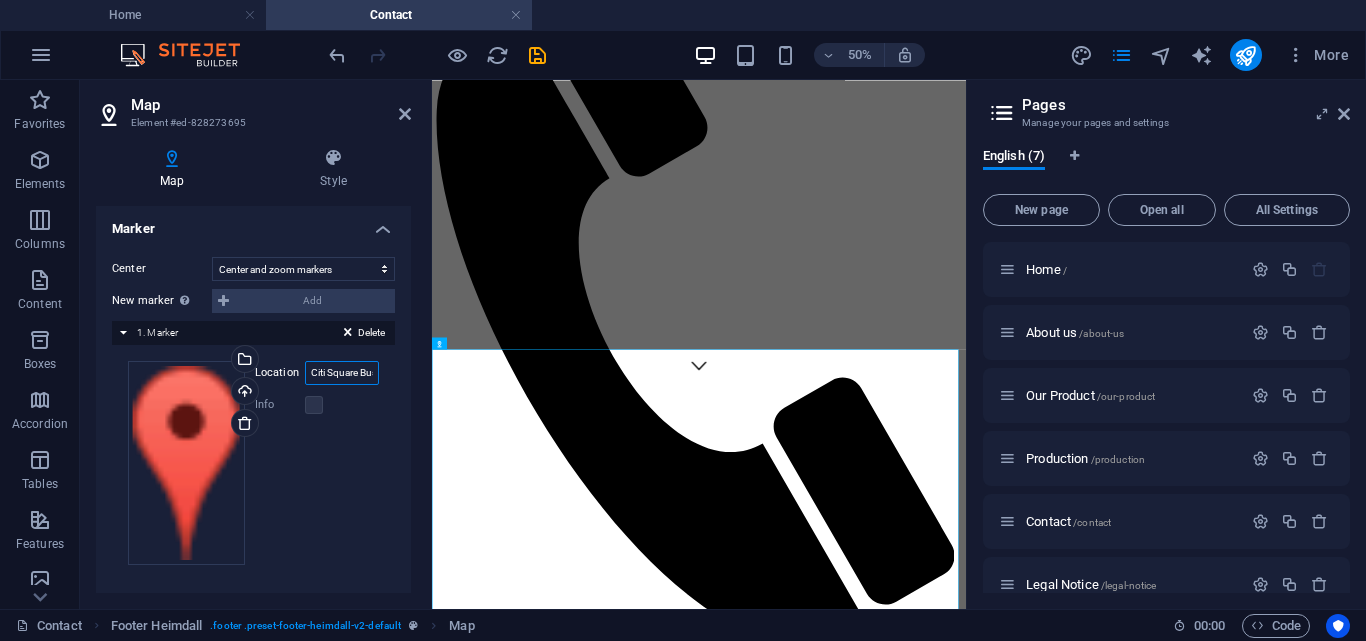 click on "[CITY] Square Business Park Blok F3, Jl.Peta Selatan, [CITY], [STATE]" at bounding box center [342, 373] 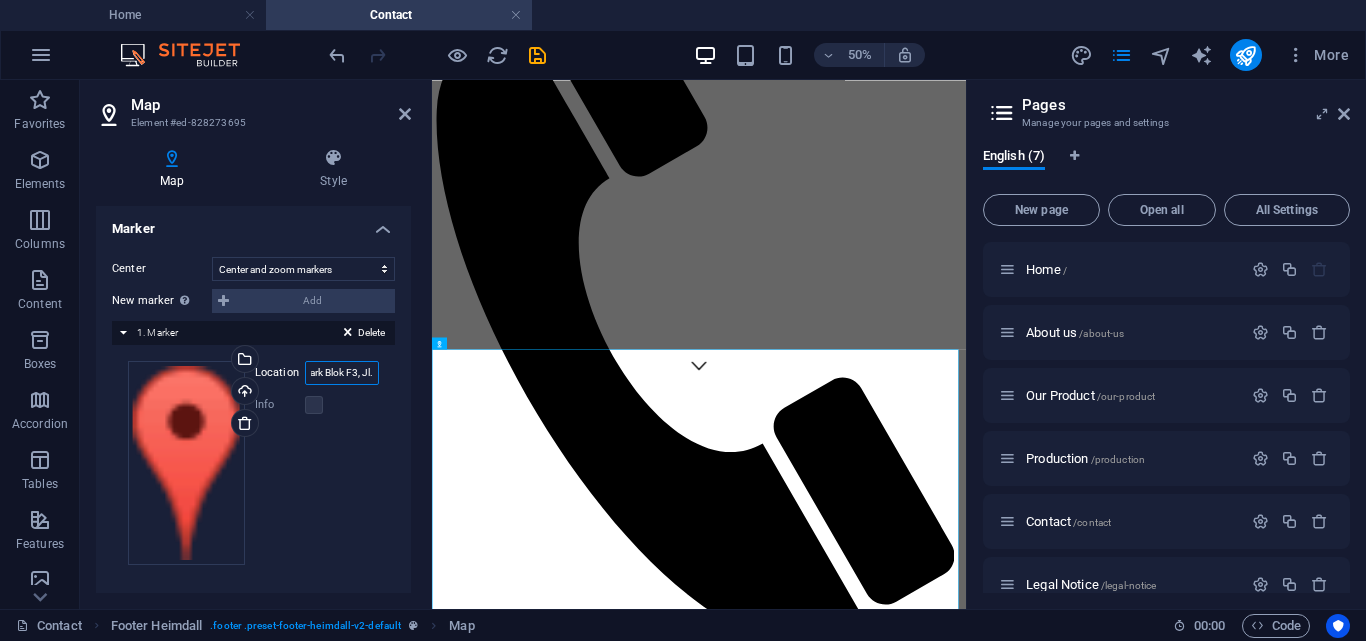 scroll, scrollTop: 0, scrollLeft: 115, axis: horizontal 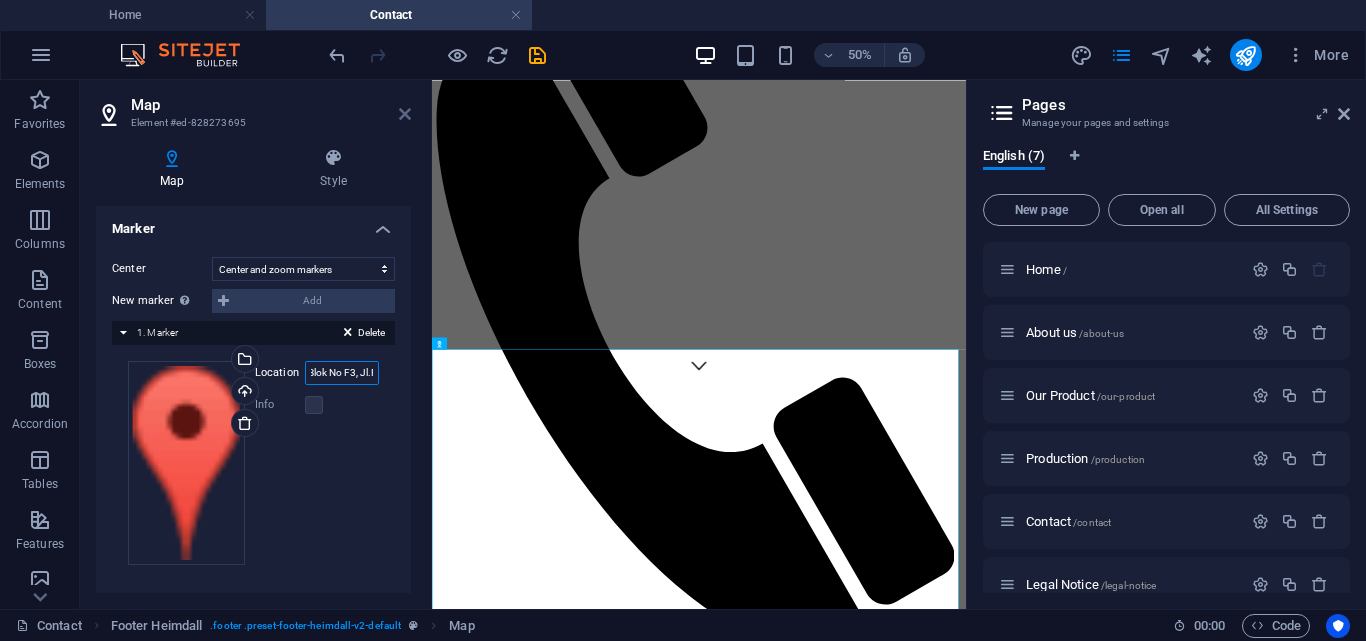 type on "Citi Square Business Park Blok No F3, Jl.Peta Selatan, Kalideres, Jakarta Barat" 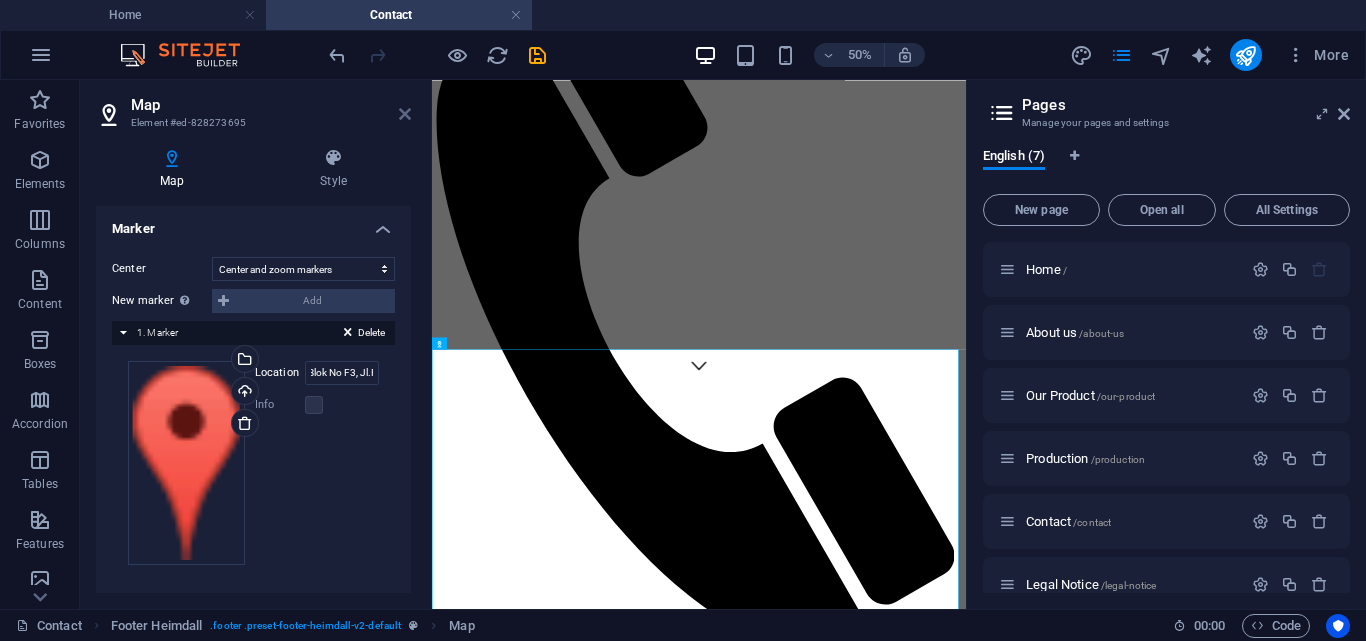 drag, startPoint x: 409, startPoint y: 114, endPoint x: 358, endPoint y: 39, distance: 90.697296 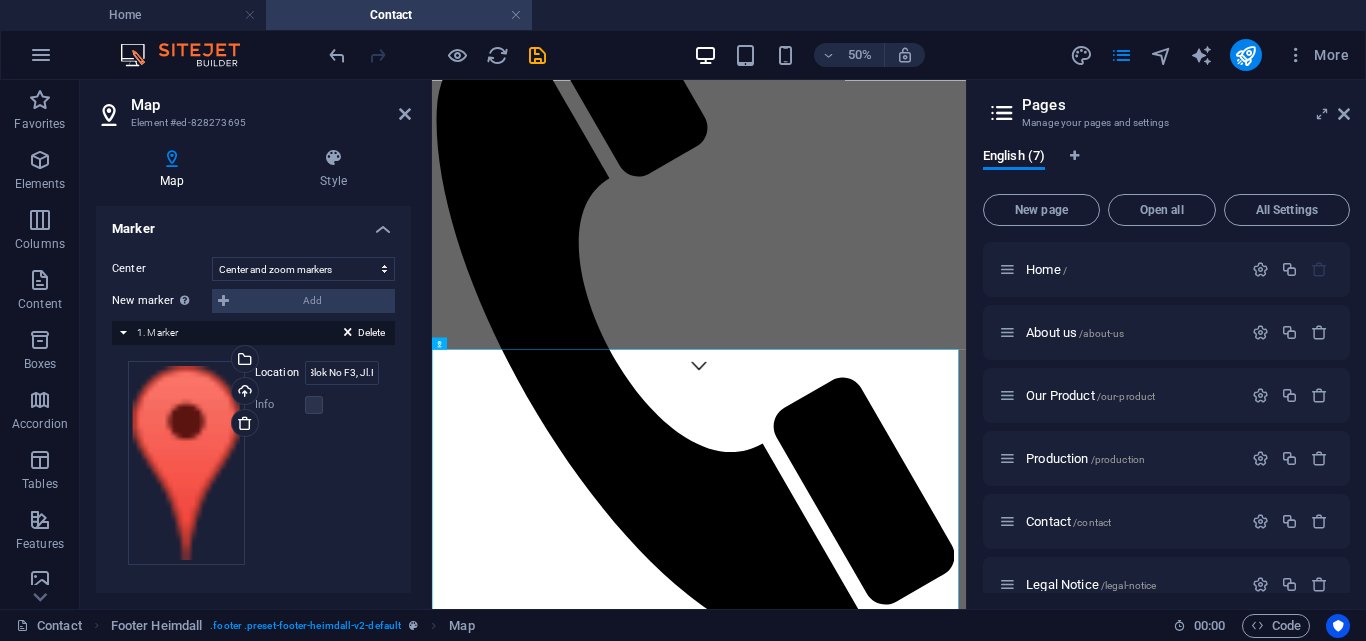 scroll, scrollTop: 0, scrollLeft: 0, axis: both 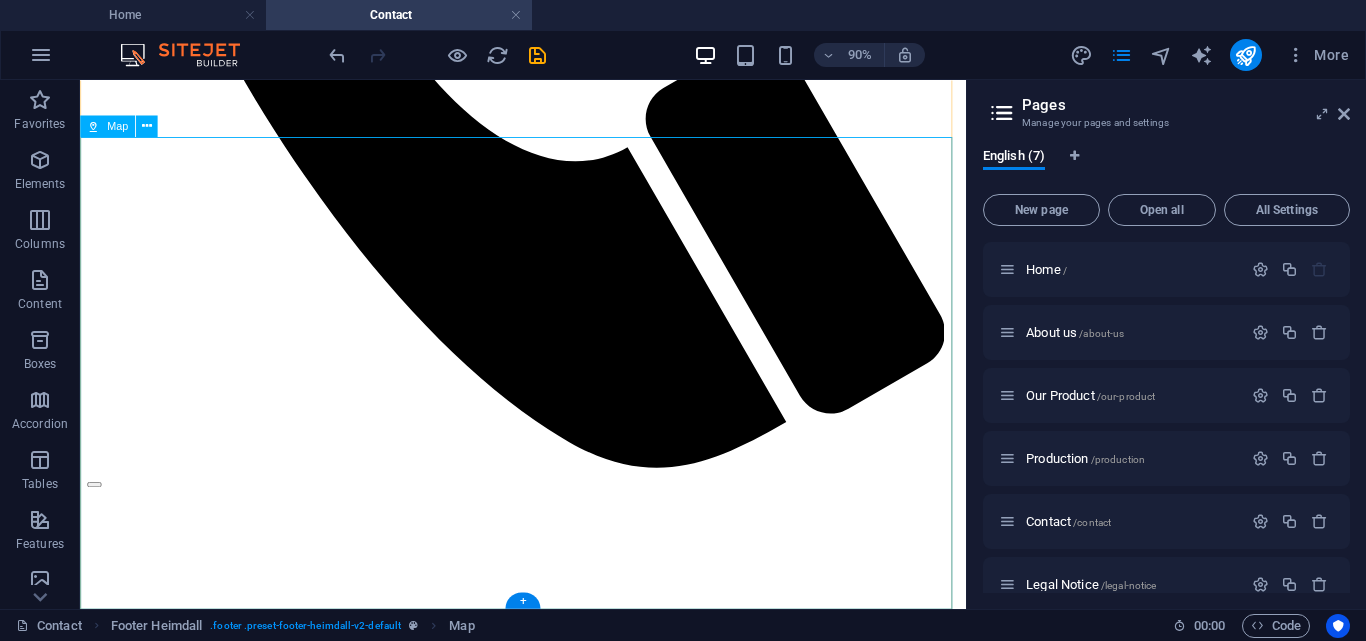 click at bounding box center [572, 4843] 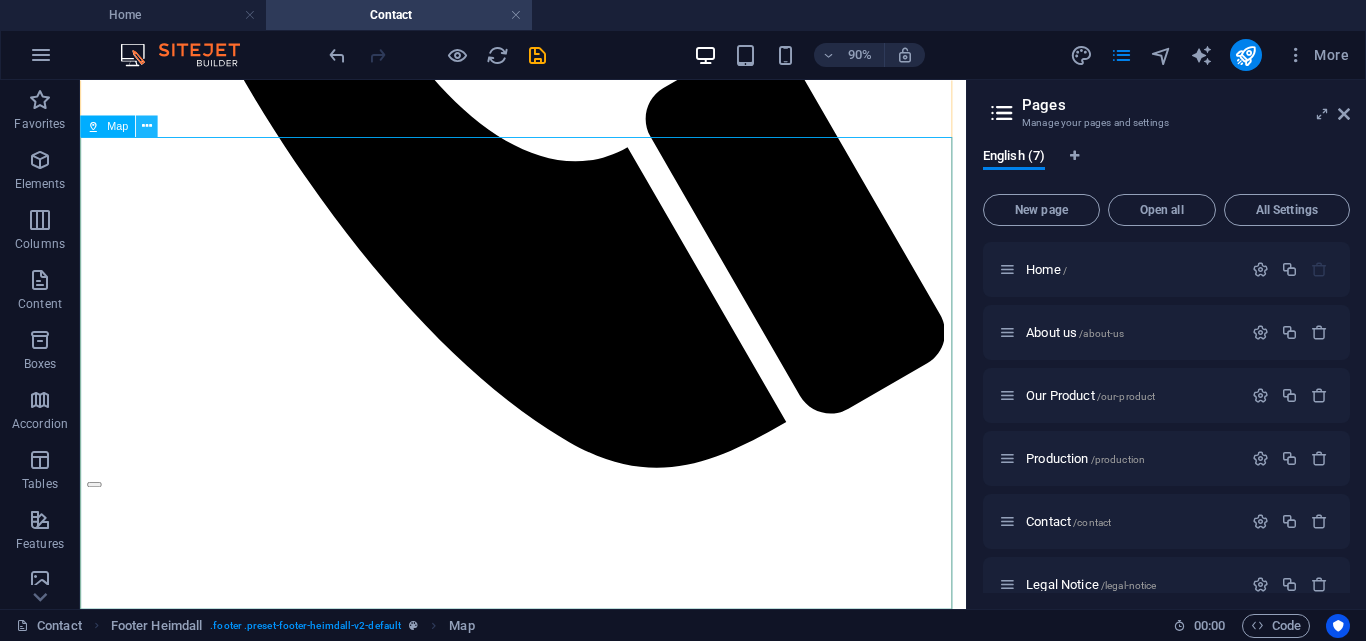 click at bounding box center [147, 125] 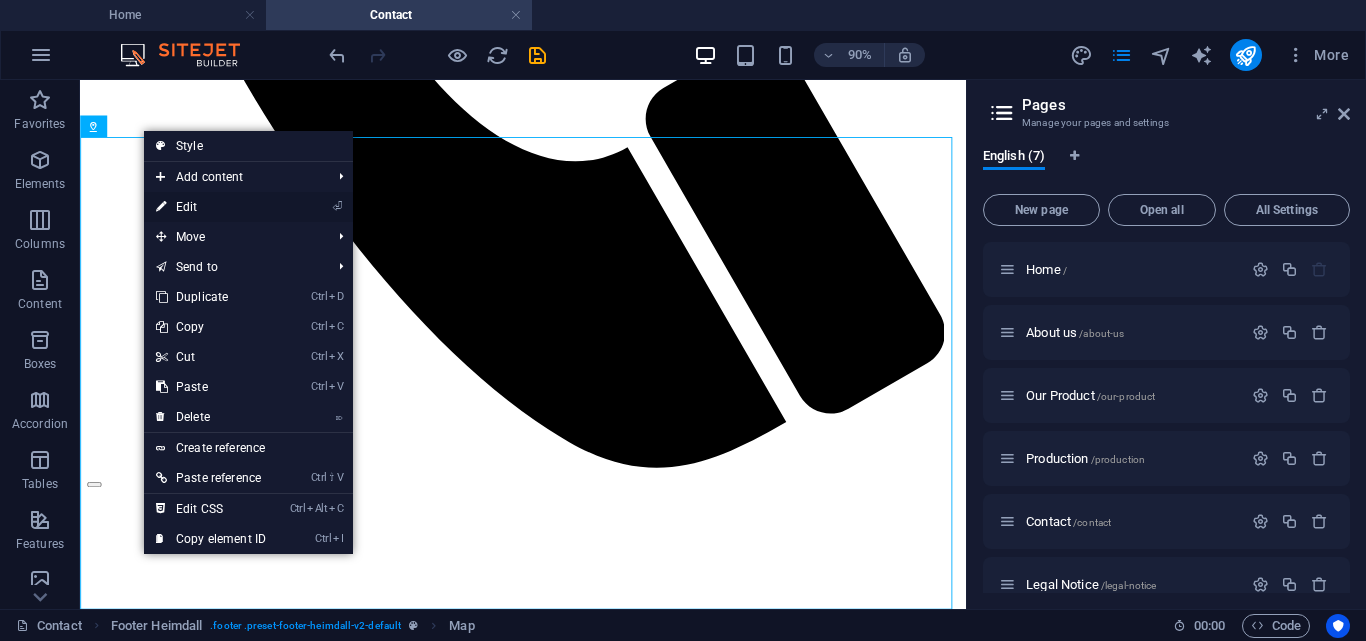 click on "⏎  Edit" at bounding box center [211, 207] 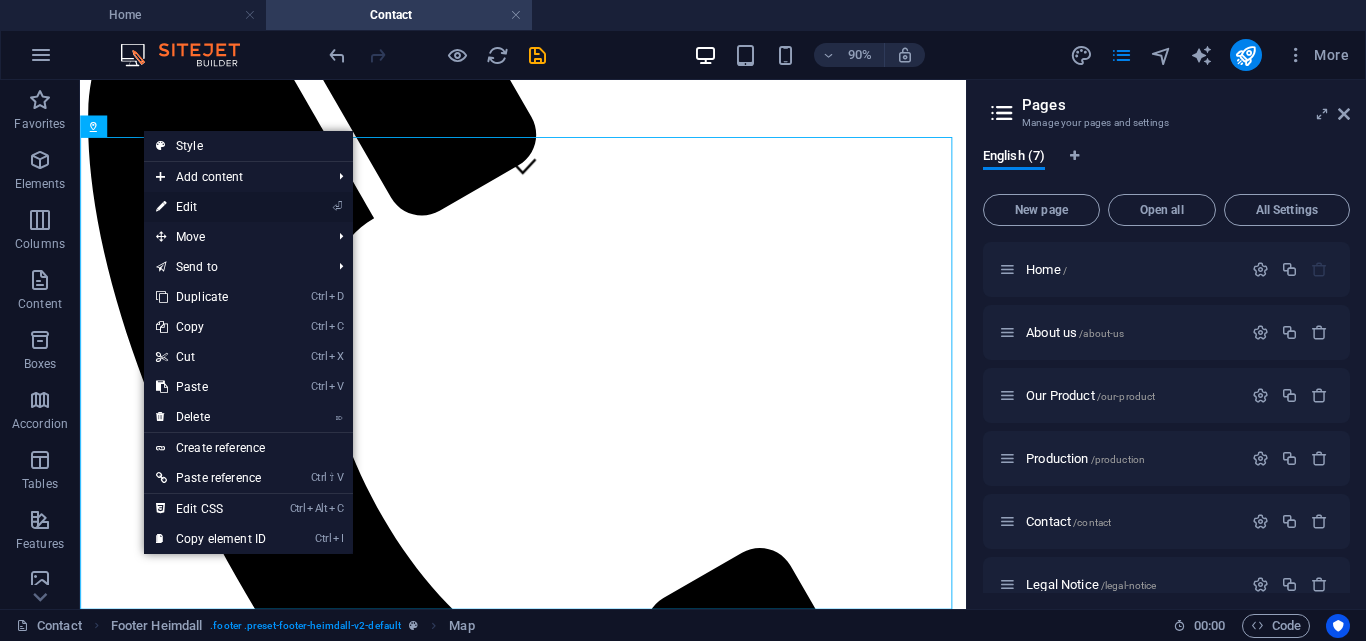 select on "2" 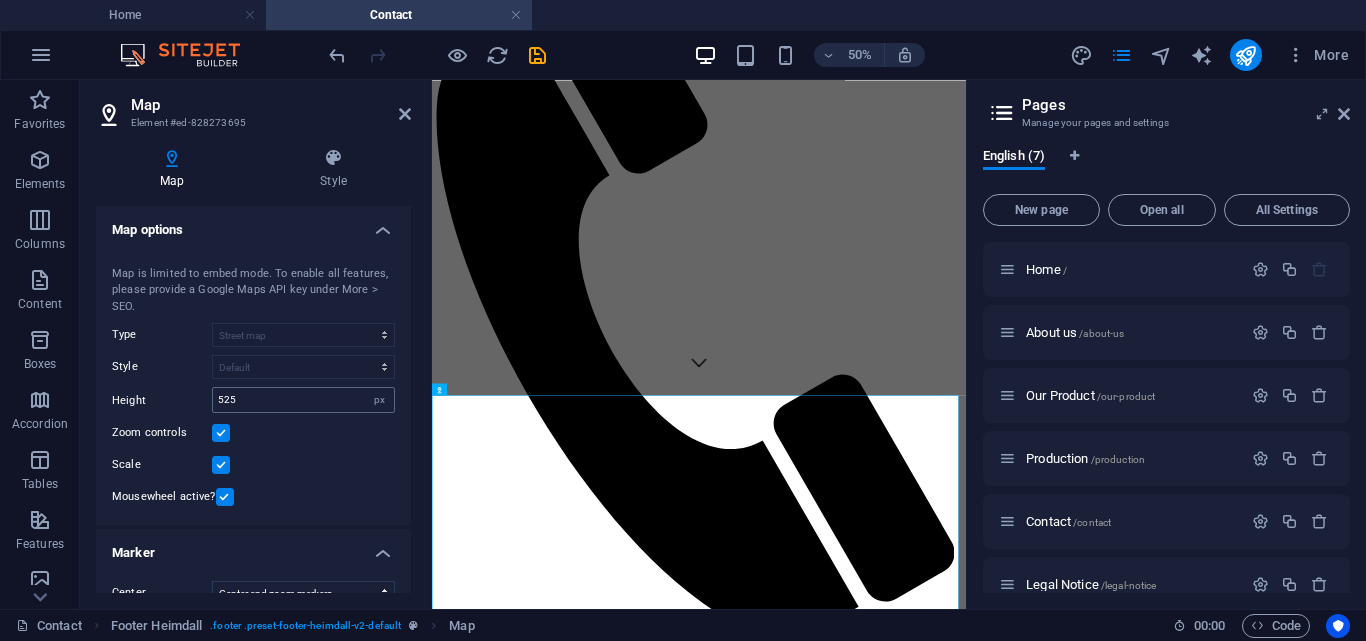 scroll, scrollTop: 324, scrollLeft: 0, axis: vertical 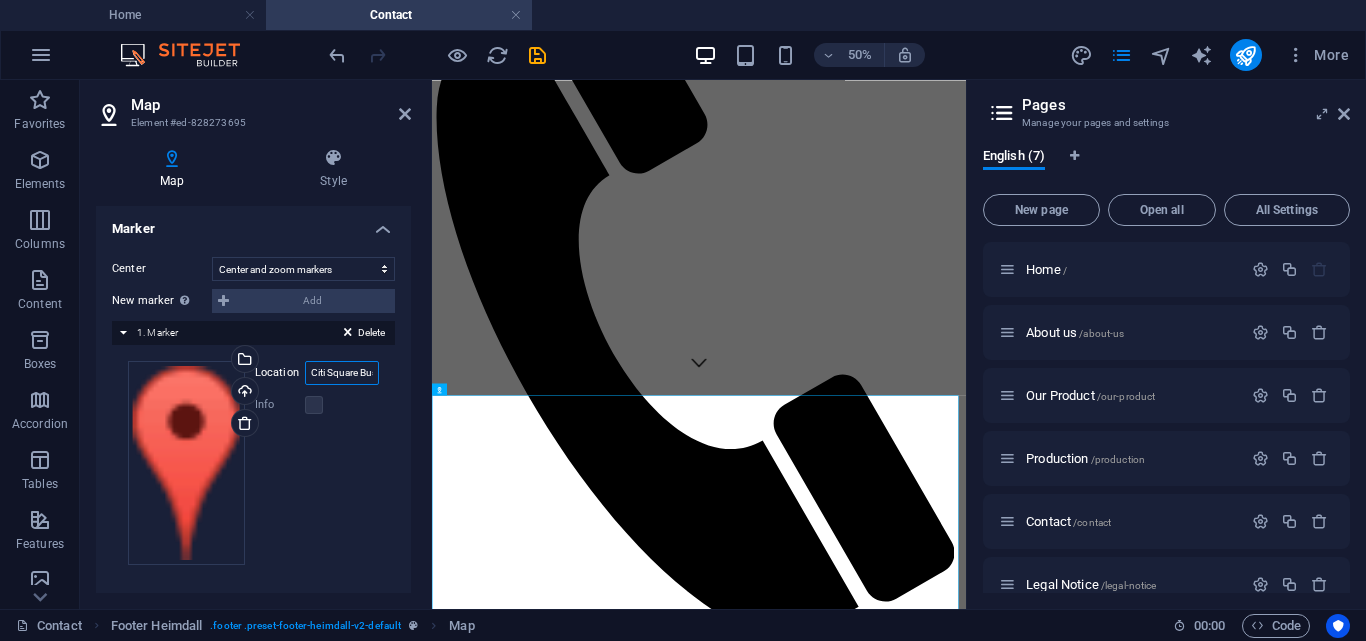 click on "Citi Square Business Park Blok No F3, Jl.Peta Selatan, Kalideres, Jakarta Barat" at bounding box center [342, 373] 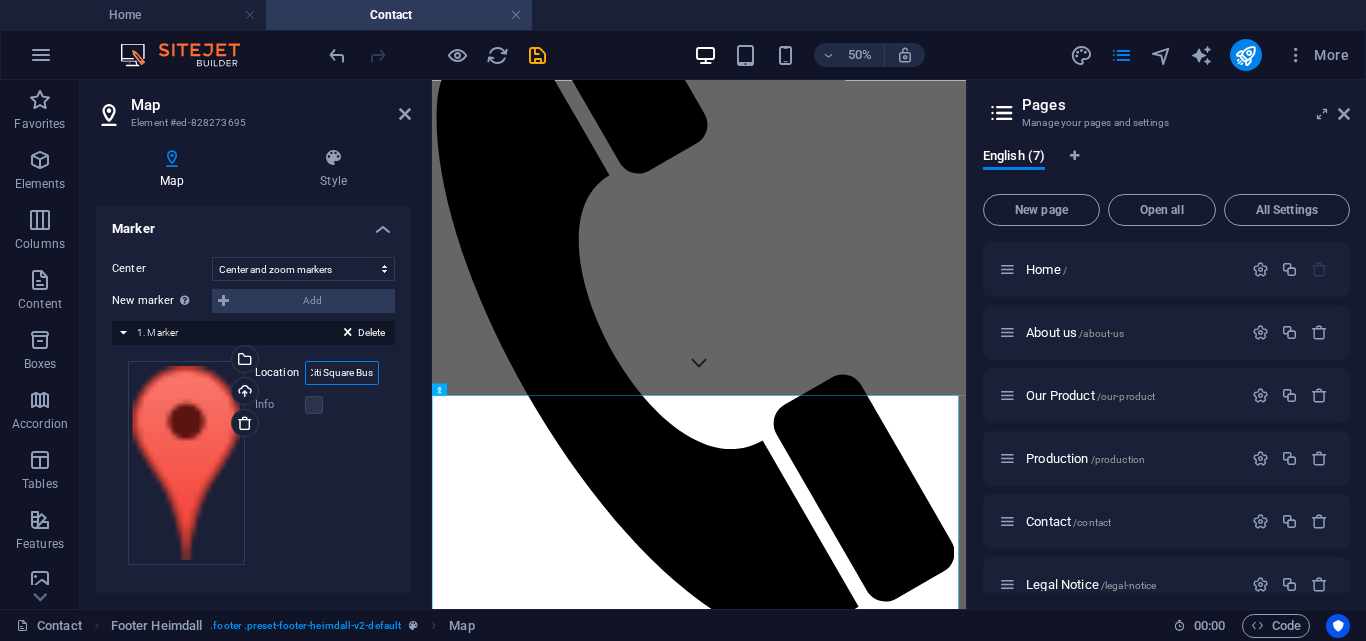 scroll, scrollTop: 0, scrollLeft: 0, axis: both 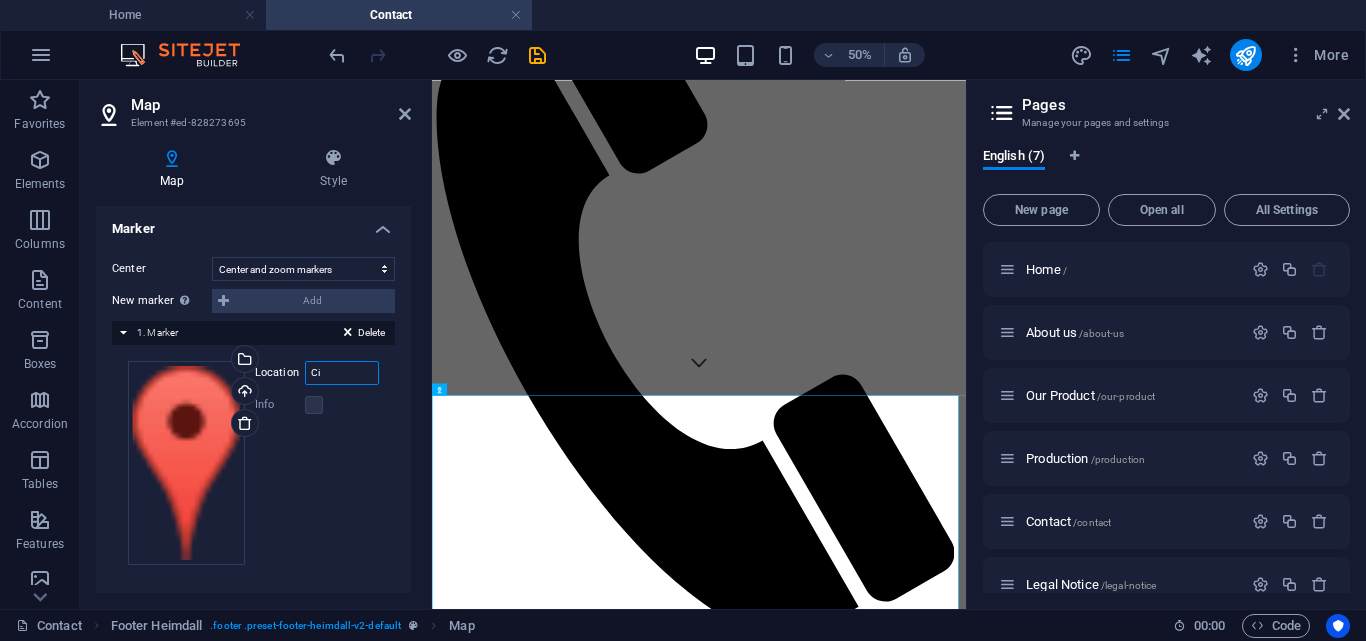 type on "C" 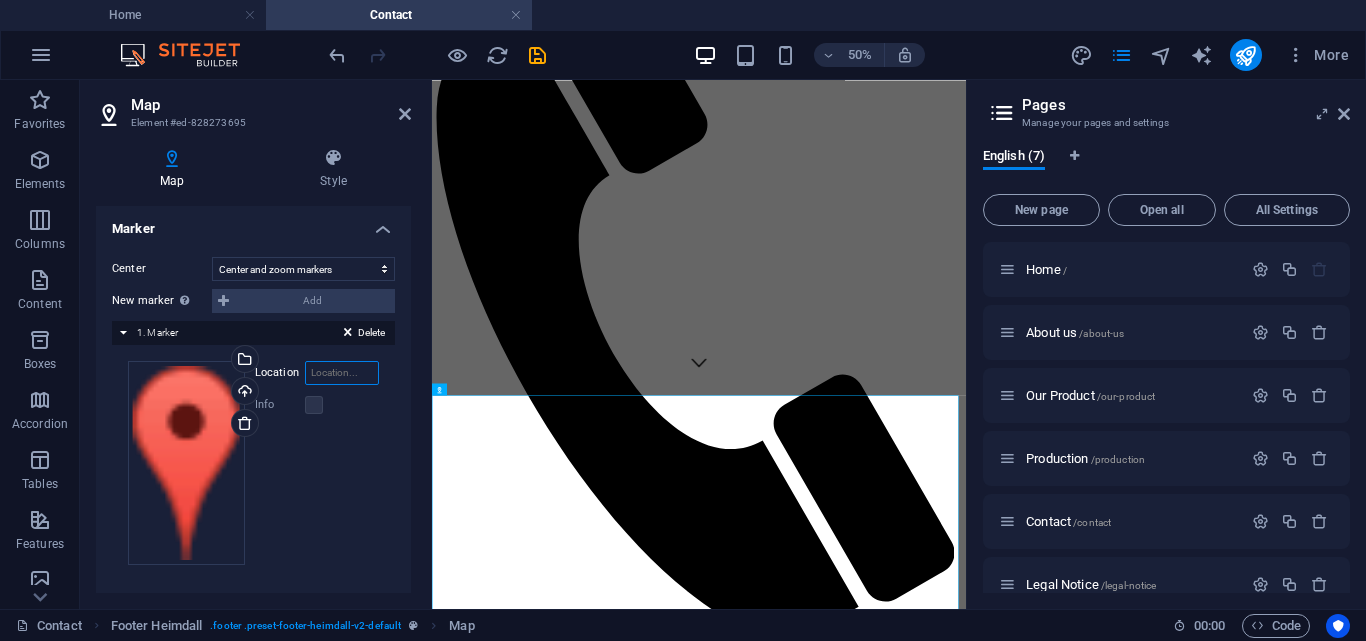 paste on "Citi Square(Business Park, Jl. Peta Selatan, Kalideres, Kec. Kalideres, Kota Jakarta Barat, Daerah Khusus Ibukota Jakarta 11840" 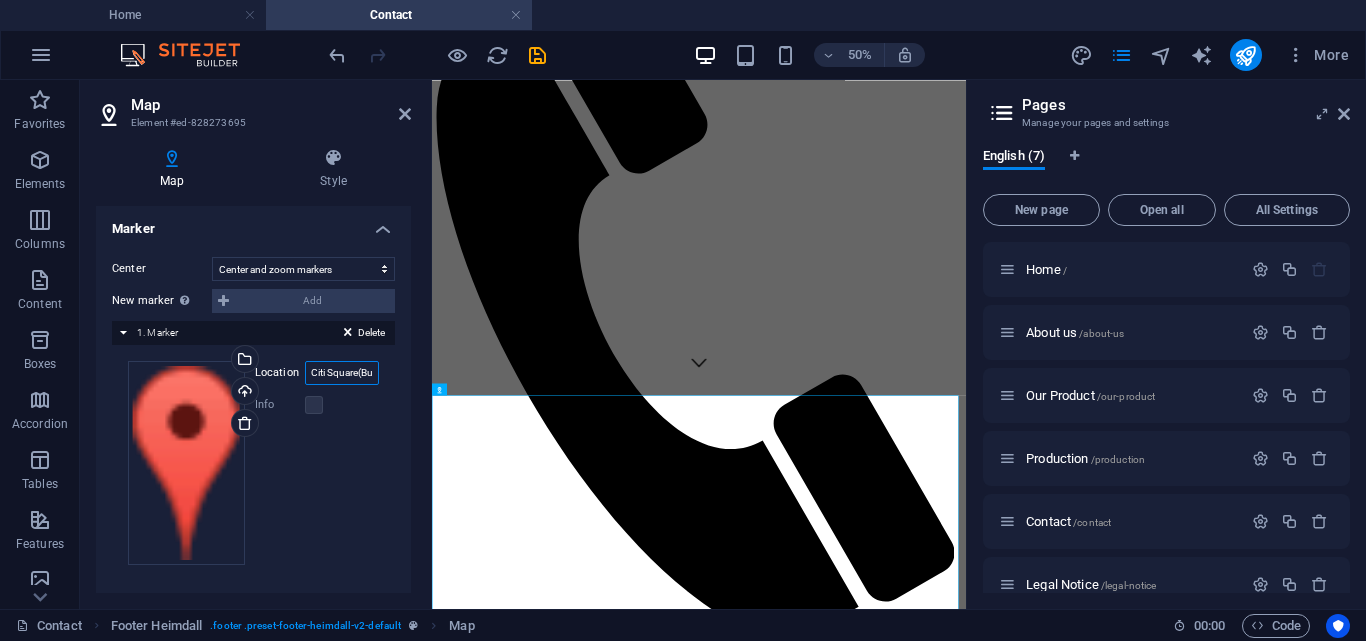 scroll, scrollTop: 0, scrollLeft: 483, axis: horizontal 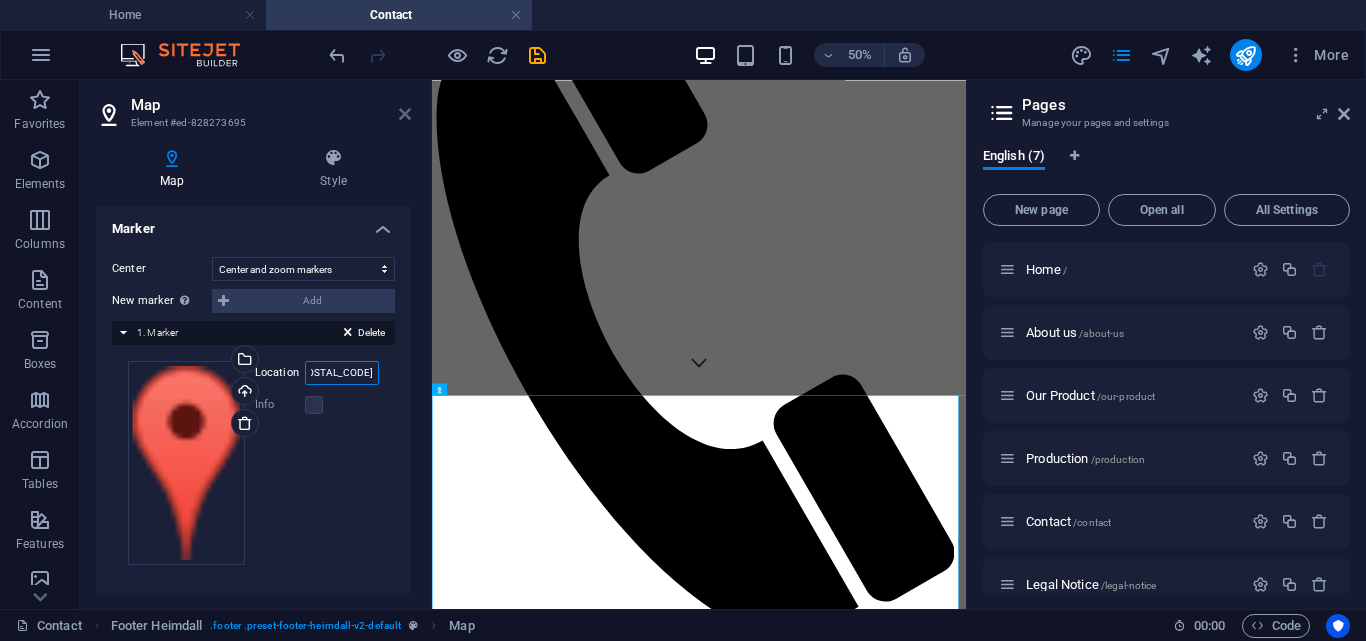 type on "Citi Square(Business Park, Jl. Peta Selatan, Kalideres, Kec. Kalideres, Kota Jakarta Barat, Daerah Khusus Ibukota Jakarta 11840" 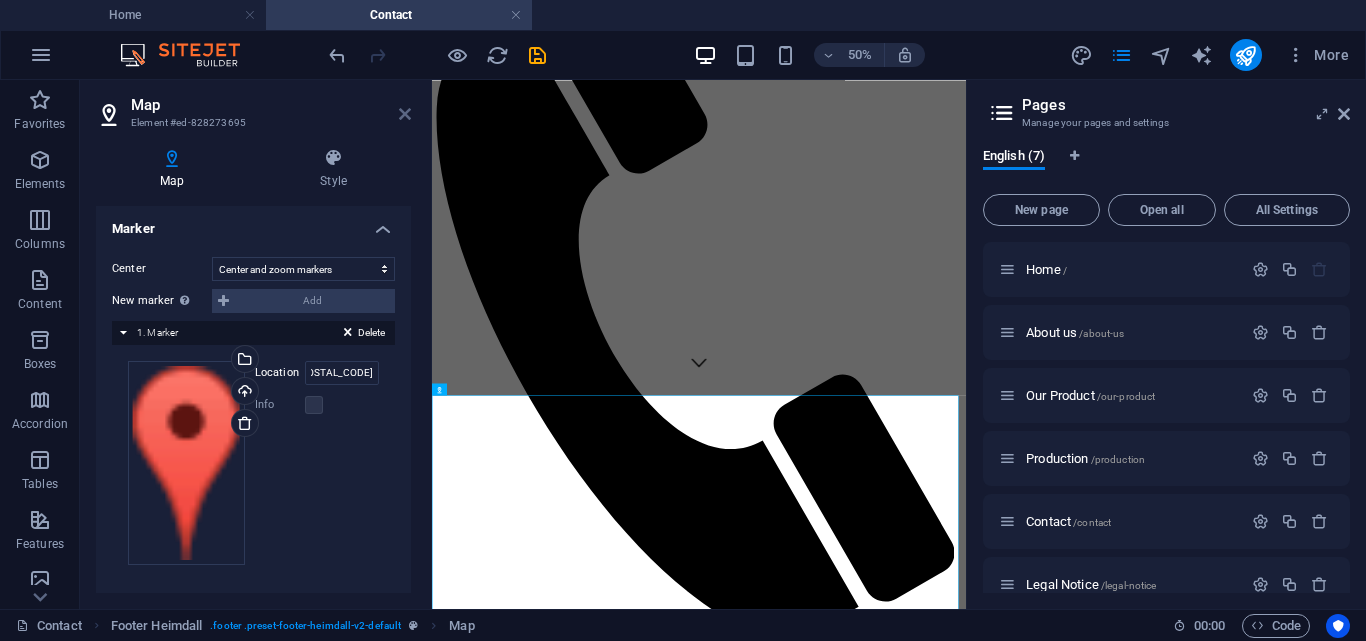 click at bounding box center (405, 114) 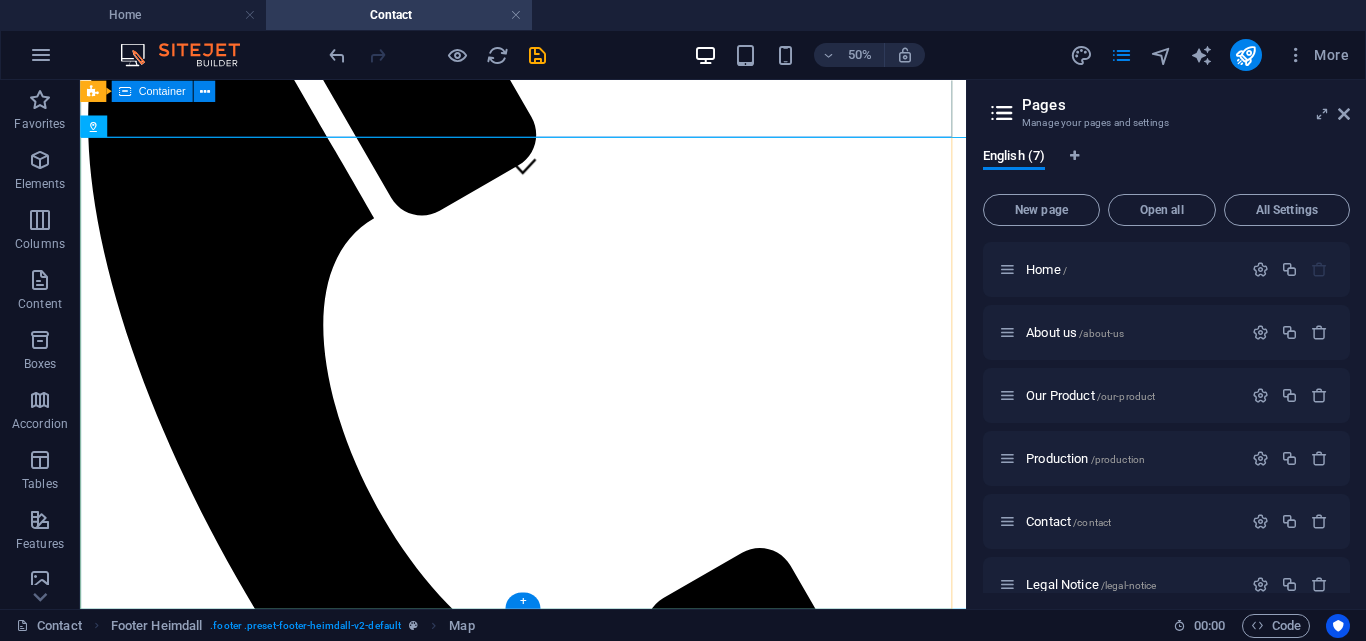 scroll, scrollTop: 1025, scrollLeft: 0, axis: vertical 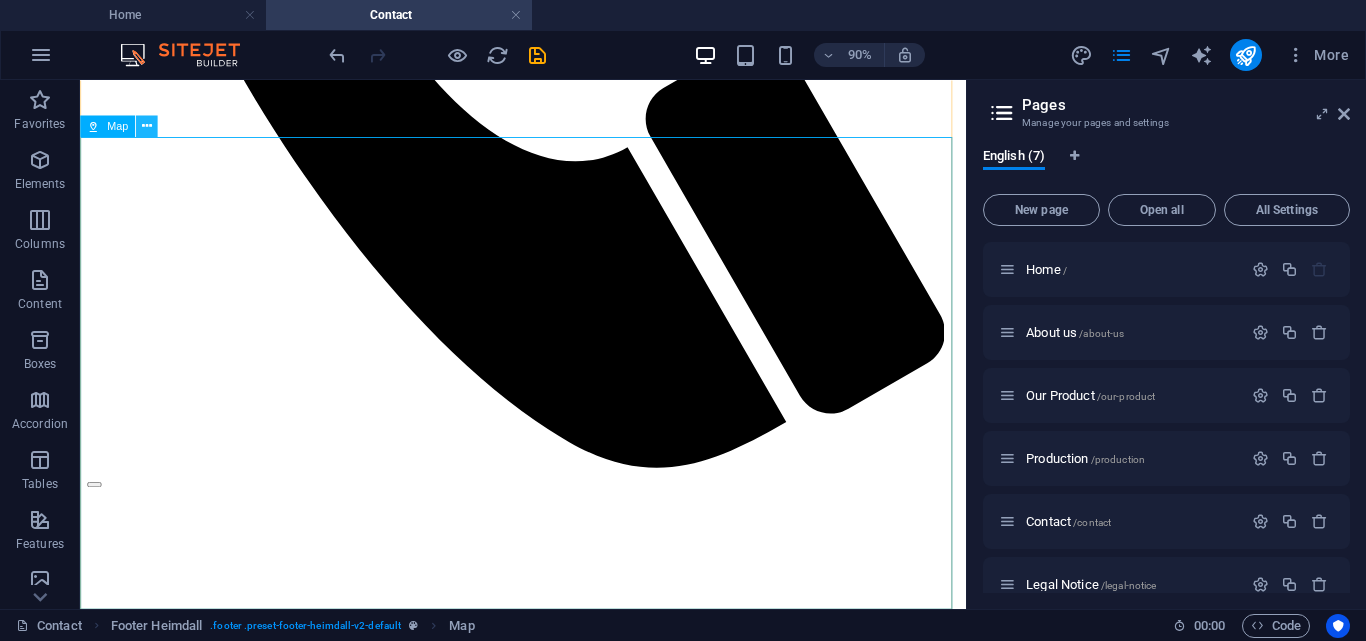 click at bounding box center [147, 125] 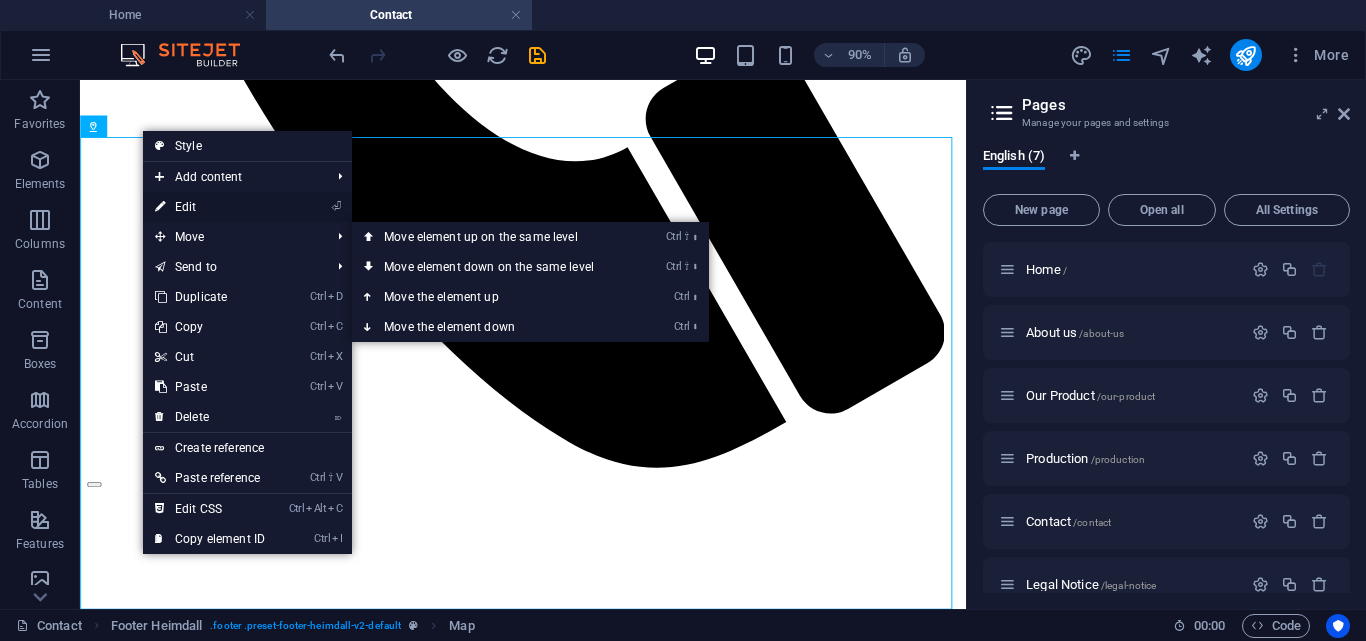 click on "⏎  Edit" at bounding box center (210, 207) 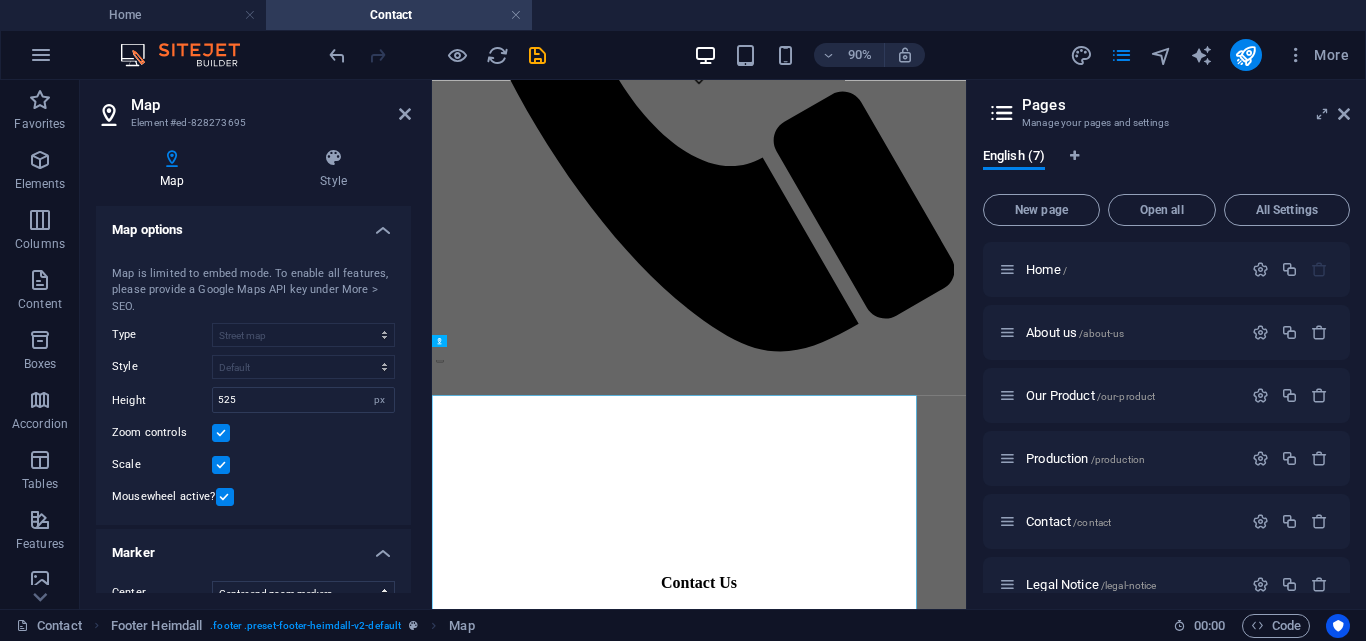 scroll, scrollTop: 458, scrollLeft: 0, axis: vertical 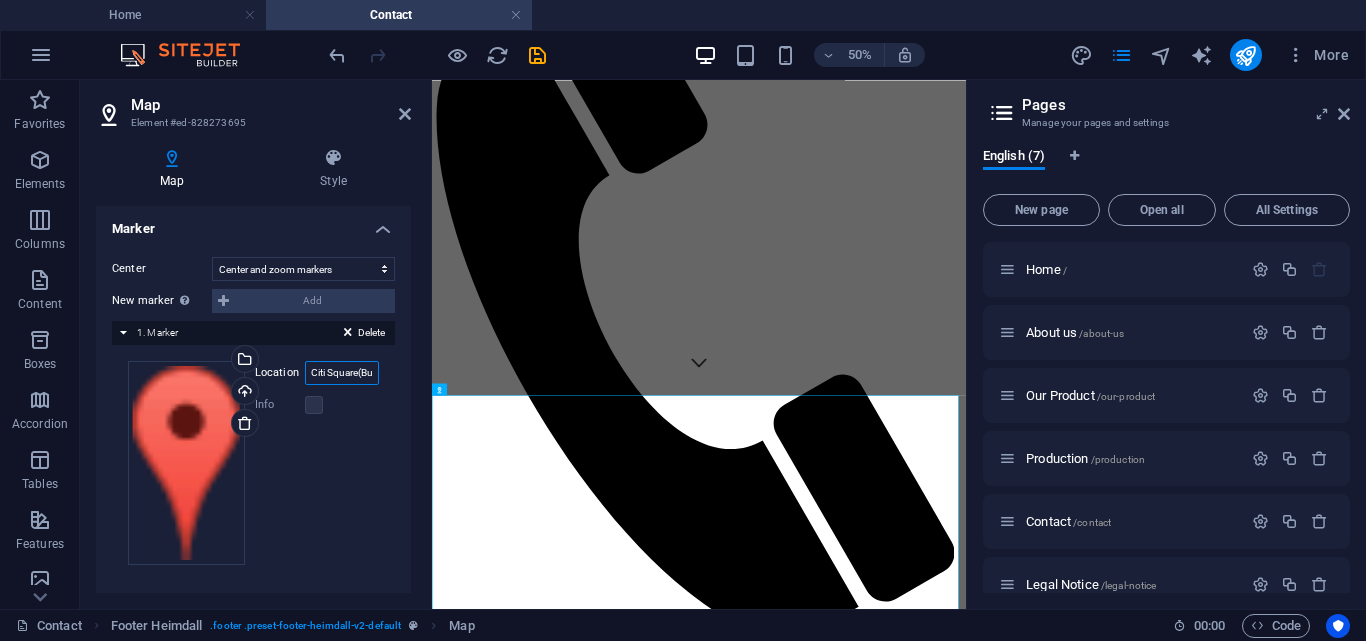 click on "Citi Square(Business Park, Jl. Peta Selatan, Kalideres, Kec. Kalideres, Kota Jakarta Barat, Daerah Khusus Ibukota Jakarta 11840" at bounding box center (342, 373) 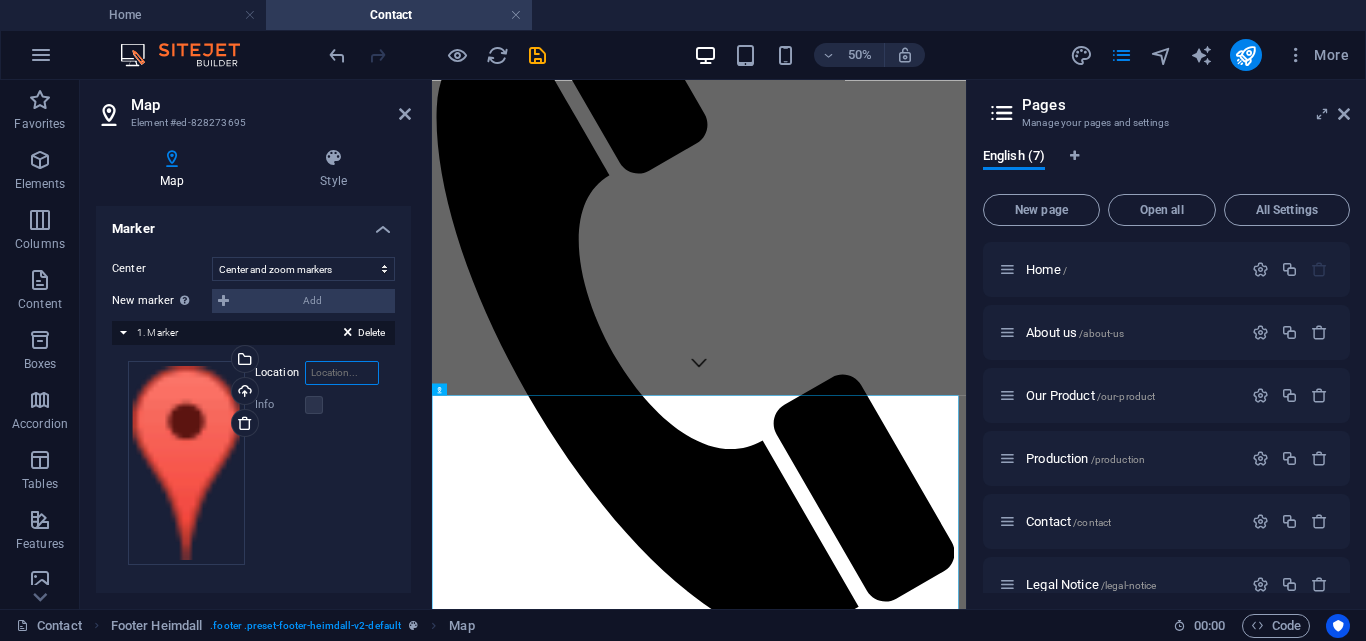 paste on "Ruko Citi Square Business Park, Jl. Peta Selatan Blok F3, Kalideres, Jakarta, Kota Jakarta Barat, Daerah Khusus Ibukota Jakarta 11840" 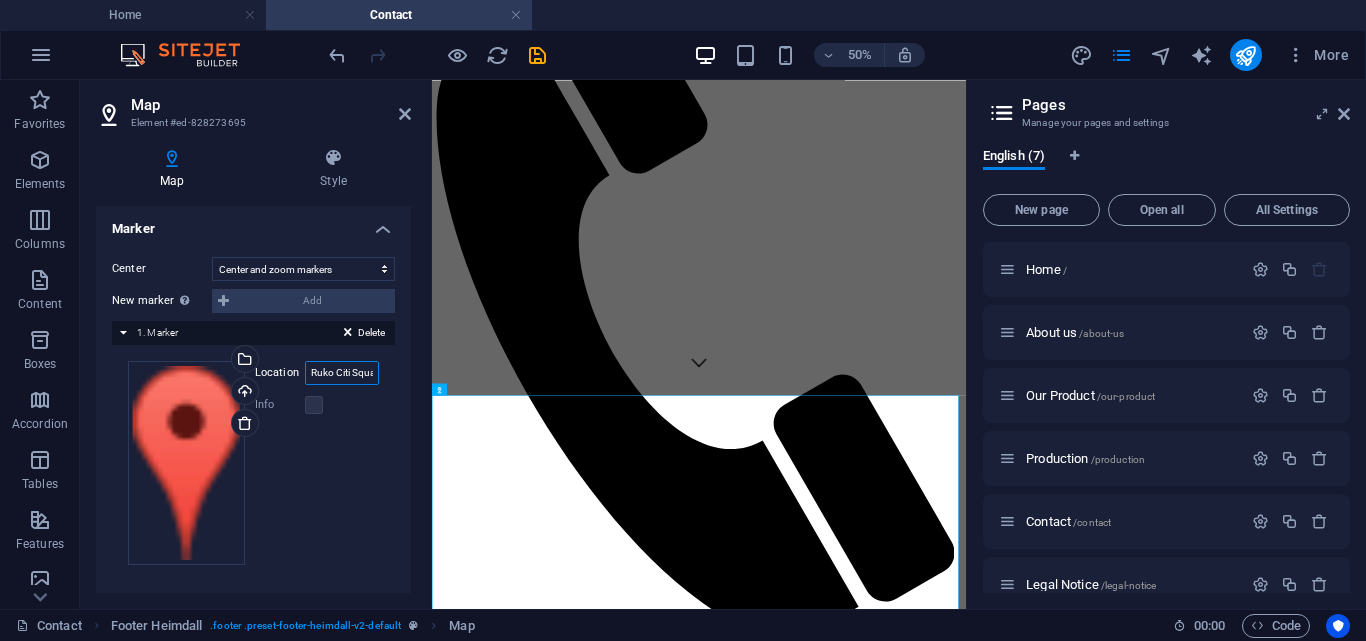 scroll, scrollTop: 0, scrollLeft: 514, axis: horizontal 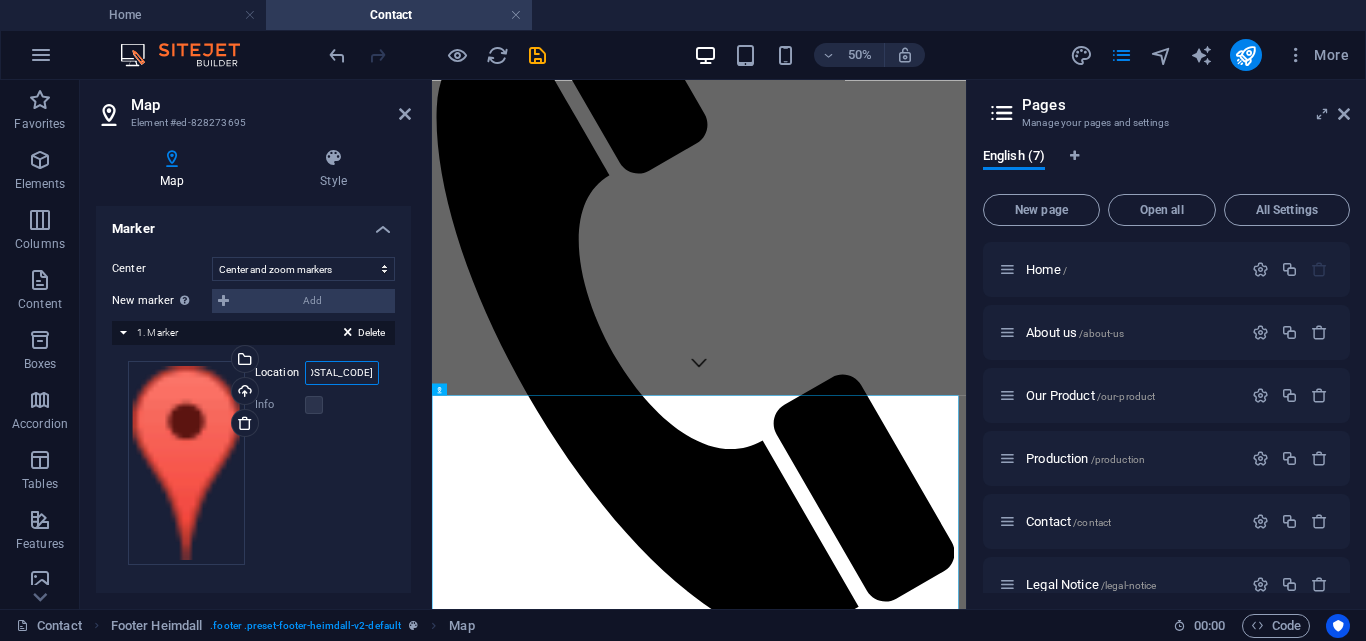 type on "Ruko Citi Square Business Park, Jl. Peta Selatan Blok F3, Kalideres, Jakarta, Kota Jakarta Barat, Daerah Khusus Ibukota Jakarta 11840" 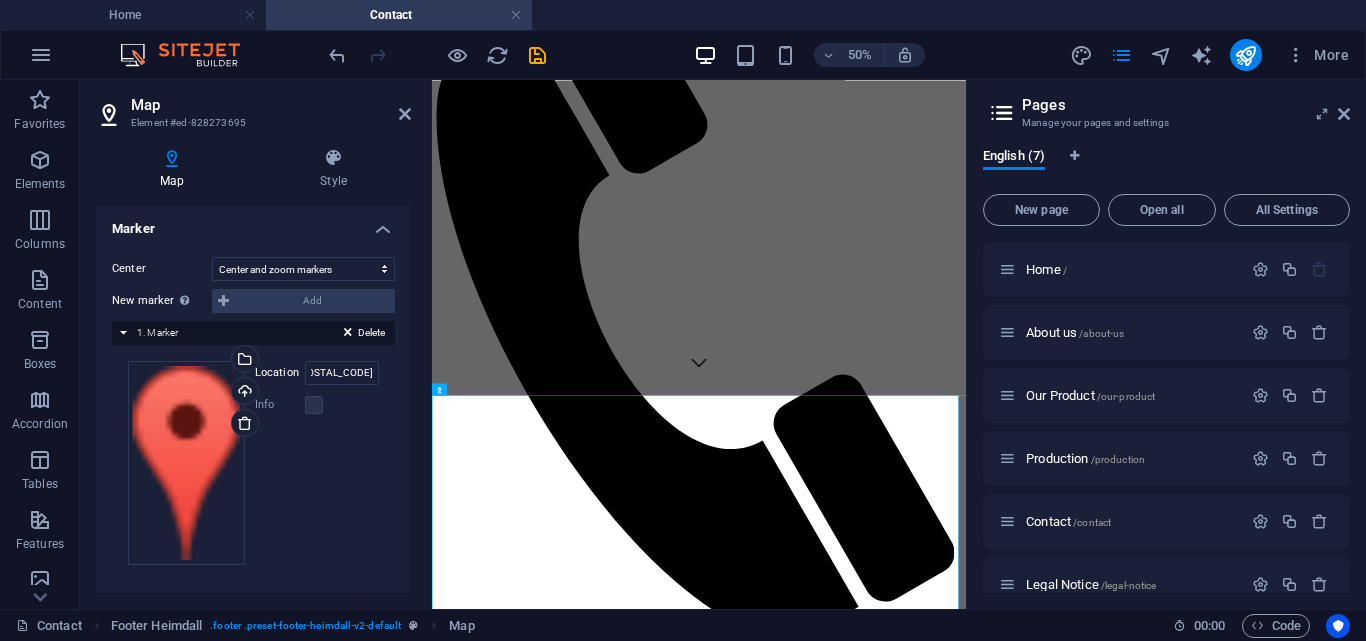 scroll, scrollTop: 0, scrollLeft: 0, axis: both 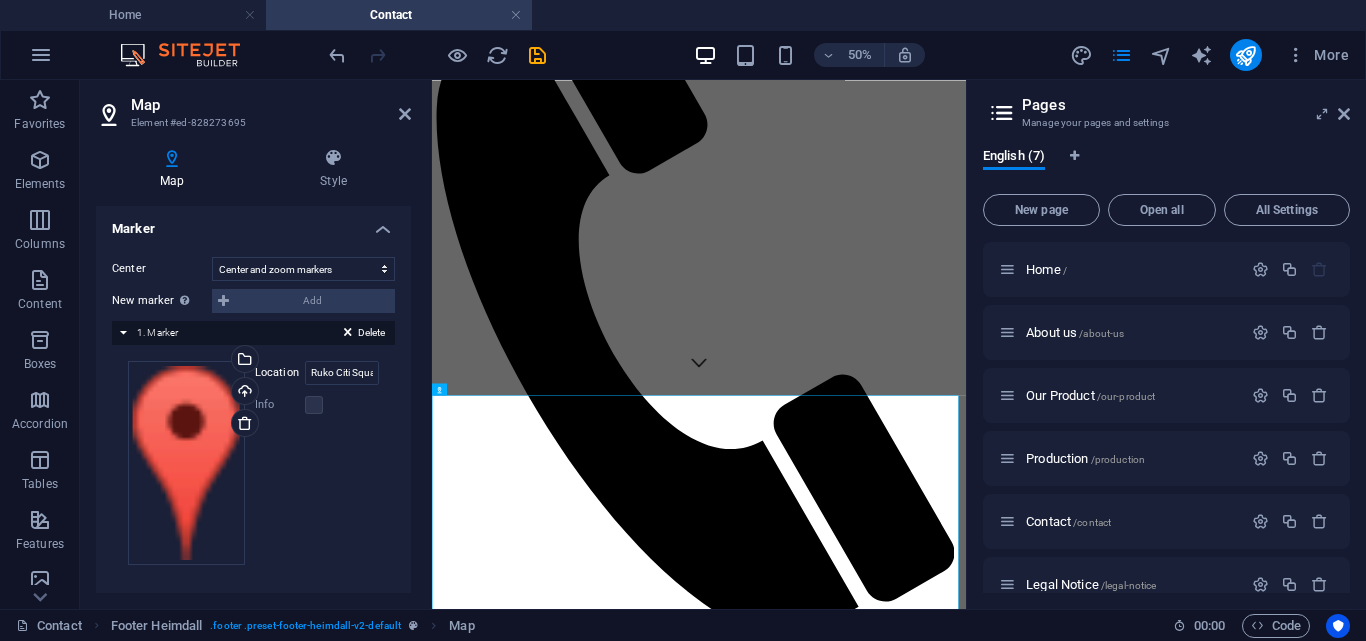 click on "Map Element #ed-828273695" at bounding box center (253, 106) 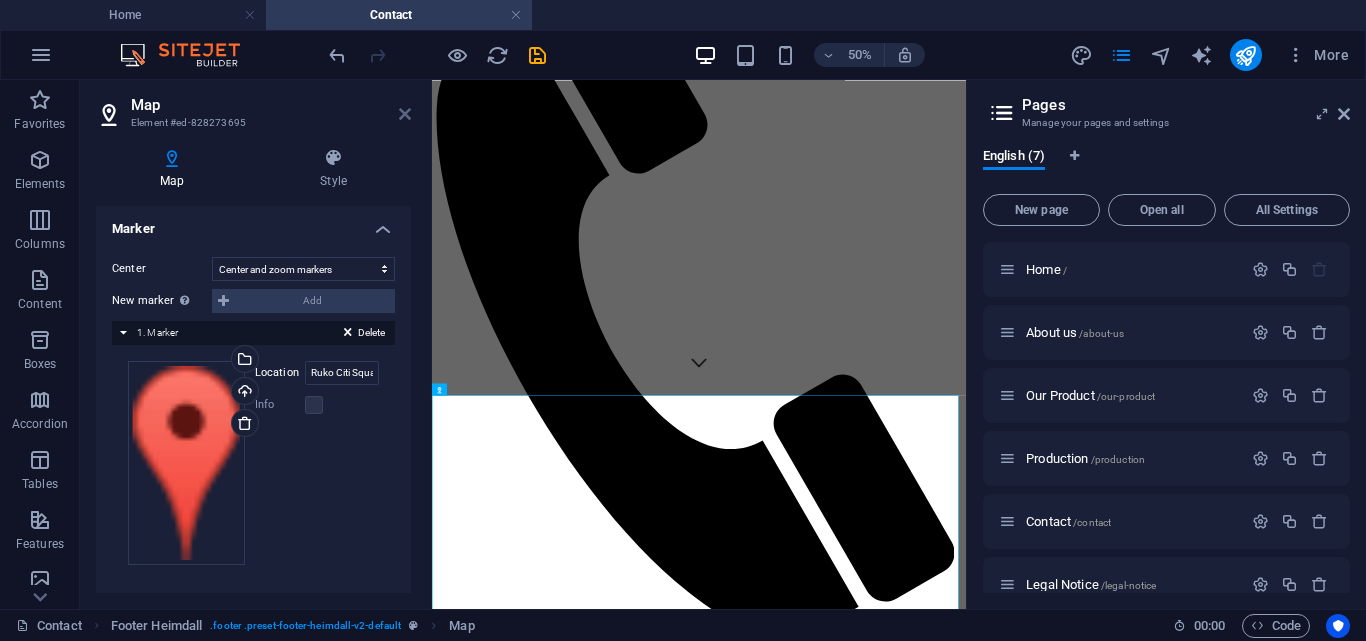 click at bounding box center (405, 114) 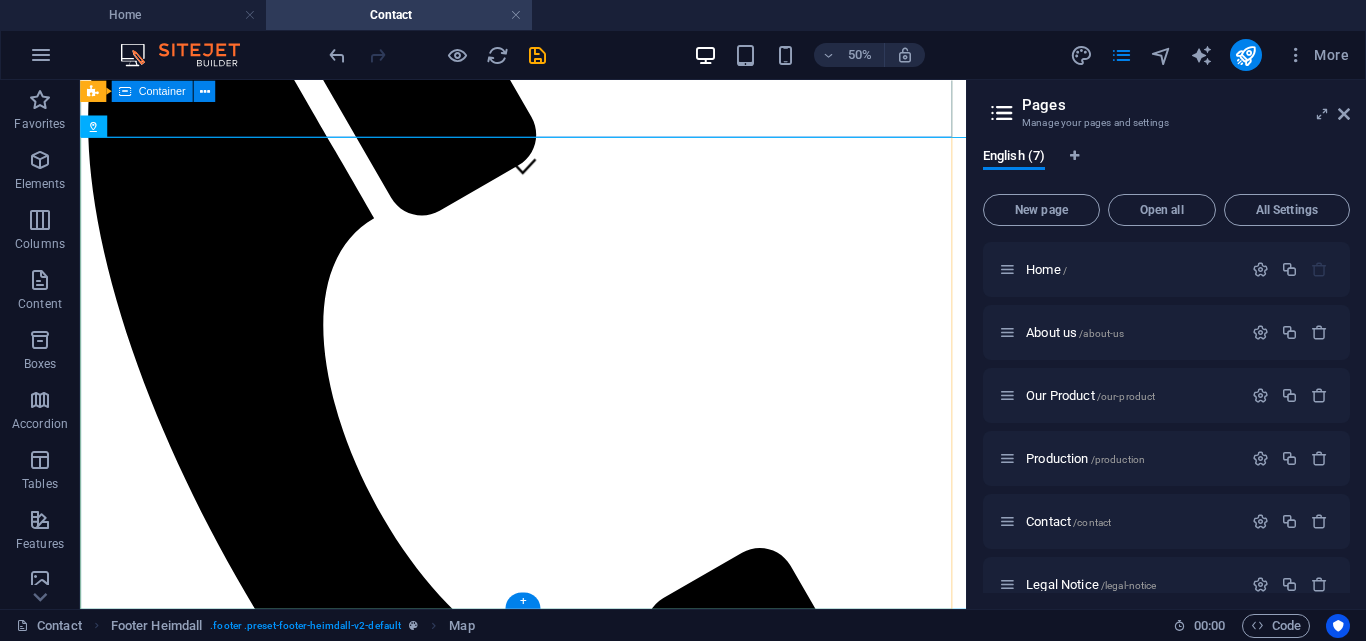 scroll, scrollTop: 1025, scrollLeft: 0, axis: vertical 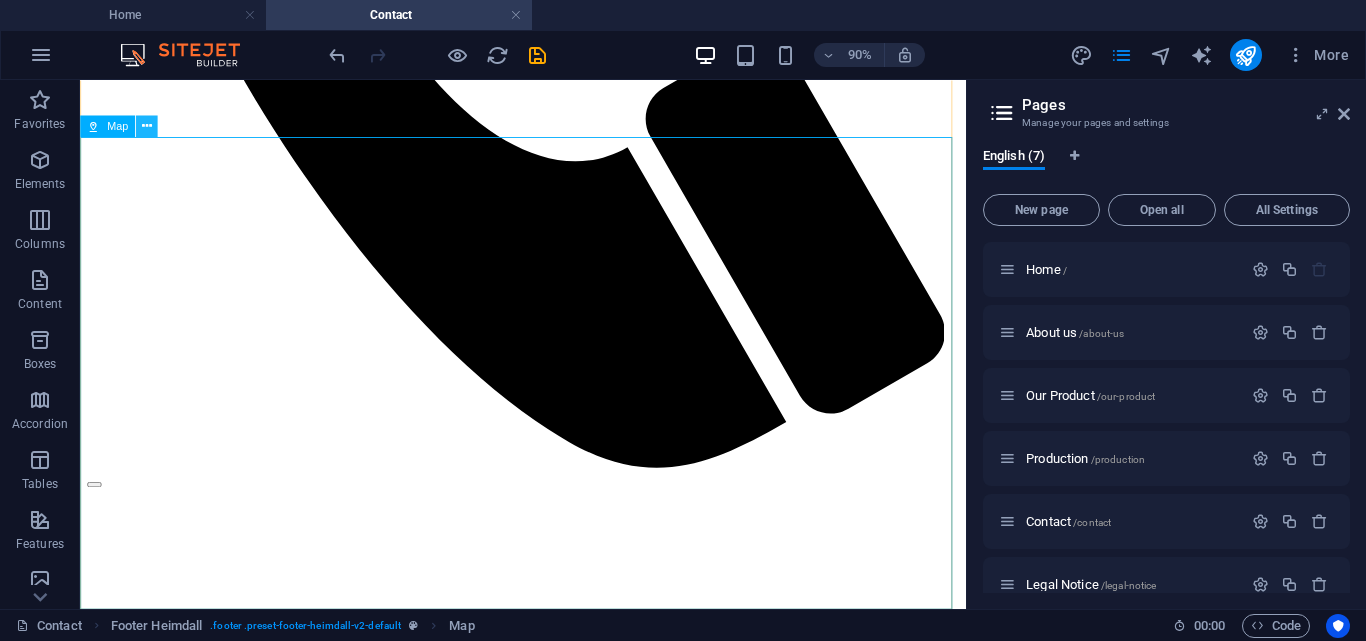 click at bounding box center [147, 126] 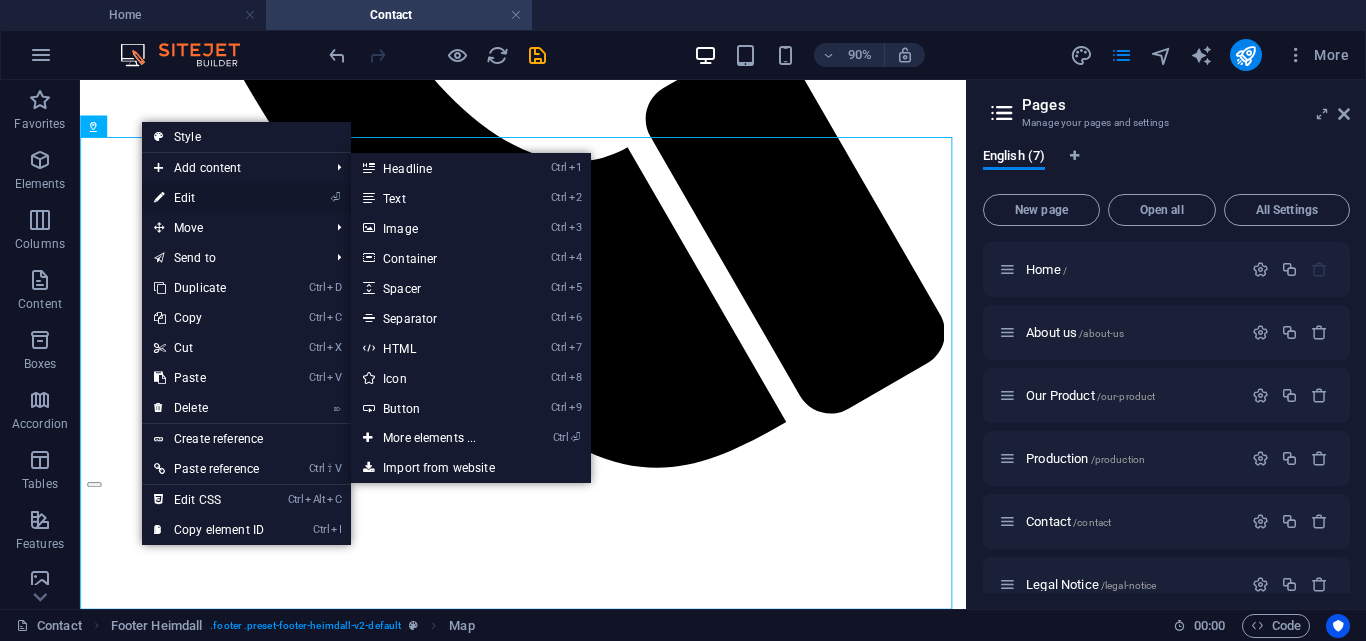click on "⏎  Edit" at bounding box center (209, 198) 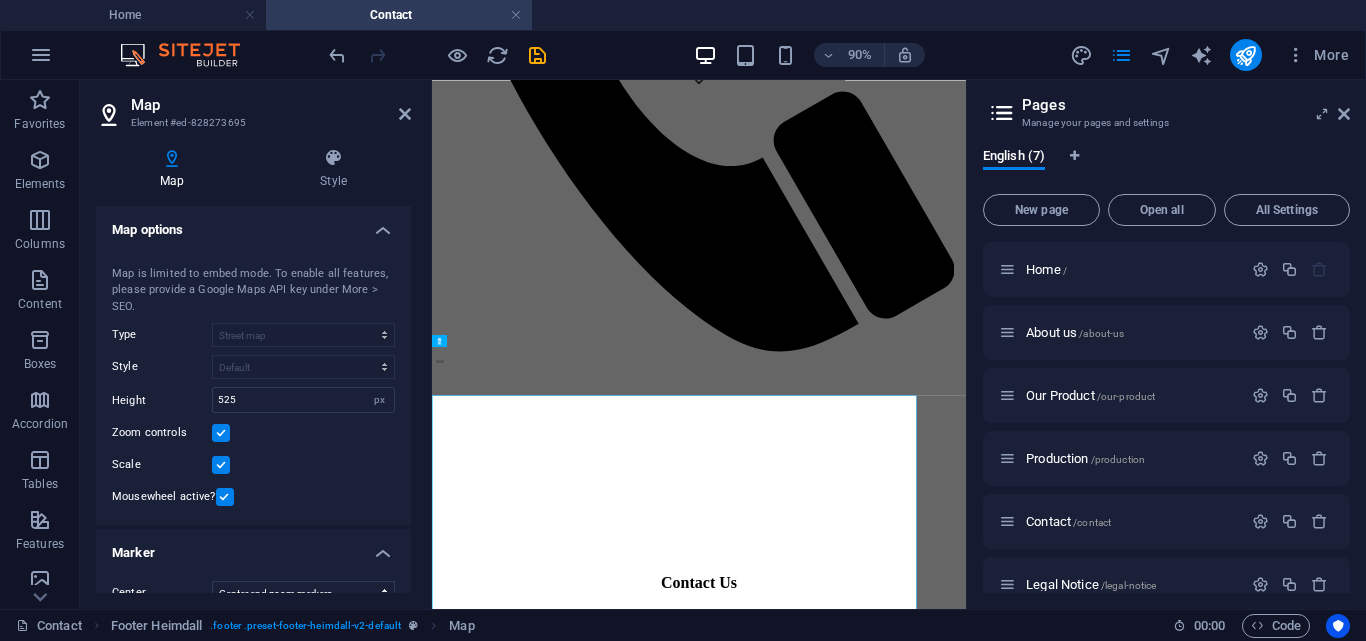 scroll, scrollTop: 458, scrollLeft: 0, axis: vertical 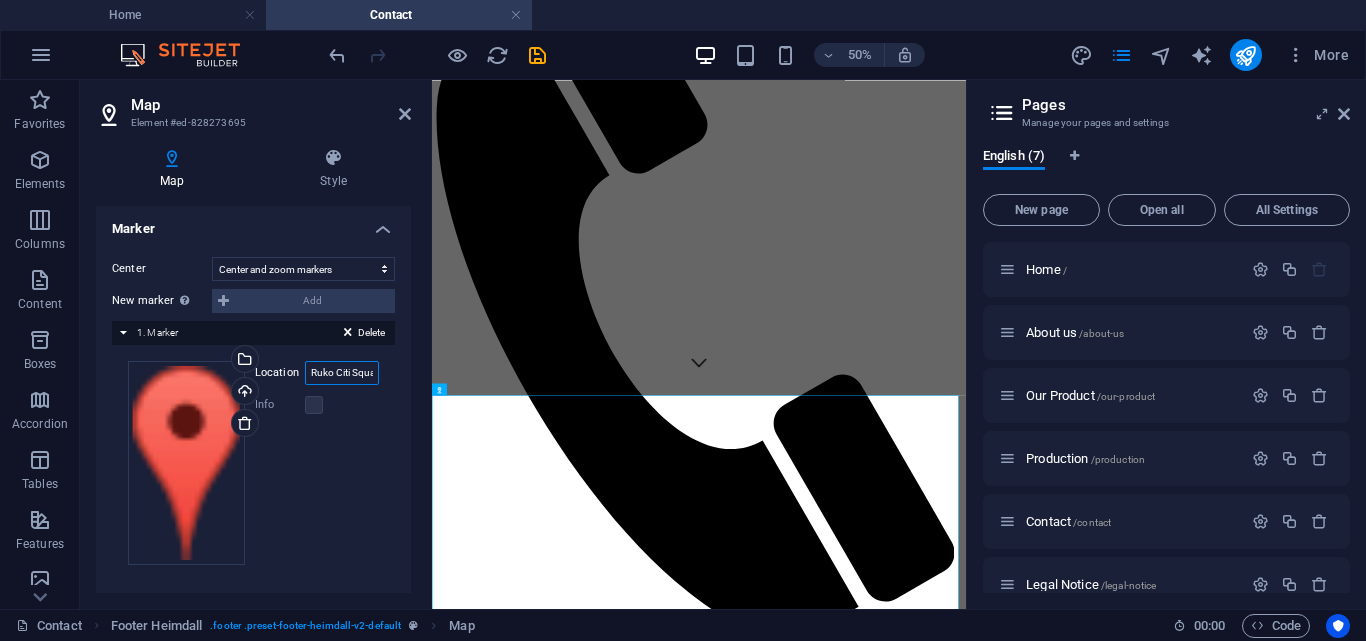 click on "Ruko Citi Square Business Park, Jl. Peta Selatan Blok F3, Kalideres, Jakarta, Kota Jakarta Barat, Daerah Khusus Ibukota Jakarta 11840" at bounding box center [342, 373] 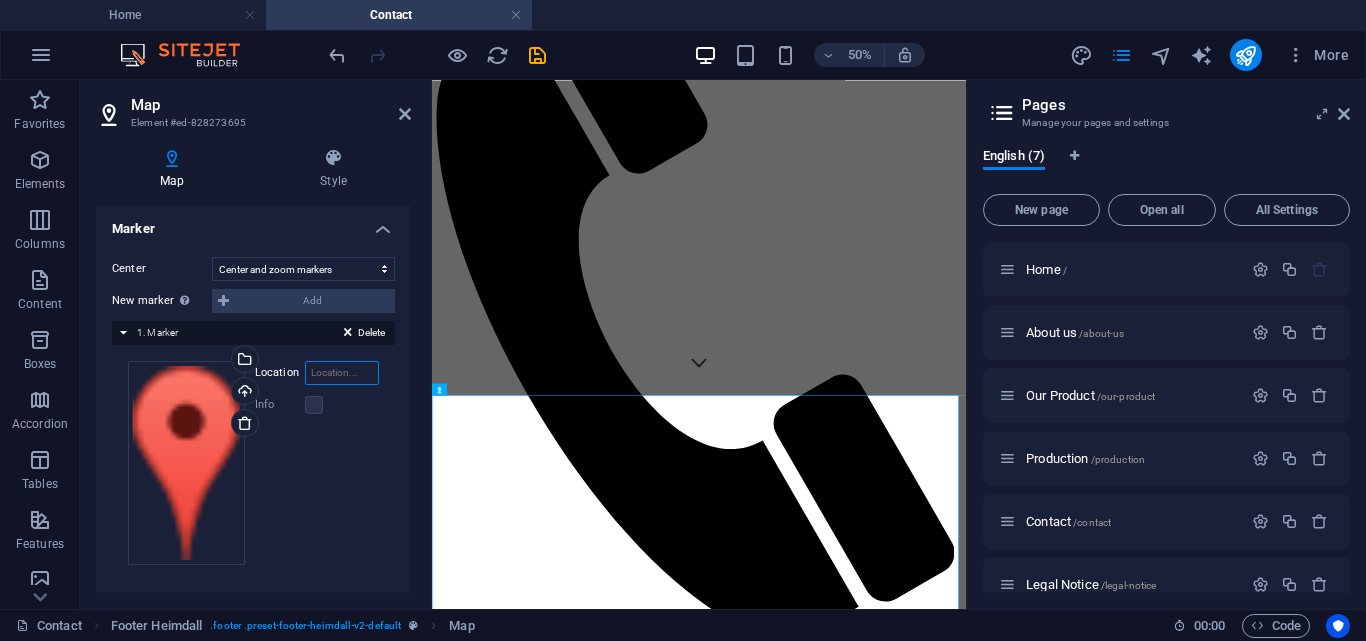click on "Location" at bounding box center (342, 373) 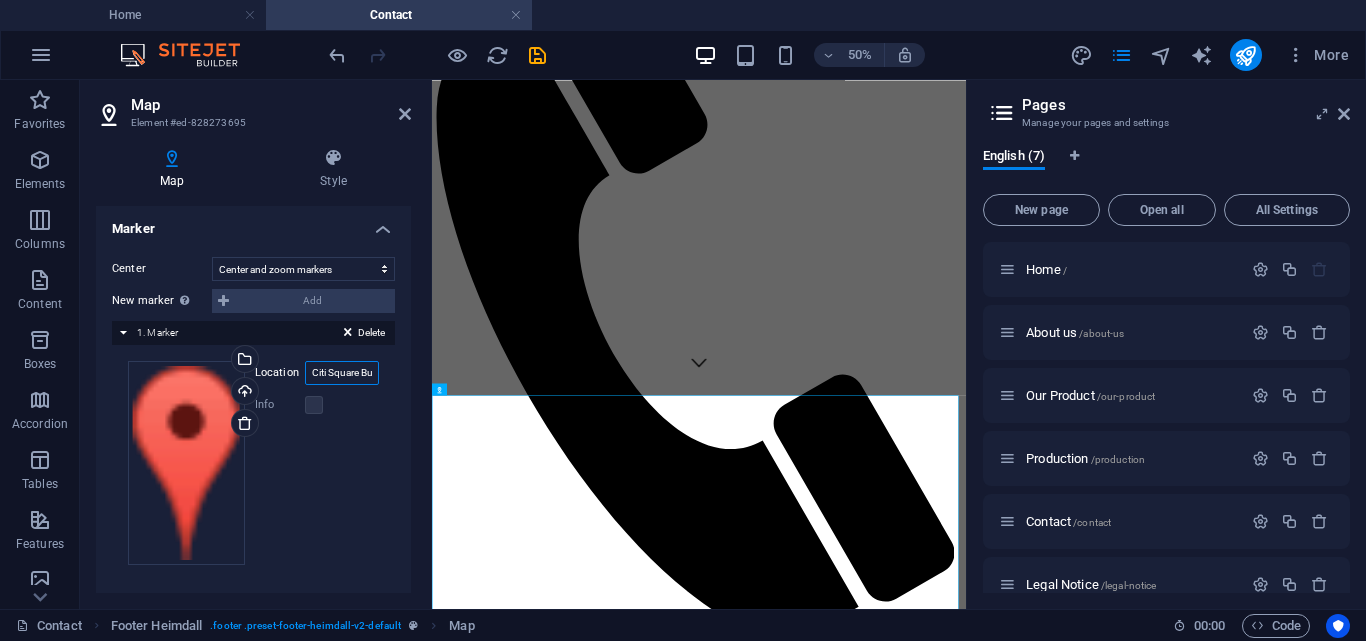 scroll, scrollTop: 0, scrollLeft: 0, axis: both 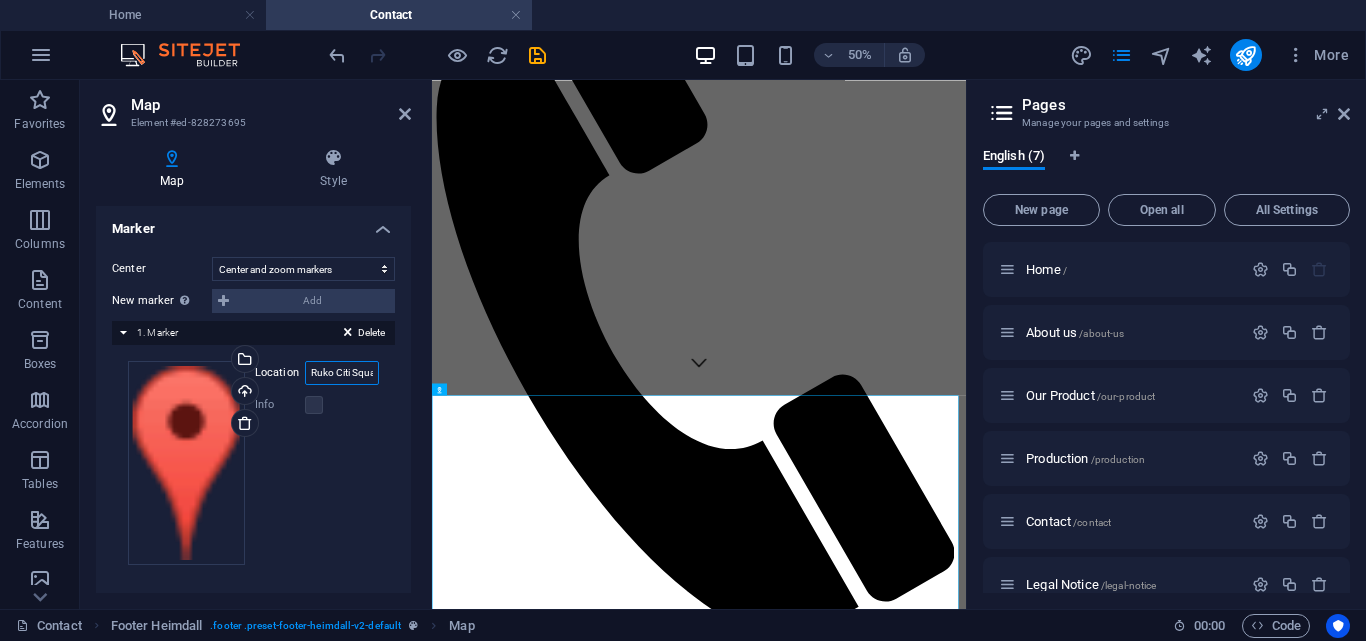 type on "Ruko Citi Square Business Park, Jl. Peta Selatan Blok F3, Kalideres, Jakarta, Kota Jakarta Barat, Daerah Khusus Ibukota Jakarta 11840" 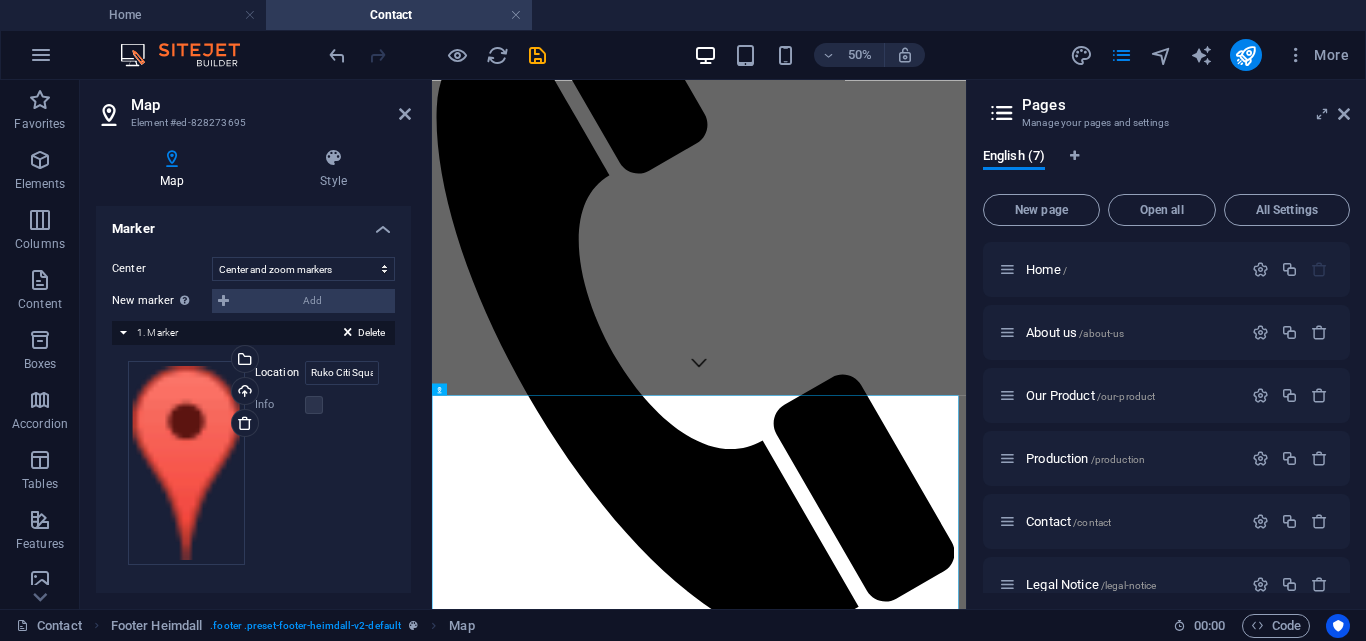 click on "Drag files here, click to choose files or select files from Files or our free stock photos & videos Select files from the file manager, stock photos, or upload file(s) Upload Location Ruko Citi Square Business Park, Jl. Peta Selatan Blok F3, Kalideres, Jakarta, Kota Jakarta Barat, Daerah Khusus Ibukota Jakarta 11840 Width auto px Info Opened? Headline SEO Description Paragraph Format Normal Heading 1 Heading 2 Heading 3 Heading 4 Heading 5 Heading 6 Code Font Family Arial Georgia Impact Tahoma Times New Roman Verdana Font Size 8 9 10 11 12 14 18 24 30 36 48 60 72 96 Bold Italic Underline Strikethrough Colors Icons Align Left Align Center Align Right Align Justify Unordered List Ordered List Insert Link Clear Formatting HTML" at bounding box center [253, 463] 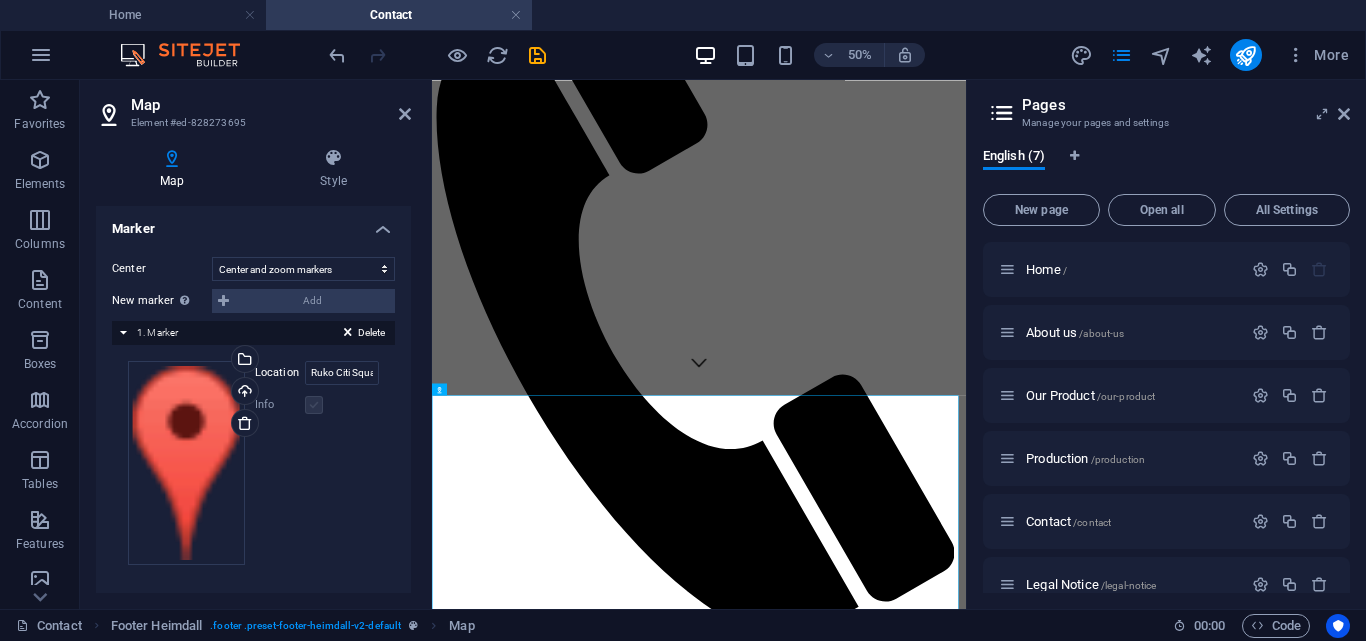click at bounding box center (314, 405) 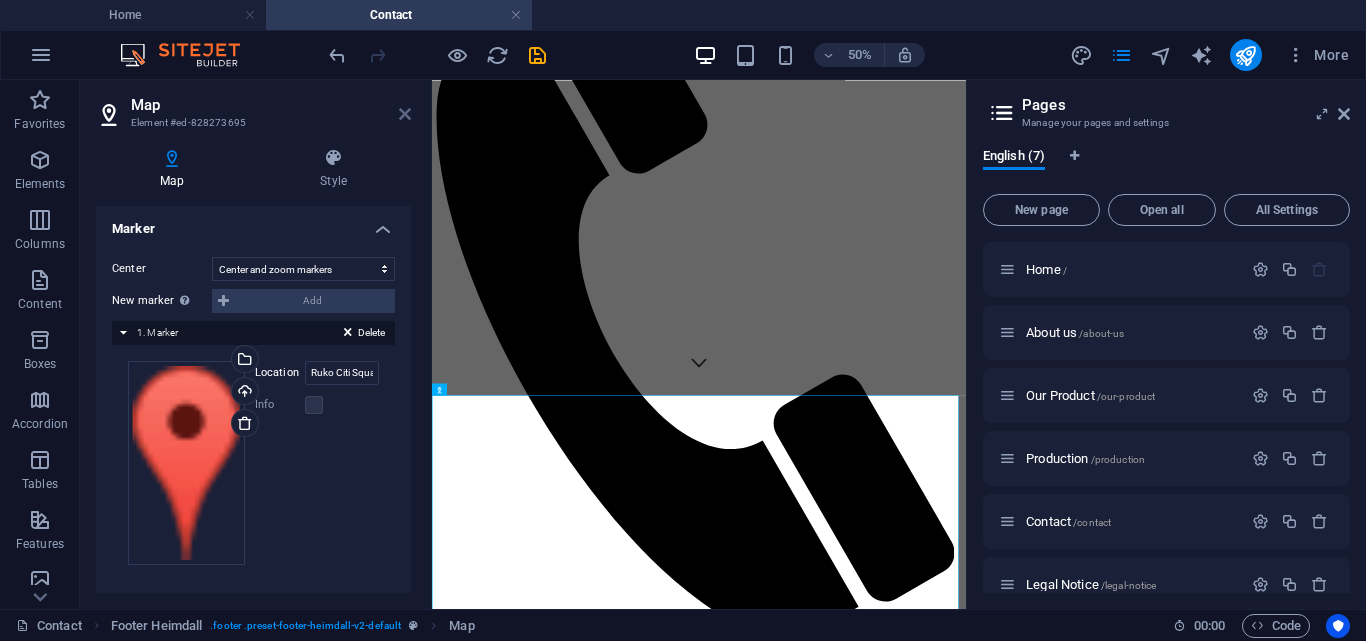 click at bounding box center (405, 114) 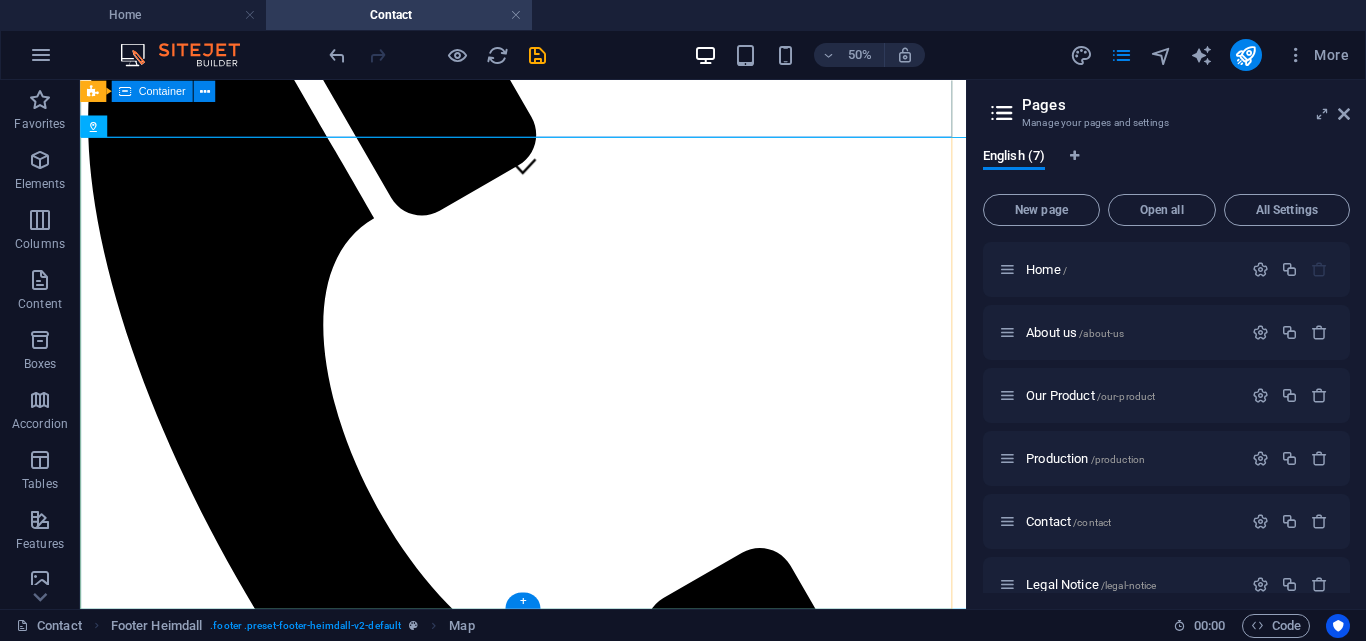 scroll, scrollTop: 1025, scrollLeft: 0, axis: vertical 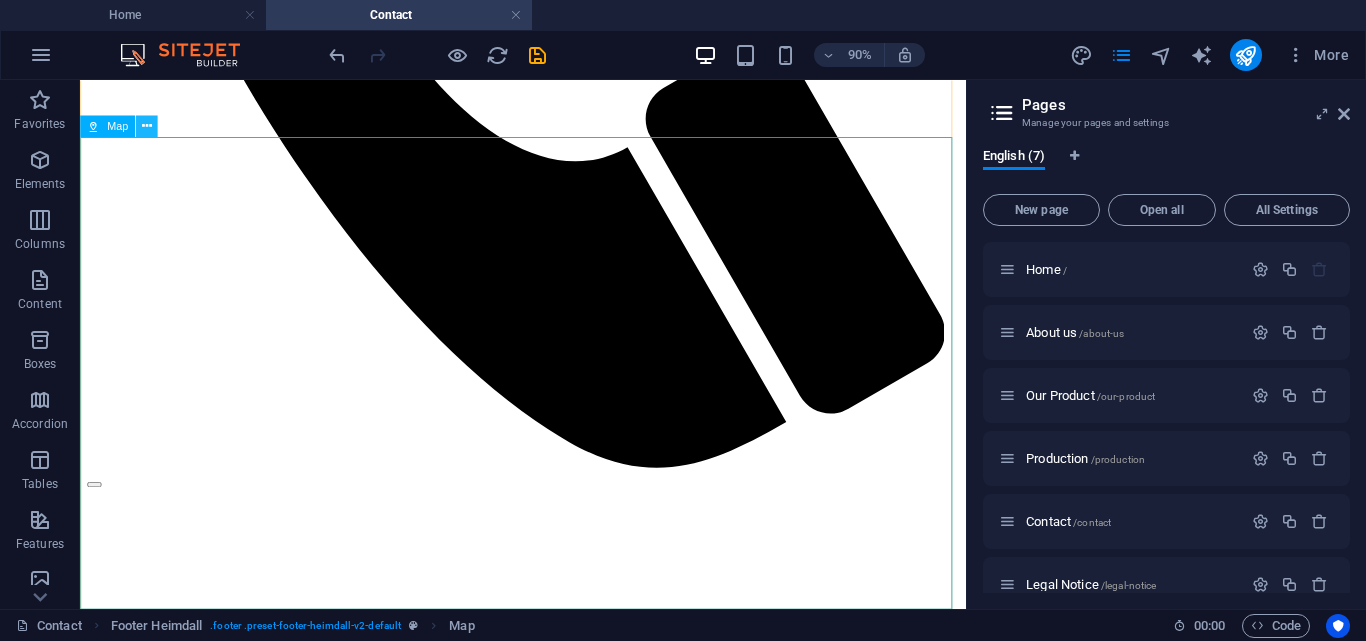 click at bounding box center (147, 126) 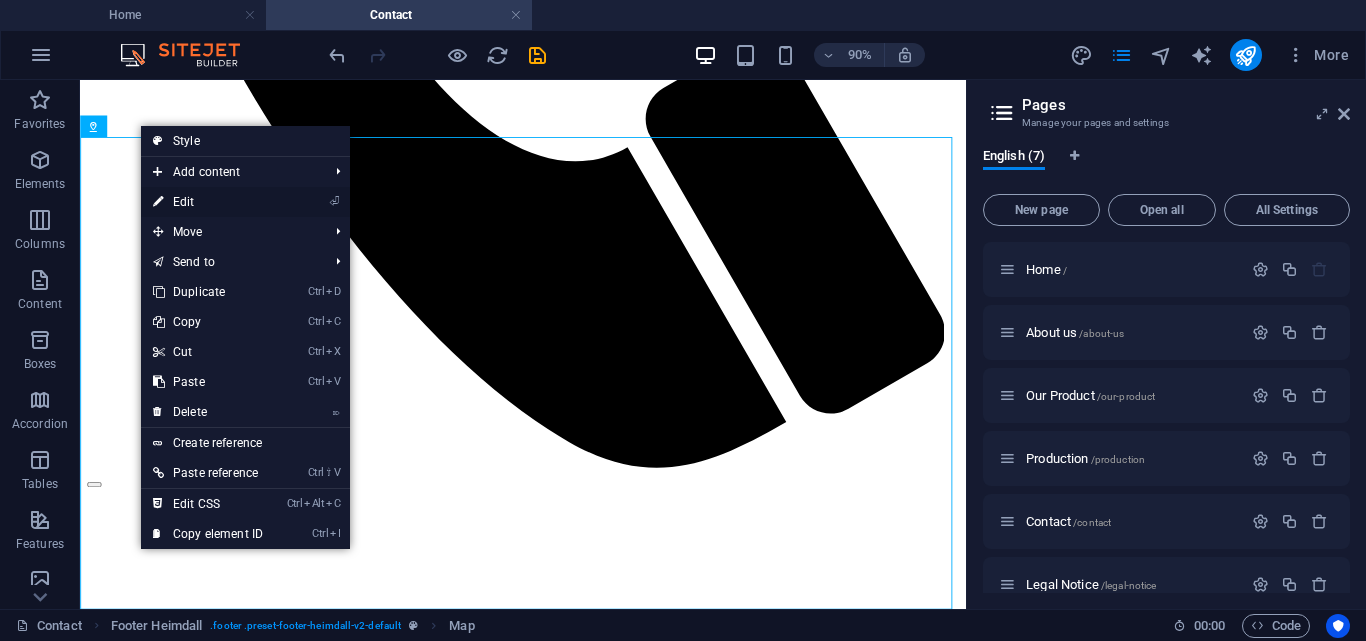 click on "⏎  Edit" at bounding box center [208, 202] 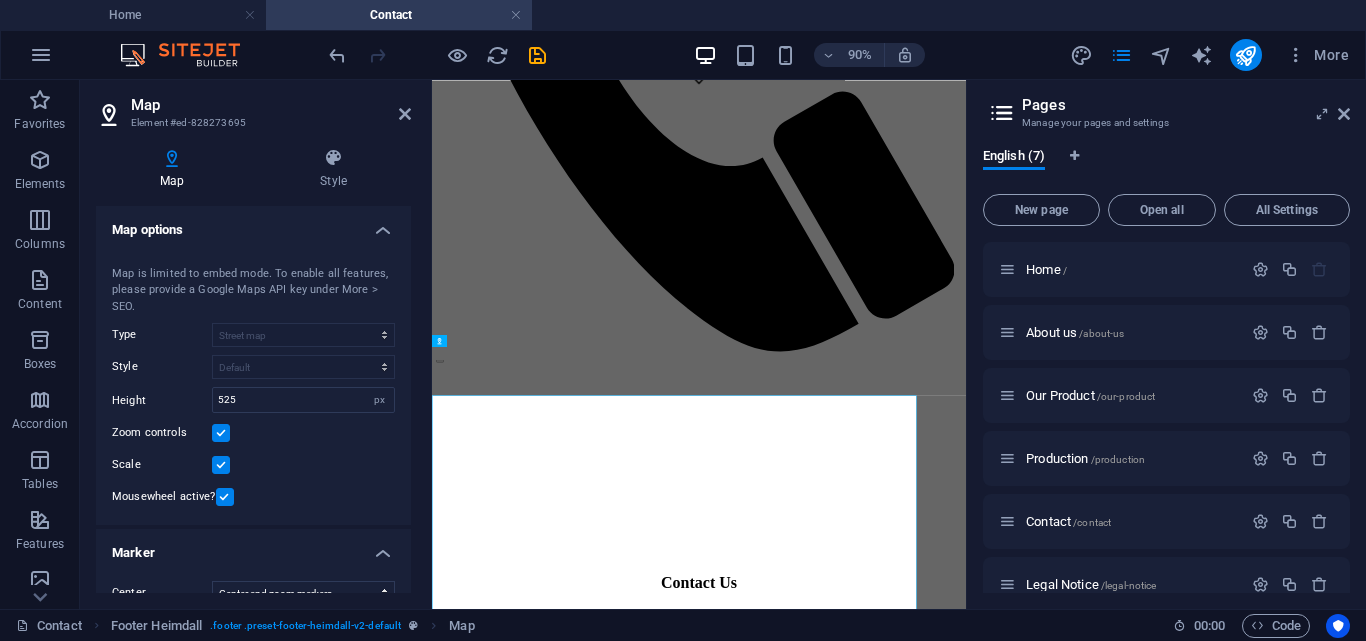 scroll, scrollTop: 458, scrollLeft: 0, axis: vertical 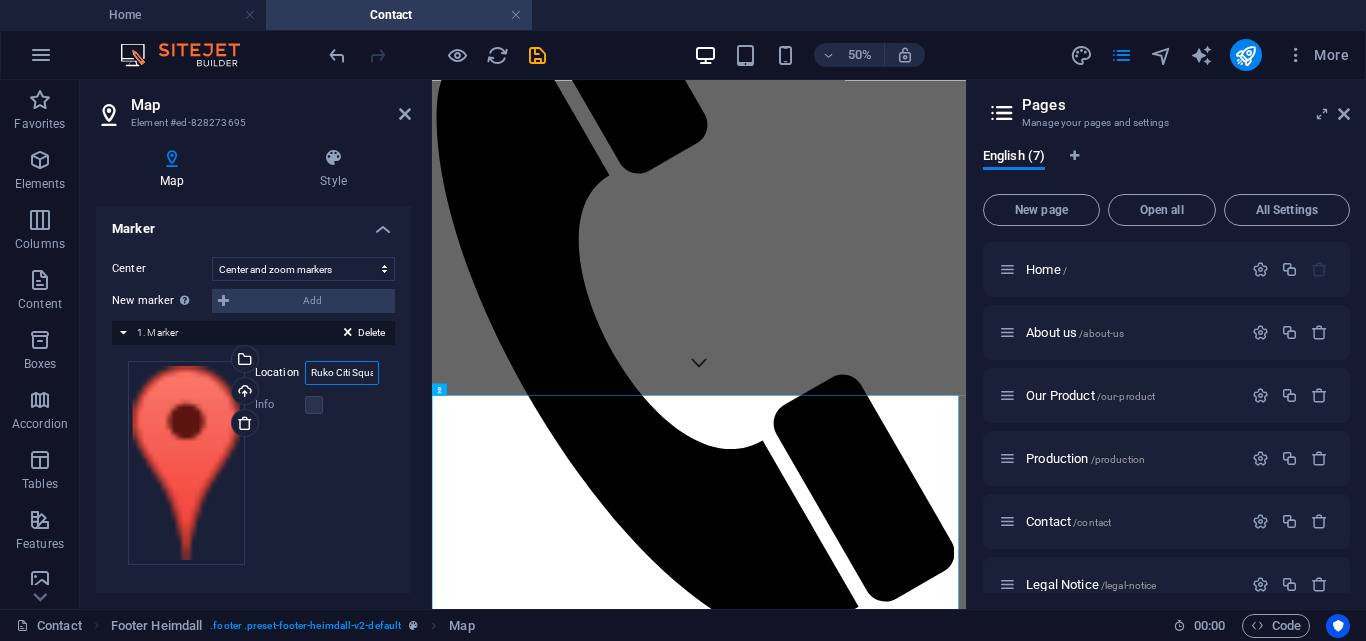 click on "Ruko Citi Square Business Park, Jl. Peta Selatan Blok F3, Kalideres, Jakarta, Kota Jakarta Barat, Daerah Khusus Ibukota Jakarta 11840" at bounding box center [342, 373] 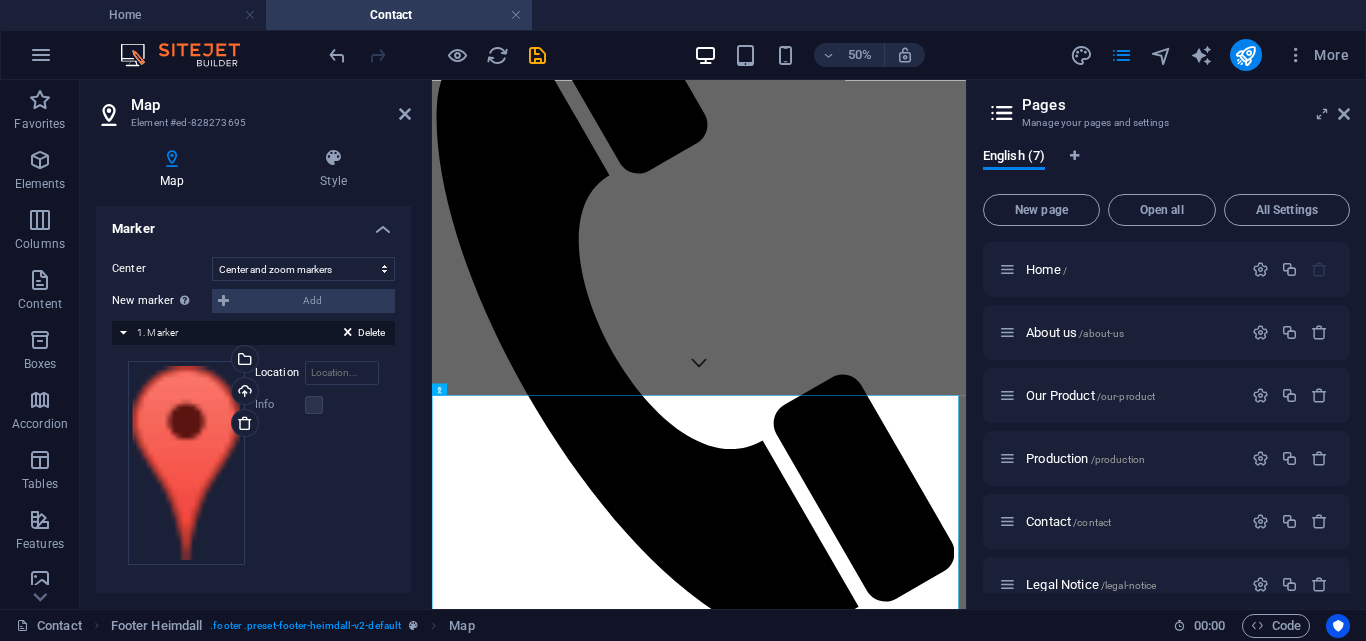 click on "Drag files here, click to choose files or select files from Files or our free stock photos & videos Select files from the file manager, stock photos, or upload file(s) Upload Location Width auto px Info Opened? Headline SEO Description Paragraph Format Normal Heading 1 Heading 2 Heading 3 Heading 4 Heading 5 Heading 6 Code Font Family Arial Georgia Impact Tahoma Times New Roman Verdana Font Size 8 9 10 11 12 14 18 24 30 36 48 60 72 96 Bold Italic Underline Strikethrough Colors Icons Align Left Align Center Align Right Align Justify Unordered List Ordered List Insert Link Clear Formatting HTML" at bounding box center (253, 463) 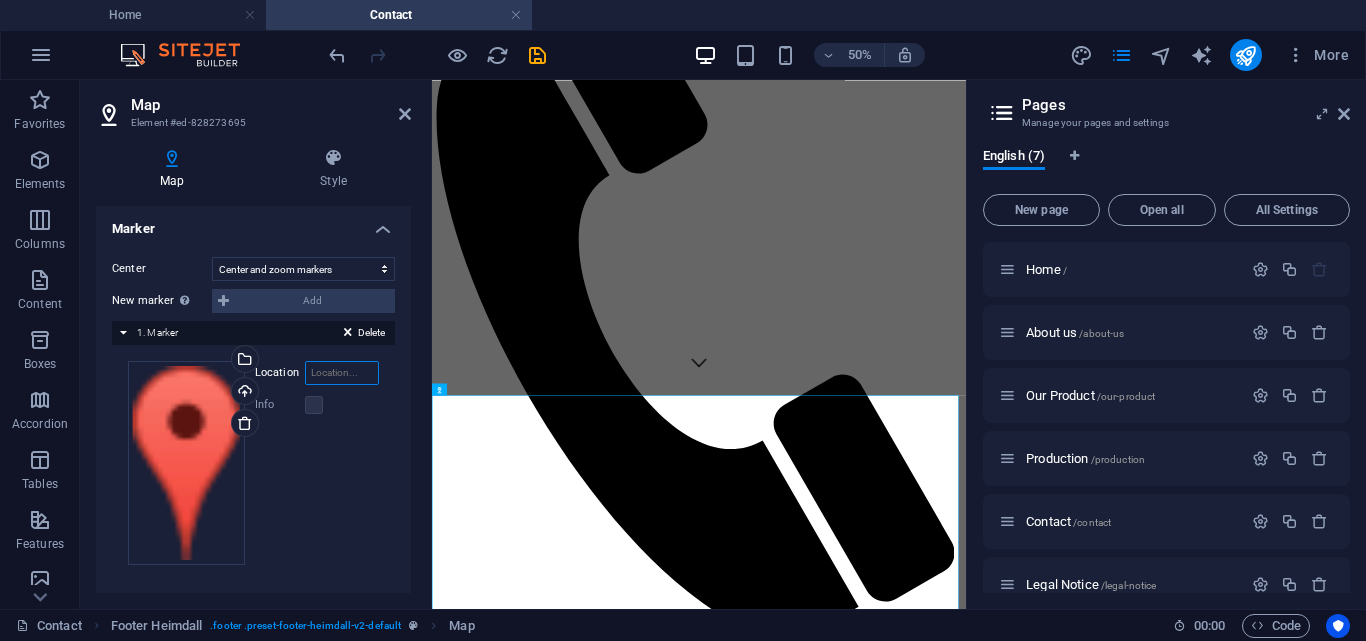 click on "Location" at bounding box center (342, 373) 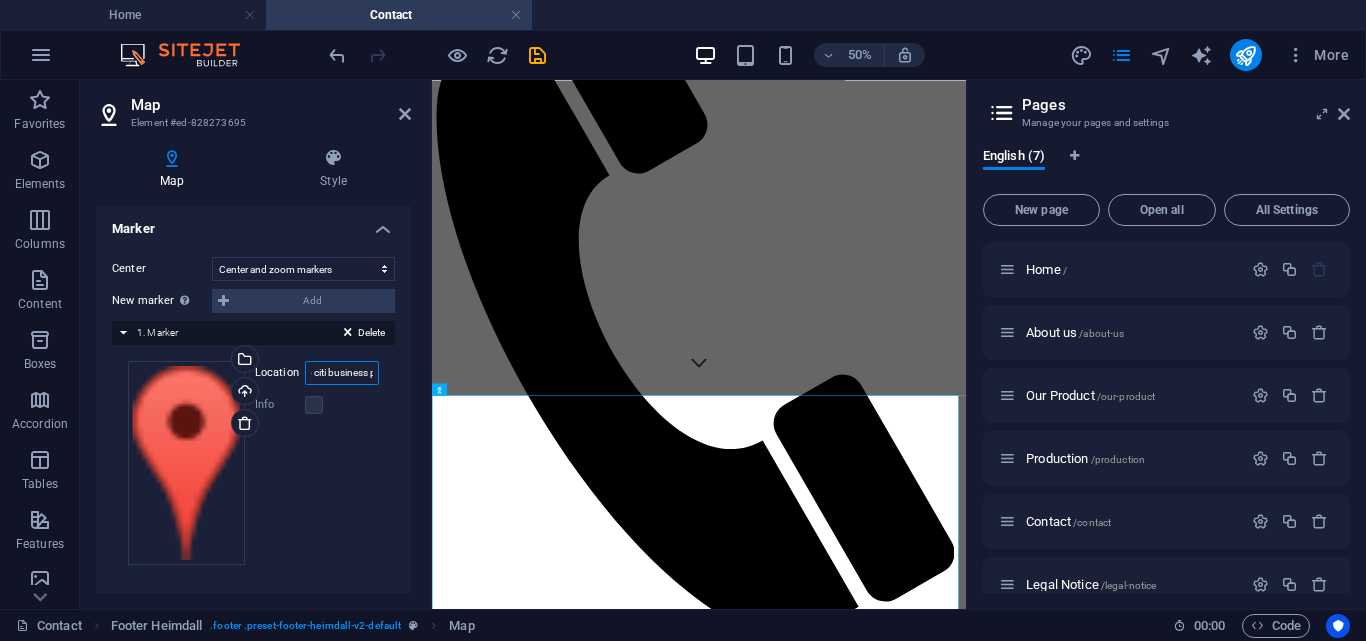 scroll, scrollTop: 0, scrollLeft: 0, axis: both 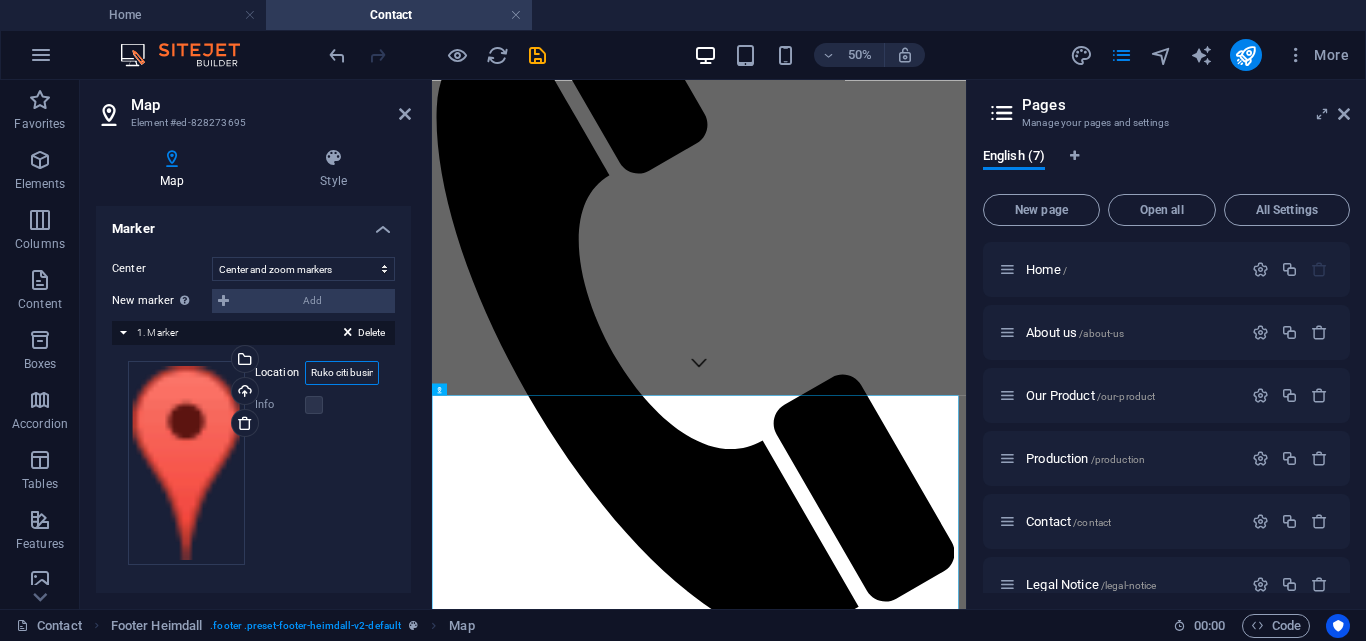 type on "Ruko citi business park, Jl. Peta Selatan No.07 Blok A, RT.10/RW.1, Kalideres, West Jakarta City, Jakarta 11840" 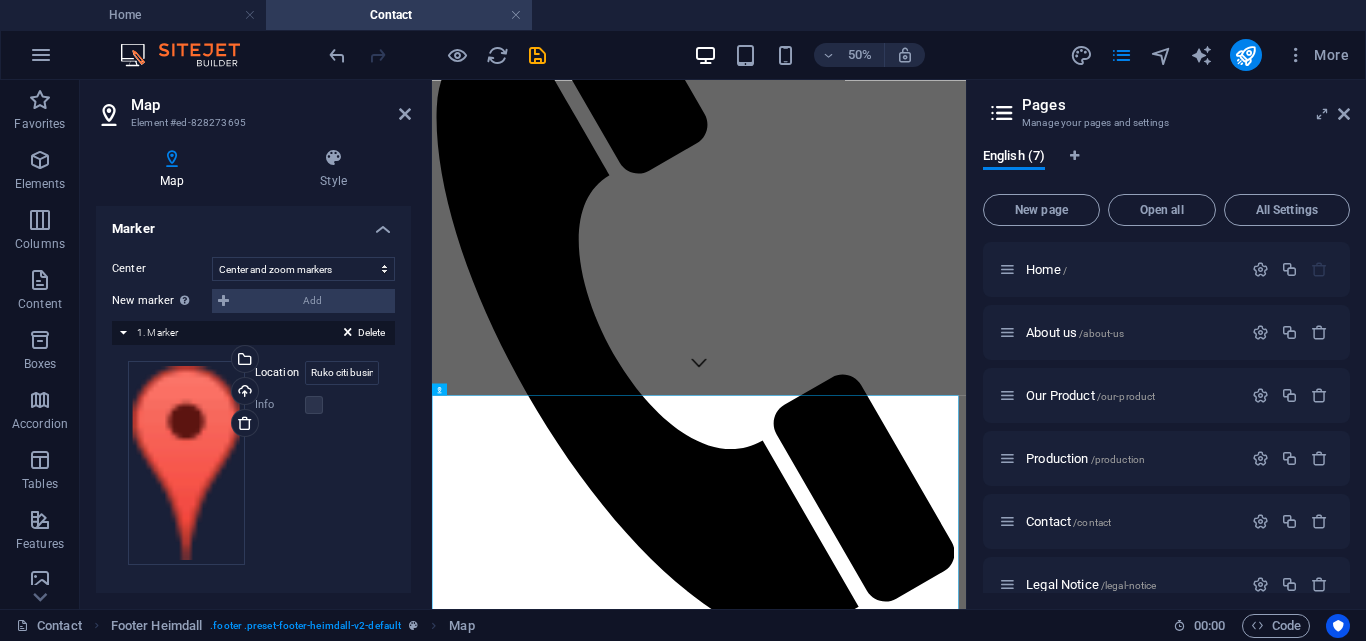 click on "Map Element #ed-828273695 Map Style Map options Map center Map is limited to embed mode. To enable all features, please provide a Google Maps API key under More > SEO. Type Street map Satellite view Satellite view with streets Terrain map Style Default Colorize Pale Dawn Subtle Grayscale Shades of Grey Apple Maps Blue Water Midnight Commander Light Monochrome Paper Neutral Blue Hints of Gold Black &amp; White No labels Color Height 525 px Zoom level 13 Zoom controls Scale Mousewheel active? Marker Center Don't center Center markers Center and zoom markers New marker To enable this feature, please provide a Google Maps API key in the website settings. Add Delete 1. Marker Drag files here, click to choose files or select files from Files or our free stock photos & videos Select files from the file manager, stock photos, or upload file(s) Upload Location Ruko citi business park, Jl. Peta Selatan No.07 Blok A, RT.10/RW.1, Kalideres, West Jakarta City, Jakarta 11840 Width auto px Info Opened? Headline Normal Code" at bounding box center (256, 344) 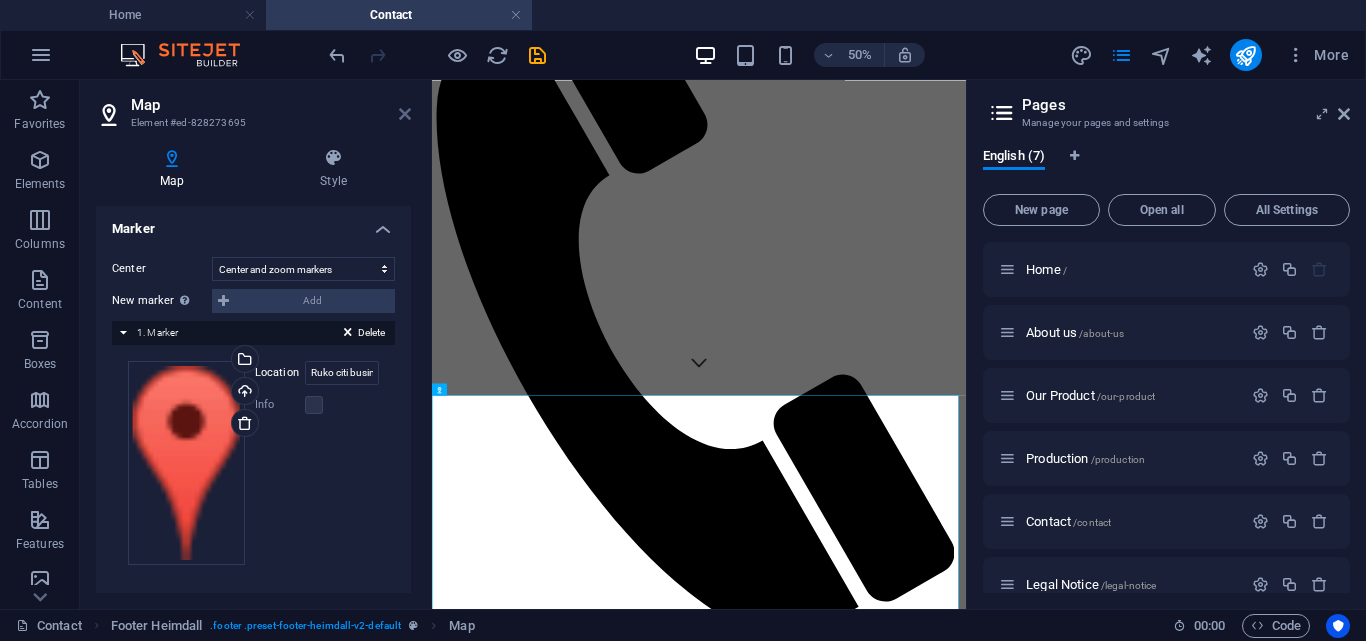 click on "Map Element #ed-828273695 Map Style Map options Map center Map is limited to embed mode. To enable all features, please provide a Google Maps API key under More > SEO. Type Street map Satellite view Satellite view with streets Terrain map Style Default Colorize Pale Dawn Subtle Grayscale Shades of Grey Apple Maps Blue Water Midnight Commander Light Monochrome Paper Neutral Blue Hints of Gold Black &amp; White No labels Color Height 525 px Zoom level 13 Zoom controls Scale Mousewheel active? Marker Center Don't center Center markers Center and zoom markers New marker To enable this feature, please provide a Google Maps API key in the website settings. Add Delete 1. Marker Drag files here, click to choose files or select files from Files or our free stock photos & videos Select files from the file manager, stock photos, or upload file(s) Upload Location Ruko citi business park, Jl. Peta Selatan No.07 Blok A, RT.10/RW.1, Kalideres, West Jakarta City, Jakarta 11840 Width auto px Info Opened? Headline Normal Code" at bounding box center (256, 344) 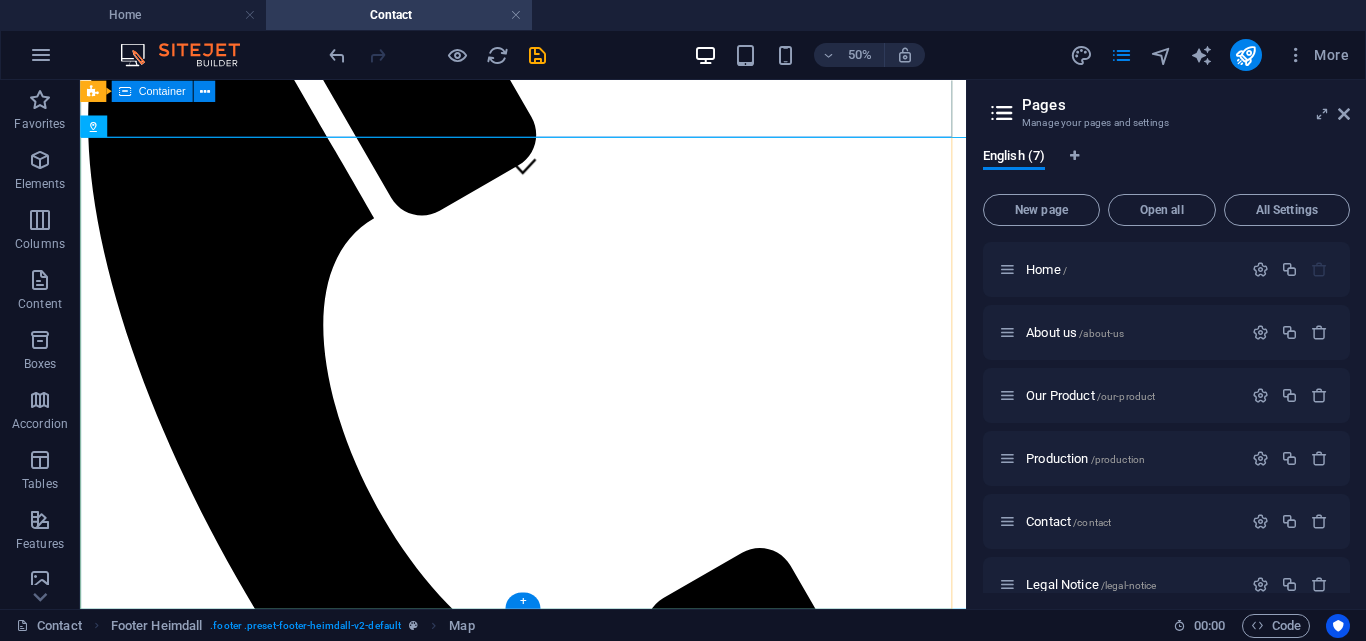 scroll, scrollTop: 1025, scrollLeft: 0, axis: vertical 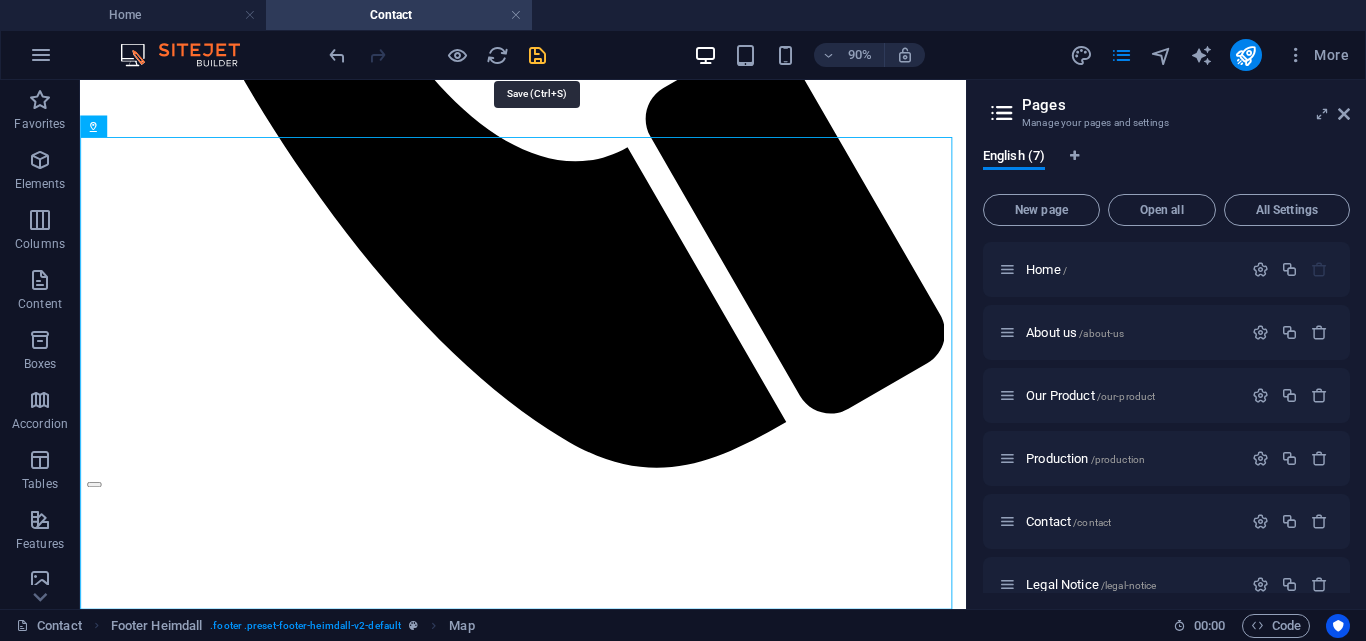 click at bounding box center [537, 55] 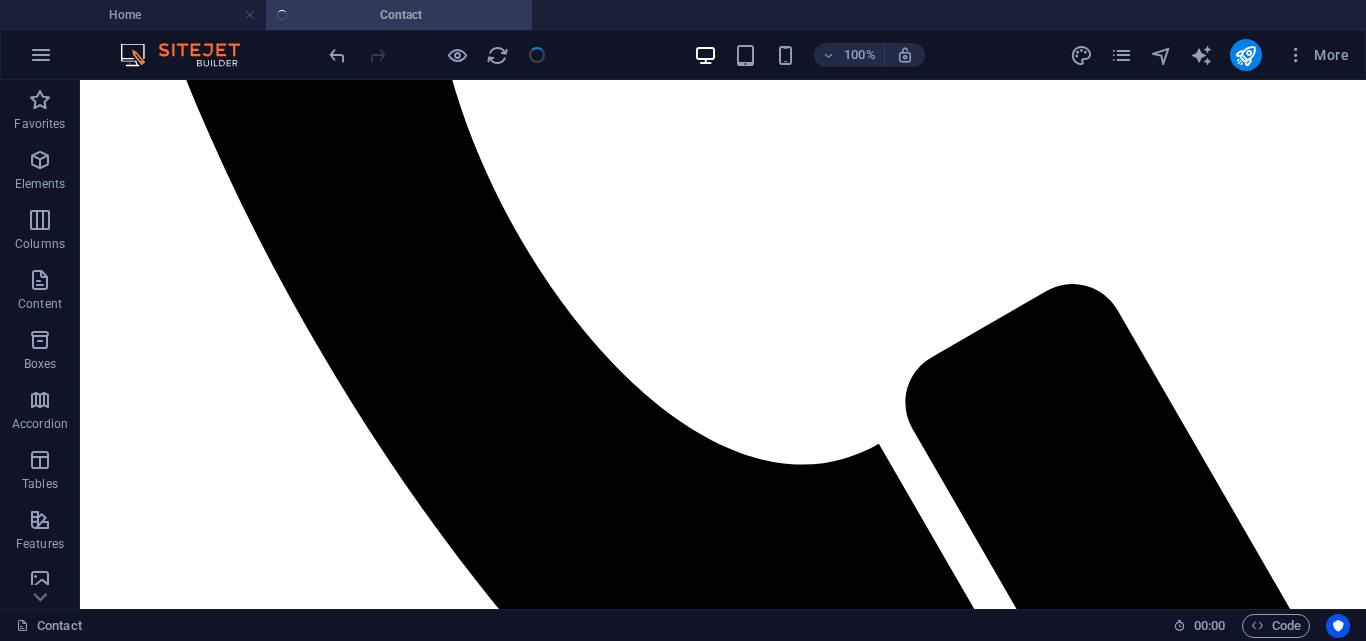 scroll, scrollTop: 1016, scrollLeft: 0, axis: vertical 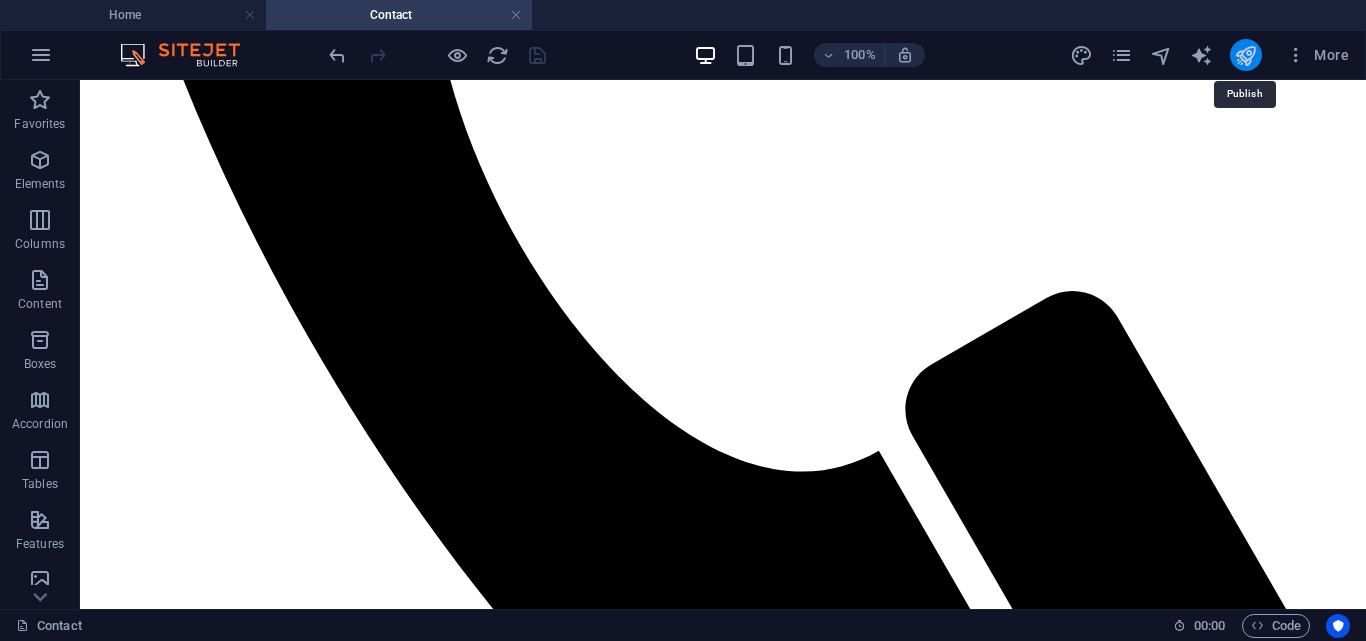 click at bounding box center (1245, 55) 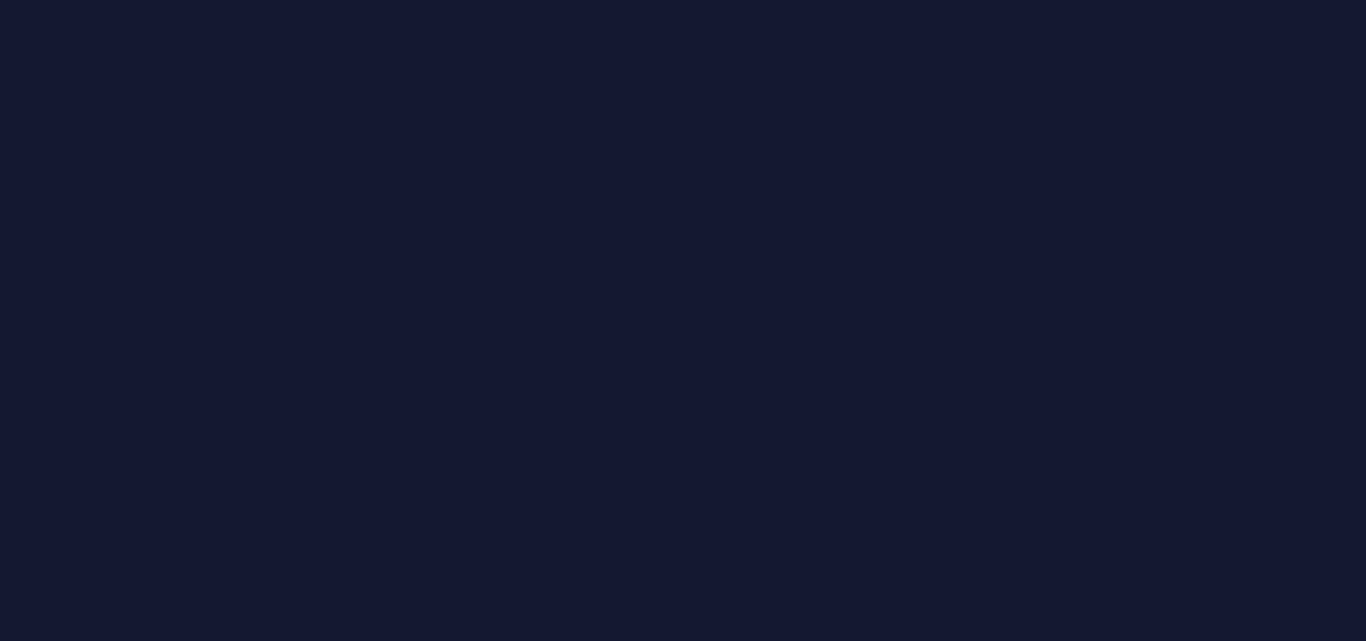 scroll, scrollTop: 0, scrollLeft: 0, axis: both 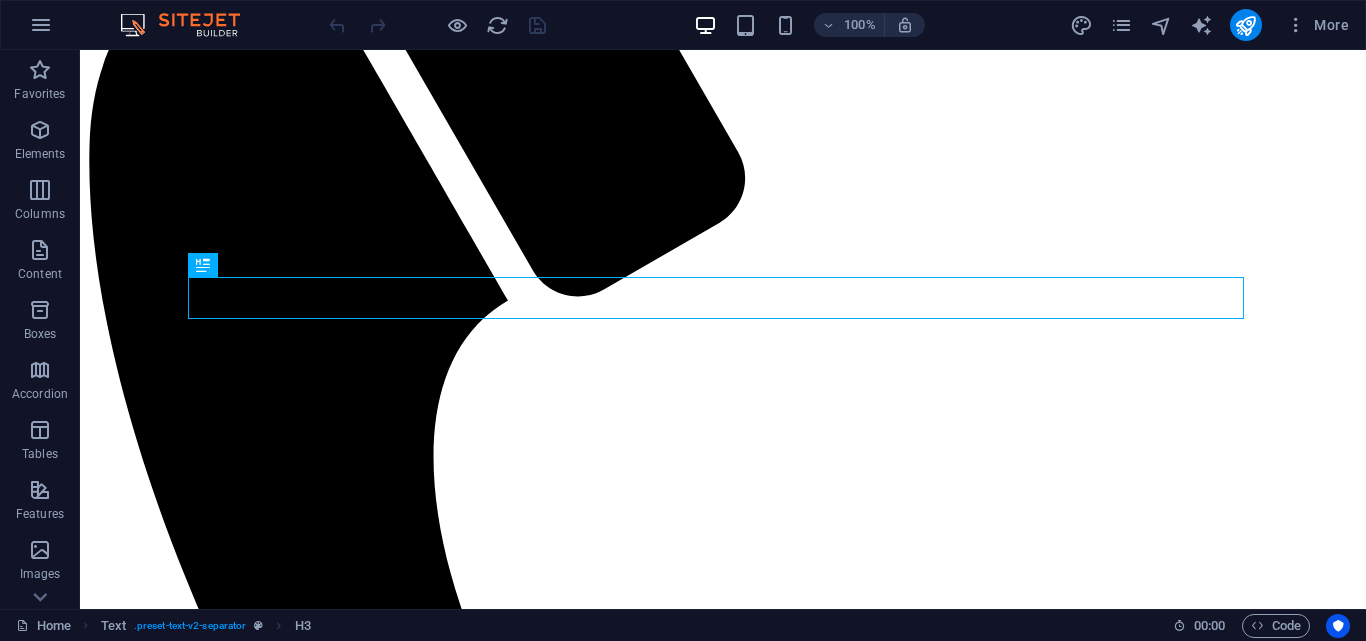 click on "More" at bounding box center [1213, 25] 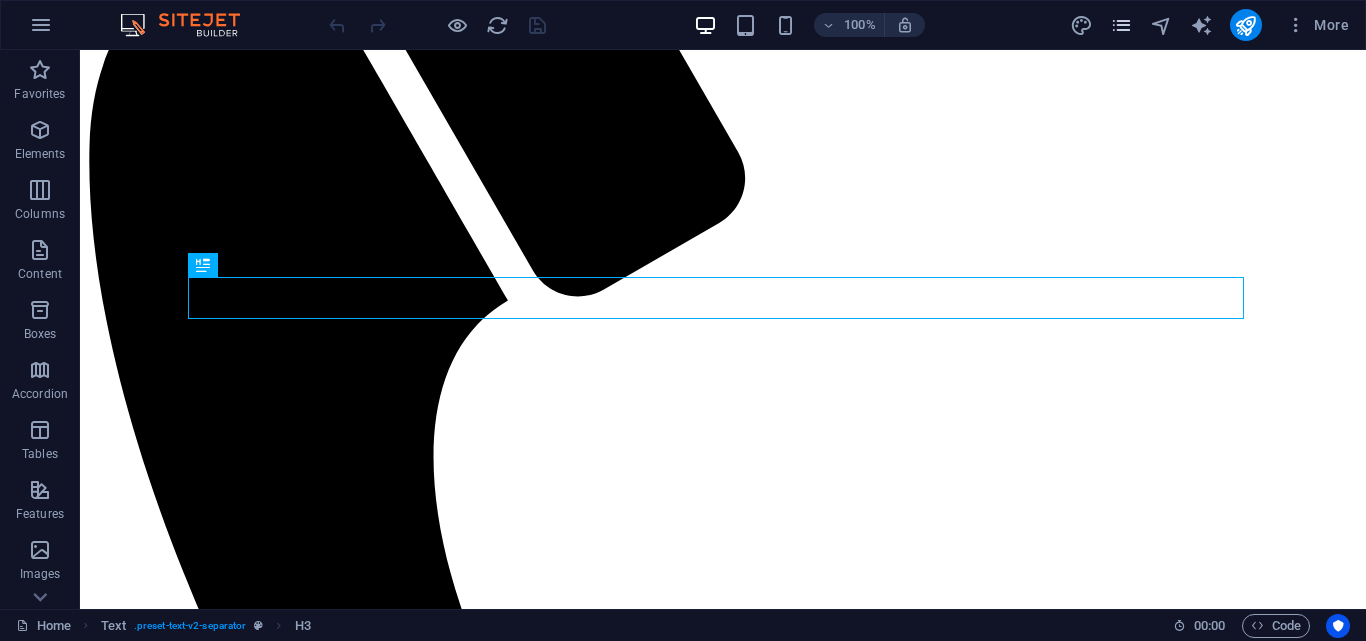 click at bounding box center (1121, 25) 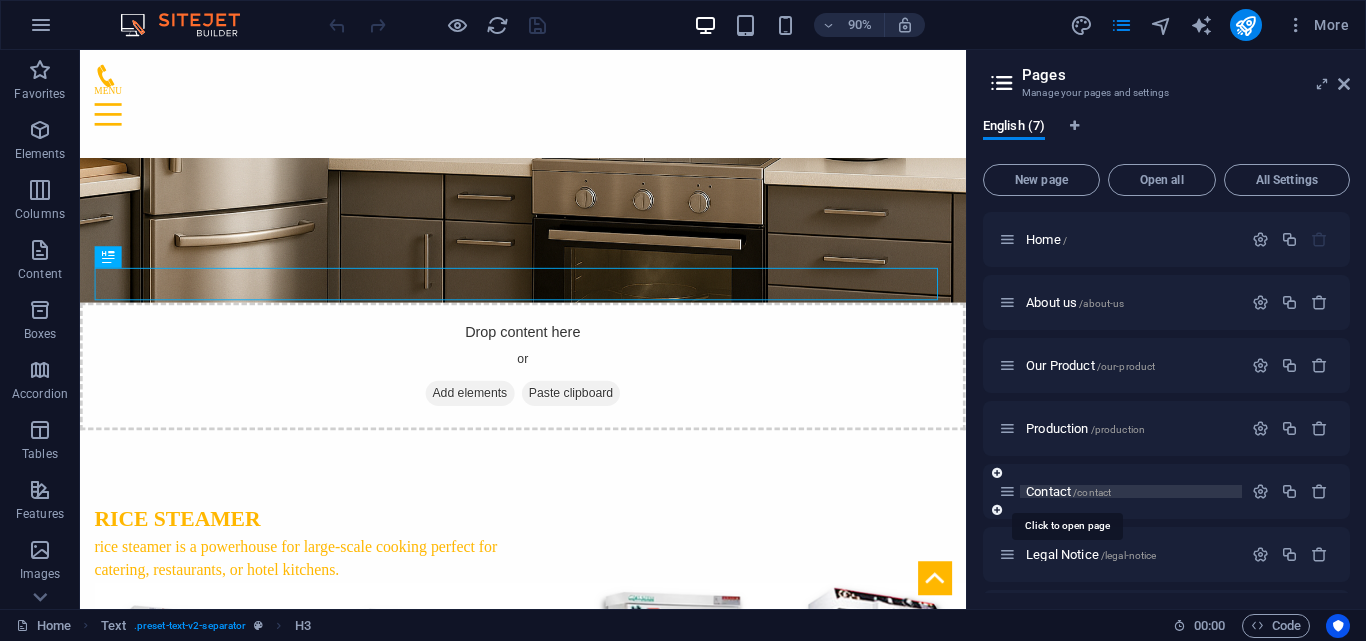 click on "Contact /contact" at bounding box center [1068, 491] 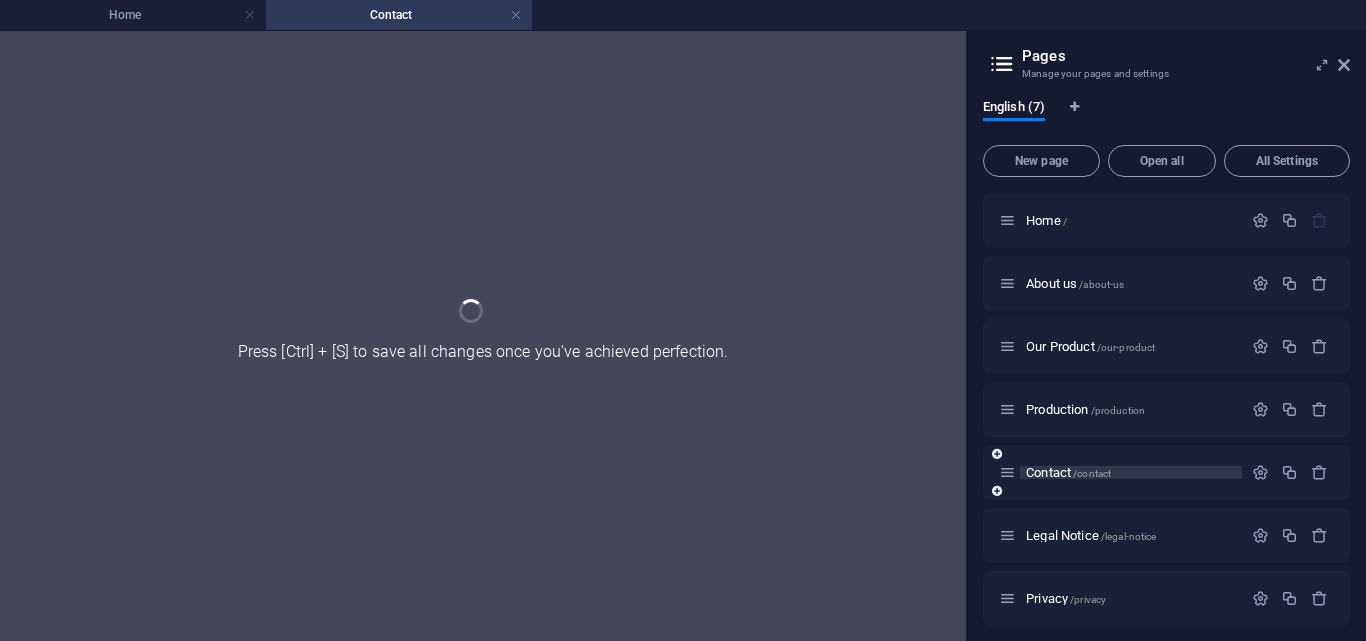 scroll, scrollTop: 0, scrollLeft: 0, axis: both 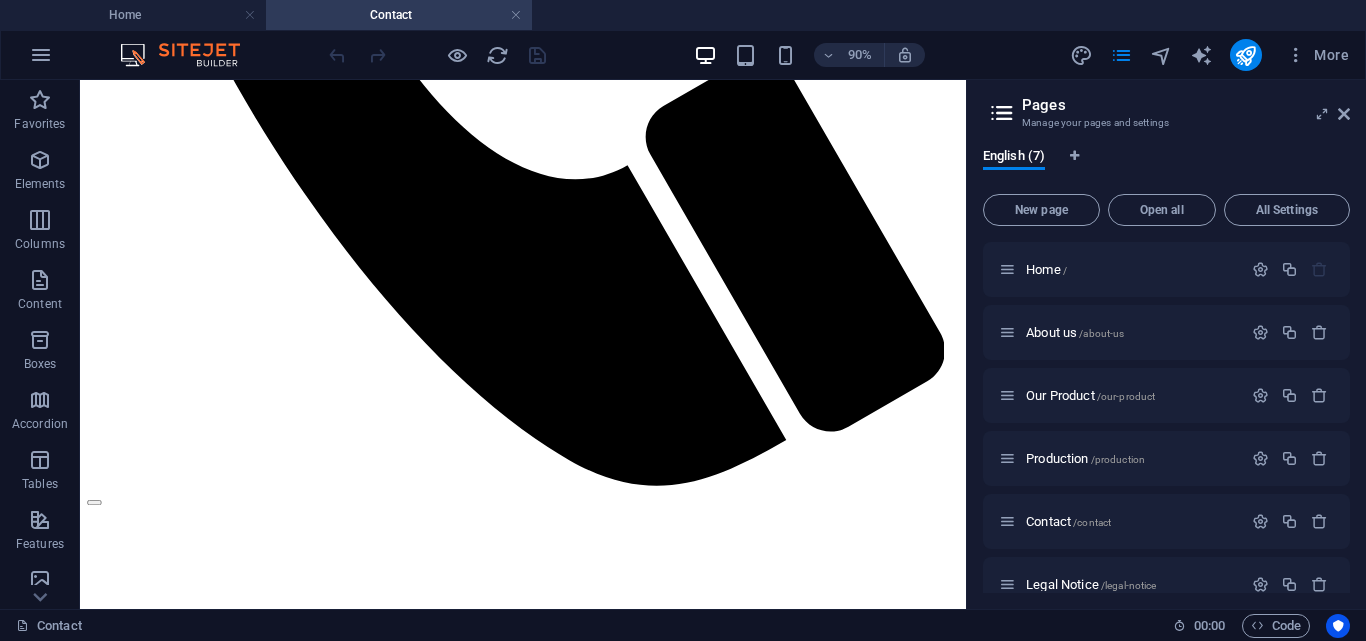 drag, startPoint x: 1057, startPoint y: 118, endPoint x: 1066, endPoint y: 505, distance: 387.10464 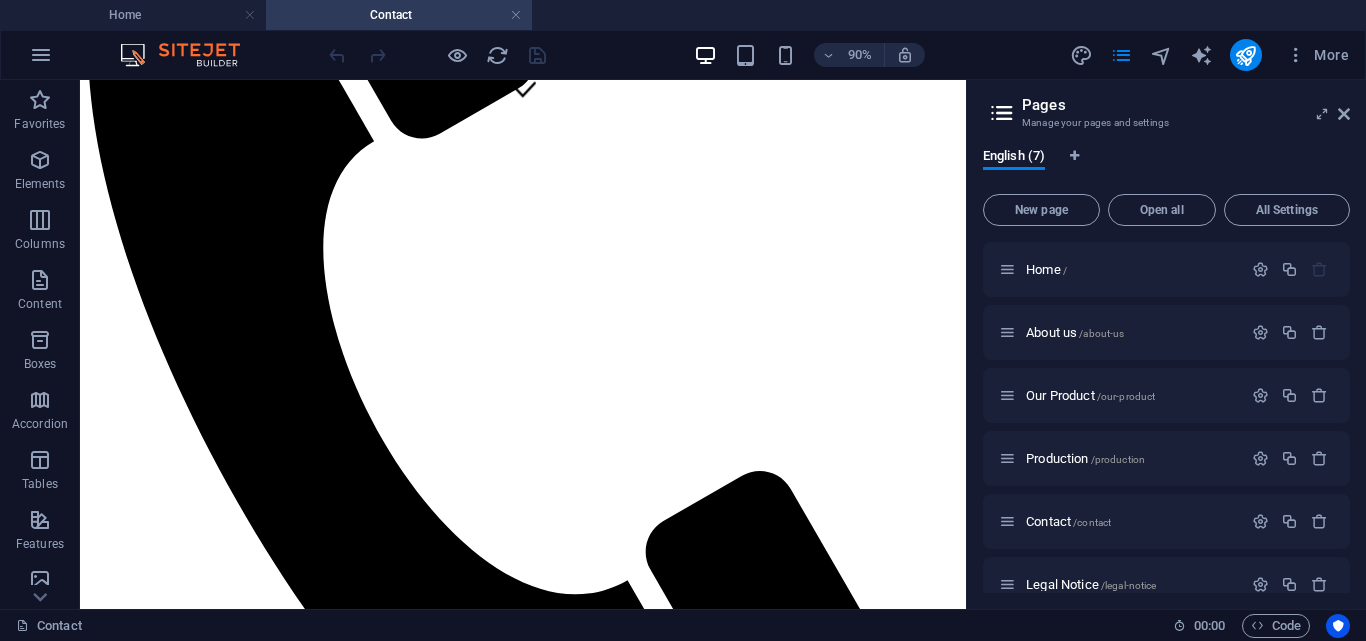 scroll, scrollTop: 517, scrollLeft: 0, axis: vertical 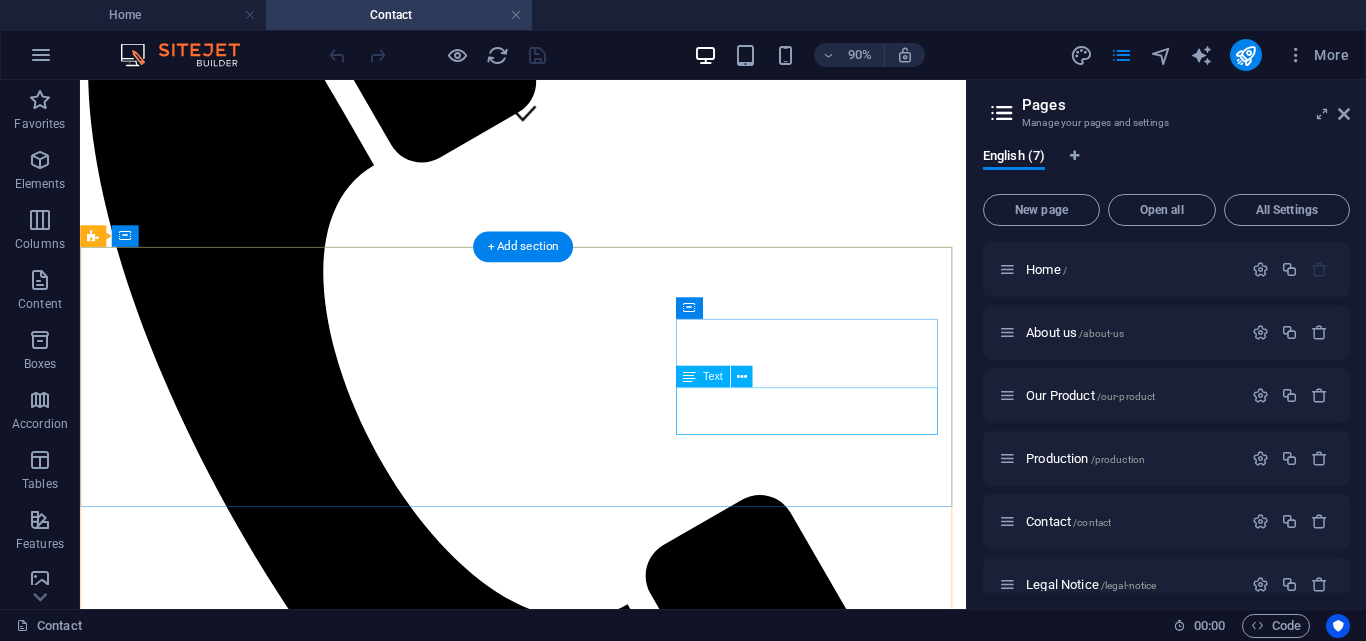 click on "[EMAIL]" at bounding box center [118, 5029] 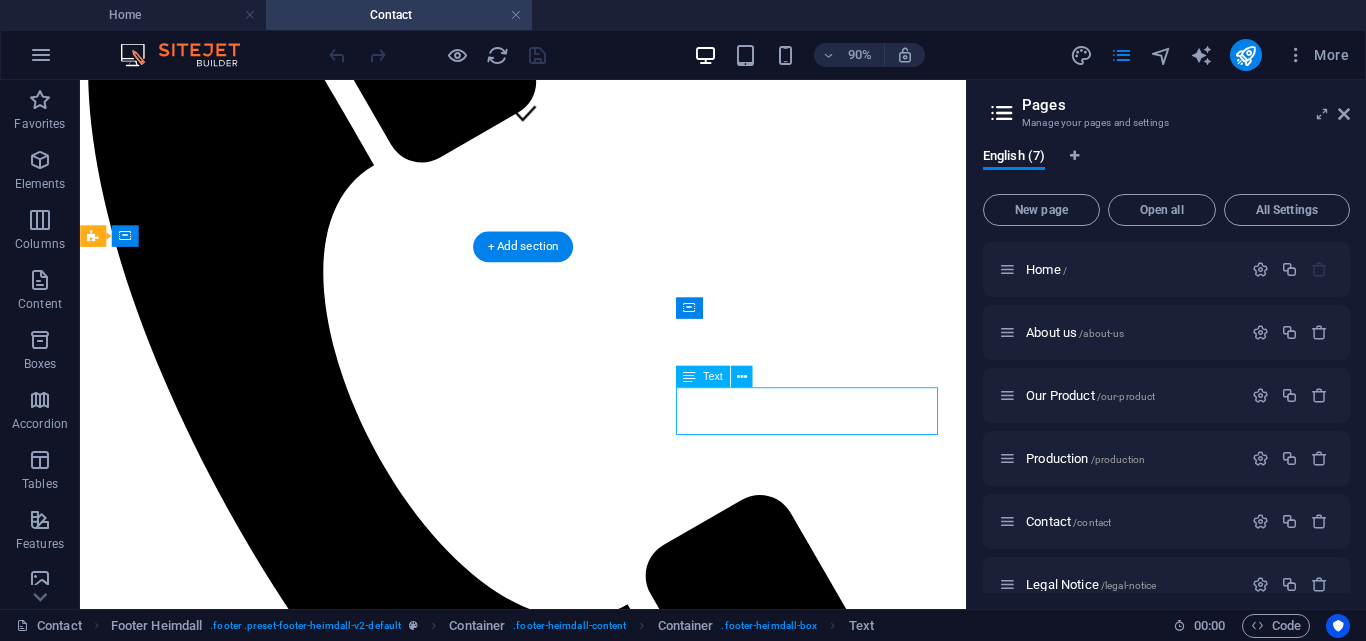 click on "[EMAIL]" at bounding box center (118, 5029) 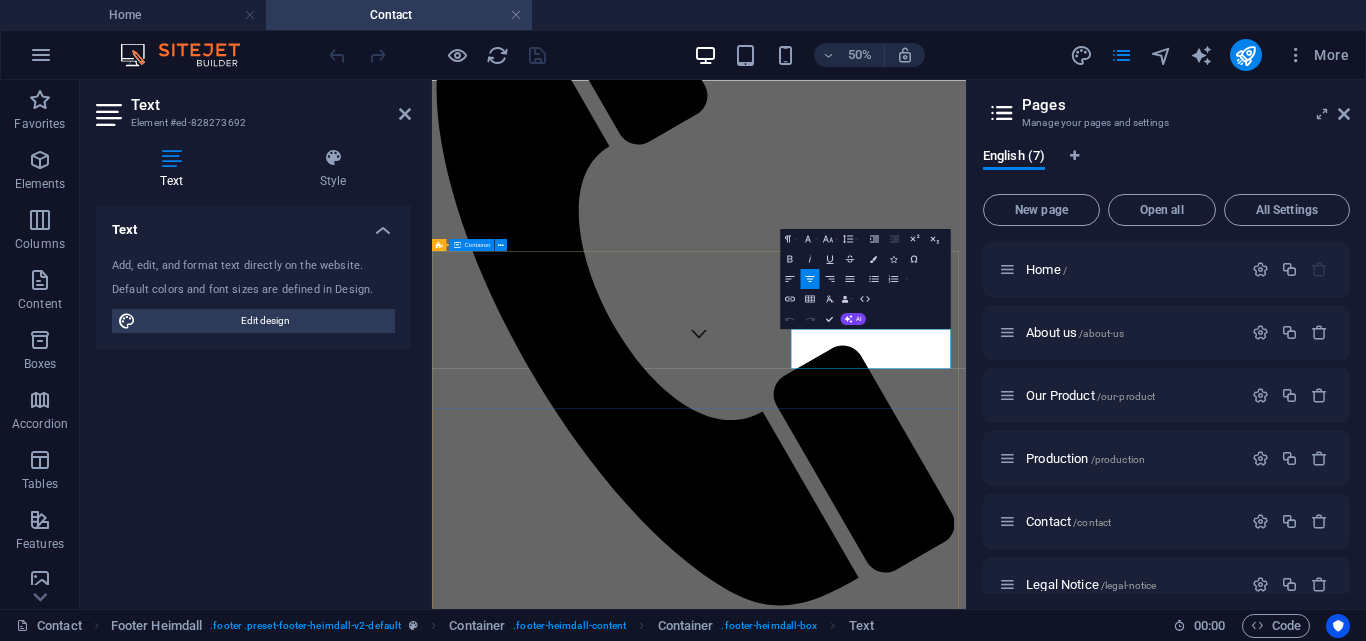 scroll, scrollTop: 458, scrollLeft: 0, axis: vertical 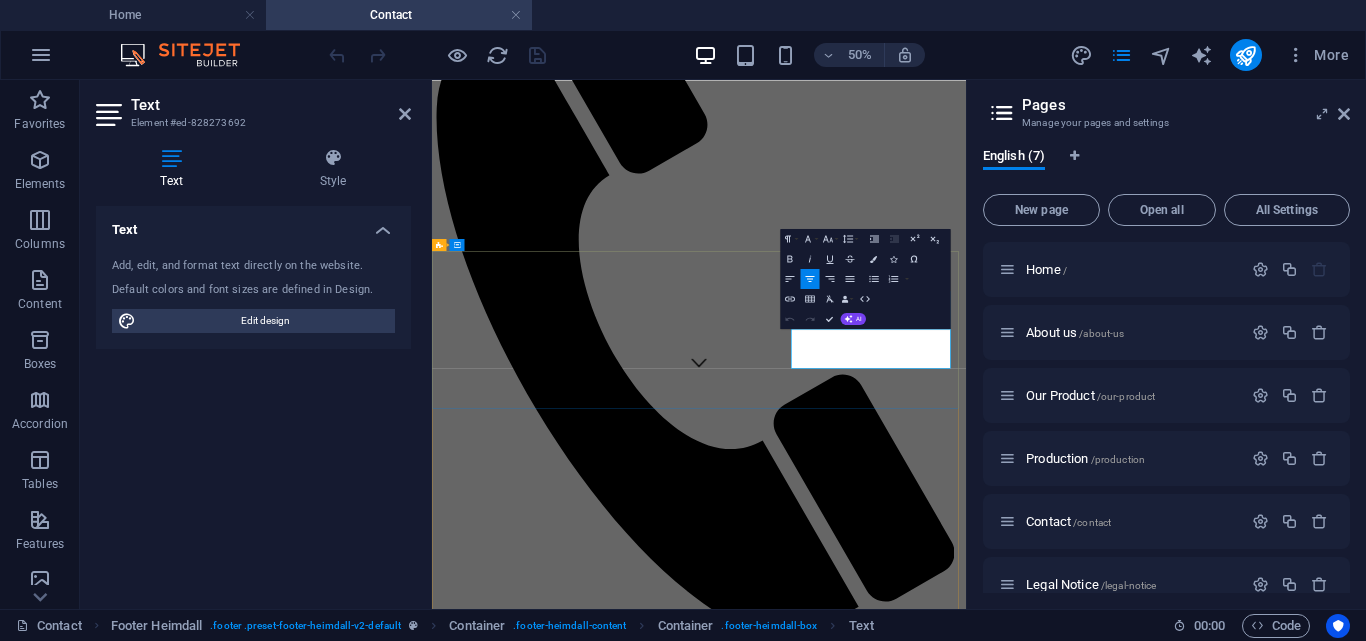 click on "[EMAIL]" at bounding box center [470, 5881] 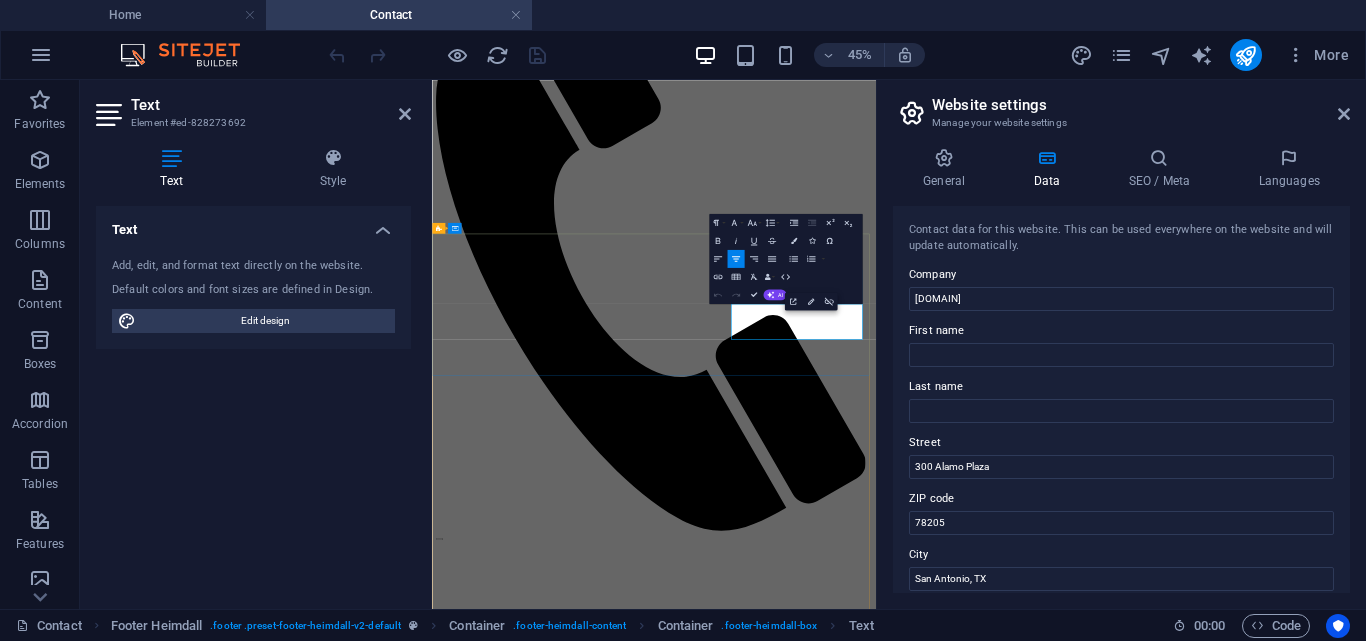 scroll, scrollTop: 340, scrollLeft: 0, axis: vertical 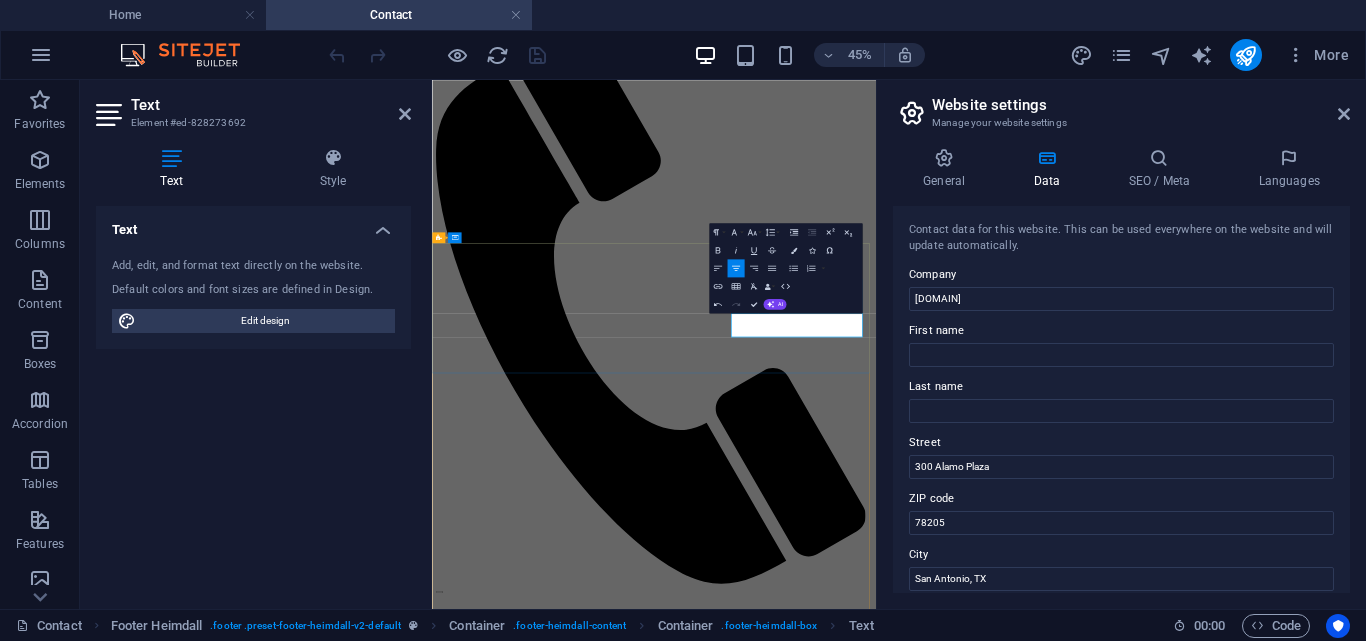 type 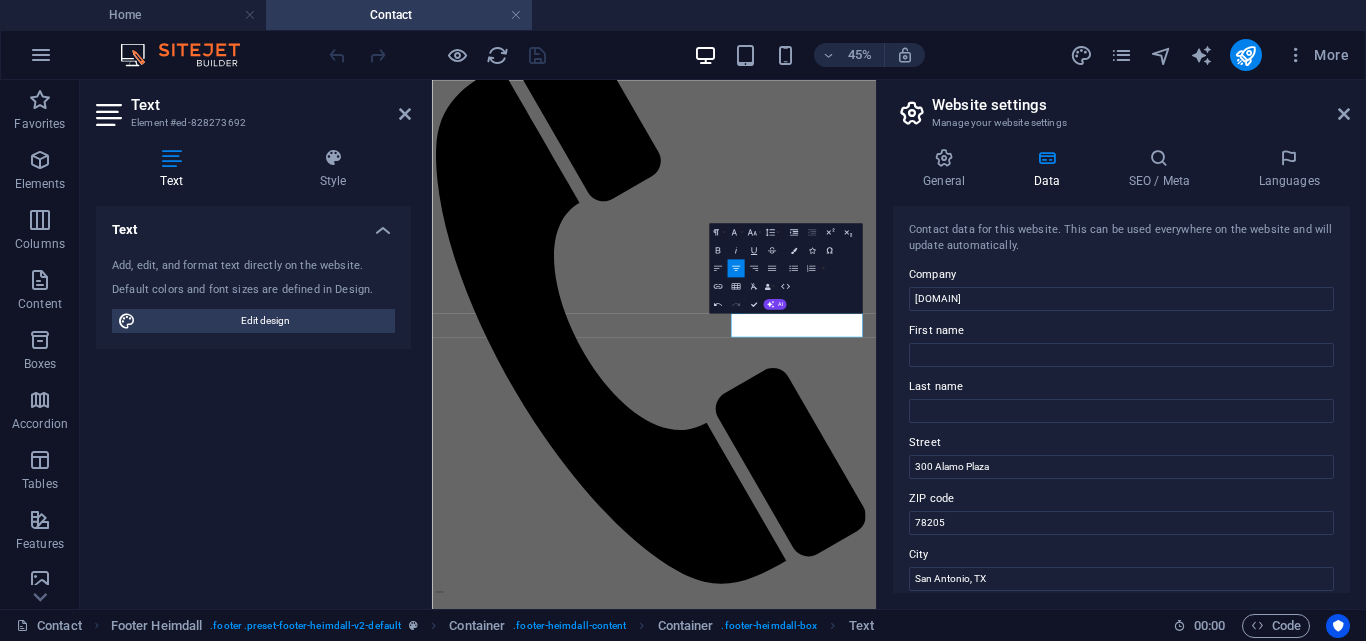 click on "Text Add, edit, and format text directly on the website. Default colors and font sizes are defined in Design. Edit design Alignment Left aligned Centered Right aligned" at bounding box center (253, 399) 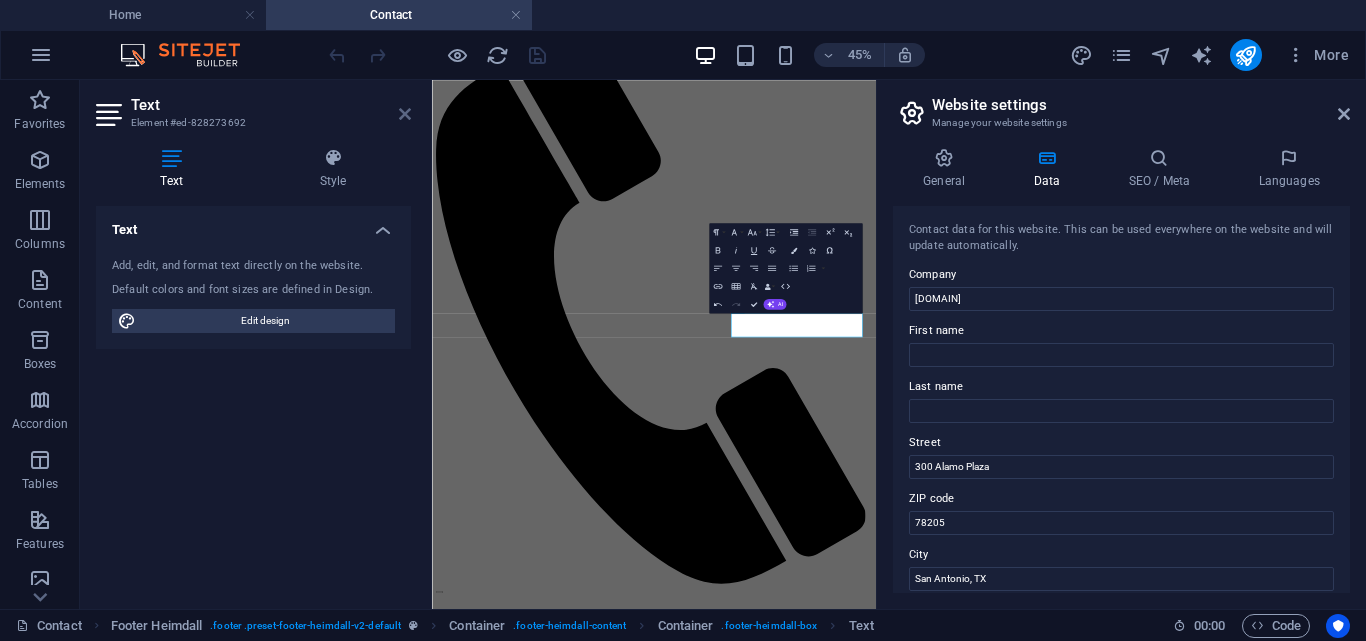 click at bounding box center [405, 114] 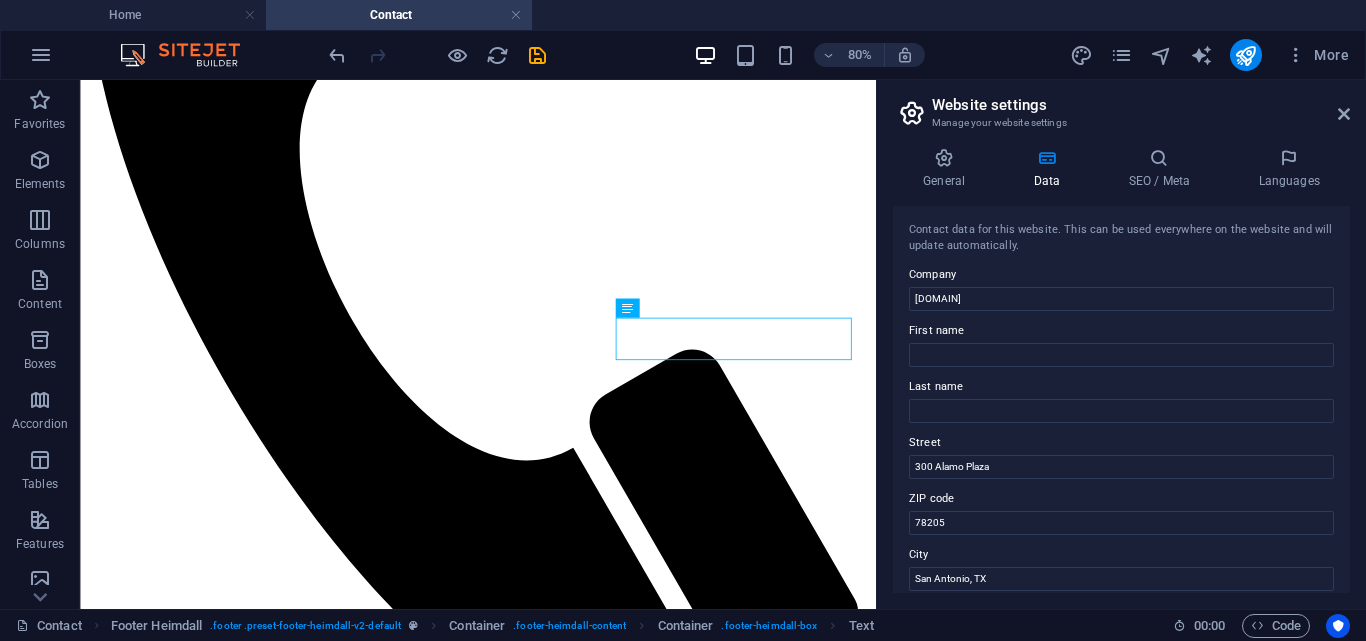 scroll, scrollTop: 663, scrollLeft: 0, axis: vertical 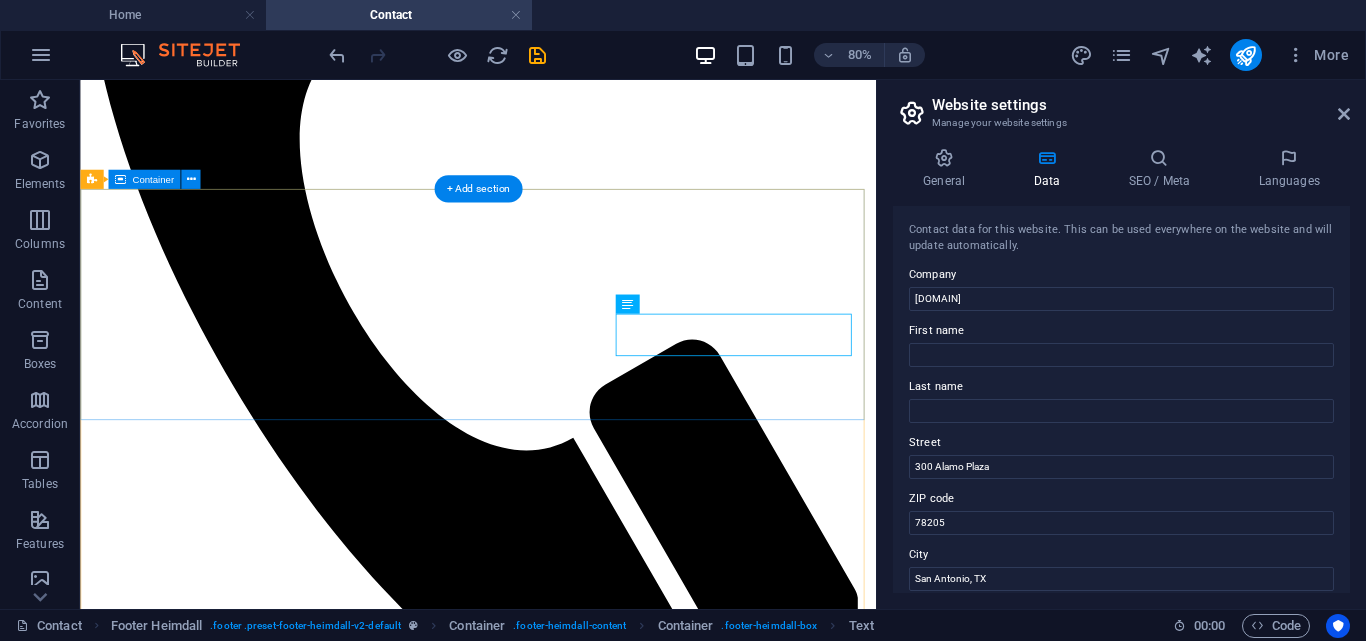 click on "Address [NUMBER] [STREET] [ZIP]   [CITY], [STATE] Phone Phone:  [PHONE] Mobile:  Contact [EMAIL] Legal Notice  |  Privacy Policy" at bounding box center (577, 3344) 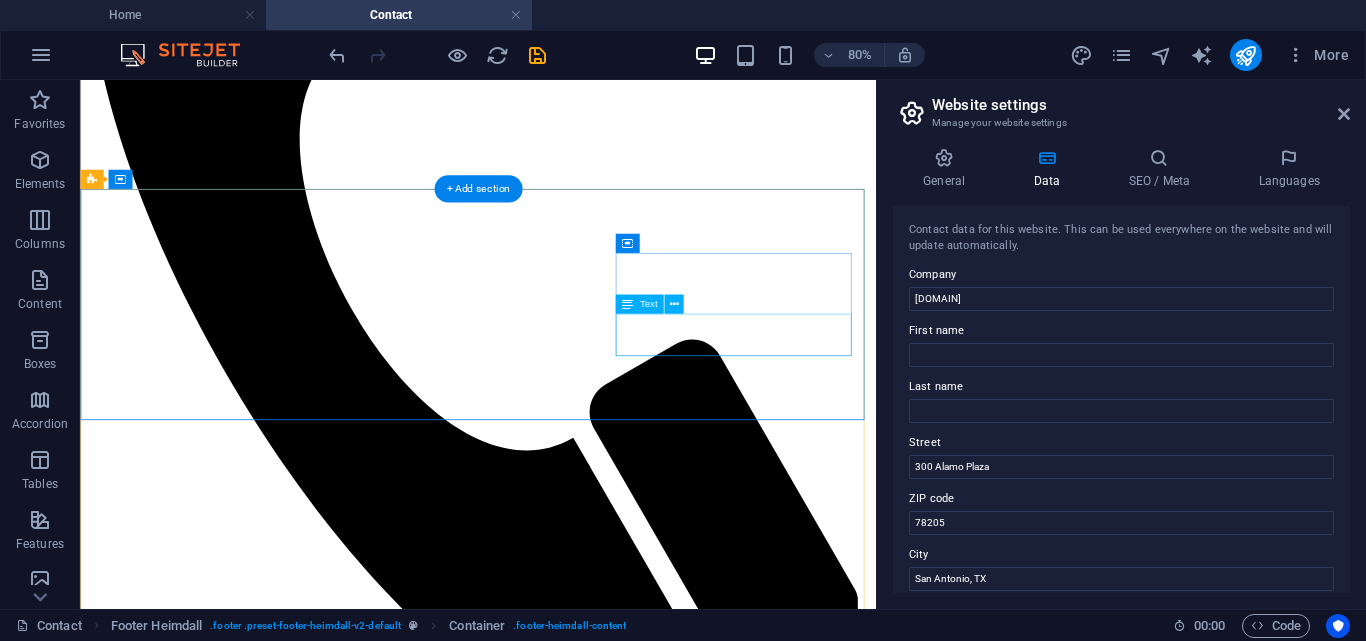 click on "[EMAIL] Legal Notice  |  Privacy Policy" at bounding box center (577, 5015) 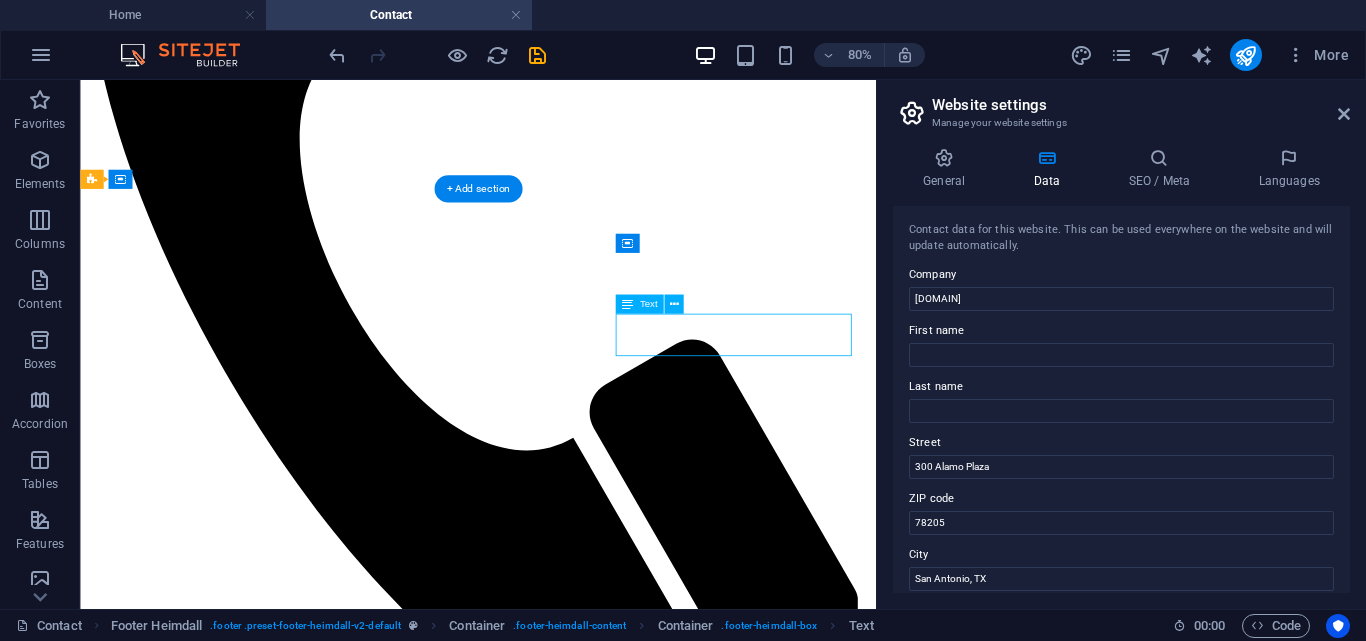 click on "[EMAIL] Legal Notice  |  Privacy Policy" at bounding box center (577, 5015) 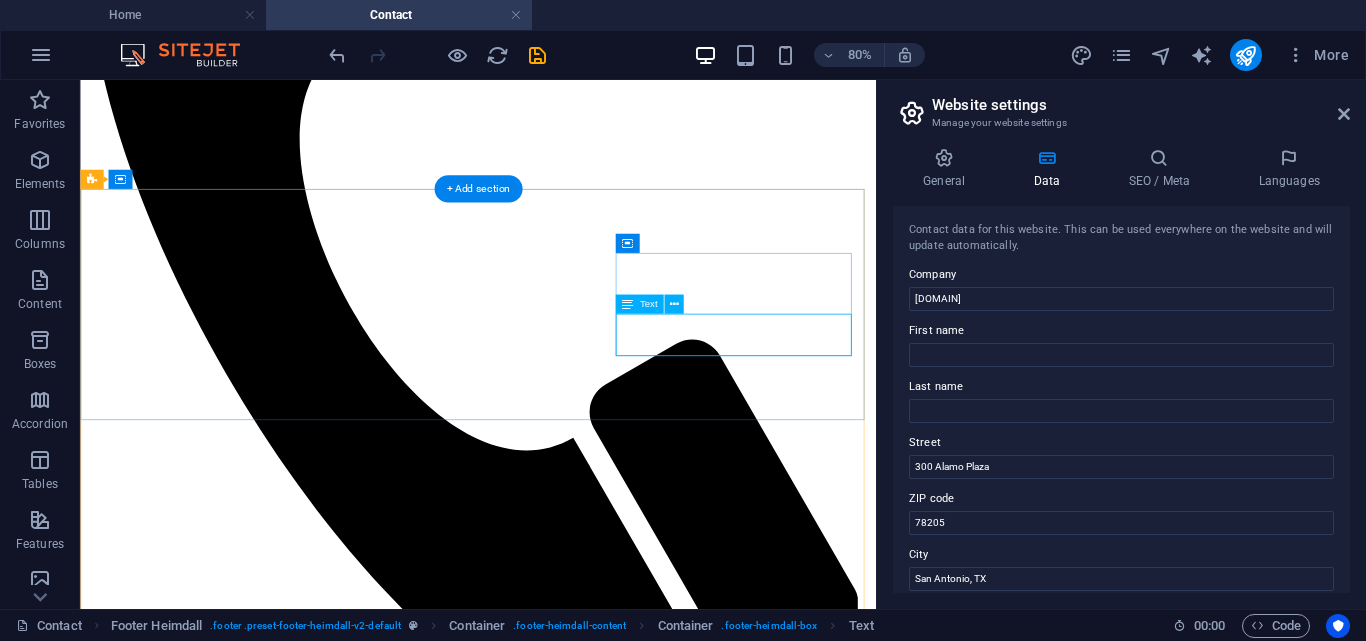 click on "[EMAIL] Legal Notice  |  Privacy Policy" at bounding box center [577, 5015] 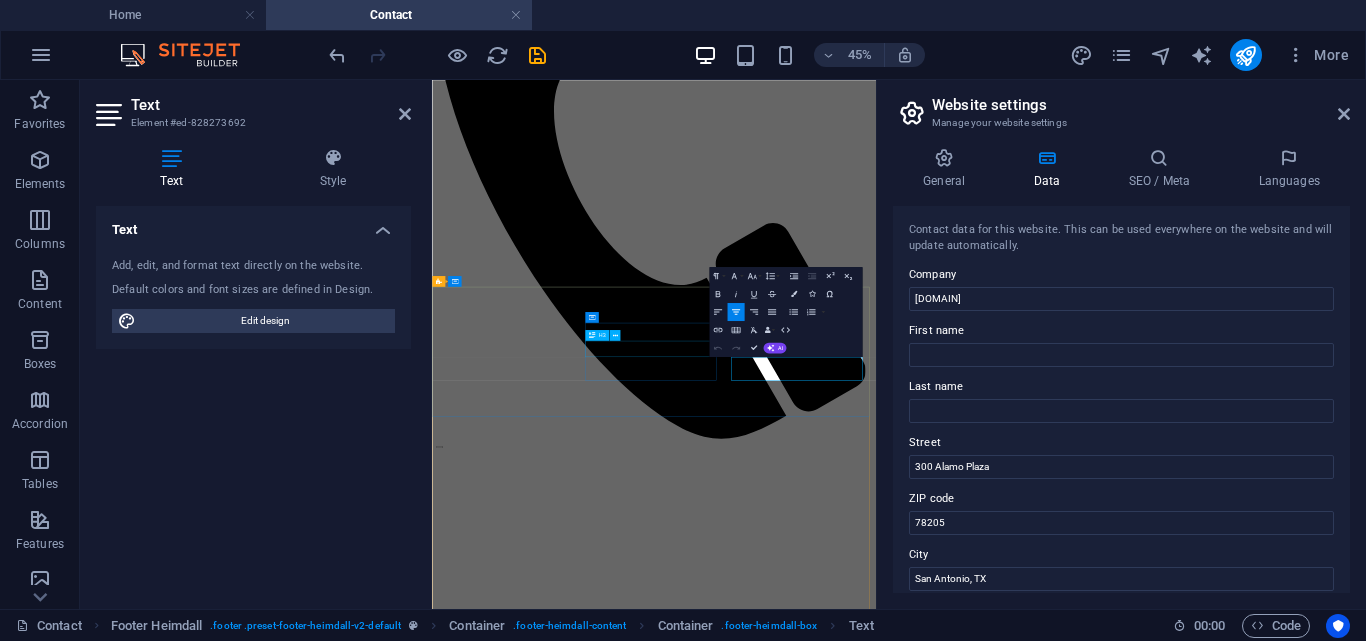 scroll, scrollTop: 340, scrollLeft: 0, axis: vertical 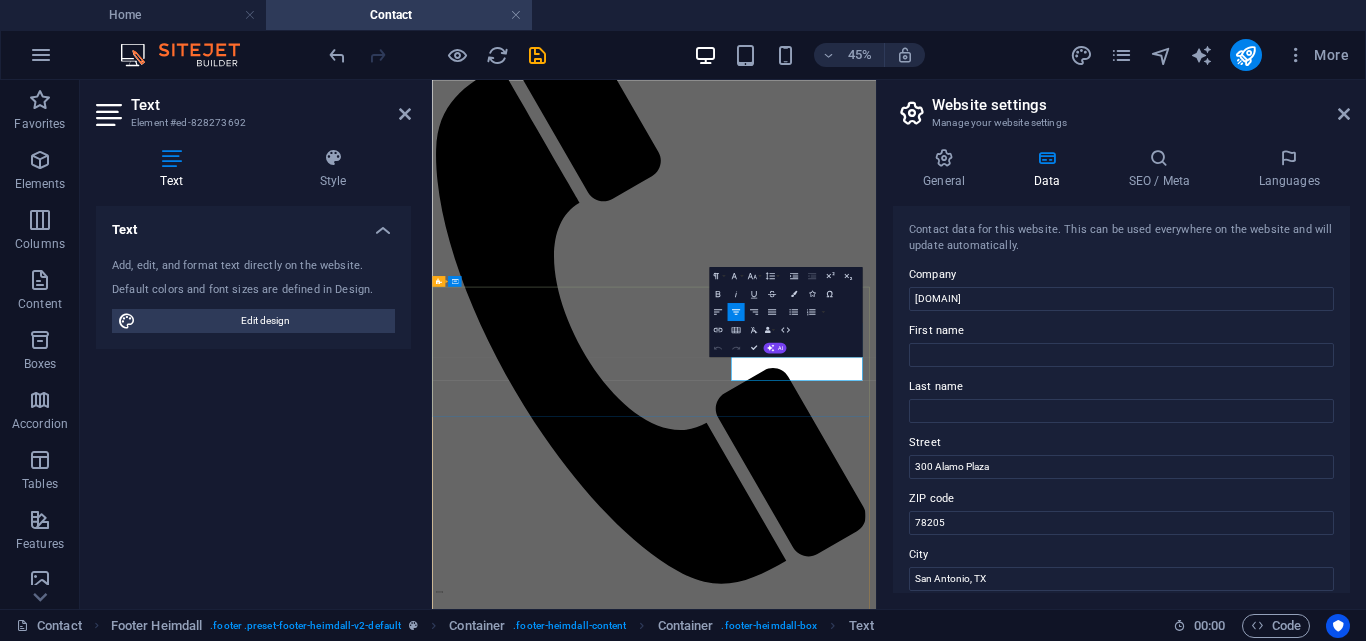 click on "Privacy Policy" at bounding box center [573, 5782] 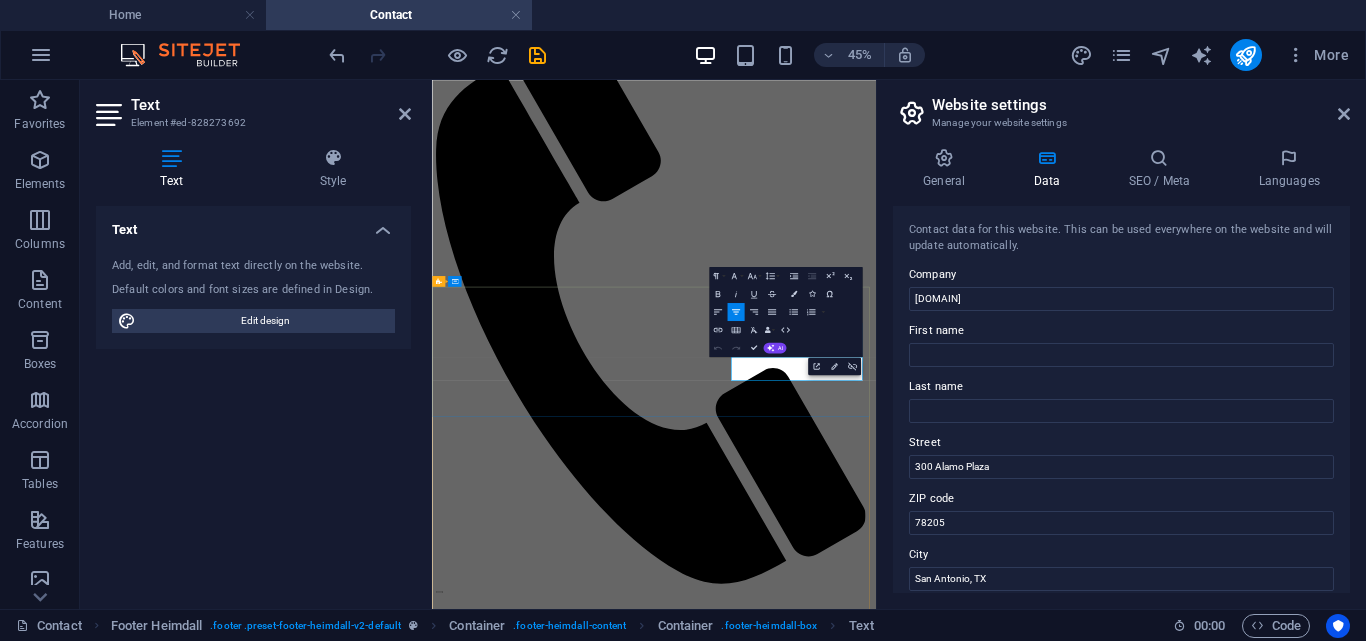 click on "Legal Notice" at bounding box center (481, 5782) 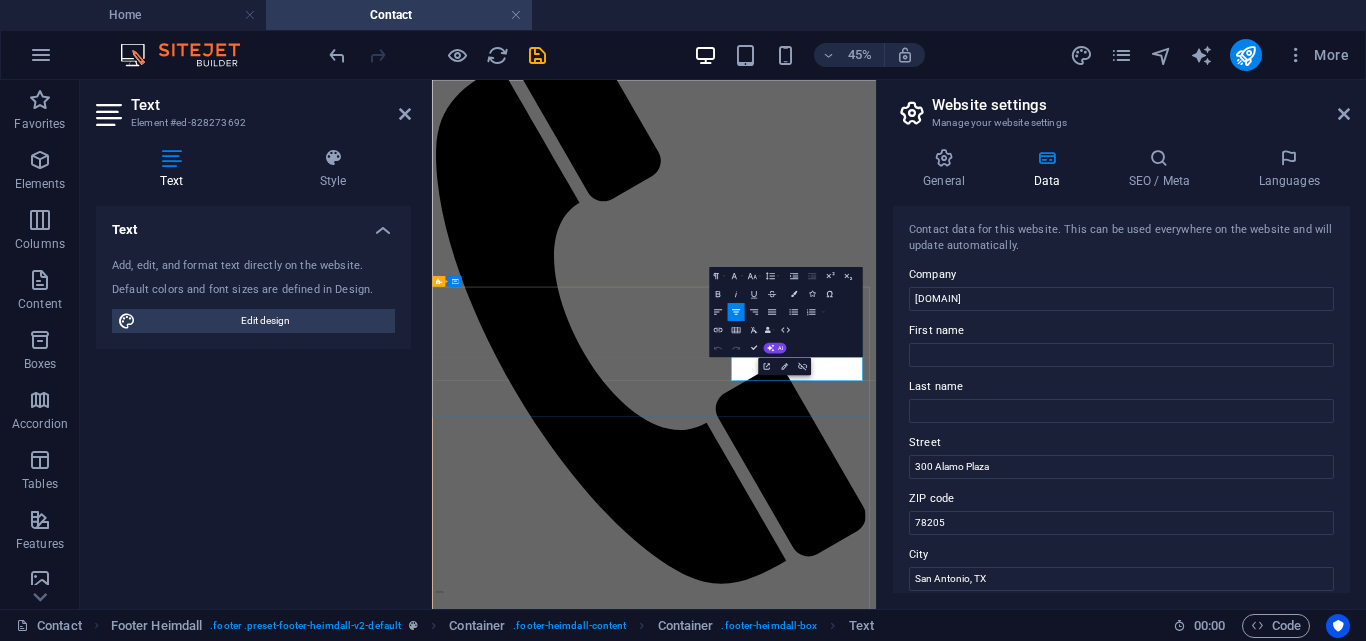 click on "Privacy Policy" at bounding box center [573, 5782] 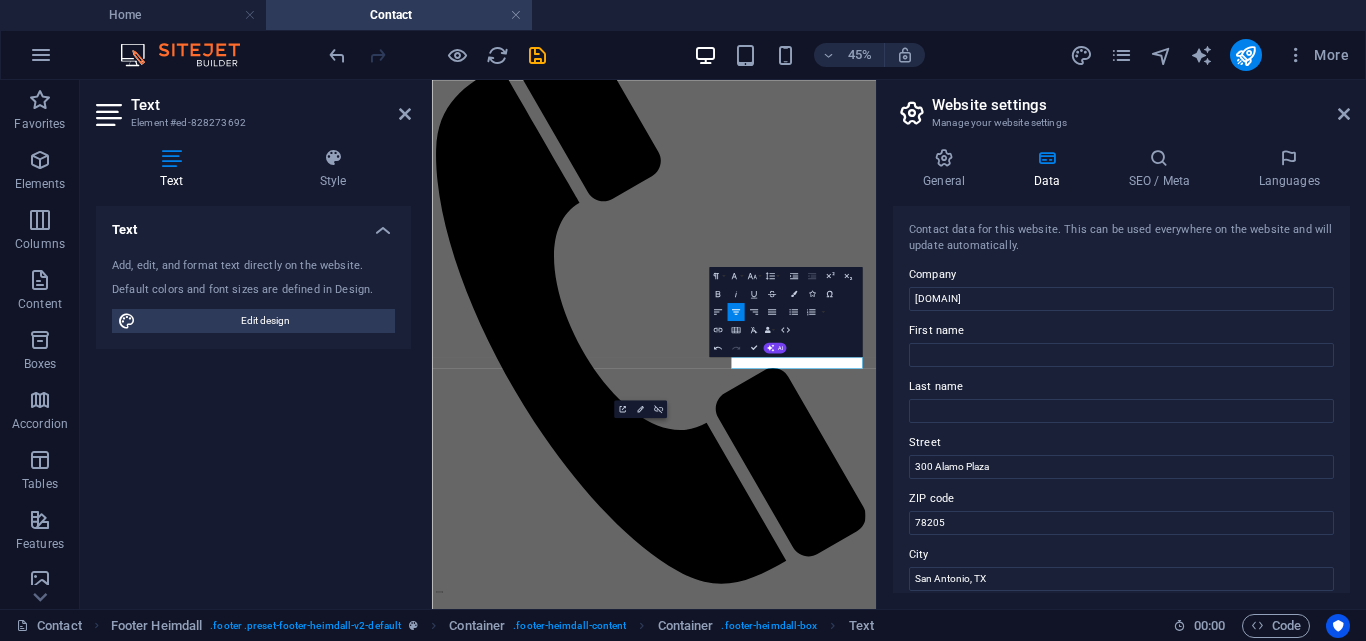 click on "Text Add, edit, and format text directly on the website. Default colors and font sizes are defined in Design. Edit design Alignment Left aligned Centered Right aligned" at bounding box center [253, 399] 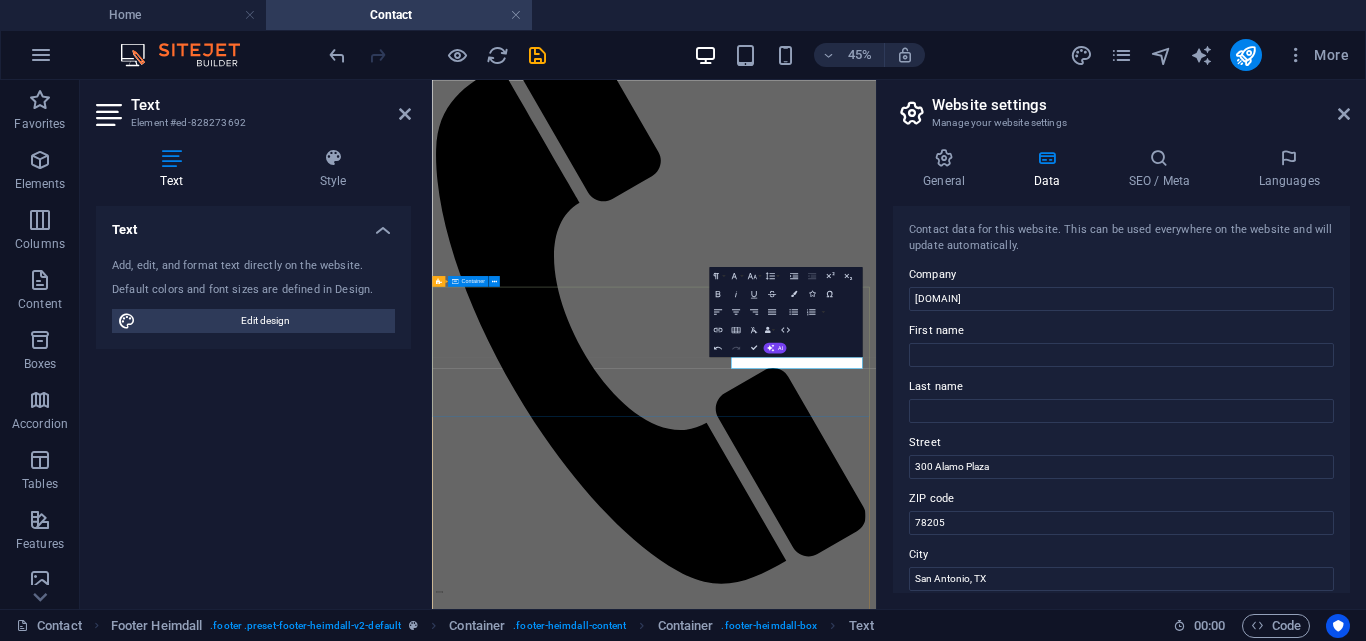 click on "Address [NUMBER] [STREET] [ZIP]   [CITY], [STATE] Phone Phone:  [PHONE] Mobile:  Contact [EMAIL]" at bounding box center (925, 4090) 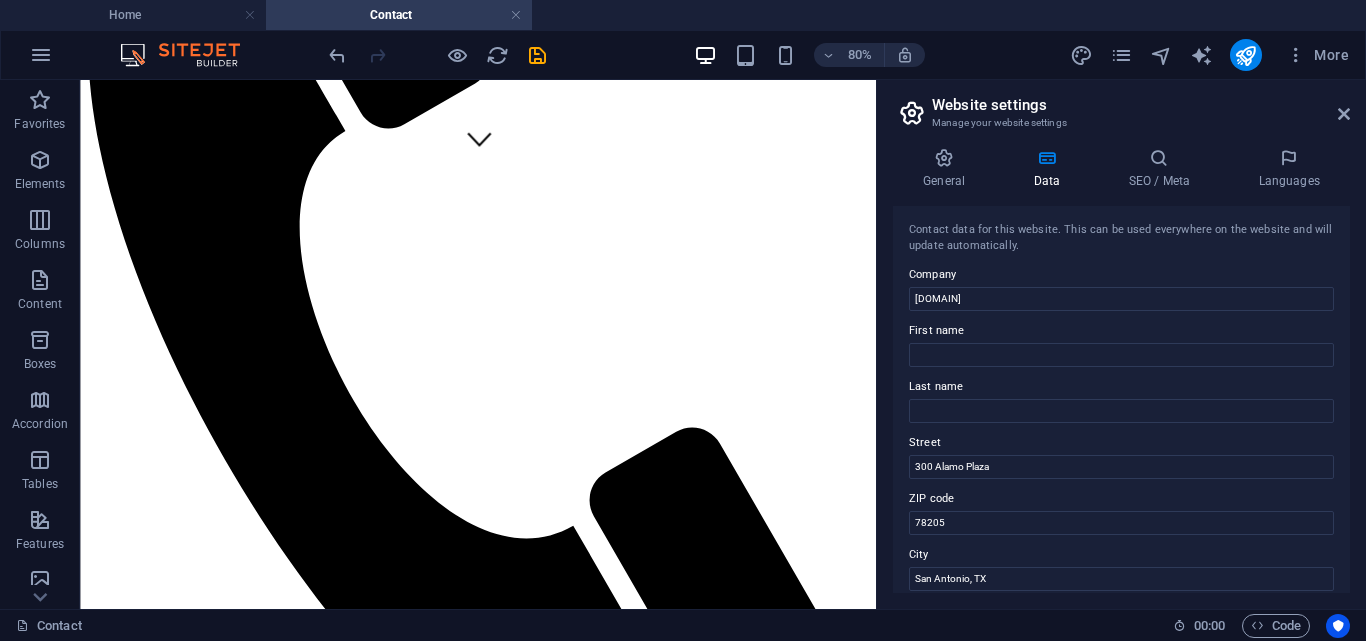 scroll, scrollTop: 541, scrollLeft: 0, axis: vertical 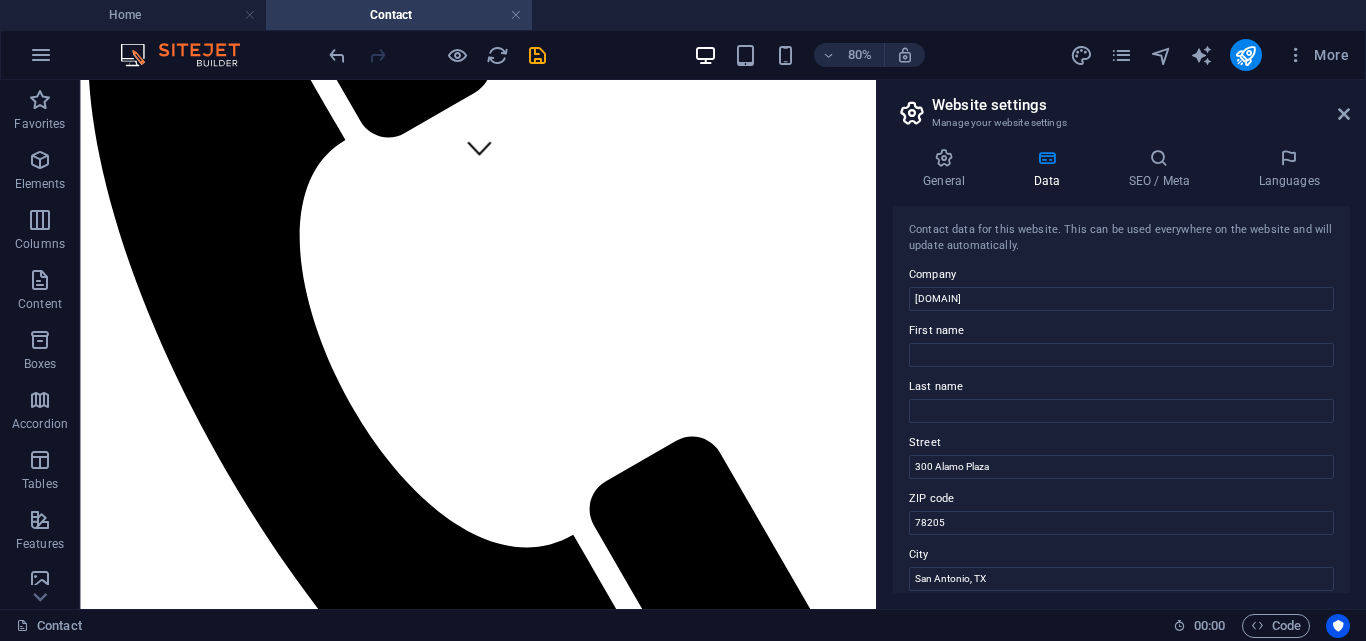 drag, startPoint x: 1065, startPoint y: 560, endPoint x: 959, endPoint y: 431, distance: 166.96407 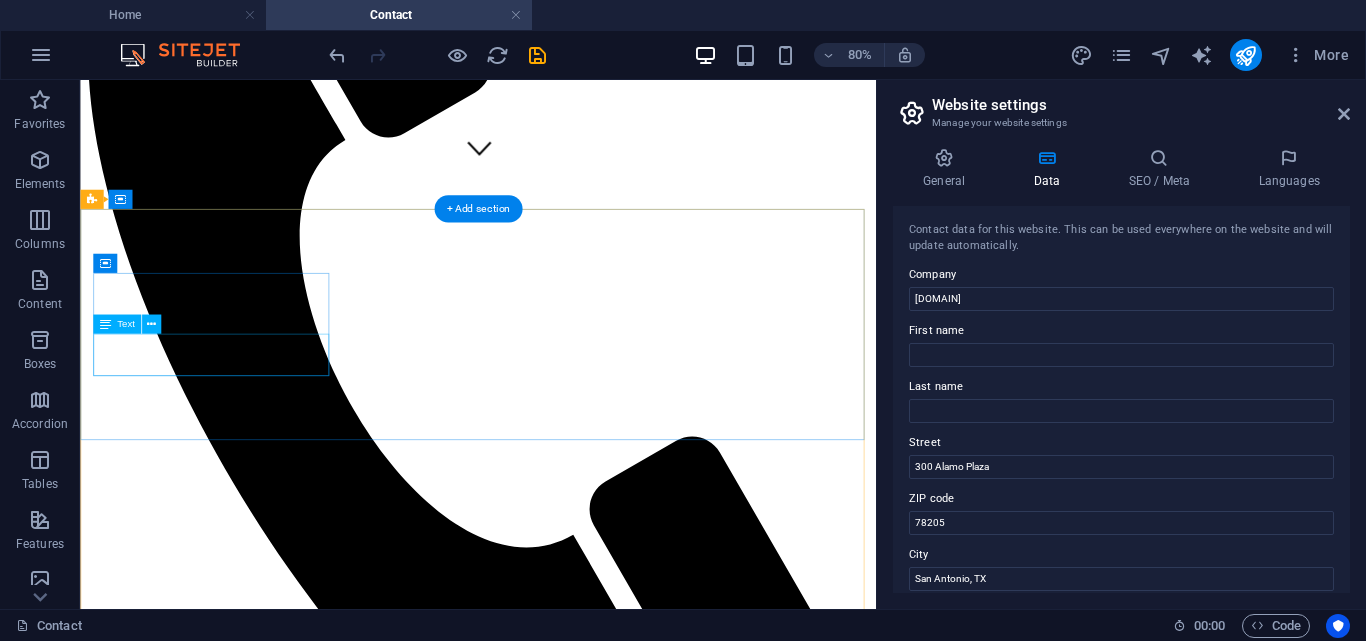 click on "San Antonio, TX" at bounding box center (186, 3177) 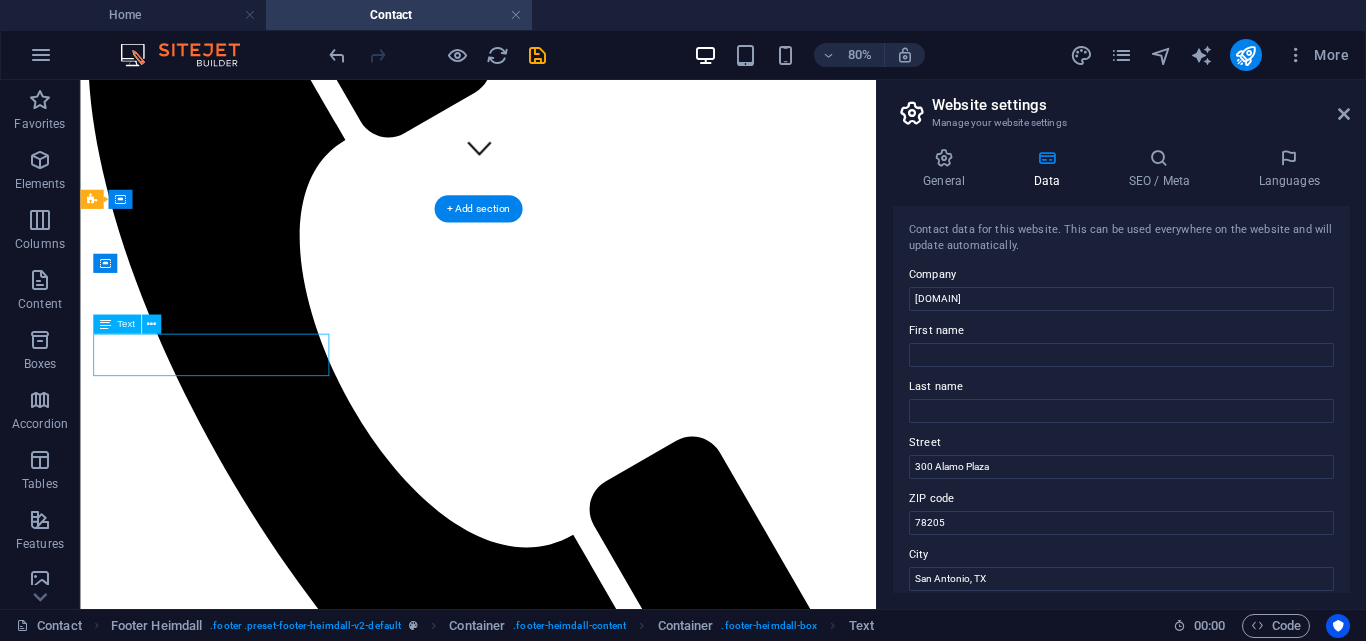 click on "San Antonio, TX" at bounding box center (186, 3177) 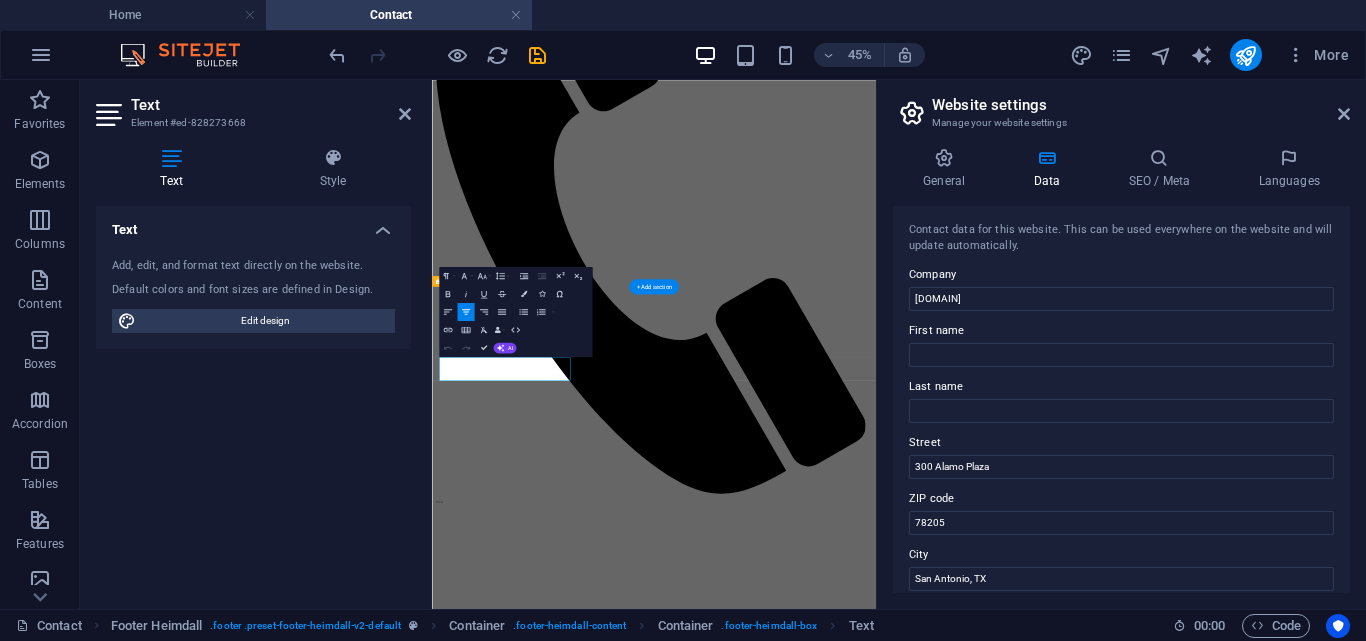 scroll, scrollTop: 340, scrollLeft: 0, axis: vertical 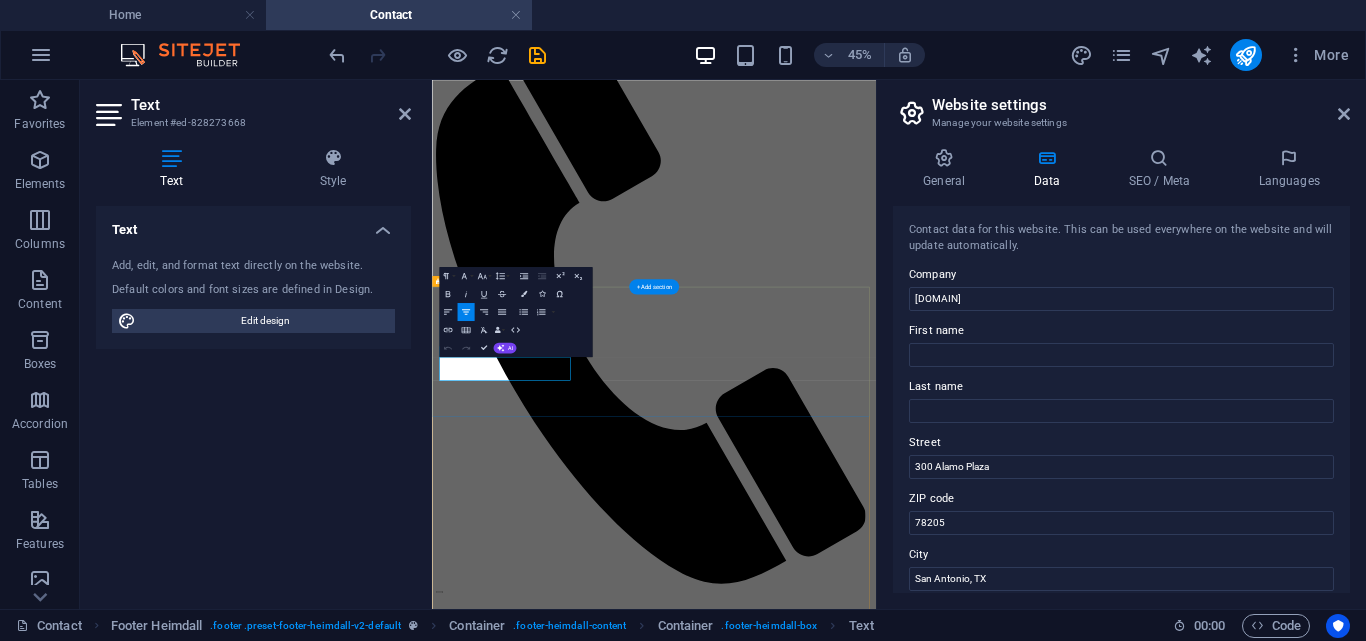 click on "[ZIP]   [CITY], [STATE]" at bounding box center [925, 3821] 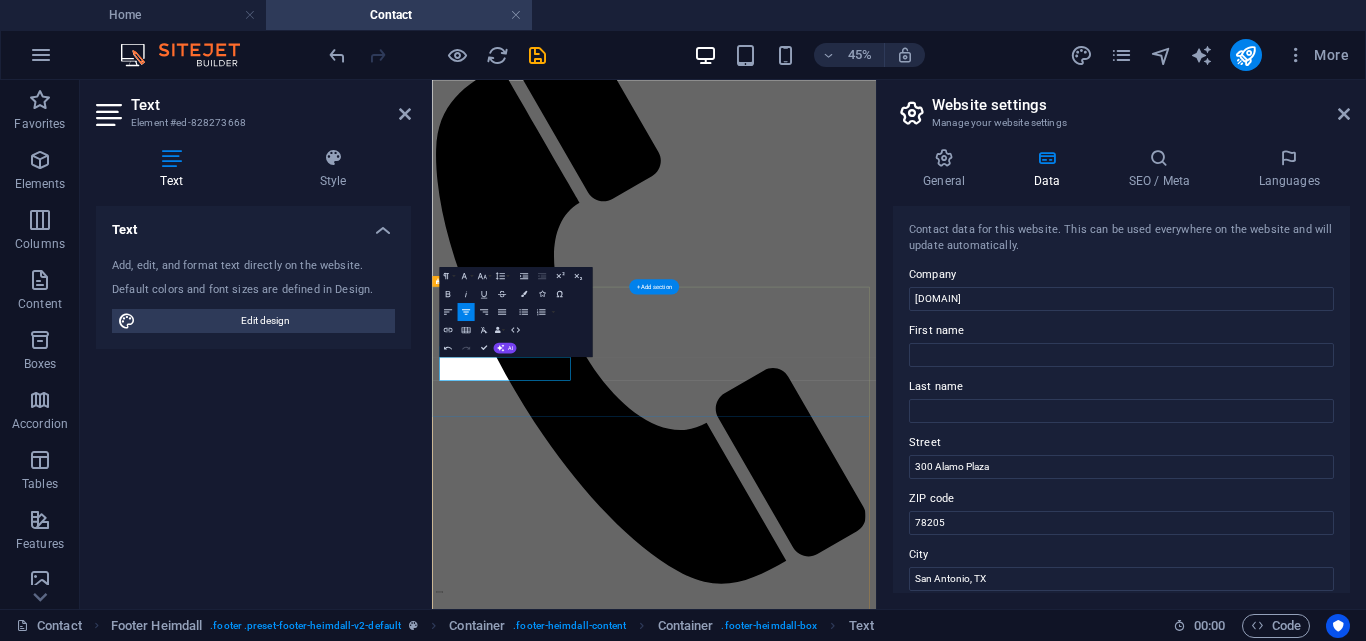 click on "78205" at bounding box center (925, 3821) 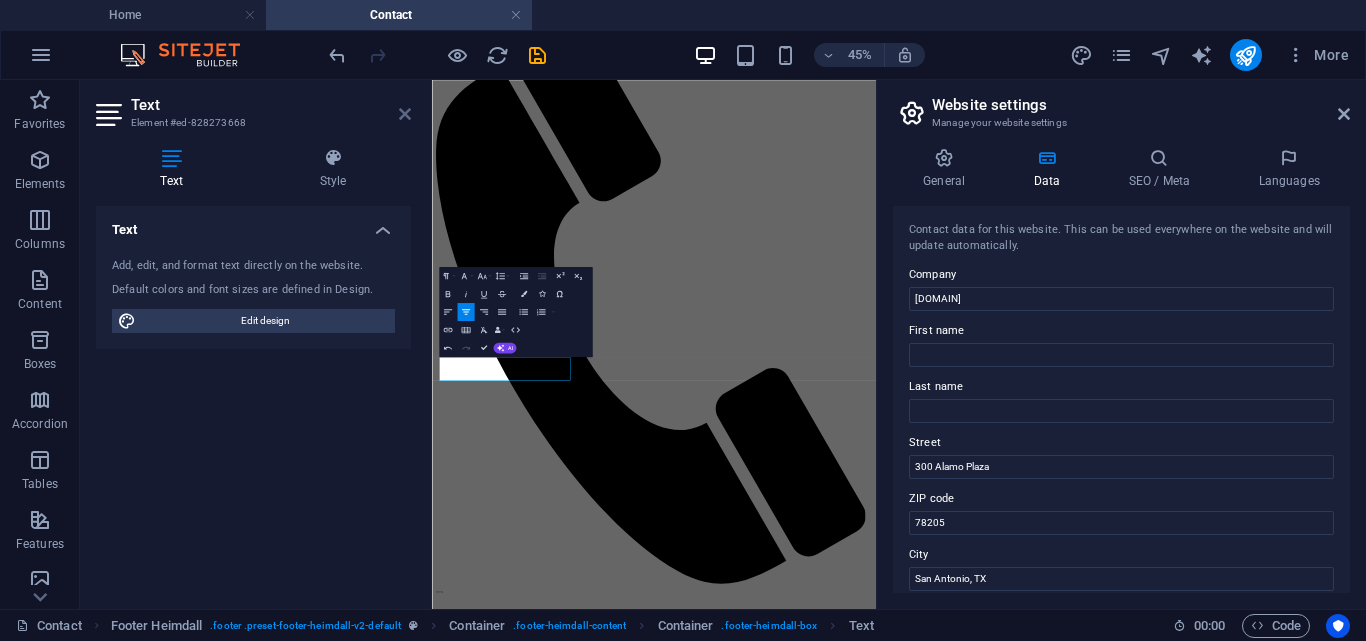 click at bounding box center (405, 114) 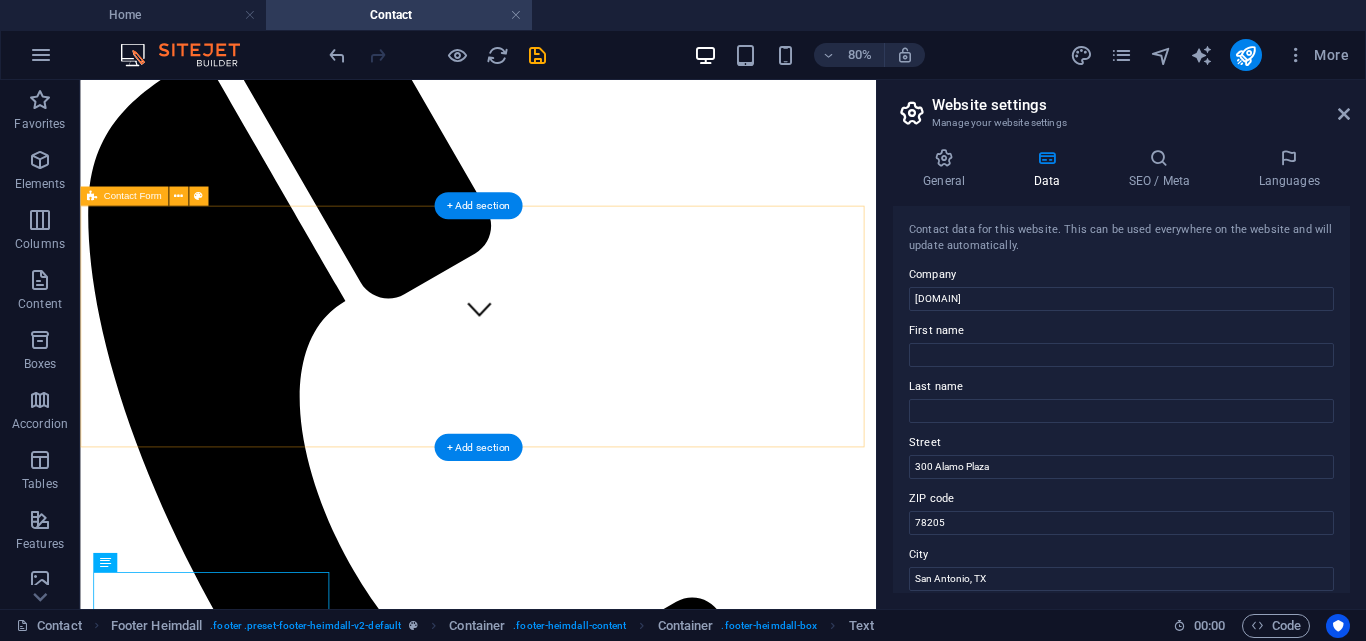 scroll, scrollTop: 952, scrollLeft: 0, axis: vertical 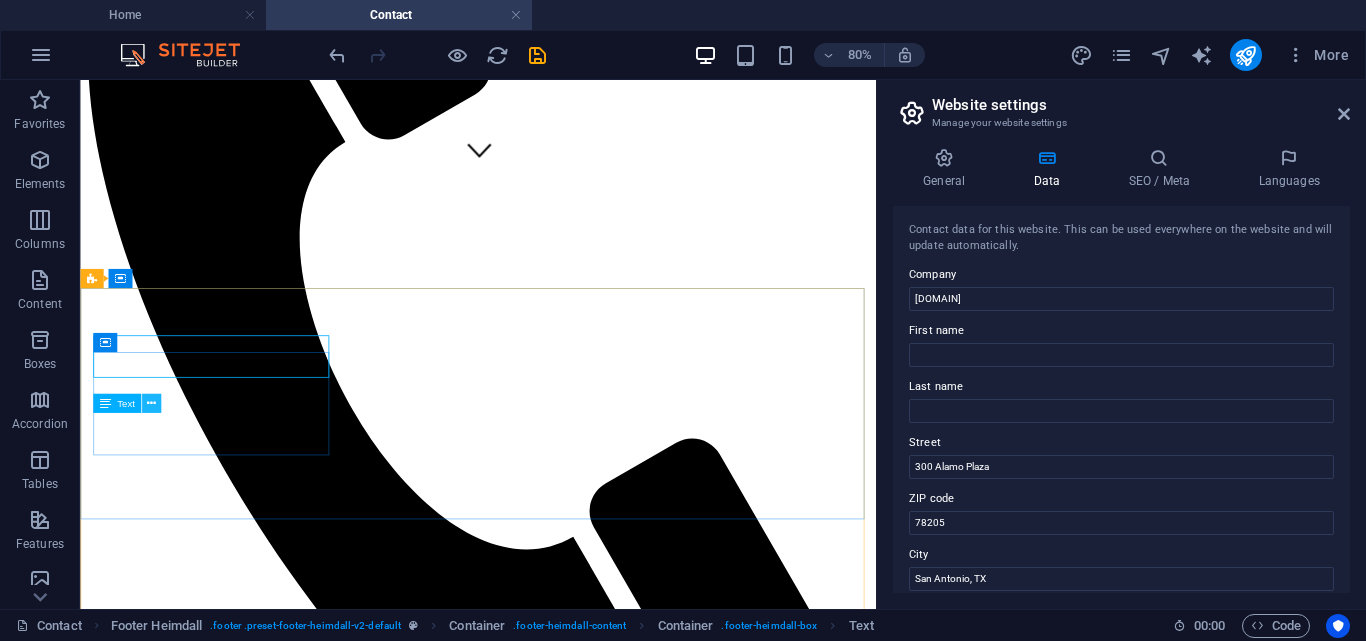 click at bounding box center (151, 403) 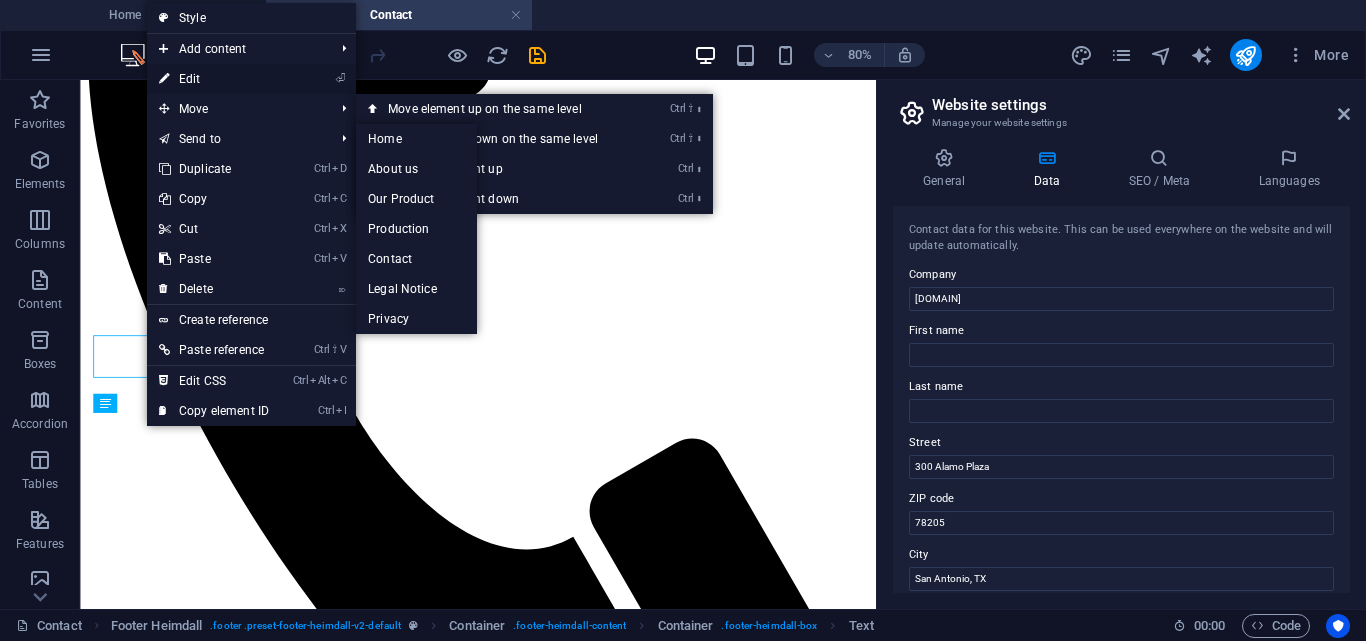 click on "⏎  Edit" at bounding box center [214, 79] 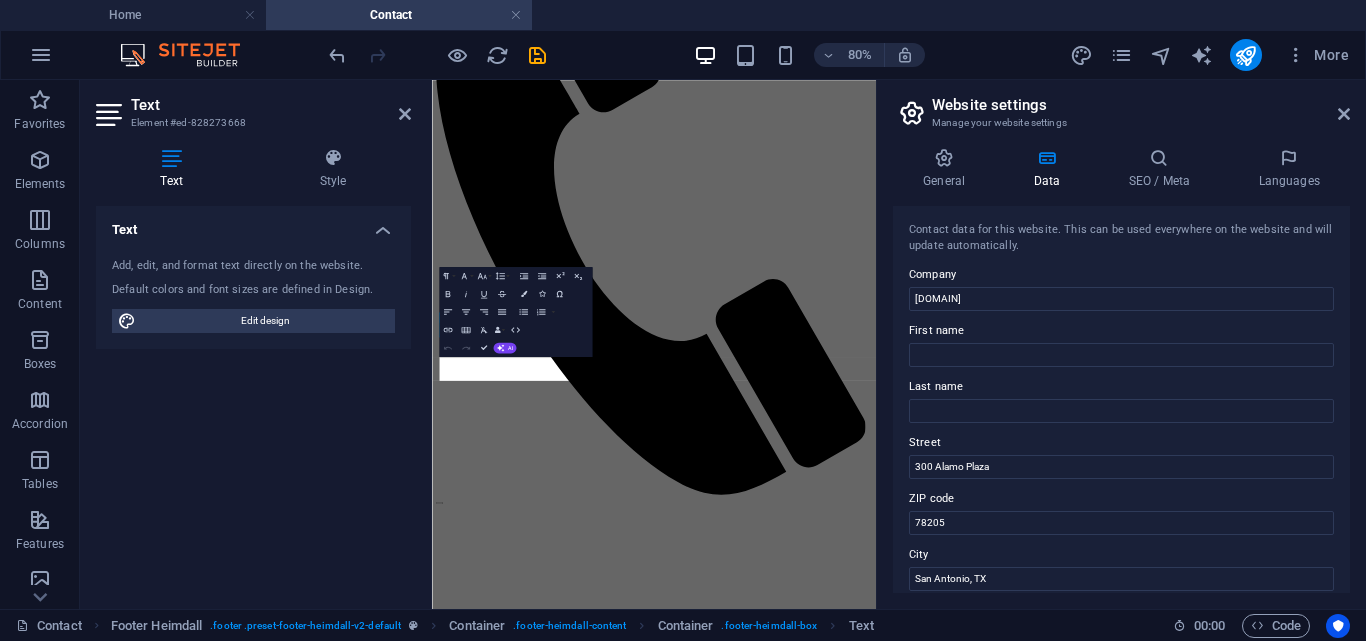 scroll, scrollTop: 340, scrollLeft: 0, axis: vertical 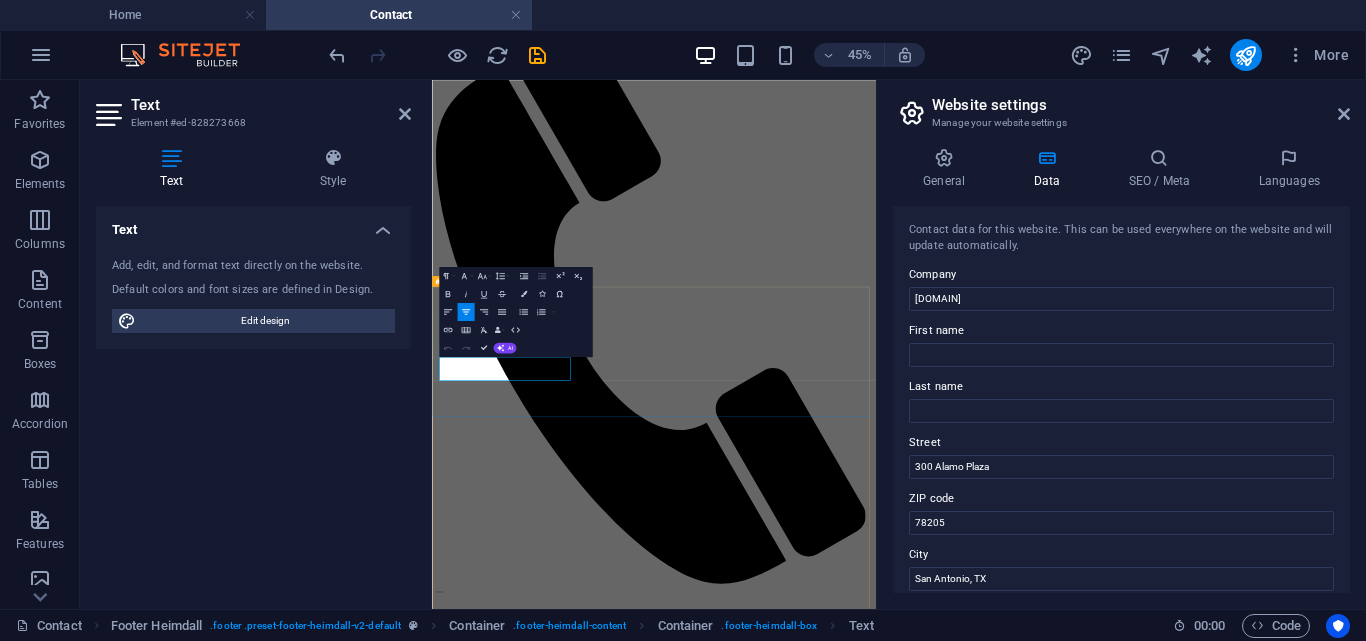click on "78205" at bounding box center (925, 3821) 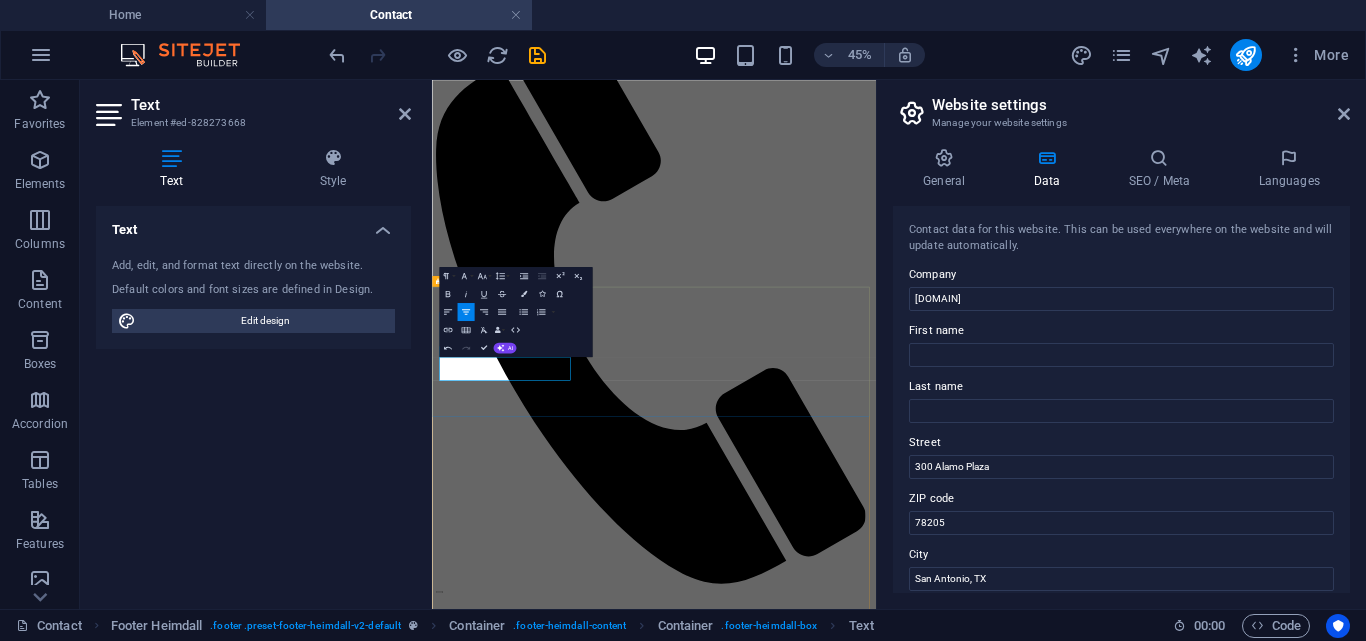 drag, startPoint x: 689, startPoint y: 711, endPoint x: 565, endPoint y: 719, distance: 124.2578 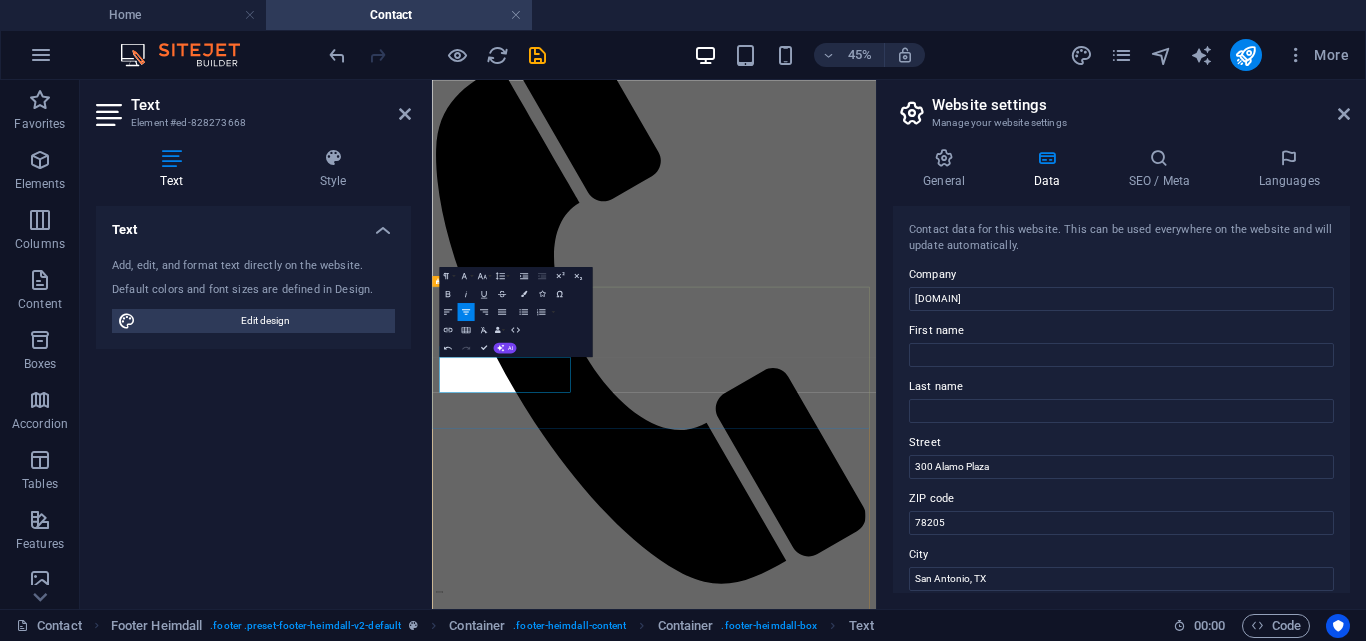 click on "Address [CITY] Square Business Park Blok F3, Jl.Peta Selatan, [CITY], [STATE] Phone Phone:  [PHONE] Mobile:  Contact [EMAIL]" at bounding box center (925, 4091) 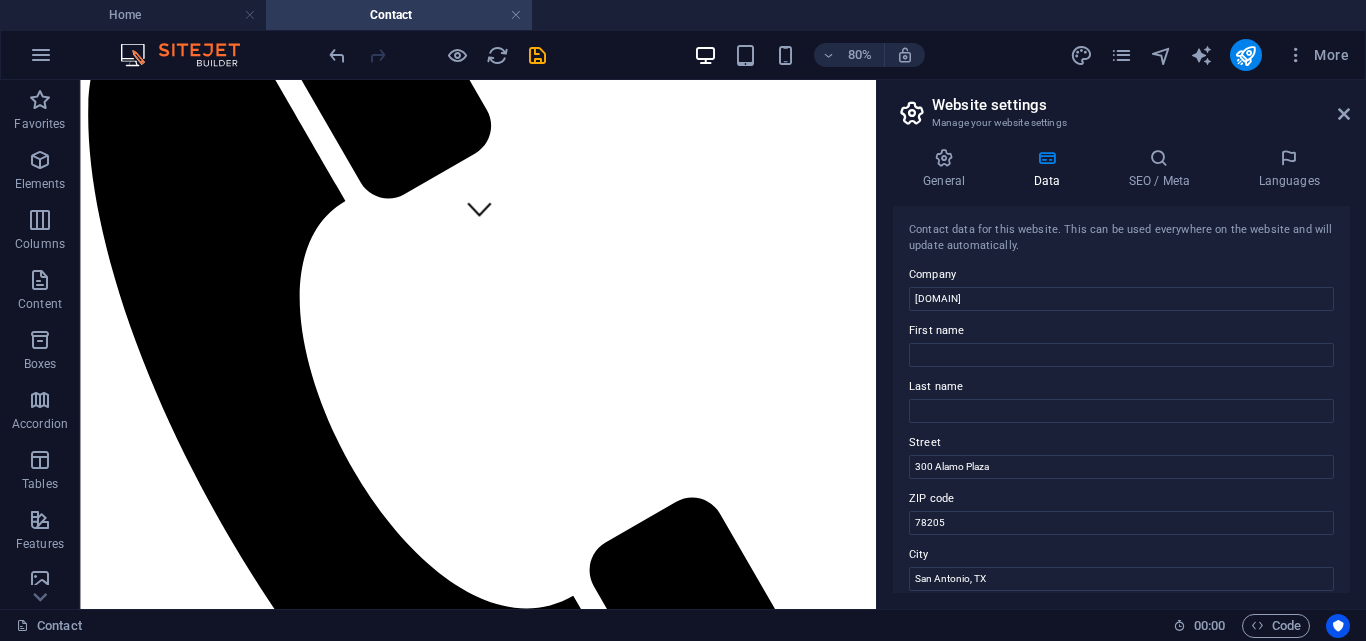 scroll, scrollTop: 642, scrollLeft: 0, axis: vertical 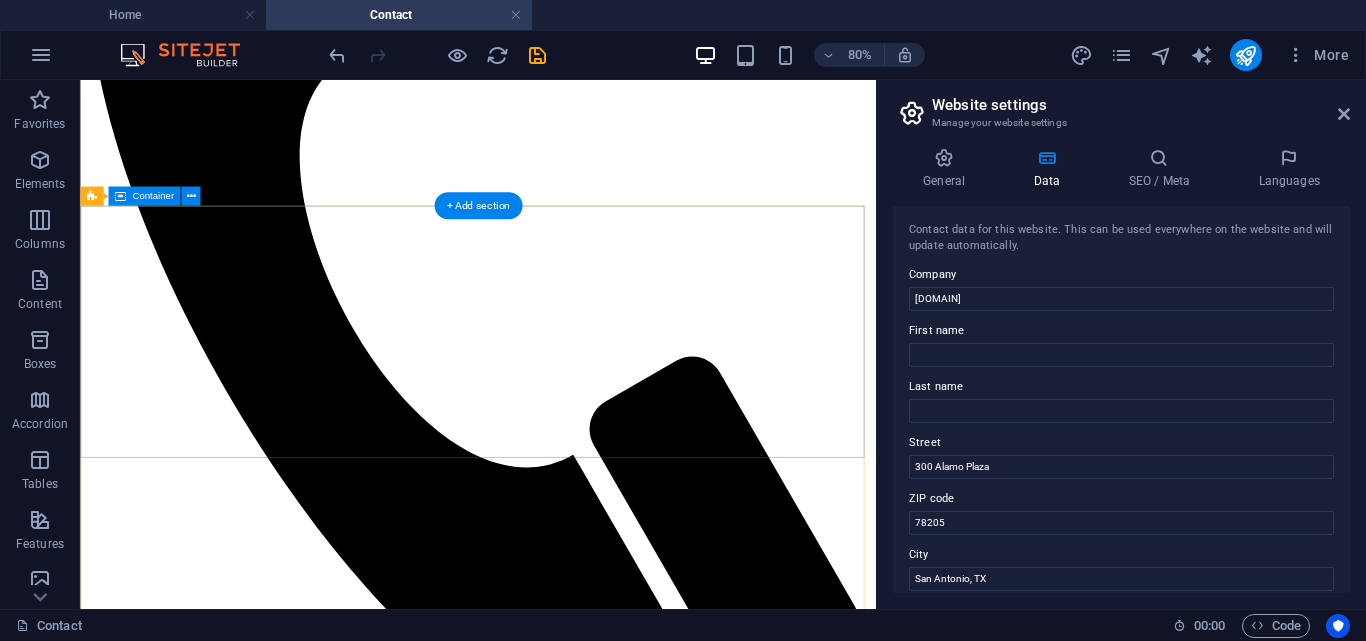 click on "Address [CITY] Square Business Park Blok F3, Jl.Peta Selatan, [CITY], [STATE] Phone Phone:  [PHONE] Mobile:  Contact [EMAIL]" at bounding box center (577, 3349) 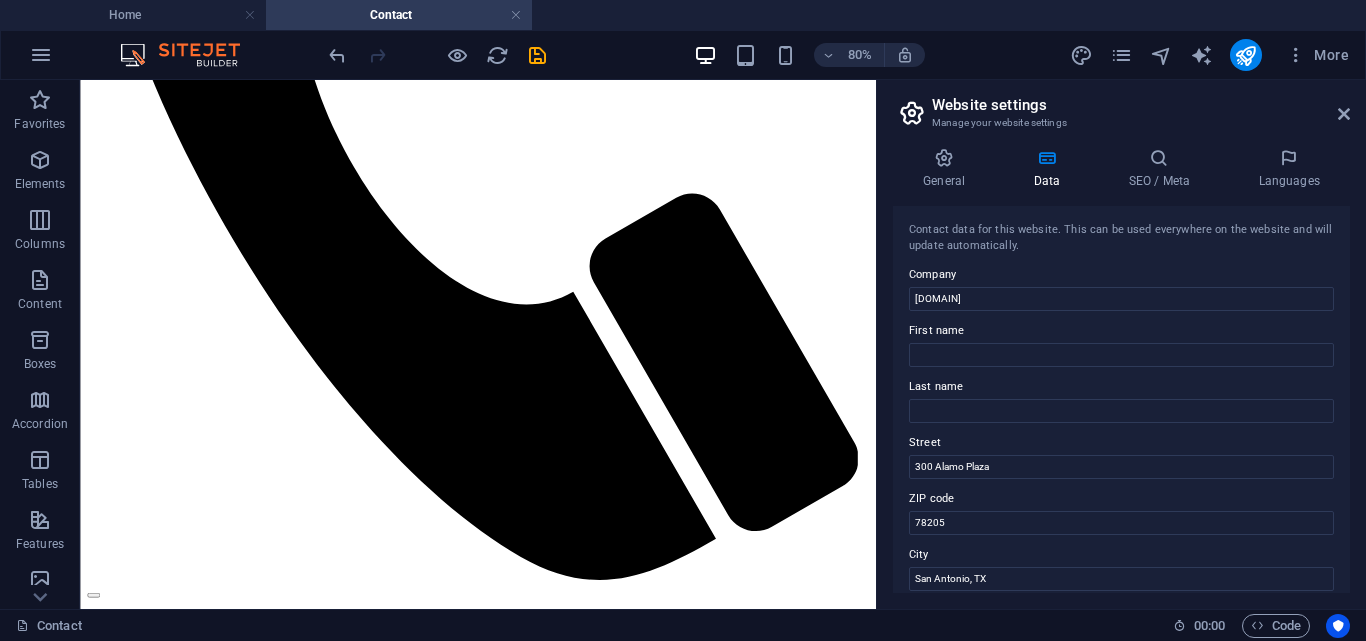 scroll, scrollTop: 978, scrollLeft: 0, axis: vertical 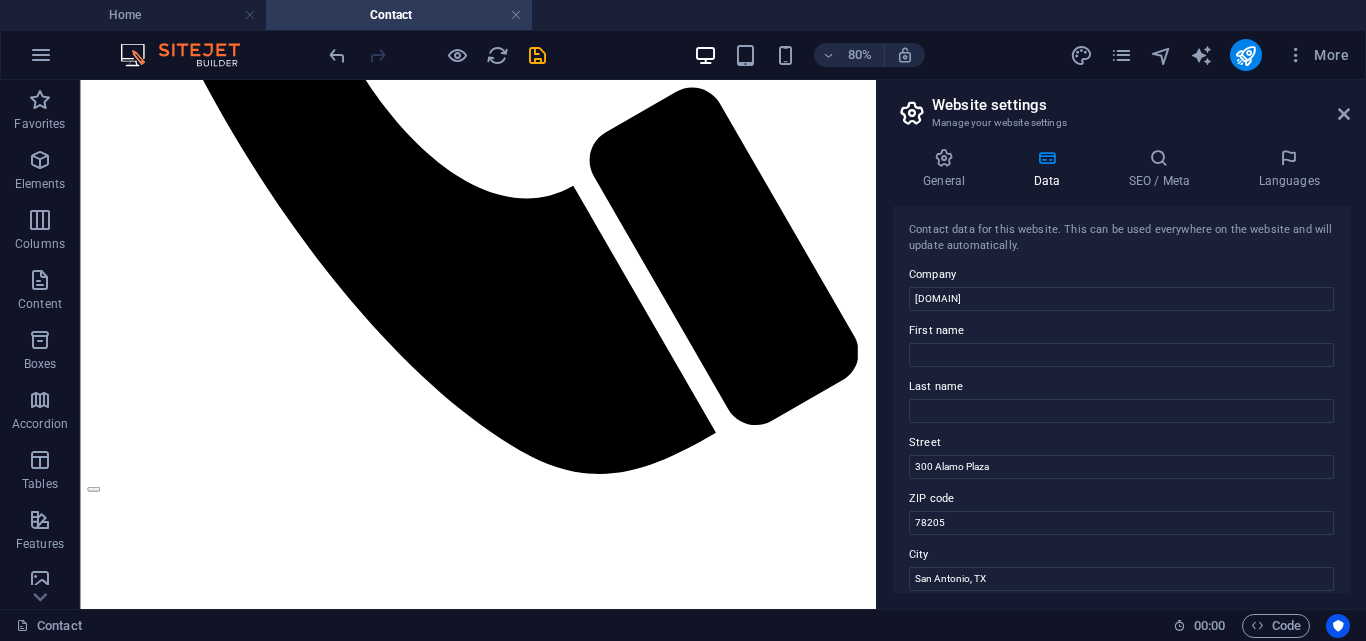click on "Contact data for this website. This can be used everywhere on the website and will update automatically. Company [DOMAIN] First name Last name Street [NUMBER] [STREET] ZIP code [ZIP] City [CITY], [STATE] Email [EMAIL] Phone [PHONE] Mobile Fax Custom field 1 Custom field 2 Custom field 3 Custom field 4 Custom field 5 Custom field 6" at bounding box center (1121, 399) 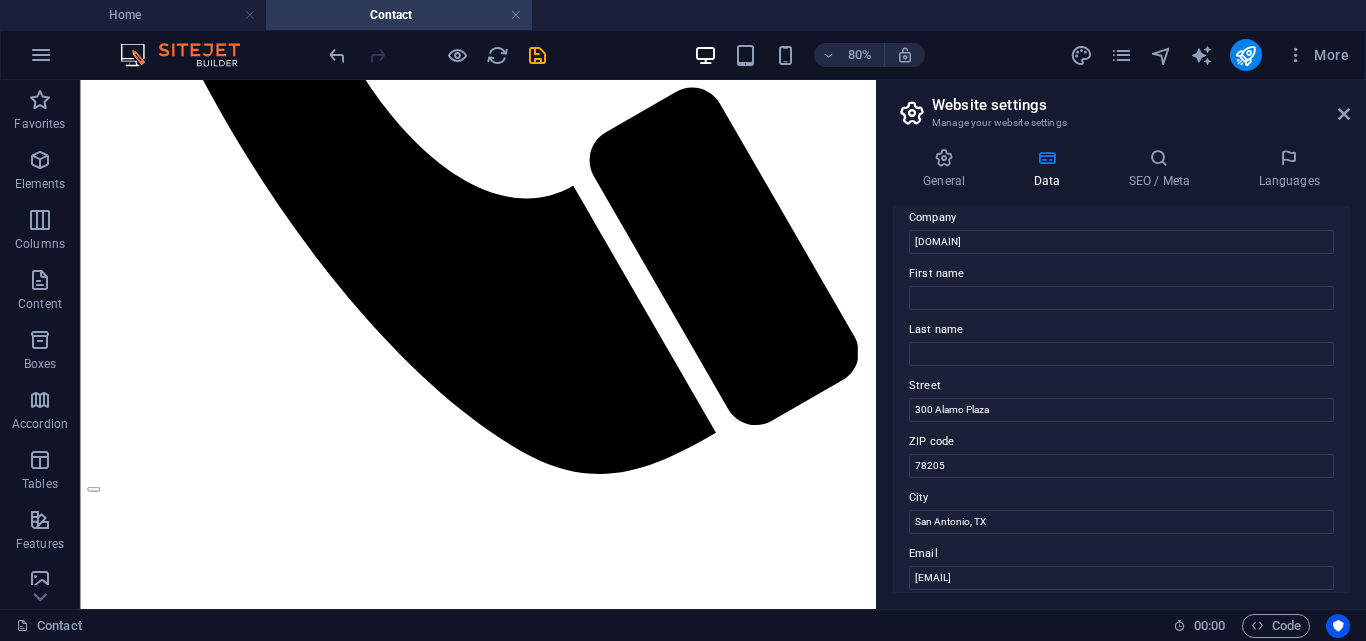 scroll, scrollTop: 0, scrollLeft: 0, axis: both 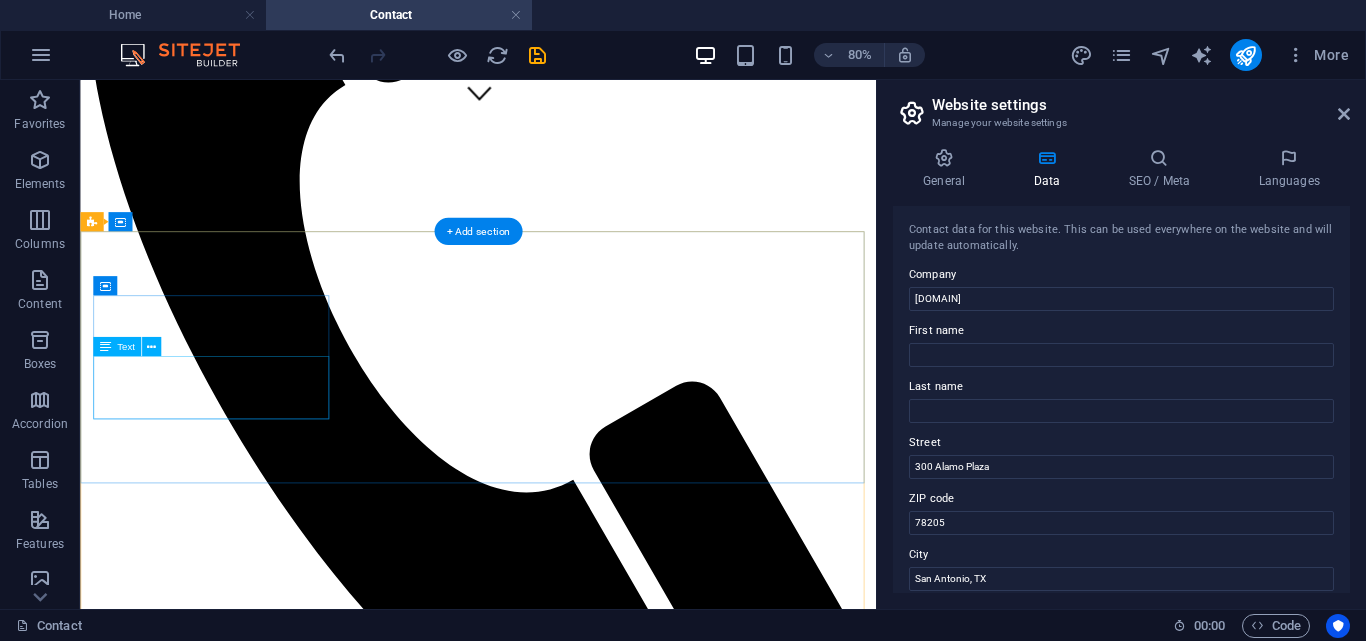 click on "[CITY] Square Business Park Blok F3, Jl.Peta Selatan, [CITY], [STATE]" at bounding box center (577, 3093) 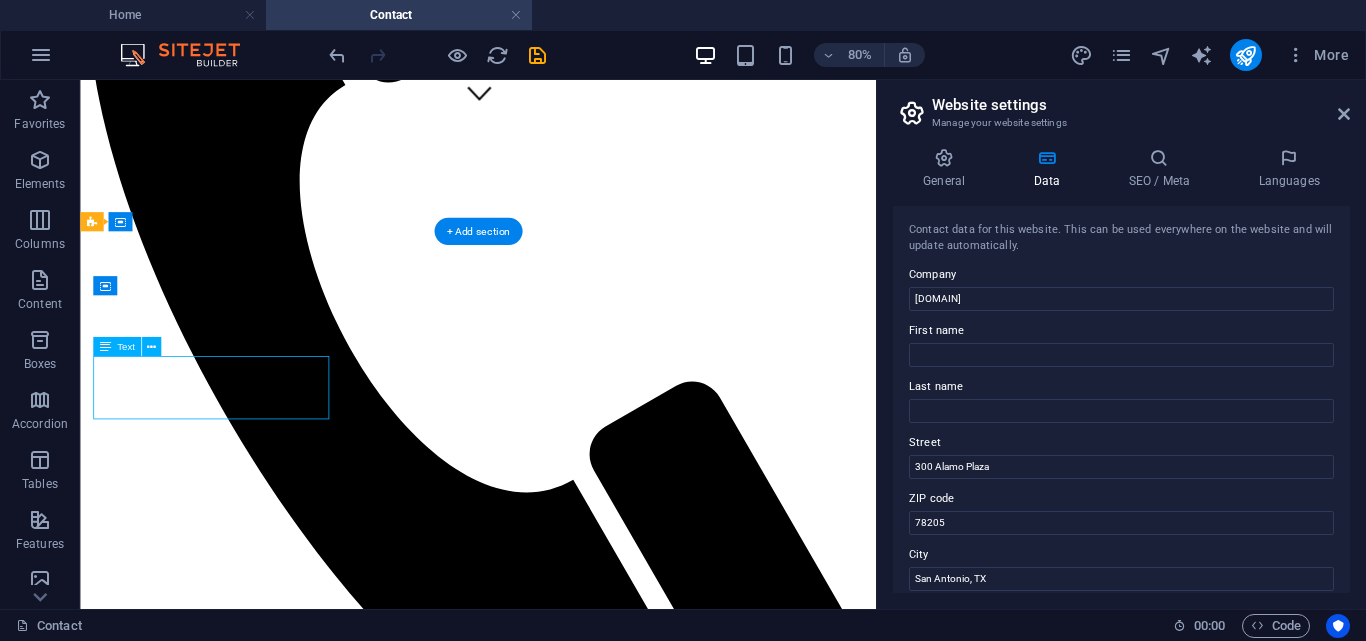 click on "[CITY] Square Business Park Blok F3, Jl.Peta Selatan, [CITY], [STATE]" at bounding box center (577, 3093) 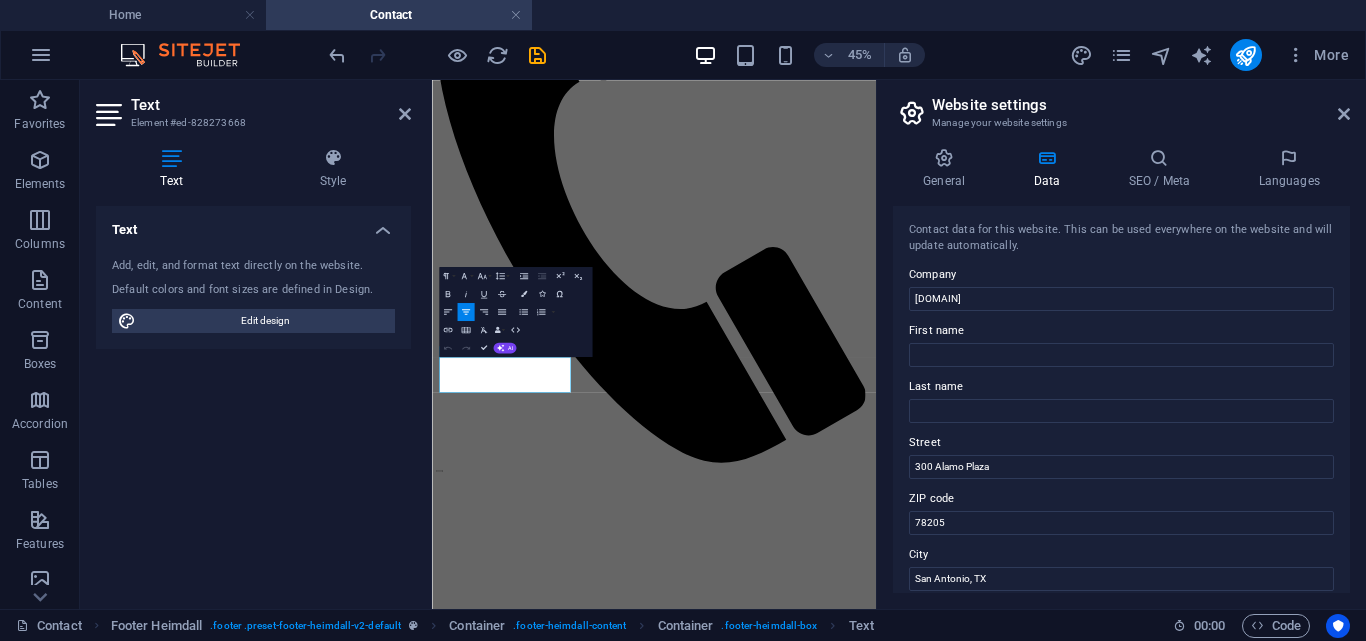 scroll, scrollTop: 340, scrollLeft: 0, axis: vertical 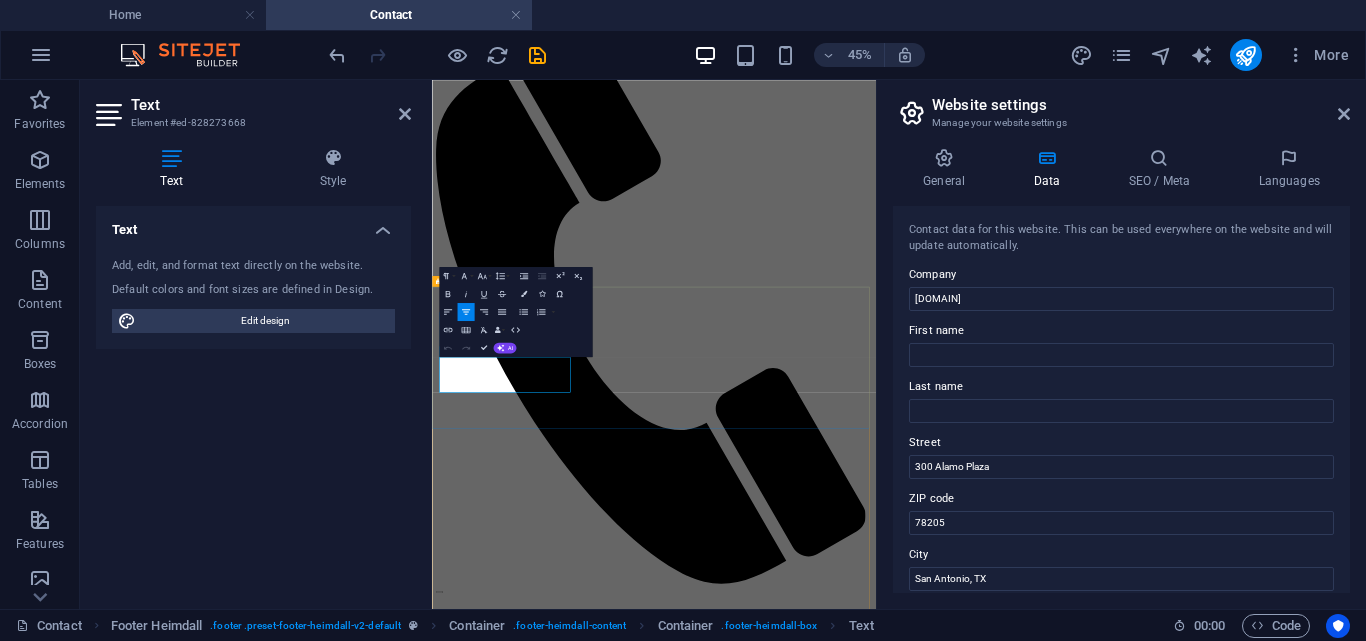click on "[CITY], [STATE]" at bounding box center (496, 3822) 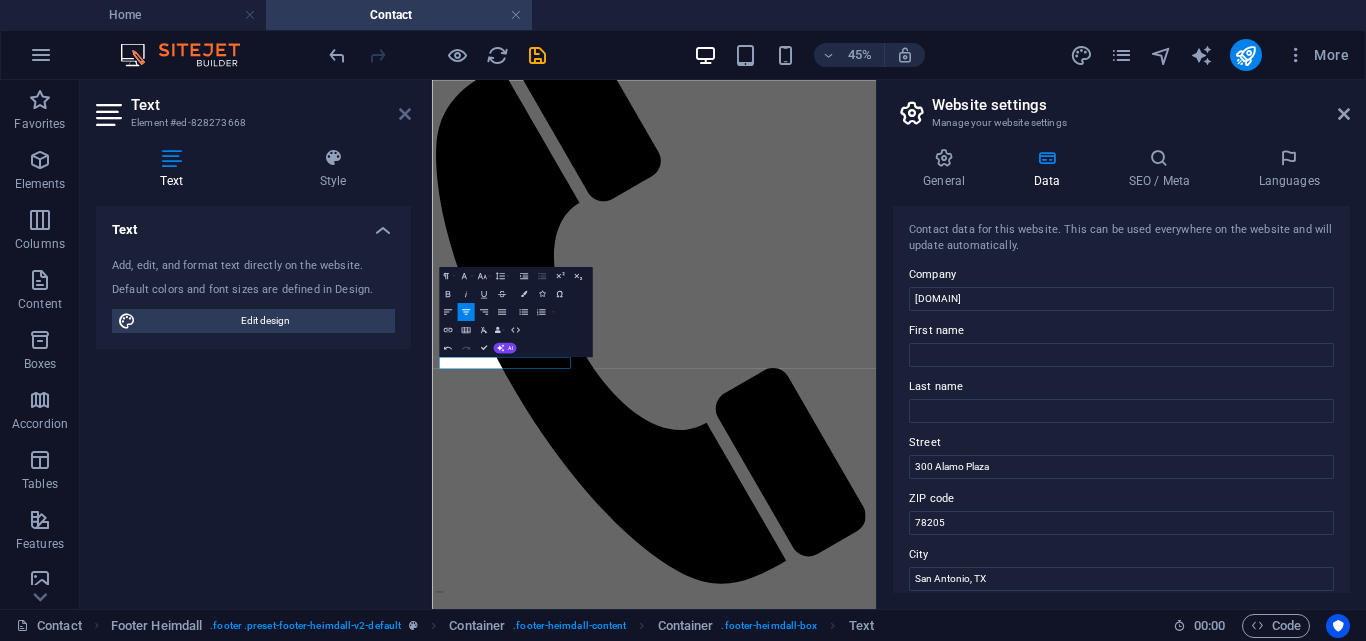click at bounding box center [405, 114] 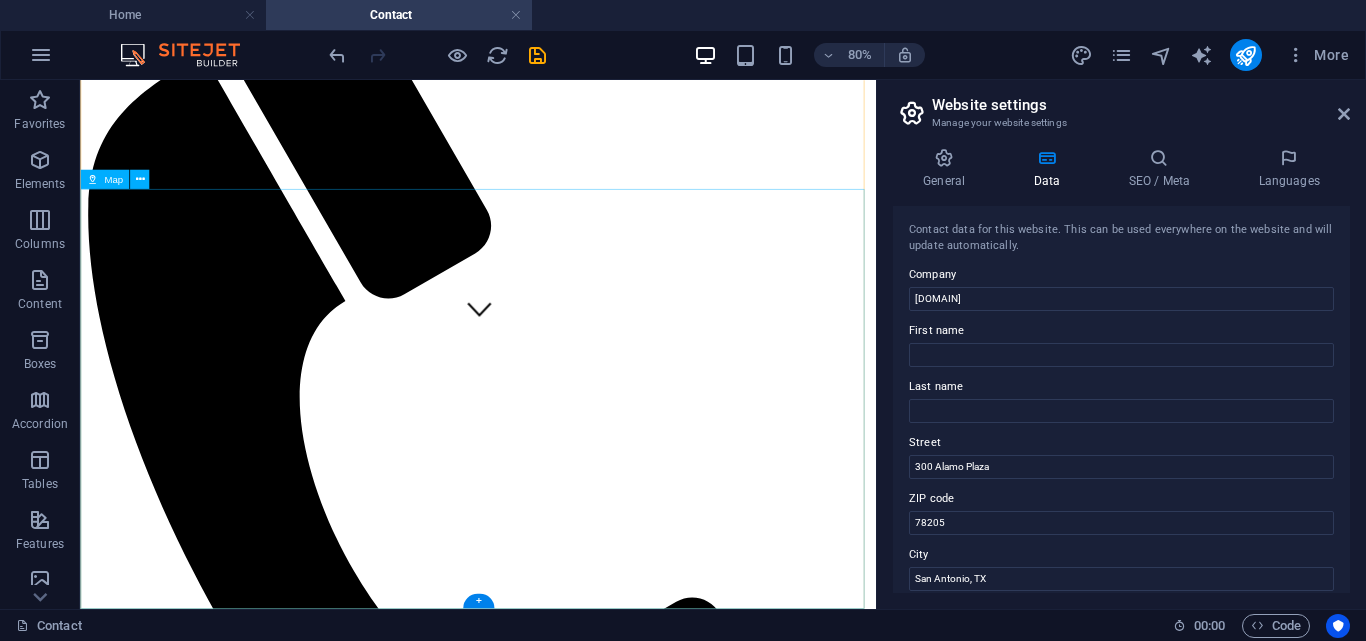 scroll, scrollTop: 952, scrollLeft: 0, axis: vertical 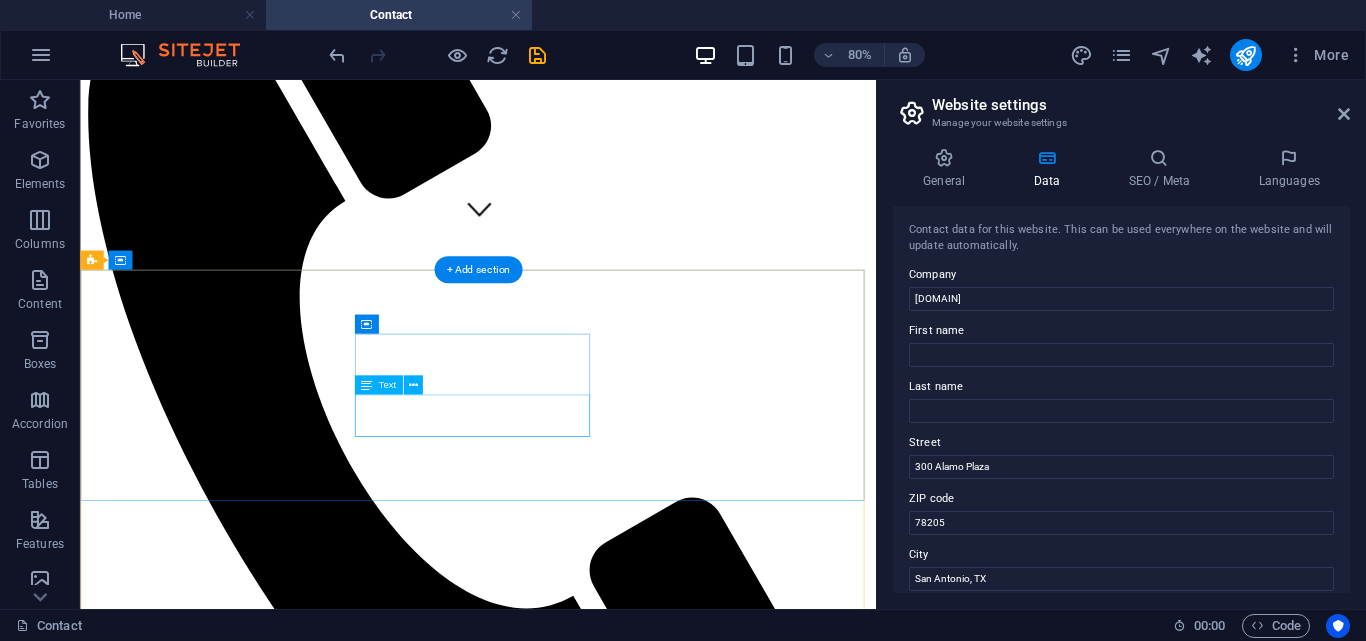 click on "Phone:  [PHONE] Mobile:" at bounding box center [577, 4279] 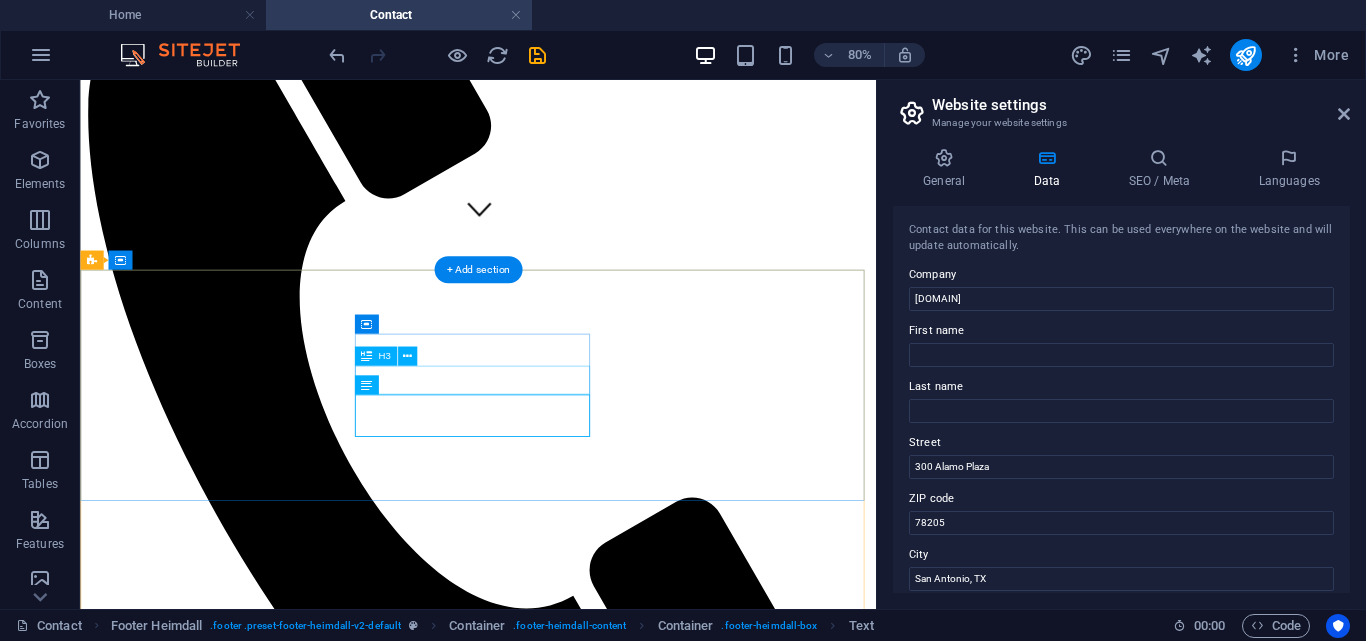 click on "Phone" at bounding box center (577, 4223) 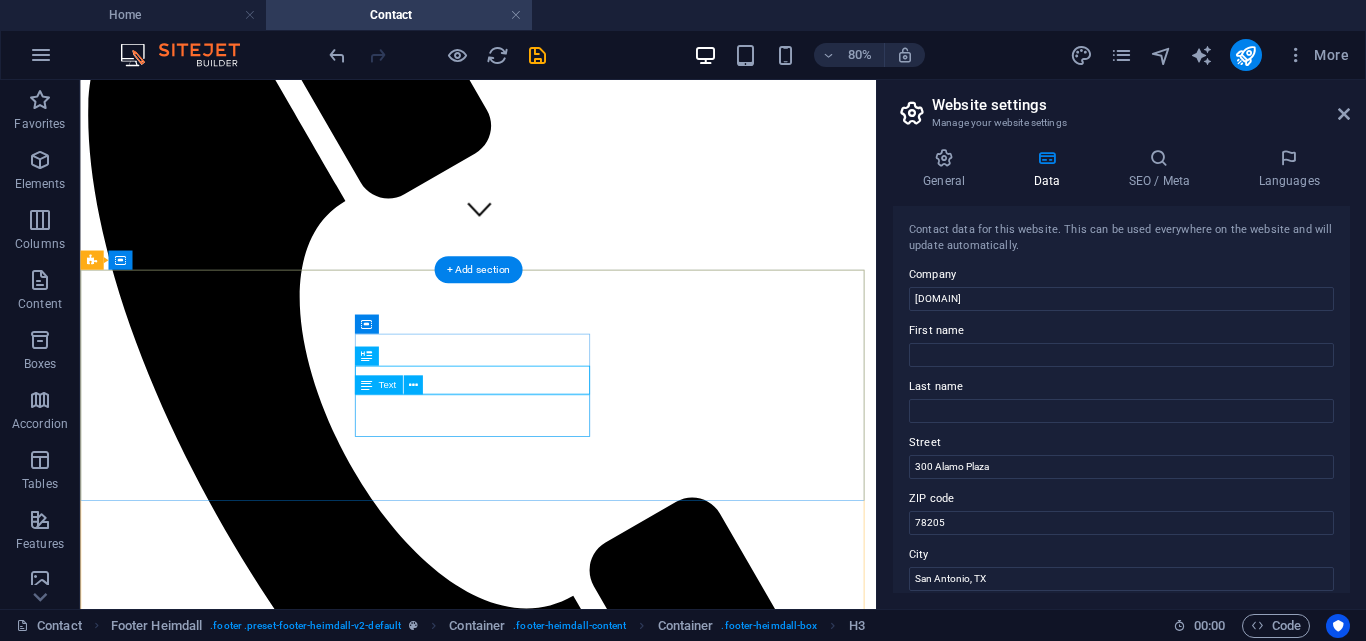 click on "Phone:  [PHONE] Mobile:" at bounding box center [577, 4279] 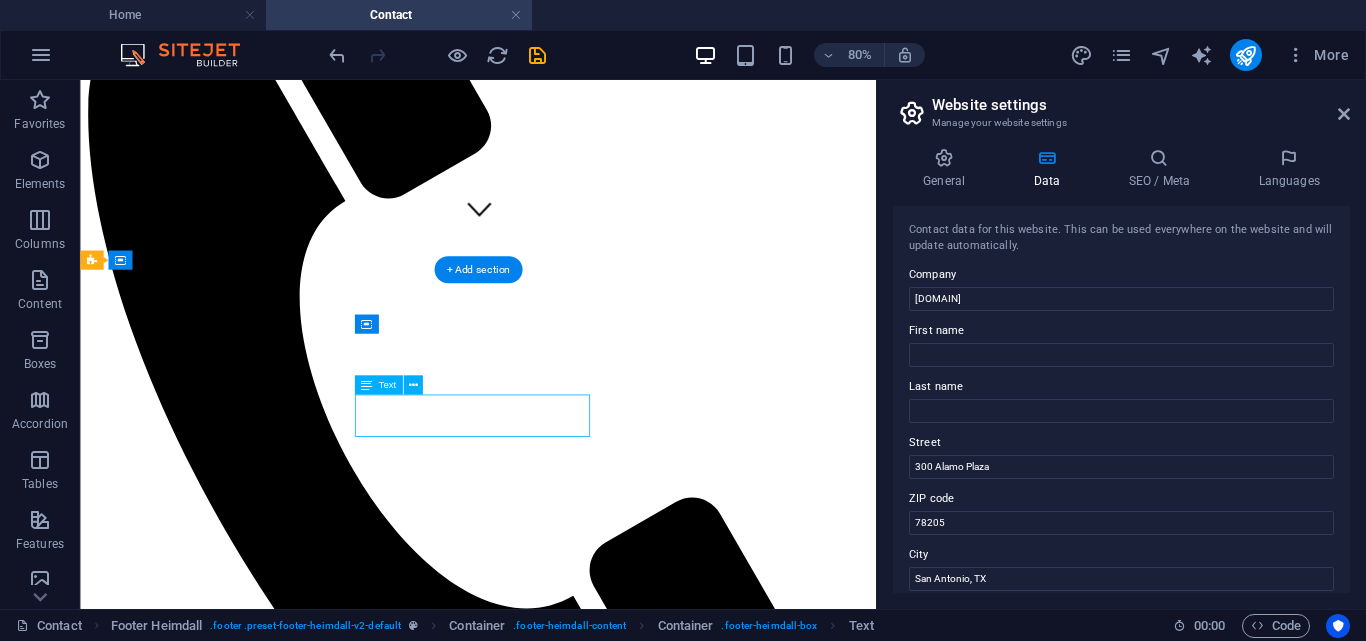 click on "Phone:  [PHONE] Mobile:" at bounding box center (577, 4279) 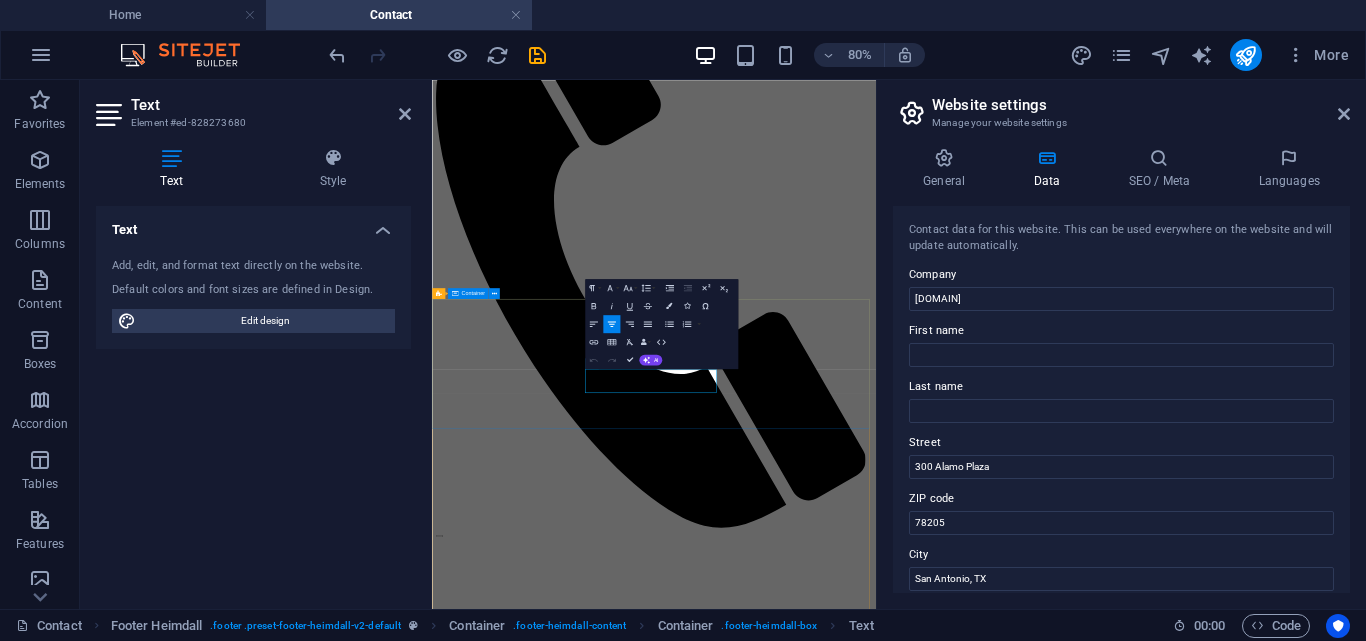 scroll, scrollTop: 313, scrollLeft: 0, axis: vertical 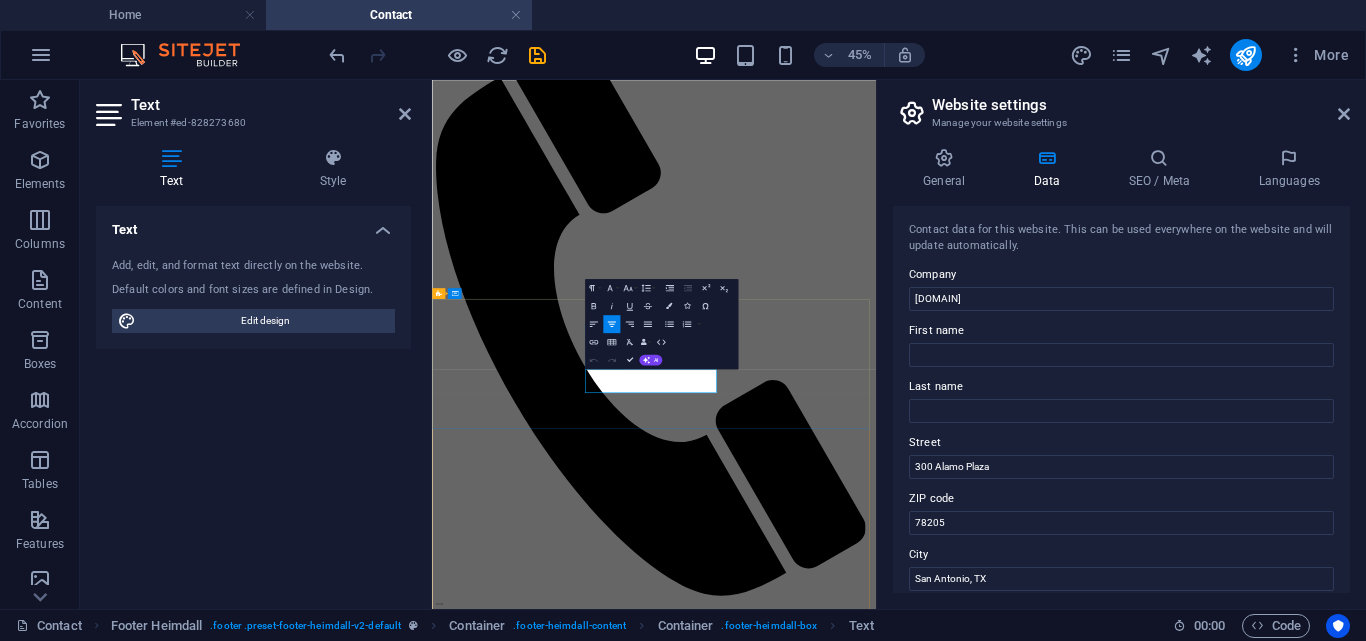 click on "Mobile:" at bounding box center [925, 4882] 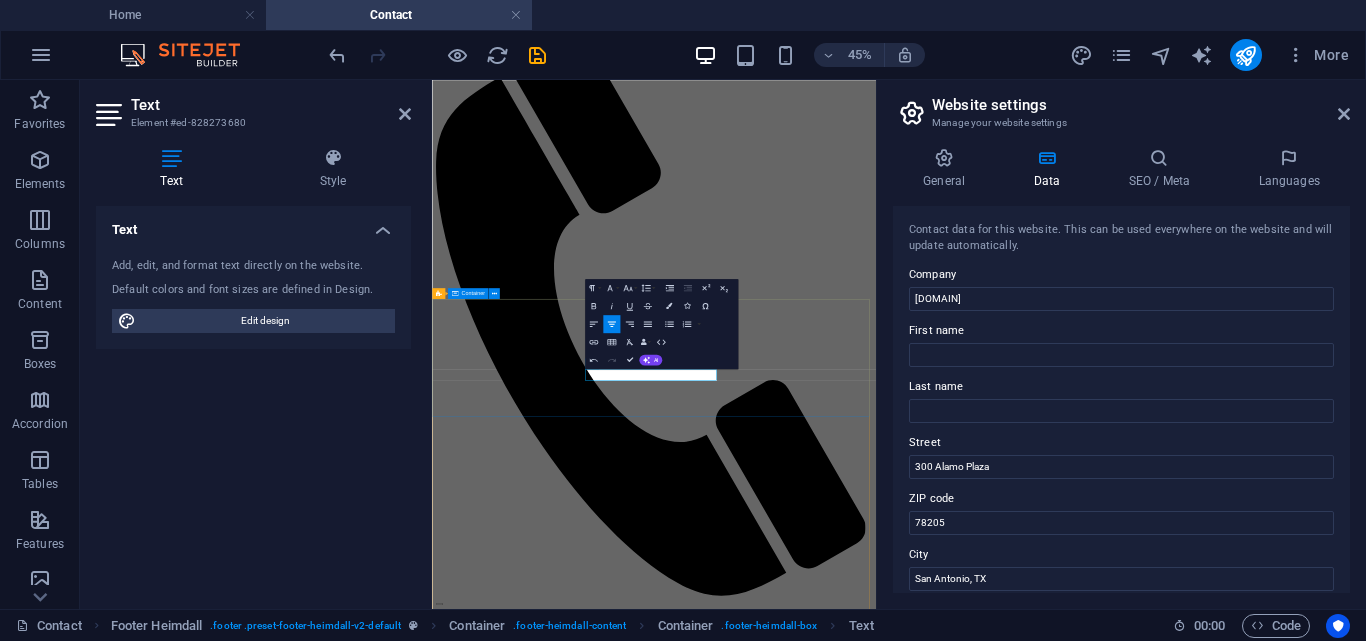 type 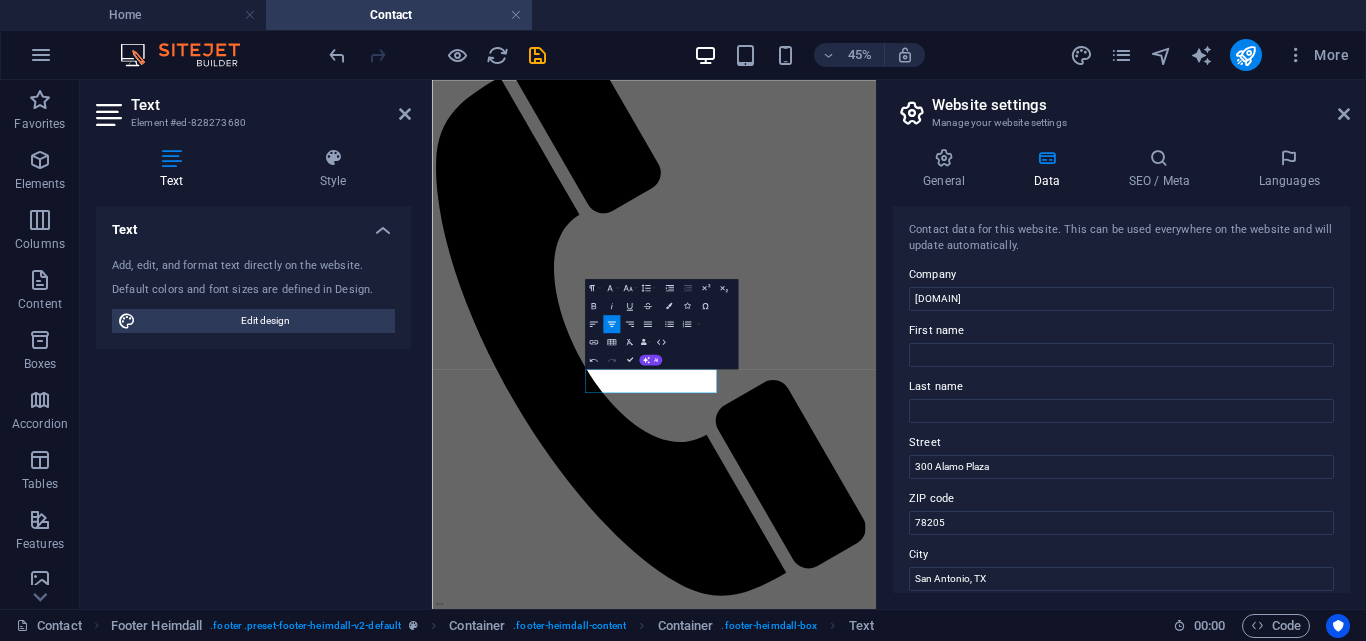 click on "Text" at bounding box center [271, 105] 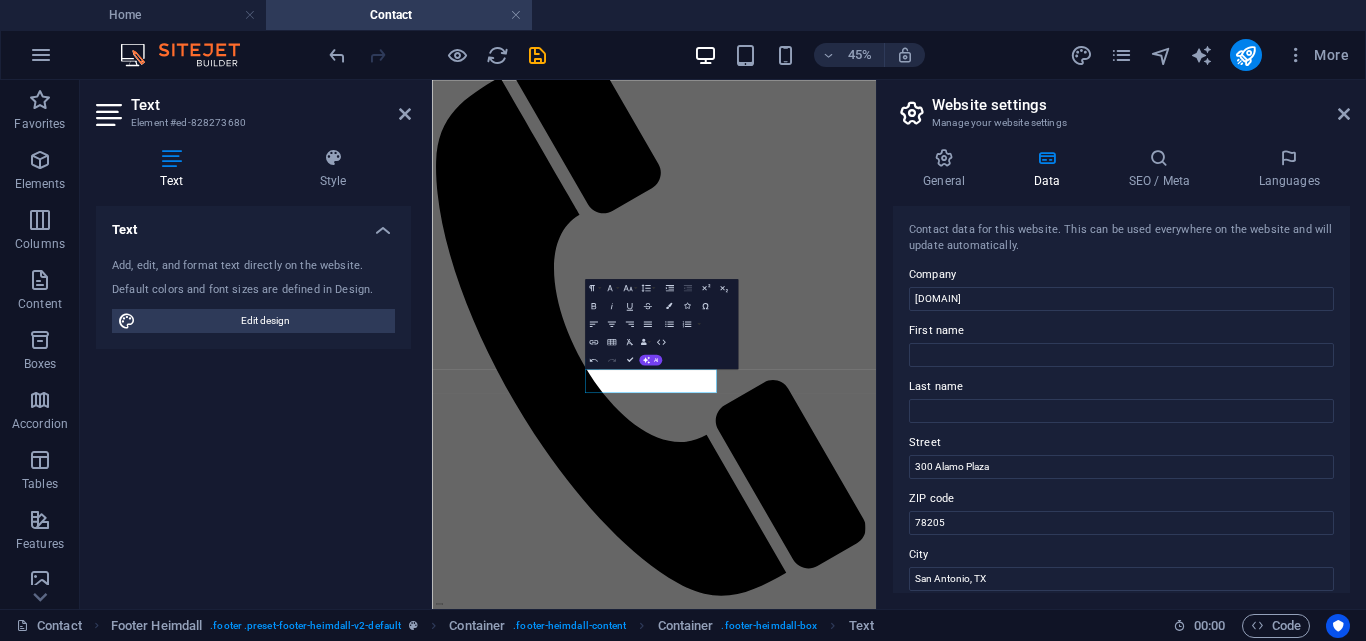 click on "Text Element #ed-828273680 Text Style Text Add, edit, and format text directly on the website. Default colors and font sizes are defined in Design. Edit design Alignment Left aligned Centered Right aligned Footer Heimdall Element Layout How this element expands within the layout (Flexbox). Size Default auto px % 1/1 1/2 1/3 1/4 1/5 1/6 1/7 1/8 1/9 1/10 Grow Shrink Order Container layout Visible Visible Opacity 100 % Overflow Spacing Margin Default auto px % rem vw vh Custom Custom auto px % rem vw vh auto px % rem vw vh auto px % rem vw vh auto px % rem vw vh Padding Default px rem % vh vw Custom Custom px rem % vh vw px rem % vh vw px rem % vh vw px rem % vh vw Border Style              - Width 1 auto px rem % vh vw Custom Custom 1 auto px rem % vh vw 1 auto px rem % vh vw 1 auto px rem % vh vw 1 auto px rem % vh vw  - Color Round corners Default px rem % vh vw Custom Custom px rem % vh vw px rem % vh vw px rem % vh vw px rem % vh vw Shadow Default None Outside Inside Color X offset 0 px rem vh vw" at bounding box center [256, 344] 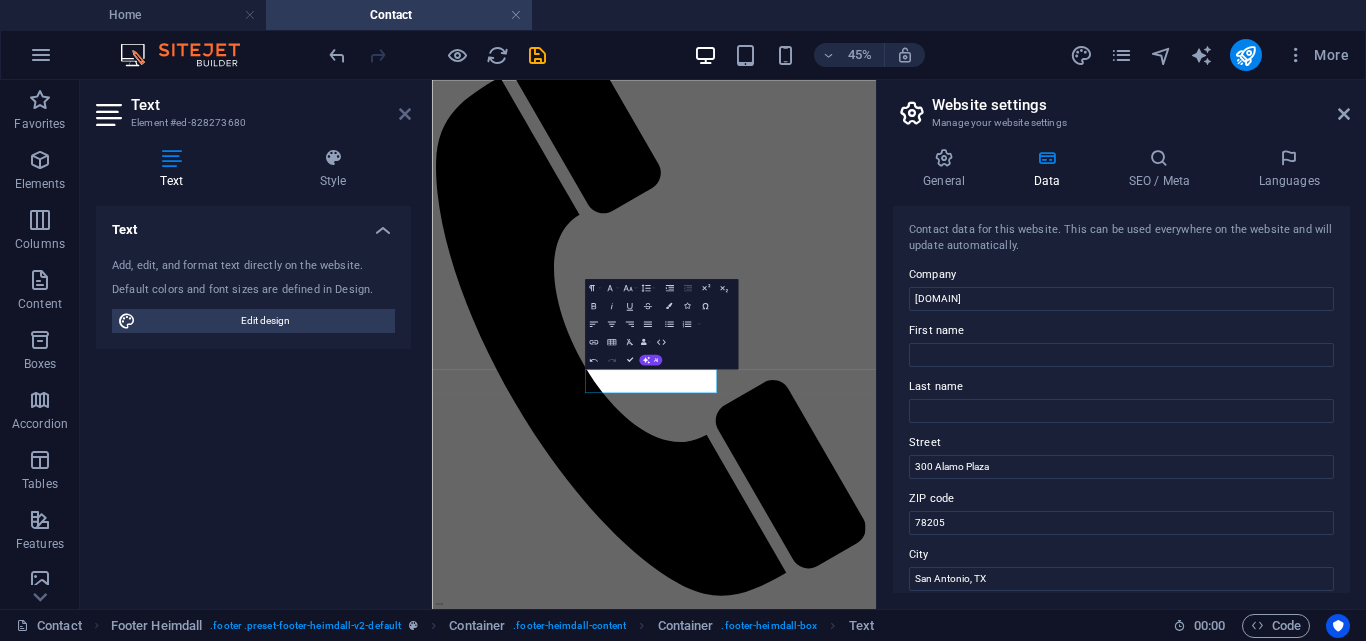 drag, startPoint x: 404, startPoint y: 111, endPoint x: 405, endPoint y: 42, distance: 69.00725 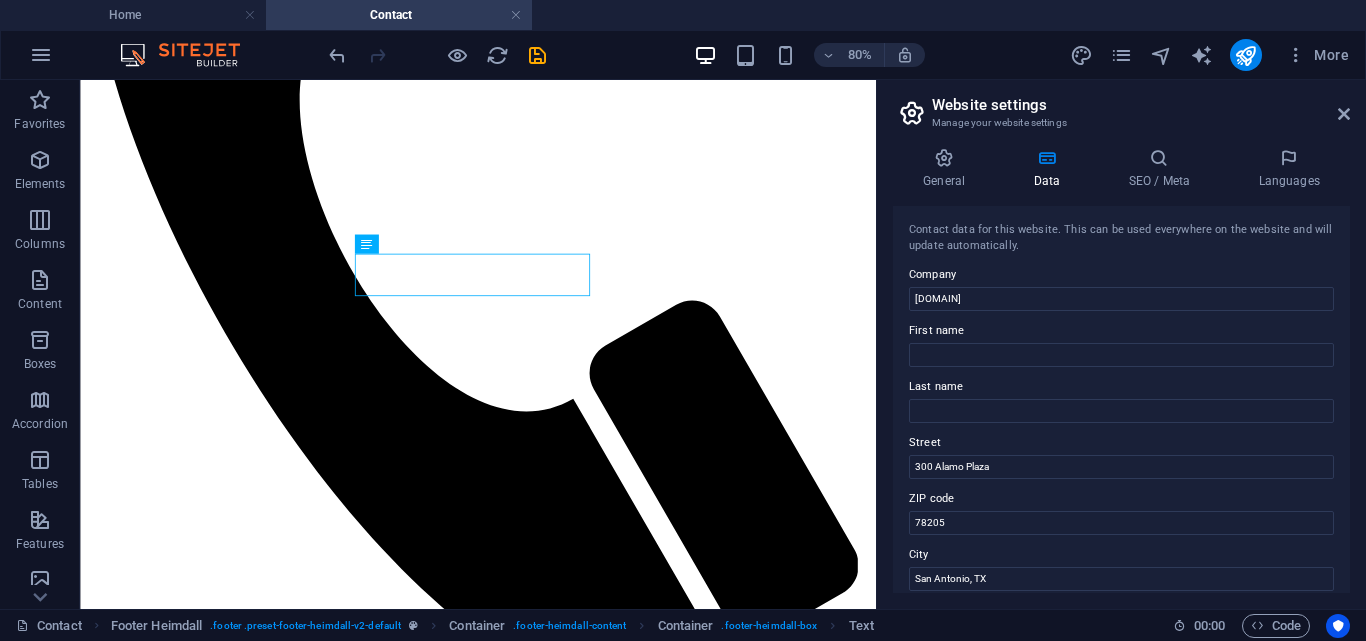 scroll, scrollTop: 707, scrollLeft: 0, axis: vertical 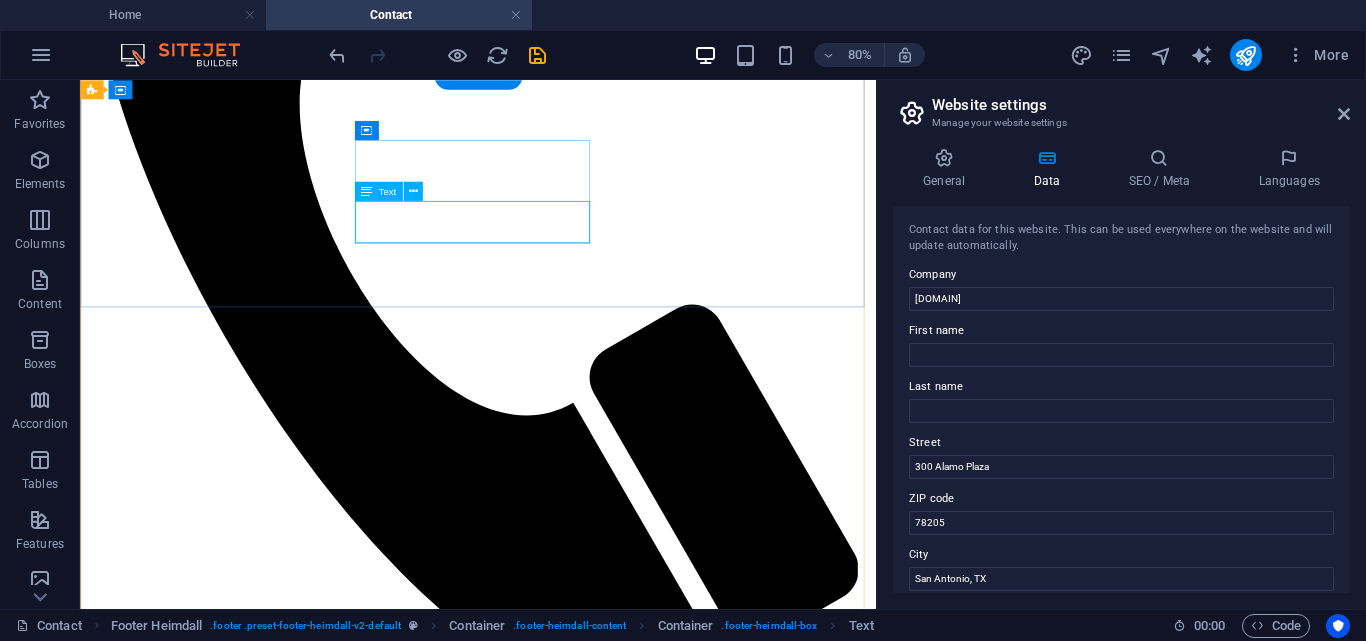 click on "Phone:  [PHONE]  Whatsapp :" at bounding box center (577, 4037) 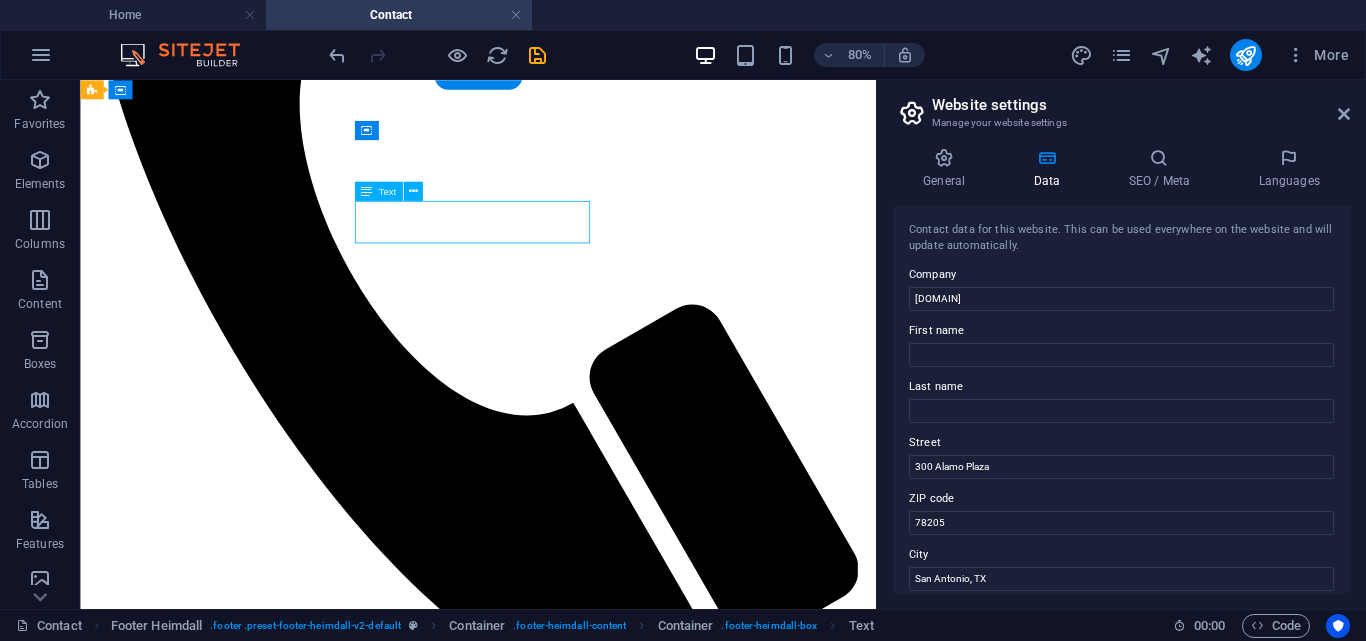 click on "Phone:  [PHONE]  Whatsapp :" at bounding box center [577, 4037] 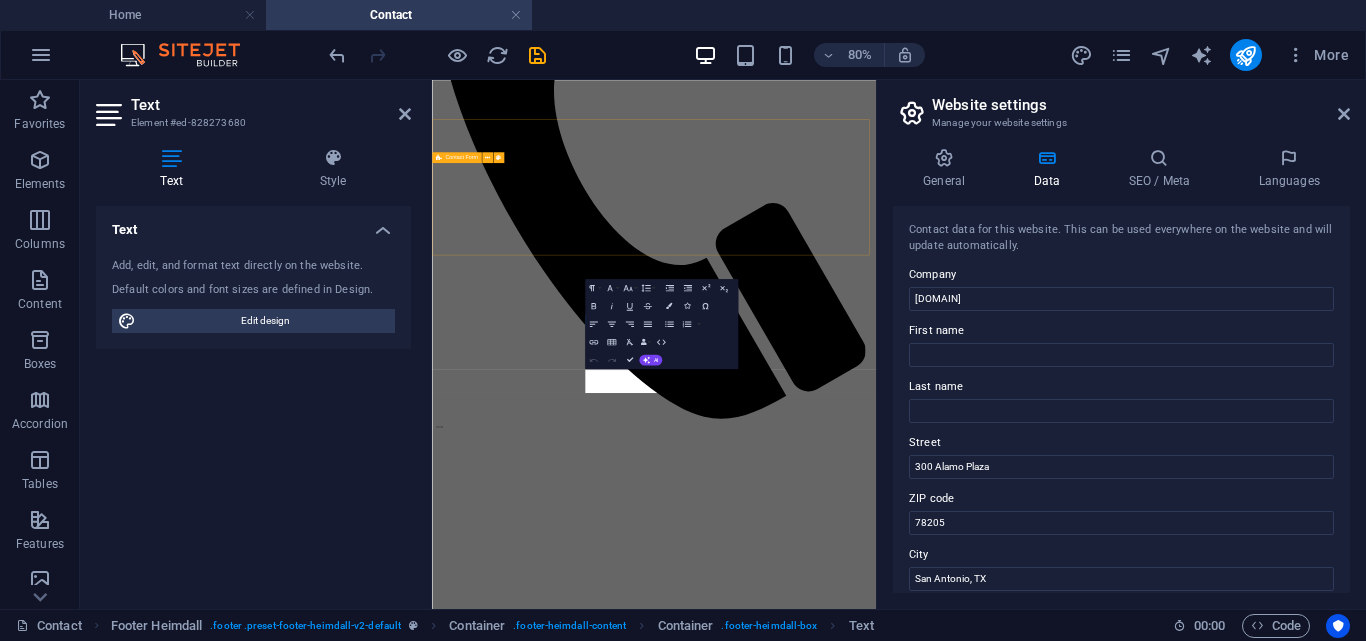 scroll, scrollTop: 313, scrollLeft: 0, axis: vertical 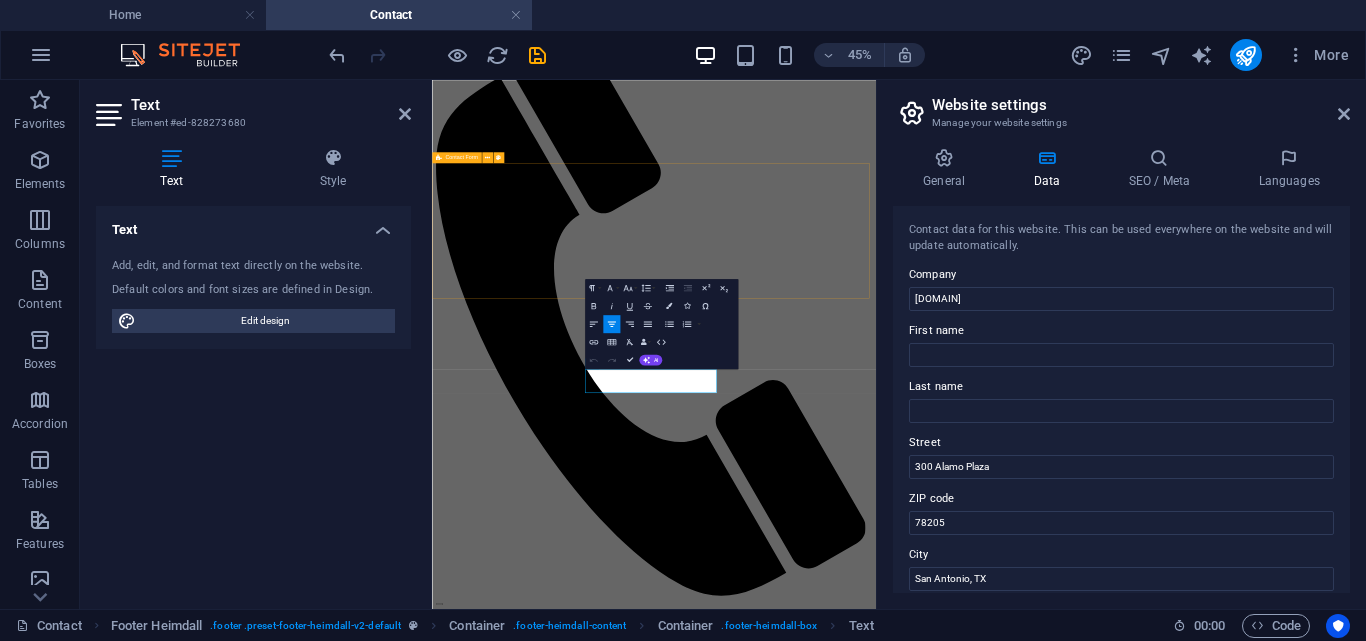 click on "Drop content here or  Add elements  Paste clipboard" at bounding box center [925, 2378] 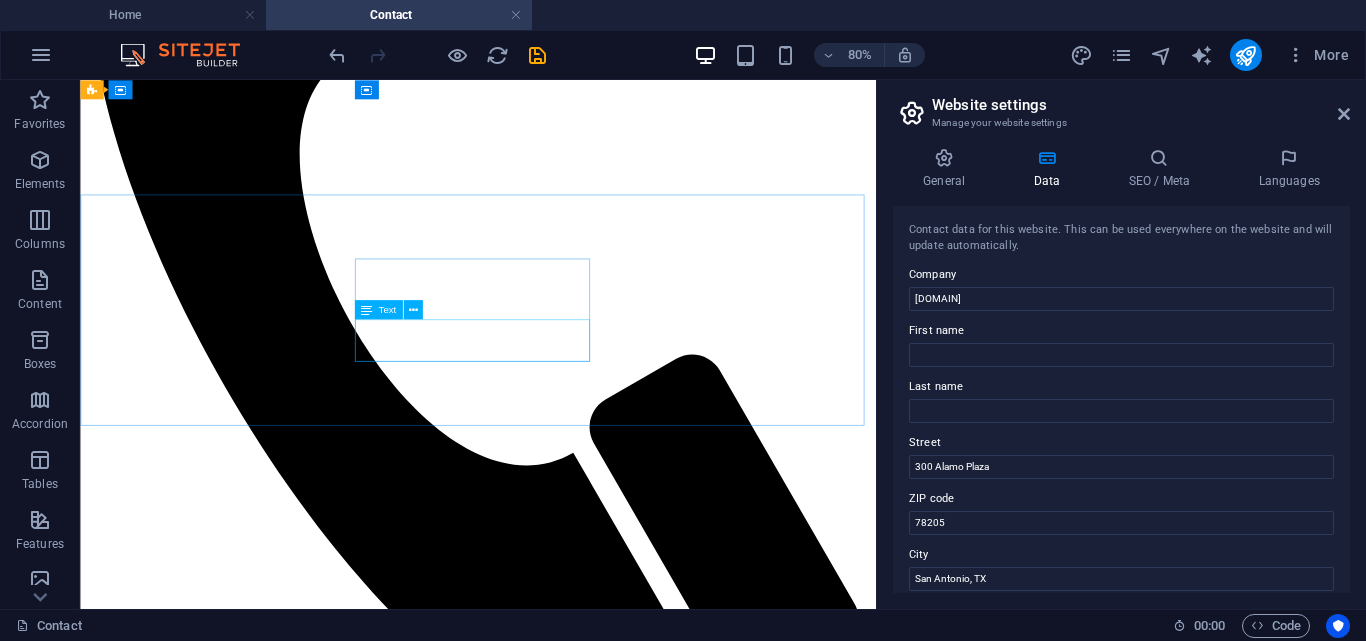 scroll, scrollTop: 639, scrollLeft: 0, axis: vertical 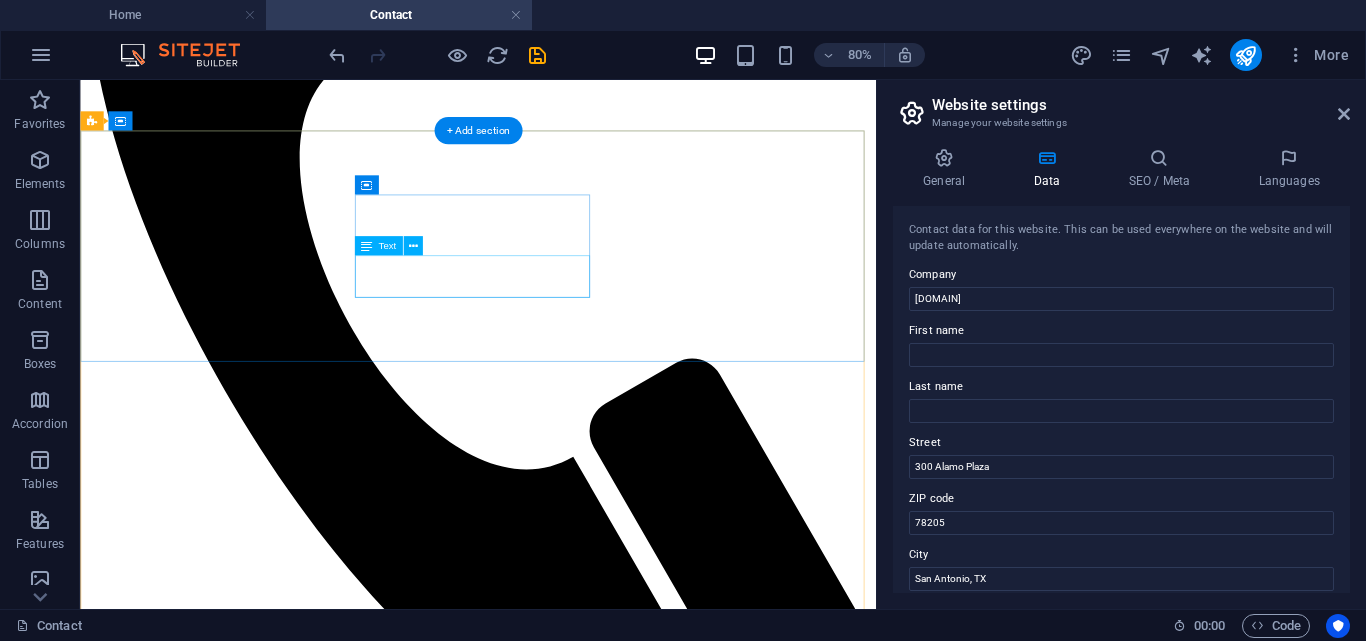 click on "Phone:  [PHONE]  Whatsapp :" at bounding box center (577, 4105) 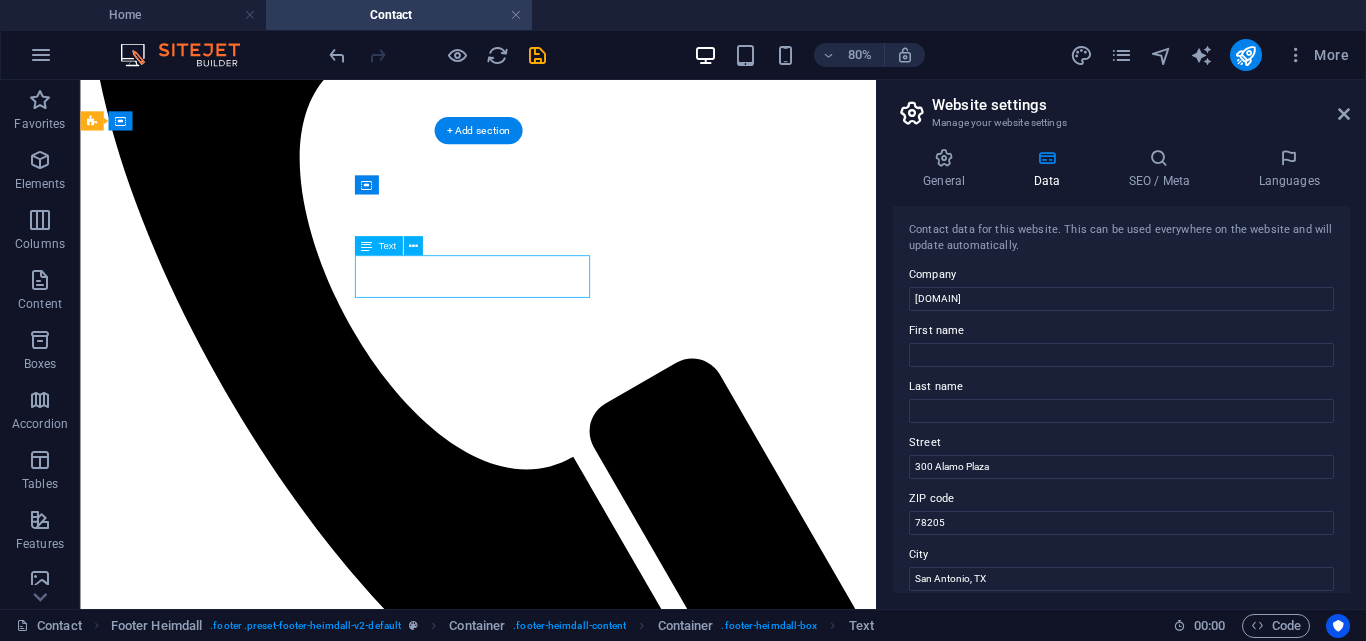 click on "Phone:  [PHONE]  Whatsapp :" at bounding box center (577, 4105) 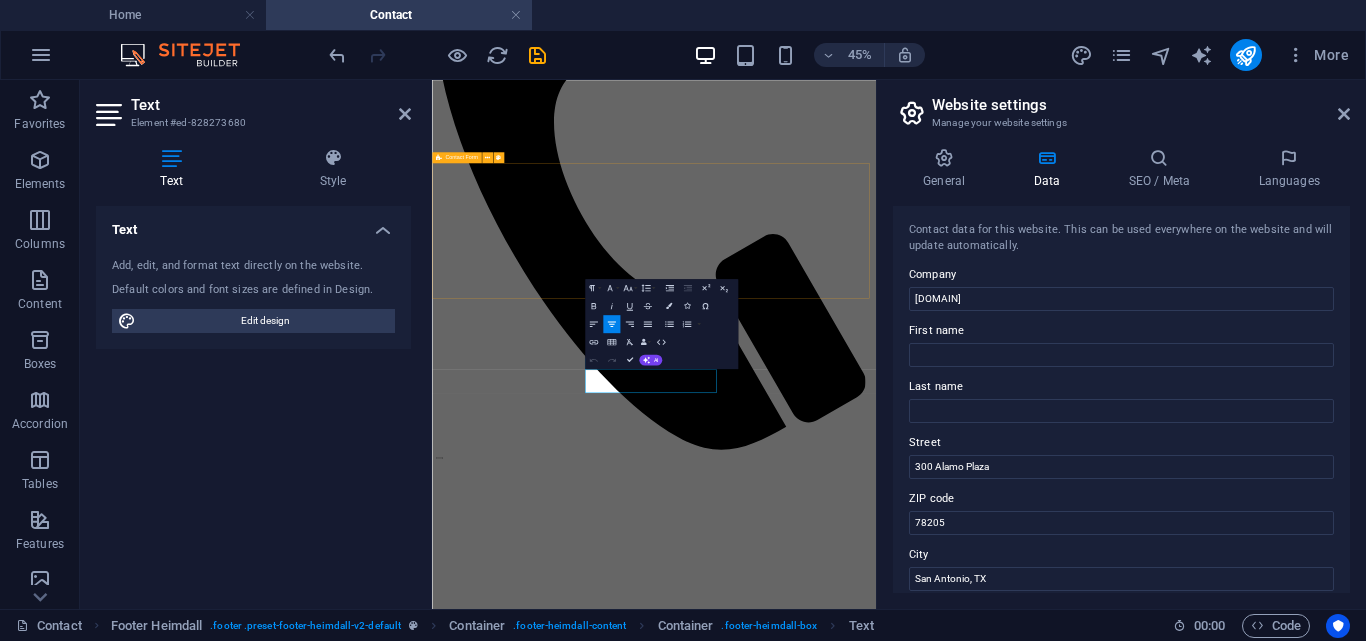 scroll, scrollTop: 313, scrollLeft: 0, axis: vertical 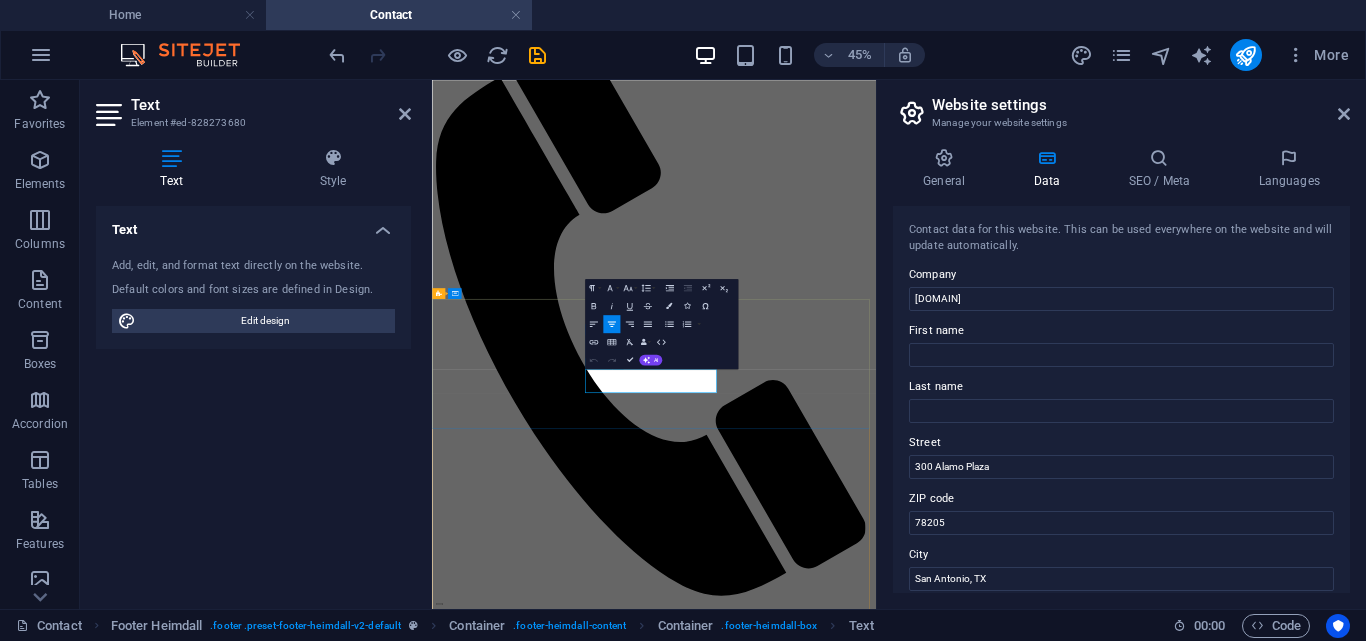 click on "Whatsapp :" at bounding box center [925, 4882] 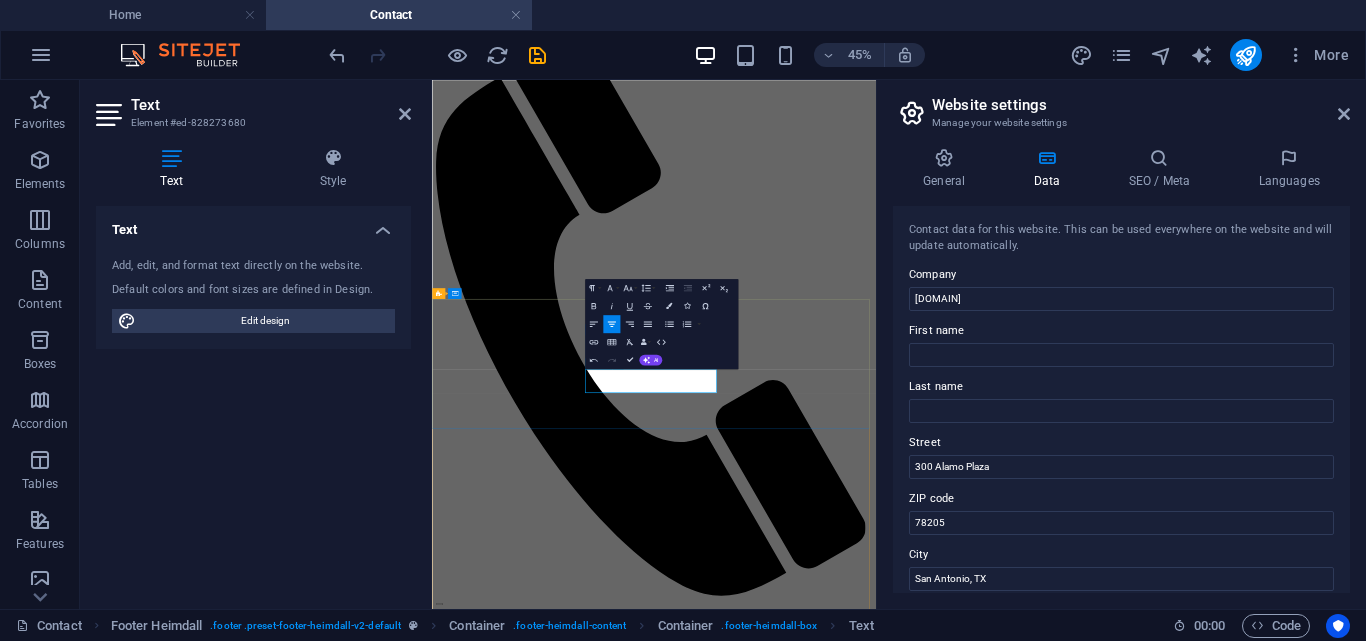 click on "Phone:  [PHONE]" at bounding box center [925, 4848] 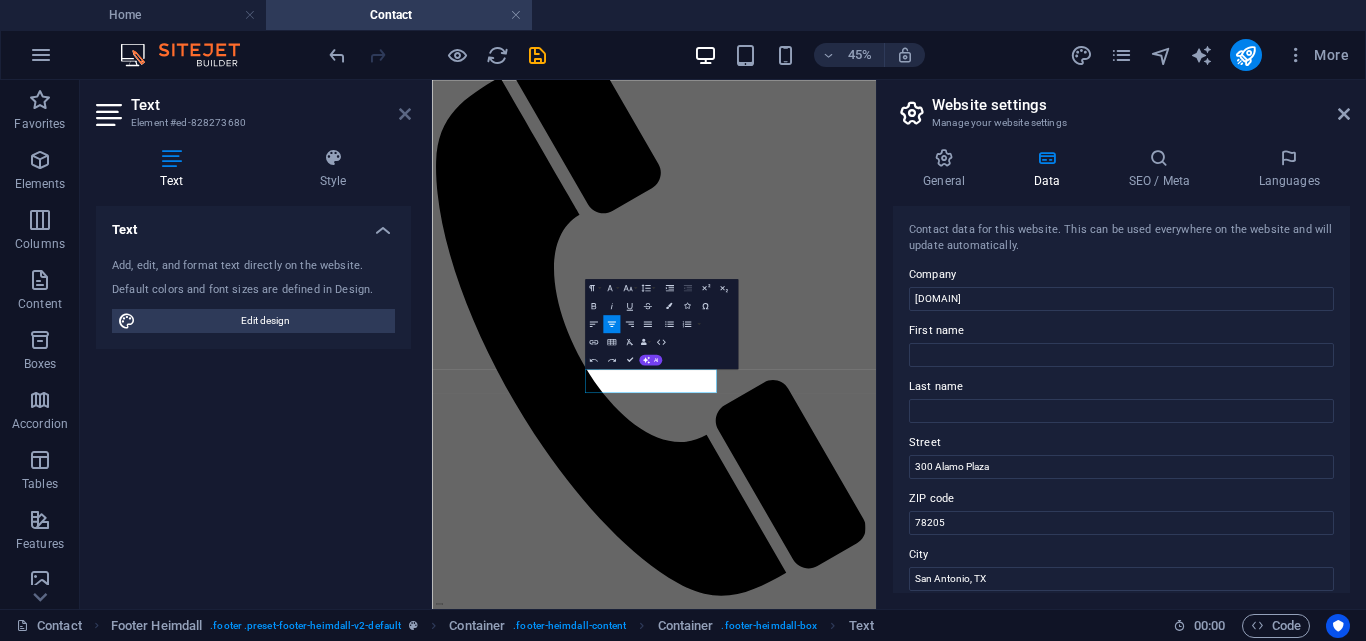 click at bounding box center [405, 114] 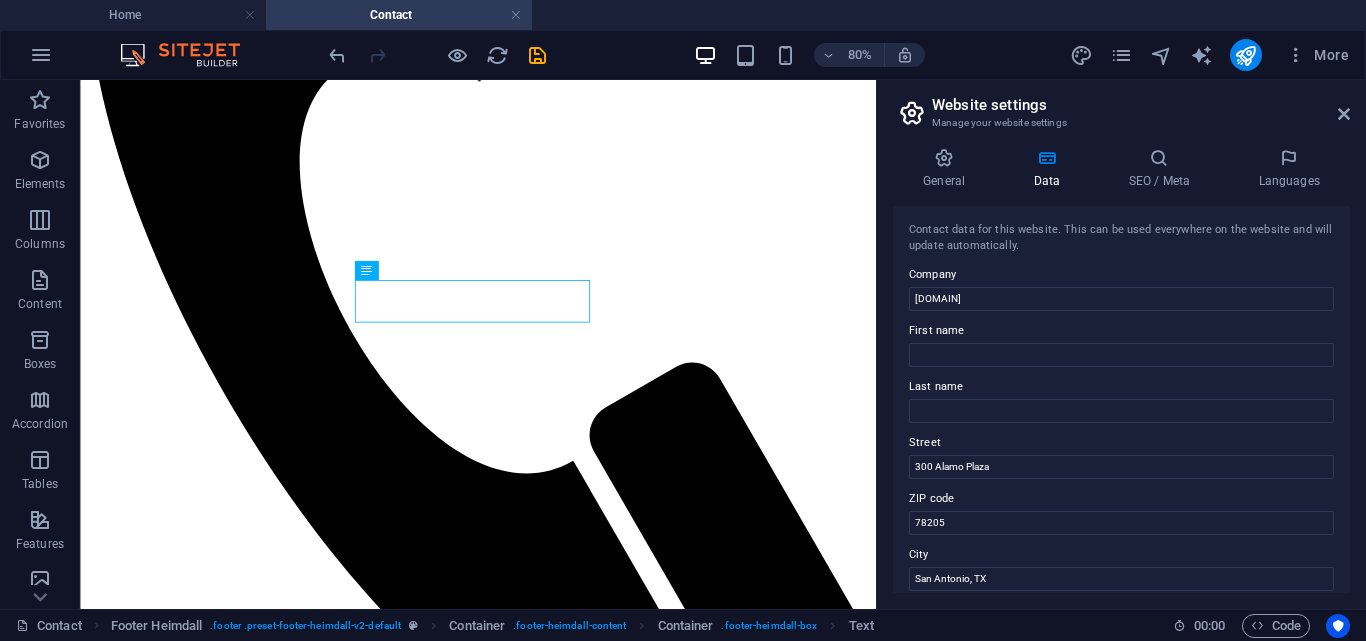 scroll, scrollTop: 595, scrollLeft: 0, axis: vertical 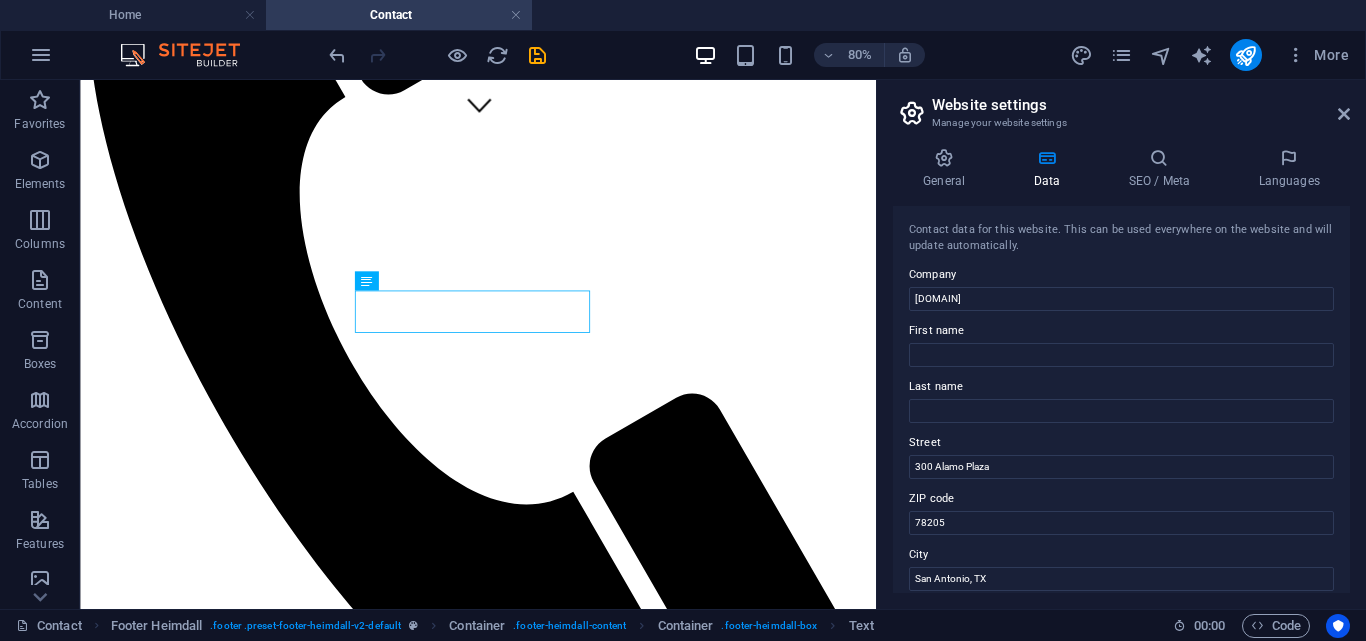 drag, startPoint x: 1070, startPoint y: 272, endPoint x: 964, endPoint y: 403, distance: 168.5141 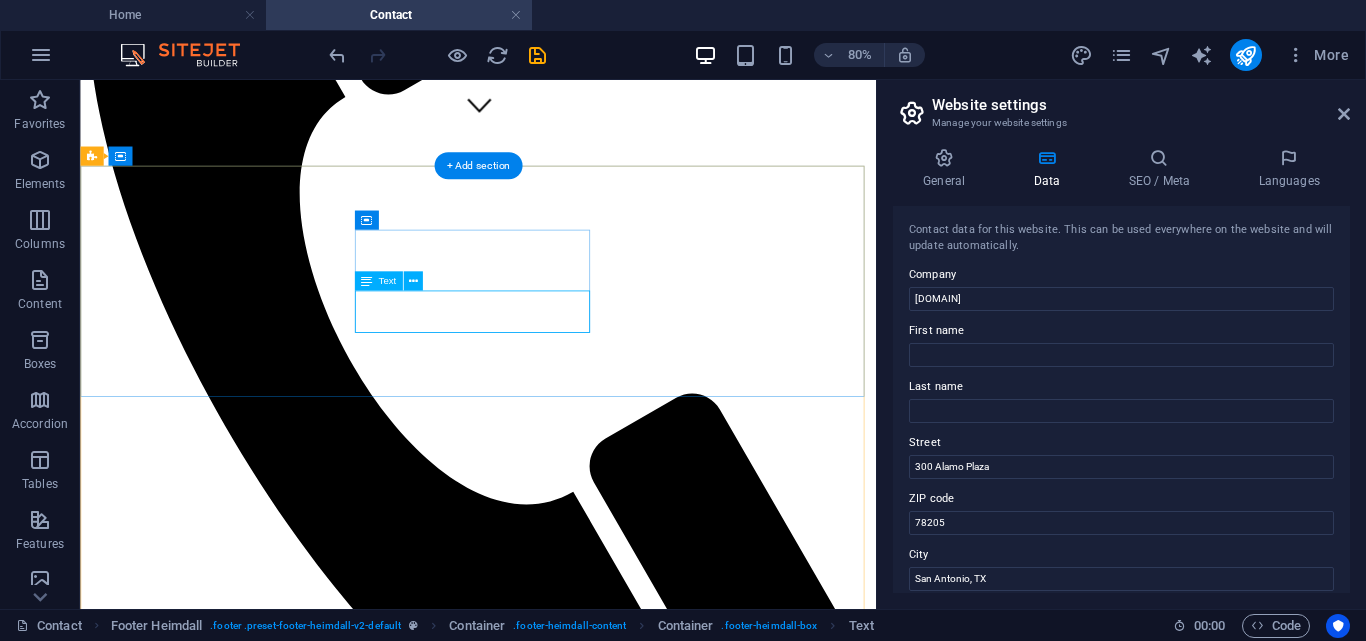 click on "Phone:   Whatsapp : [PHONE]" at bounding box center [577, 4149] 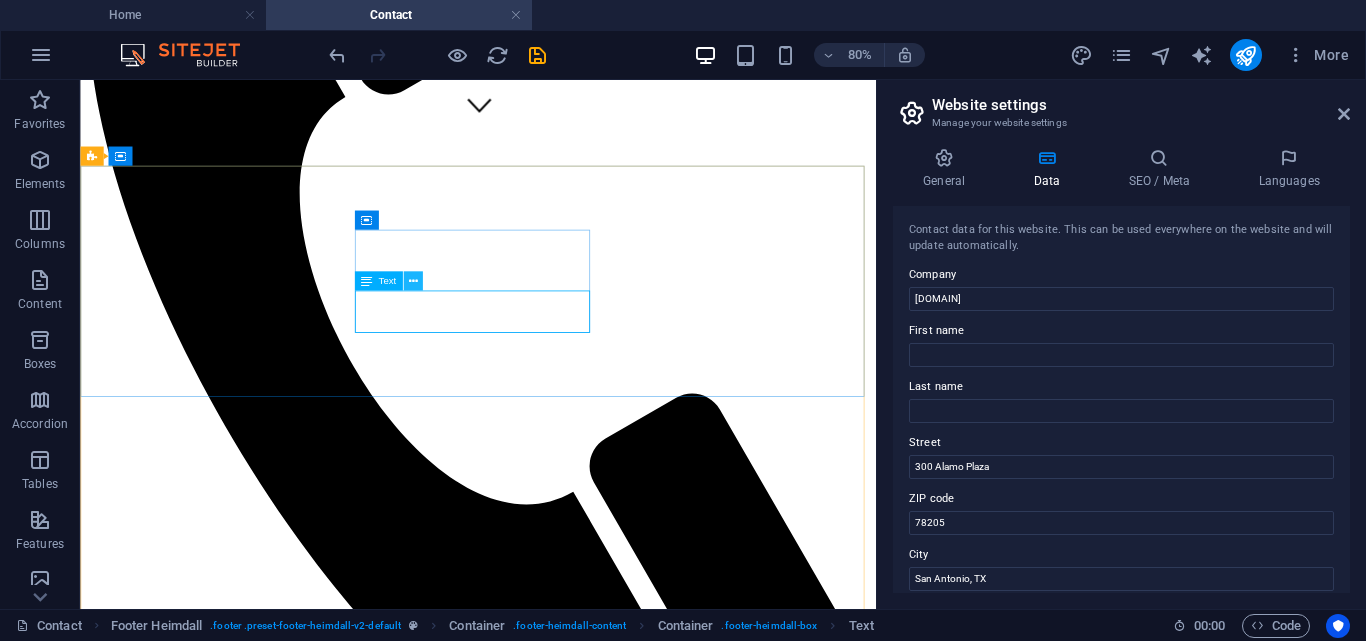 click at bounding box center [412, 280] 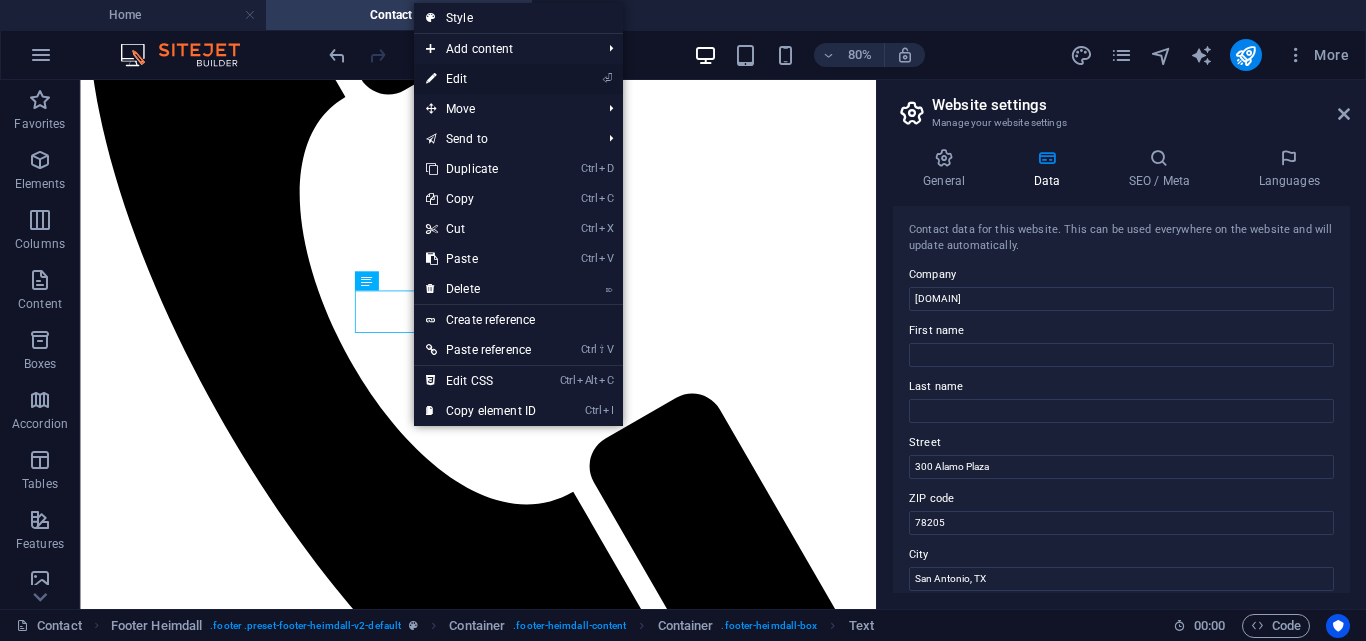 click on "⏎  Edit" at bounding box center (481, 79) 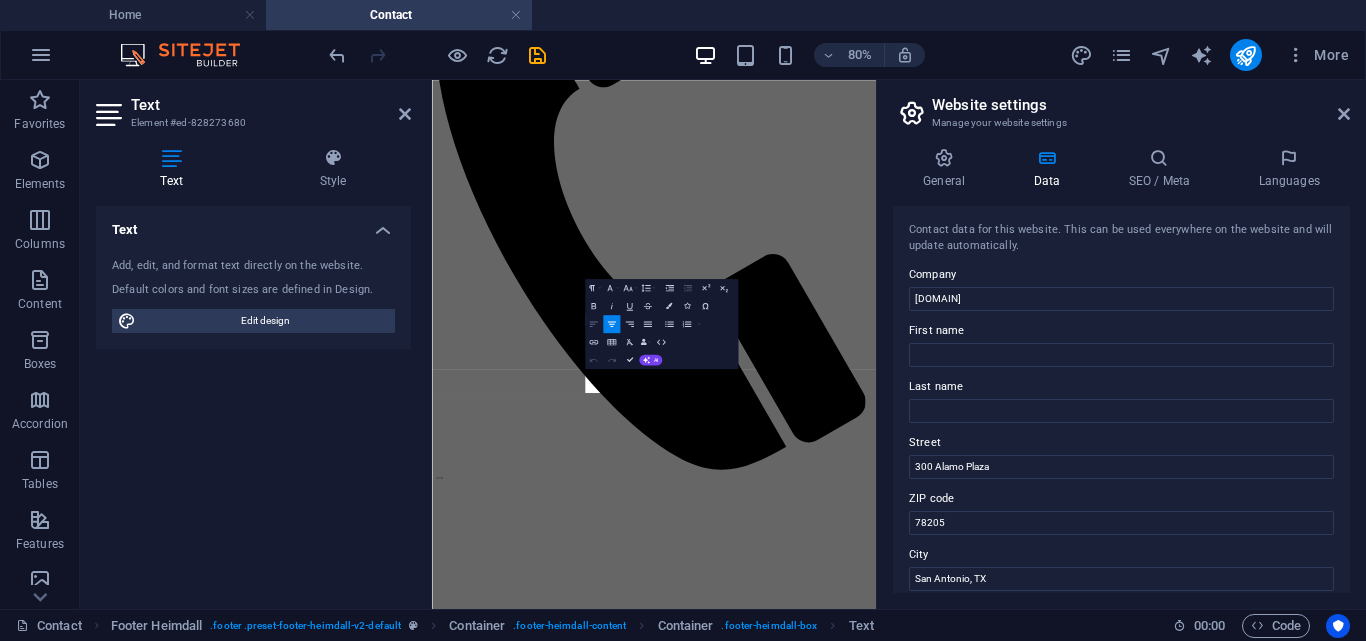 scroll, scrollTop: 313, scrollLeft: 0, axis: vertical 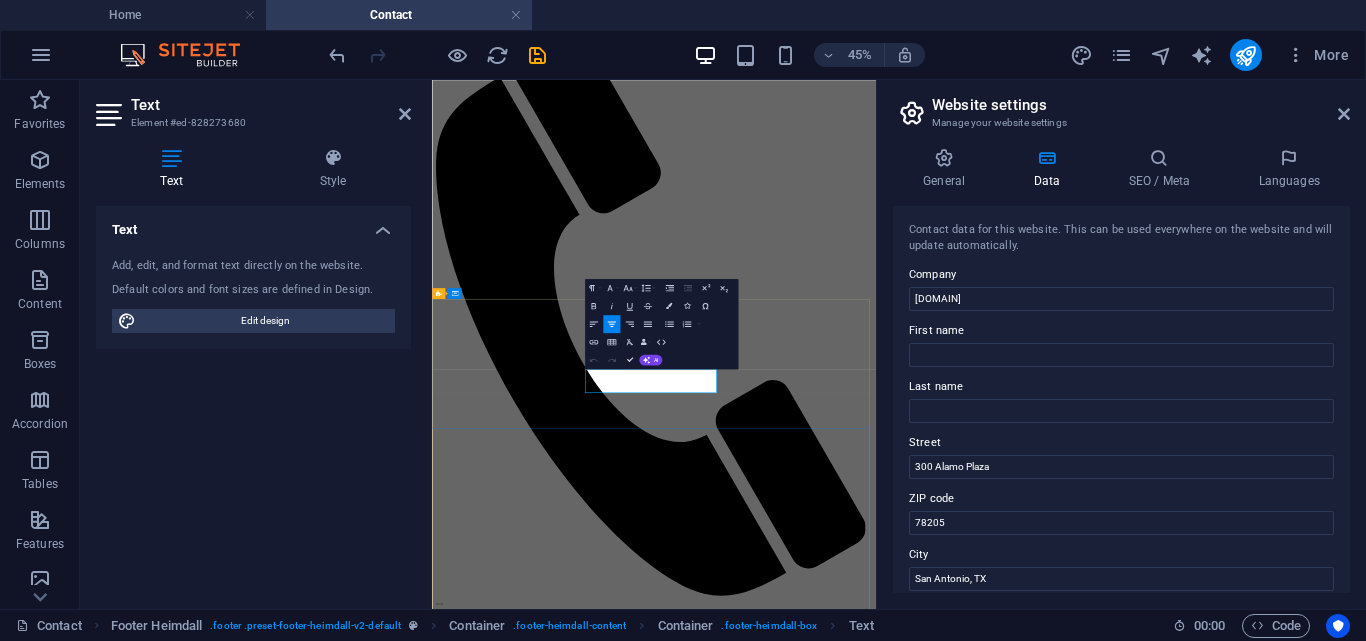 click on "Phone:" at bounding box center [925, 4848] 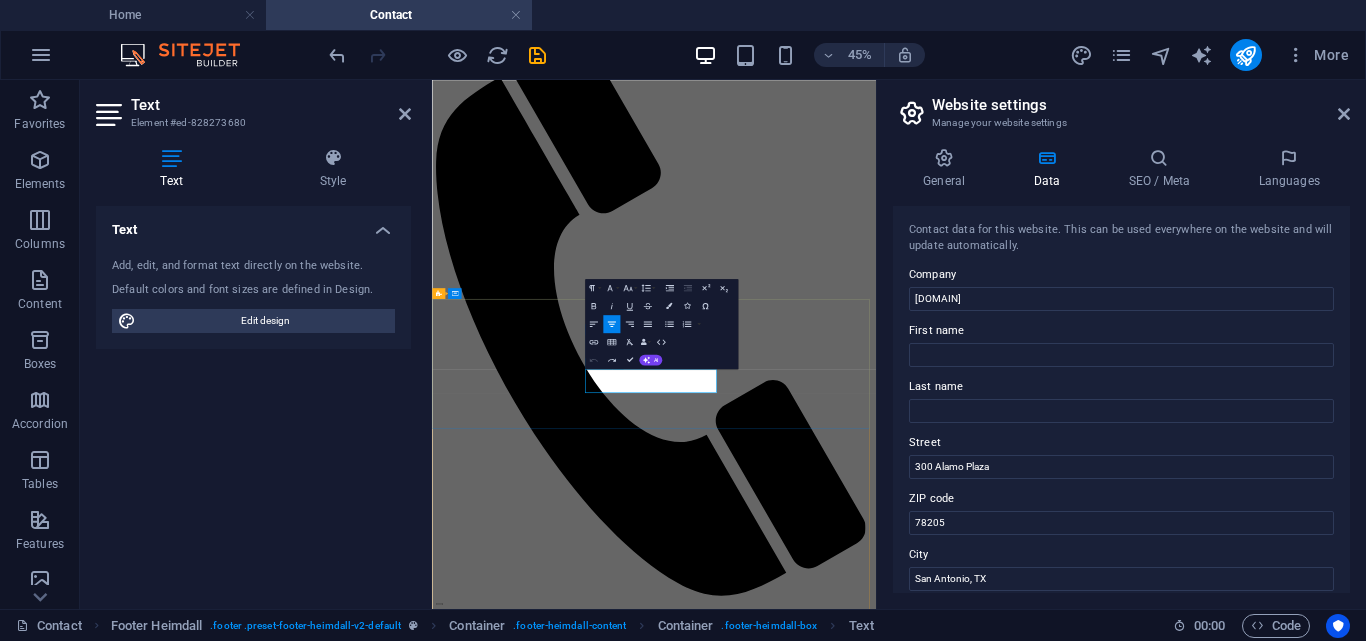 click on "Phone:" at bounding box center (925, 4848) 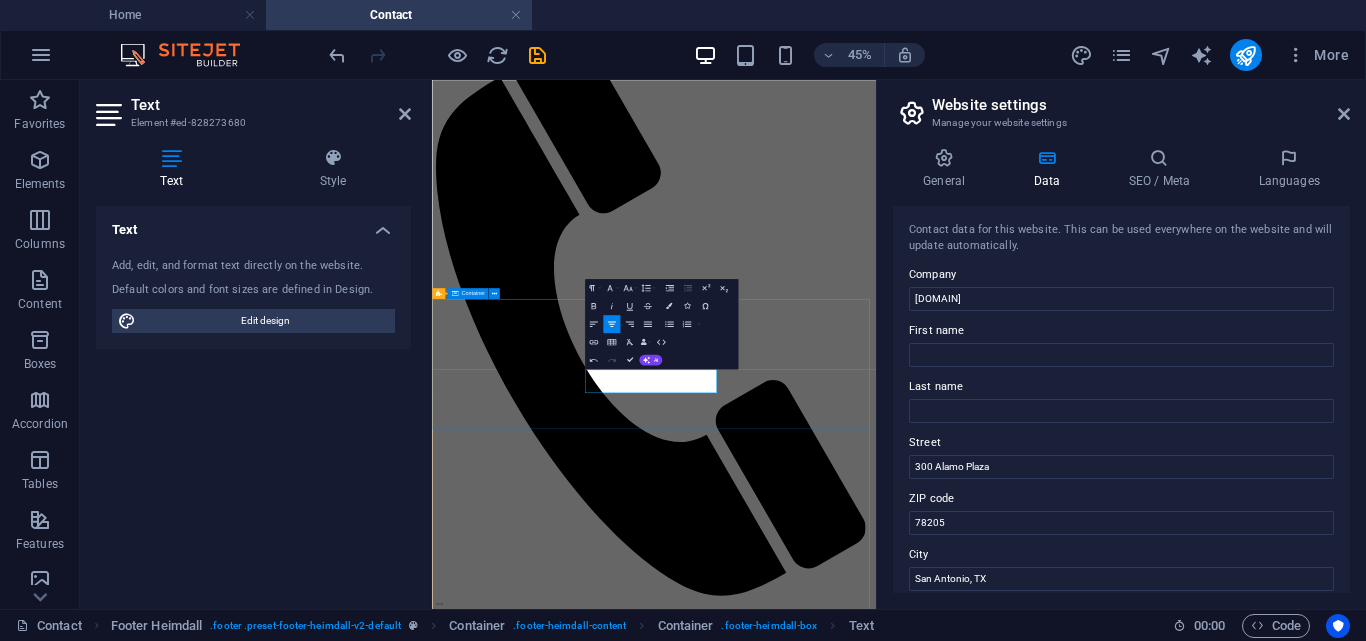 click on "Address Phone Phone: [PHONE]  Whatsapp : [PHONE] Contact [EMAIL]" at bounding box center (925, 4083) 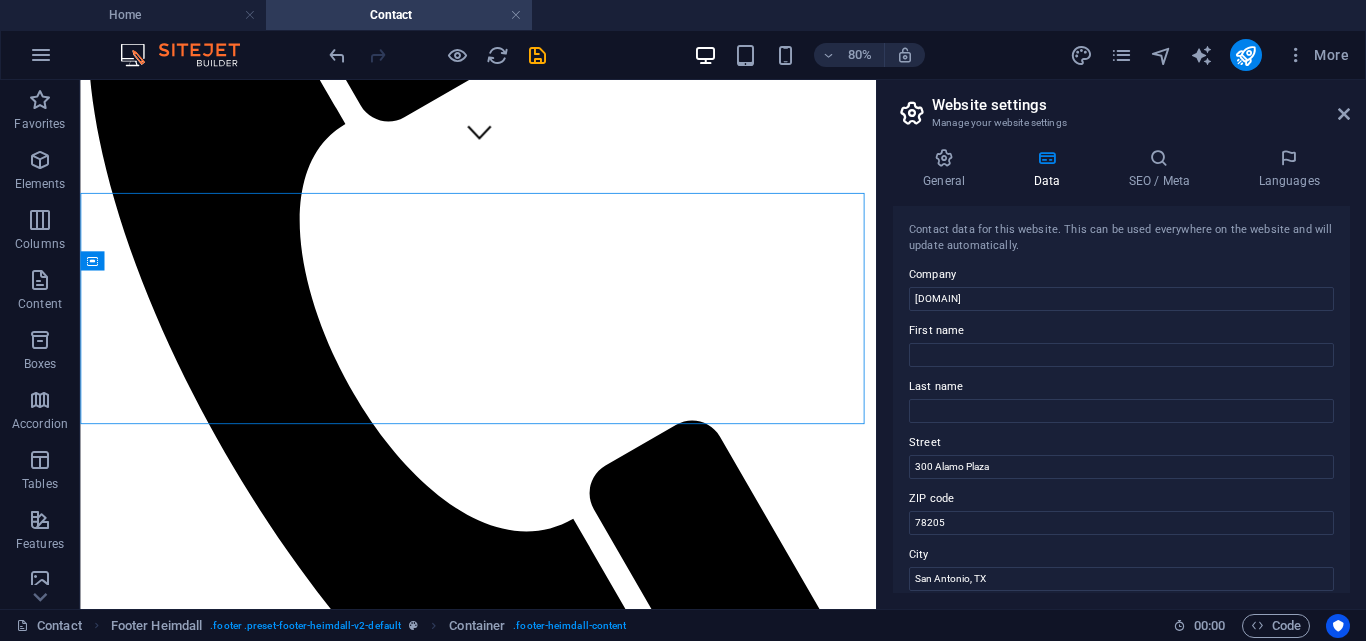scroll, scrollTop: 554, scrollLeft: 0, axis: vertical 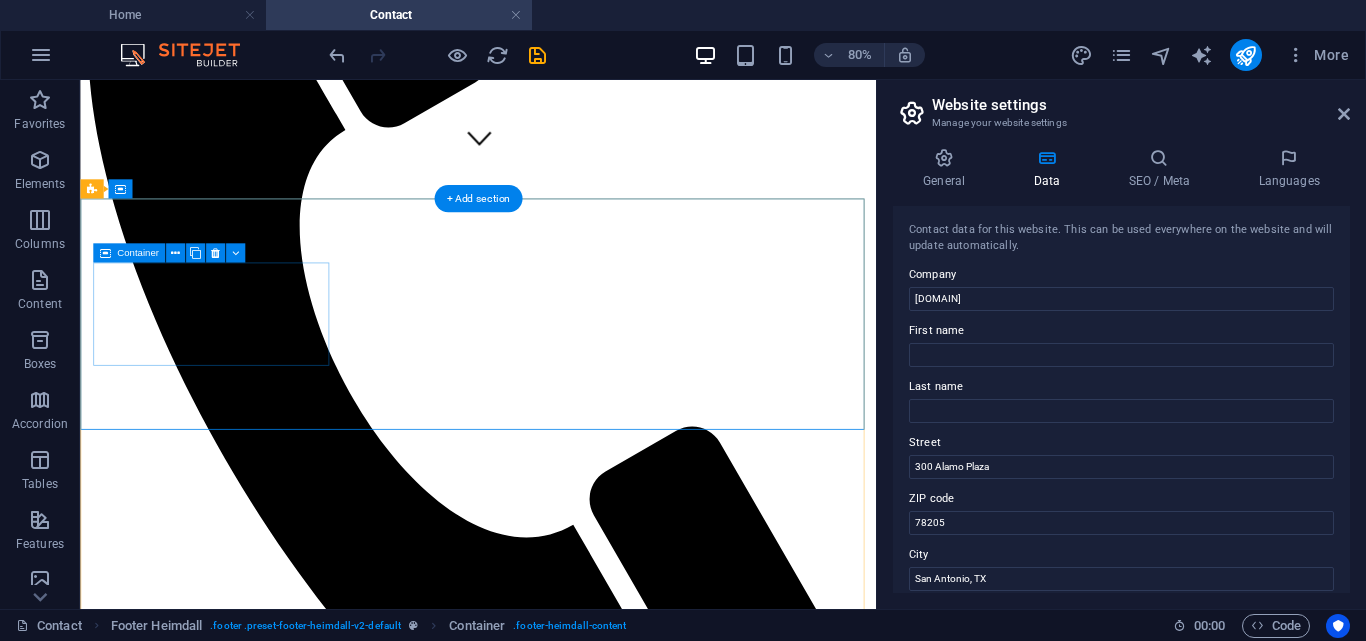 click on "Address" at bounding box center [577, 2430] 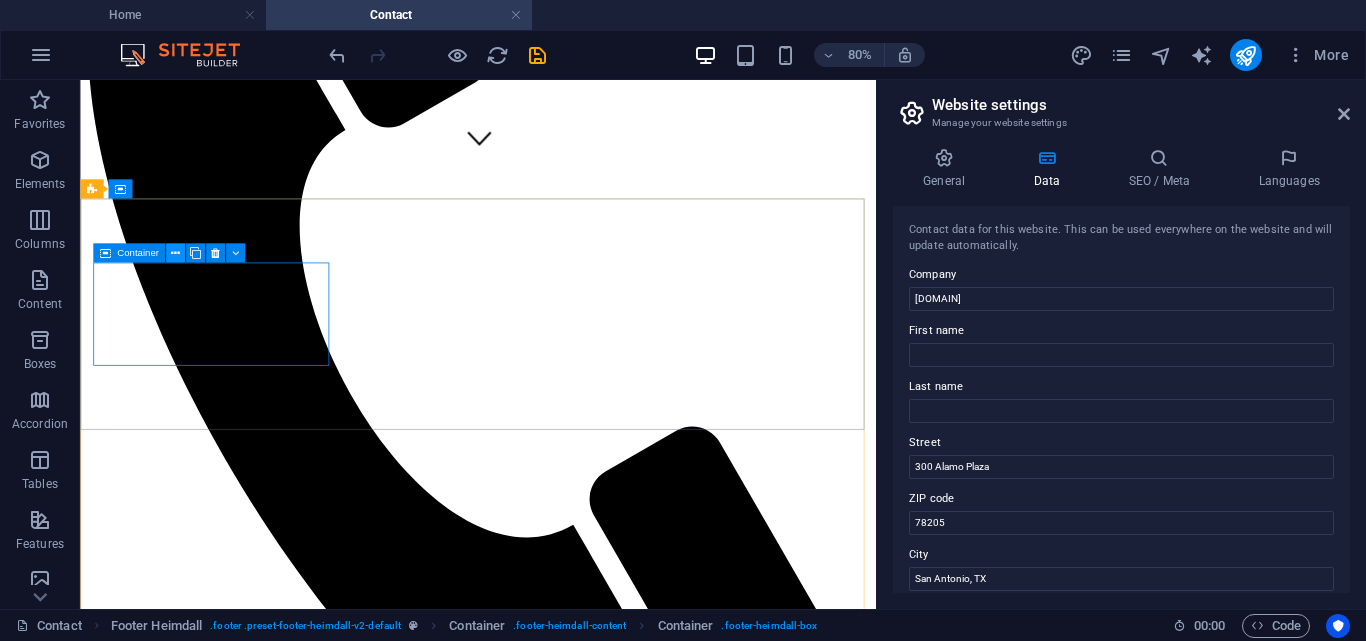 click at bounding box center [175, 252] 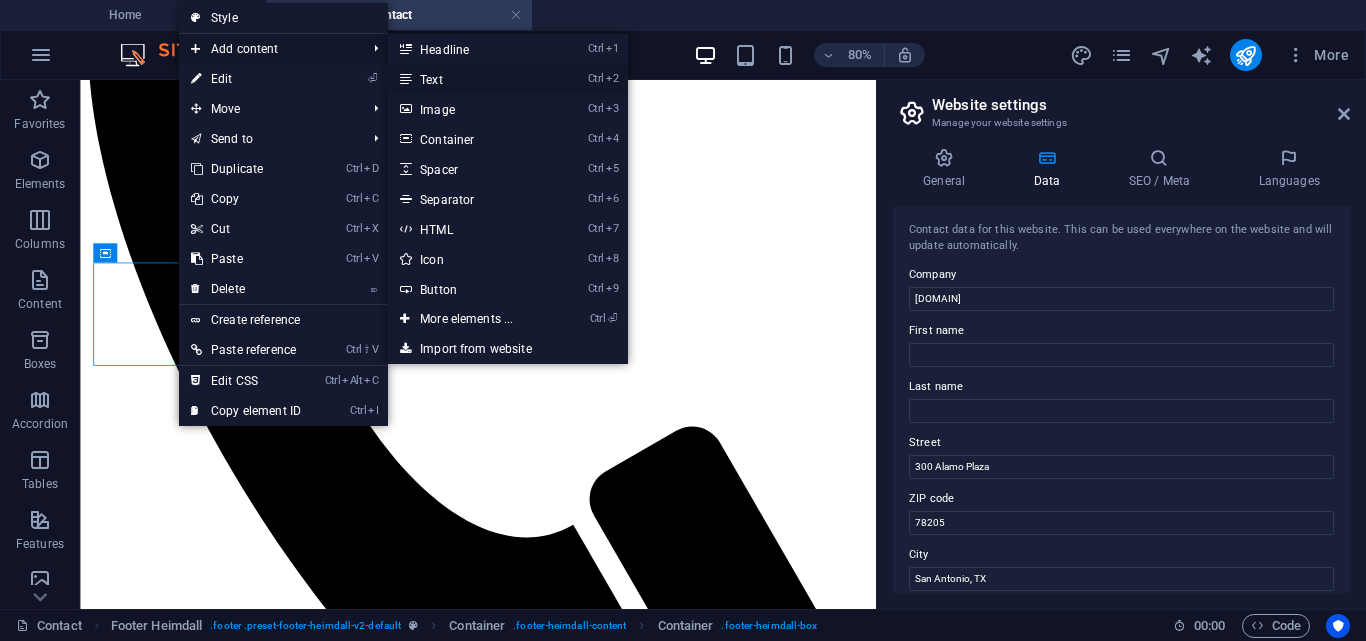click on "Ctrl 2  Text" at bounding box center [470, 79] 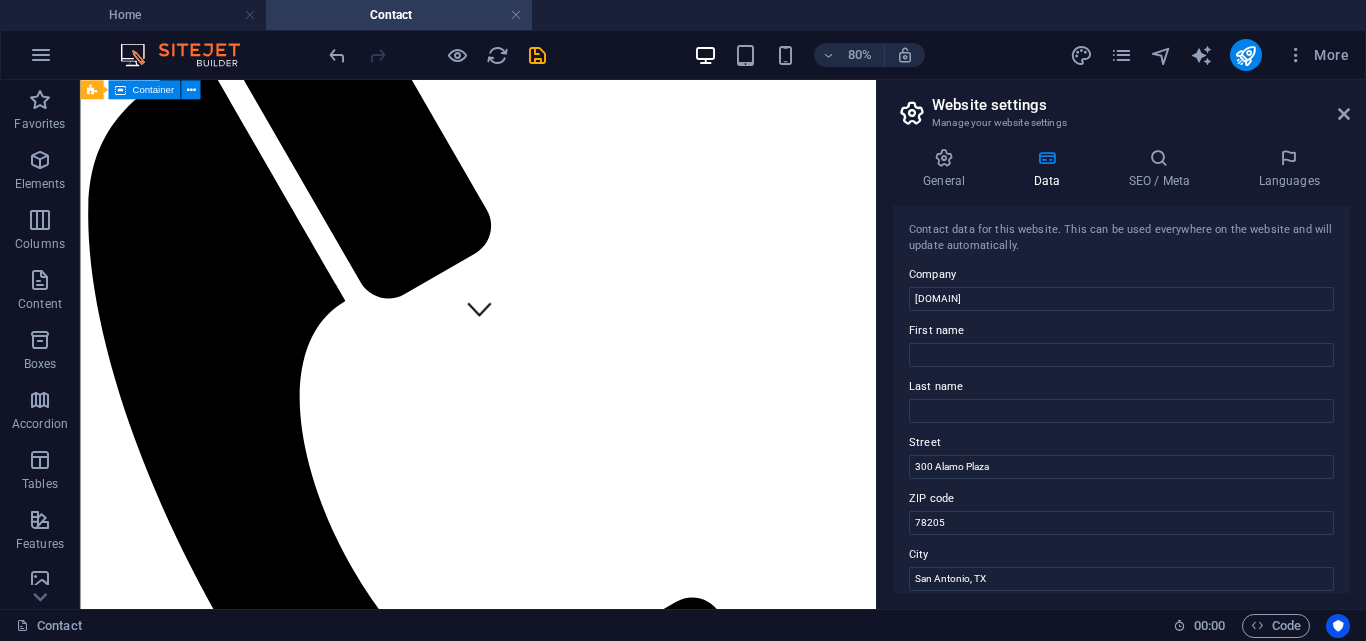 scroll, scrollTop: 952, scrollLeft: 0, axis: vertical 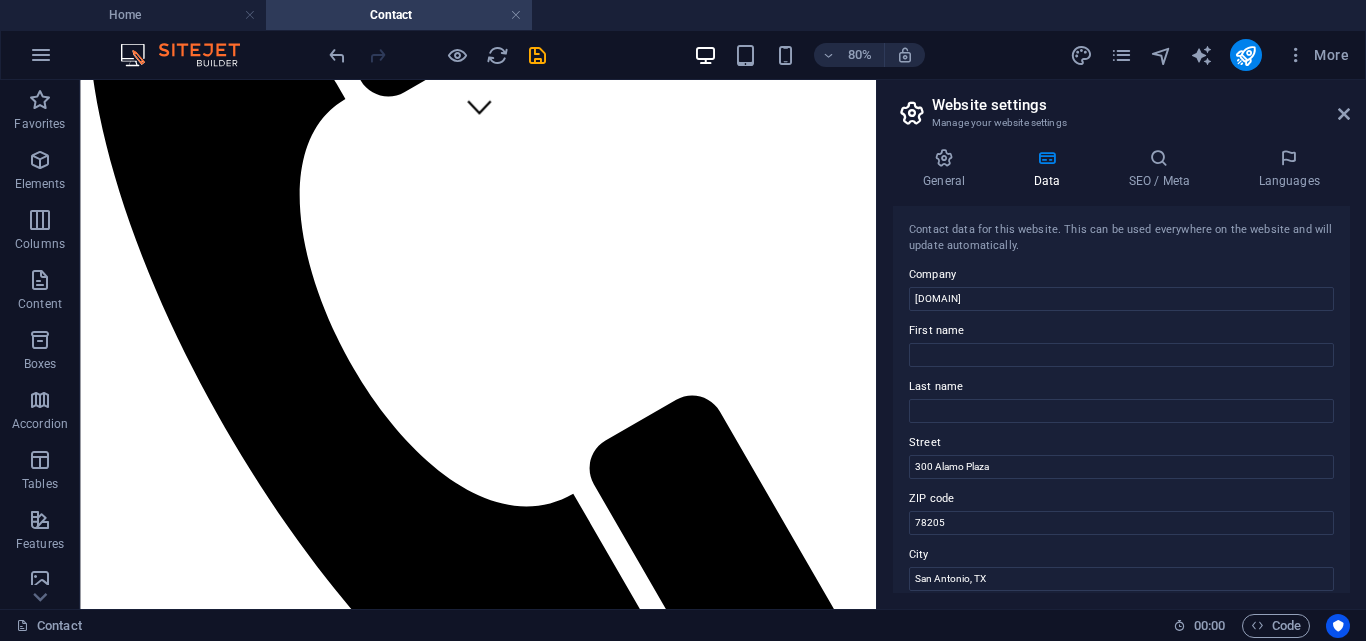drag, startPoint x: 1068, startPoint y: 648, endPoint x: 961, endPoint y: 514, distance: 171.47887 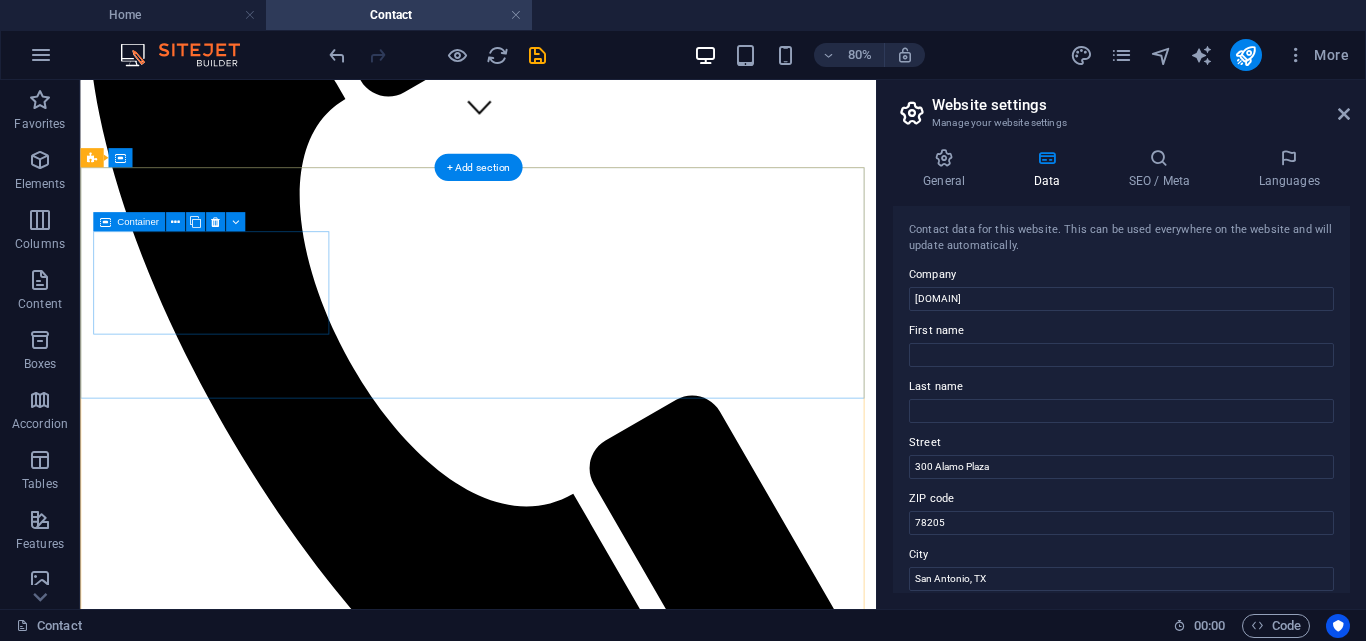 click on "Address" at bounding box center [577, 2391] 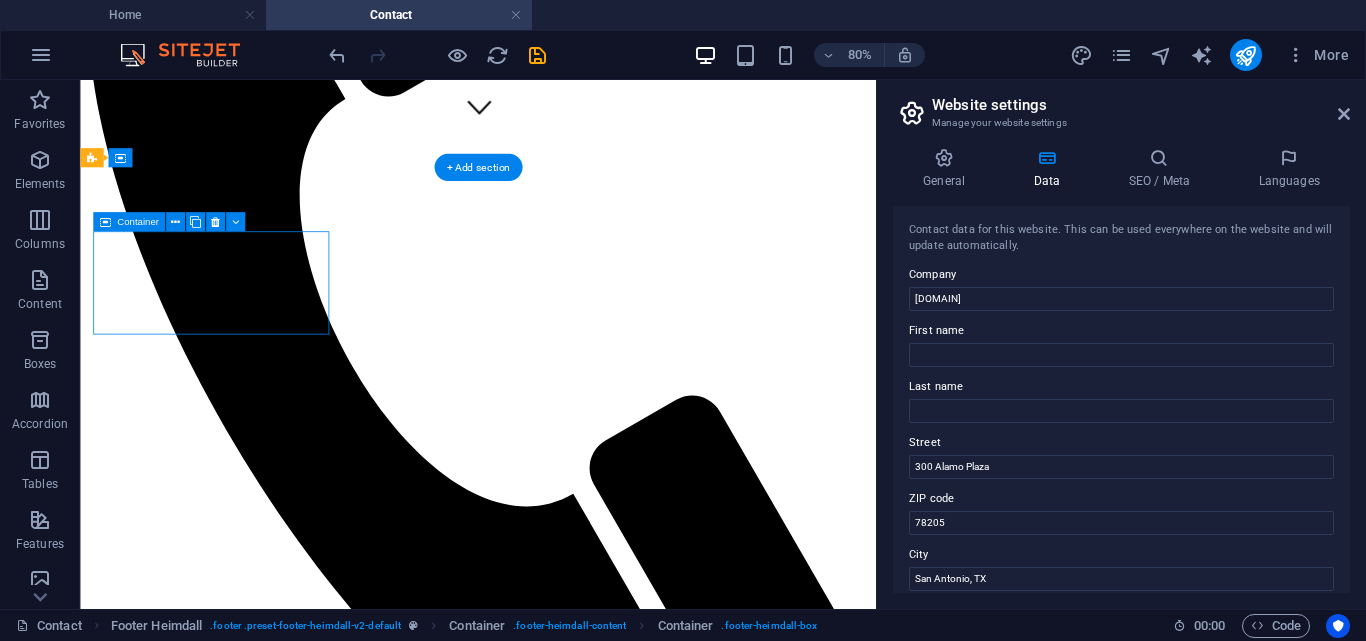 click on "Address" at bounding box center (577, 2391) 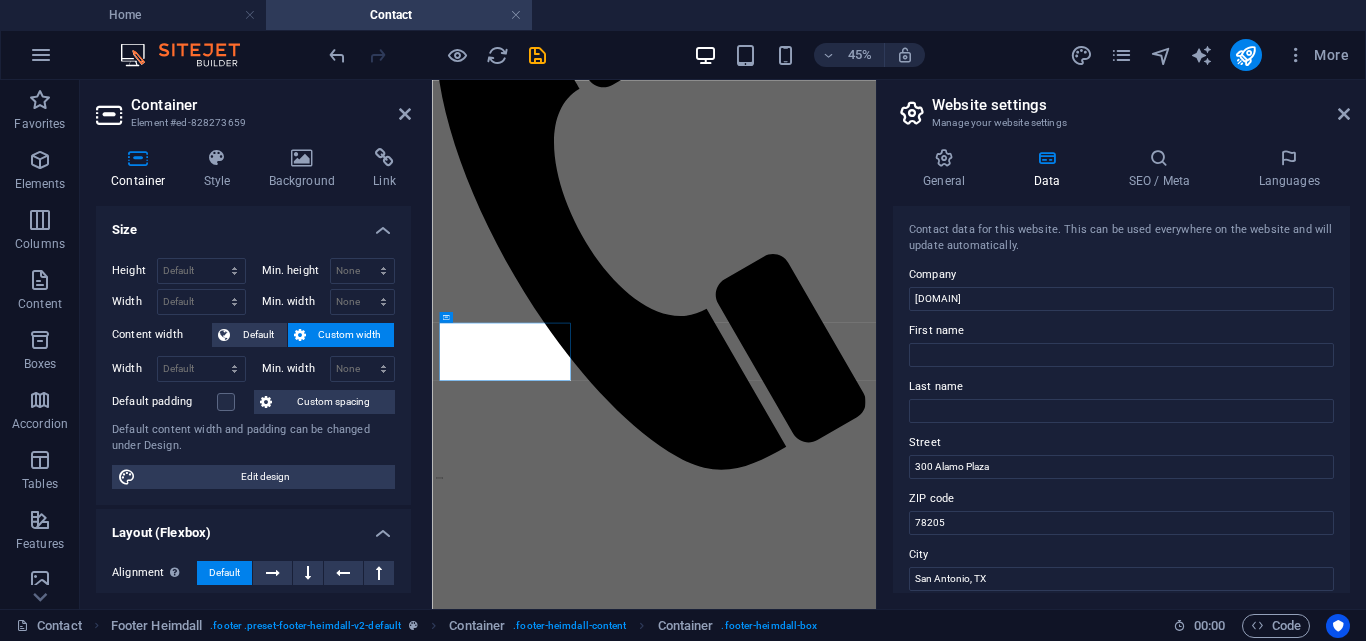 scroll, scrollTop: 340, scrollLeft: 0, axis: vertical 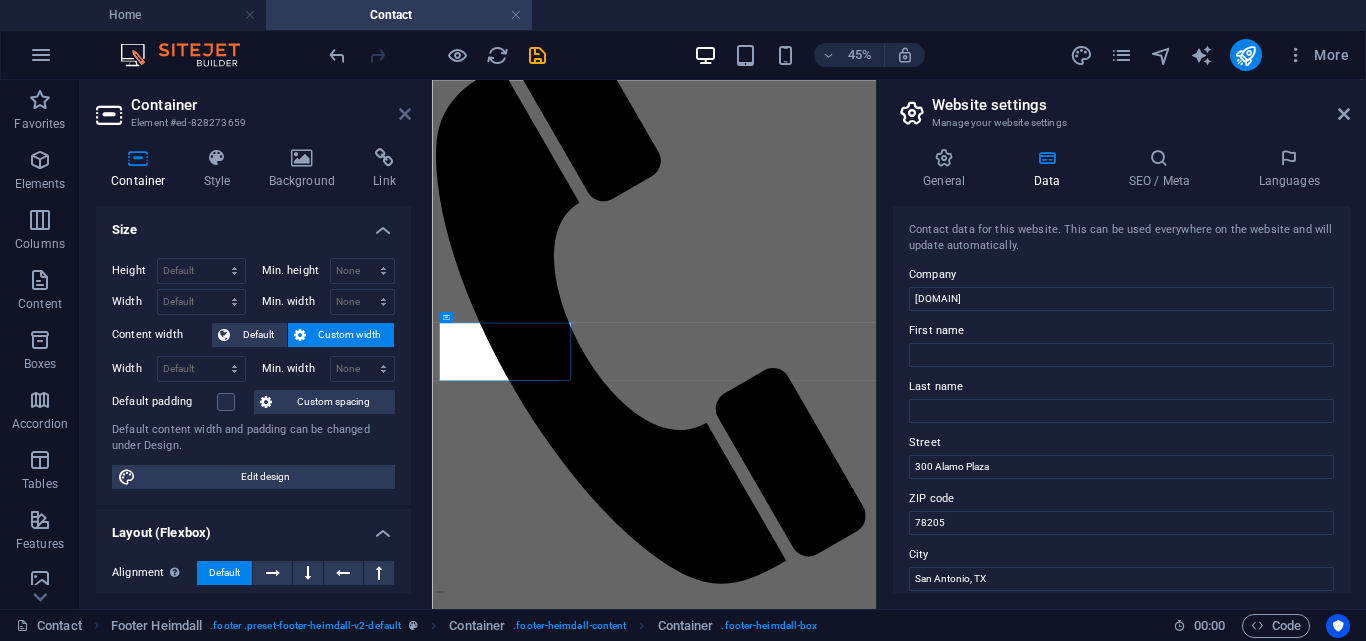 click at bounding box center [405, 114] 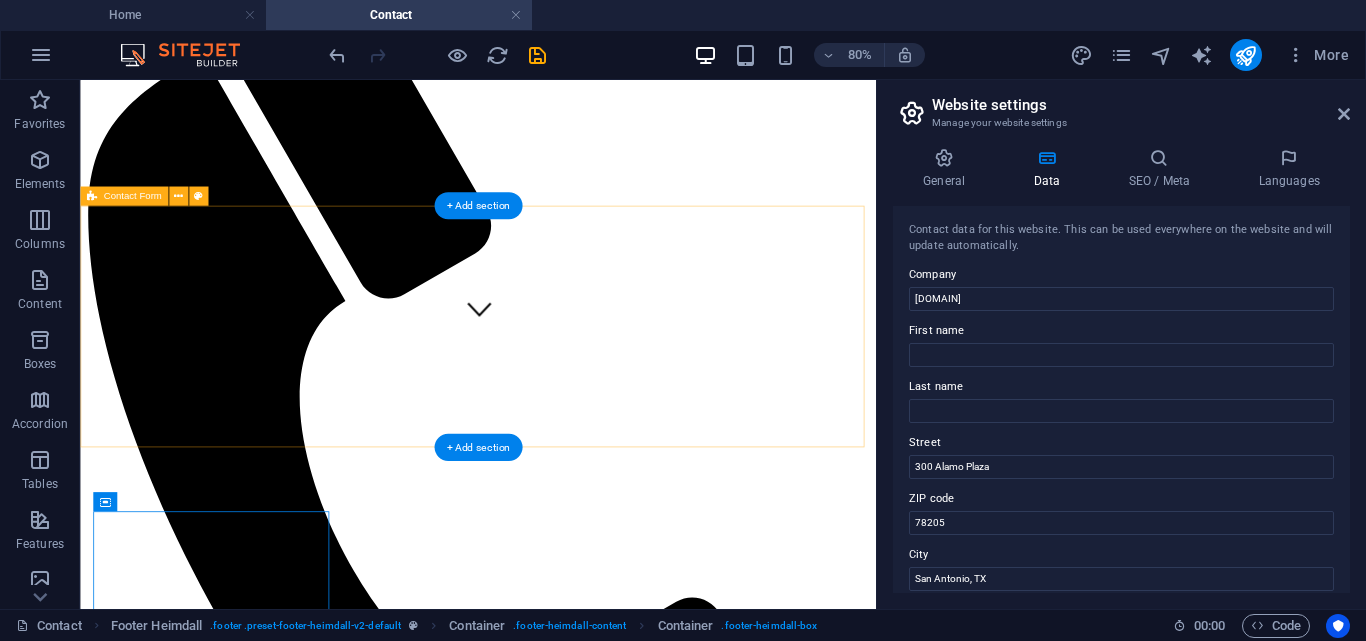 scroll, scrollTop: 952, scrollLeft: 0, axis: vertical 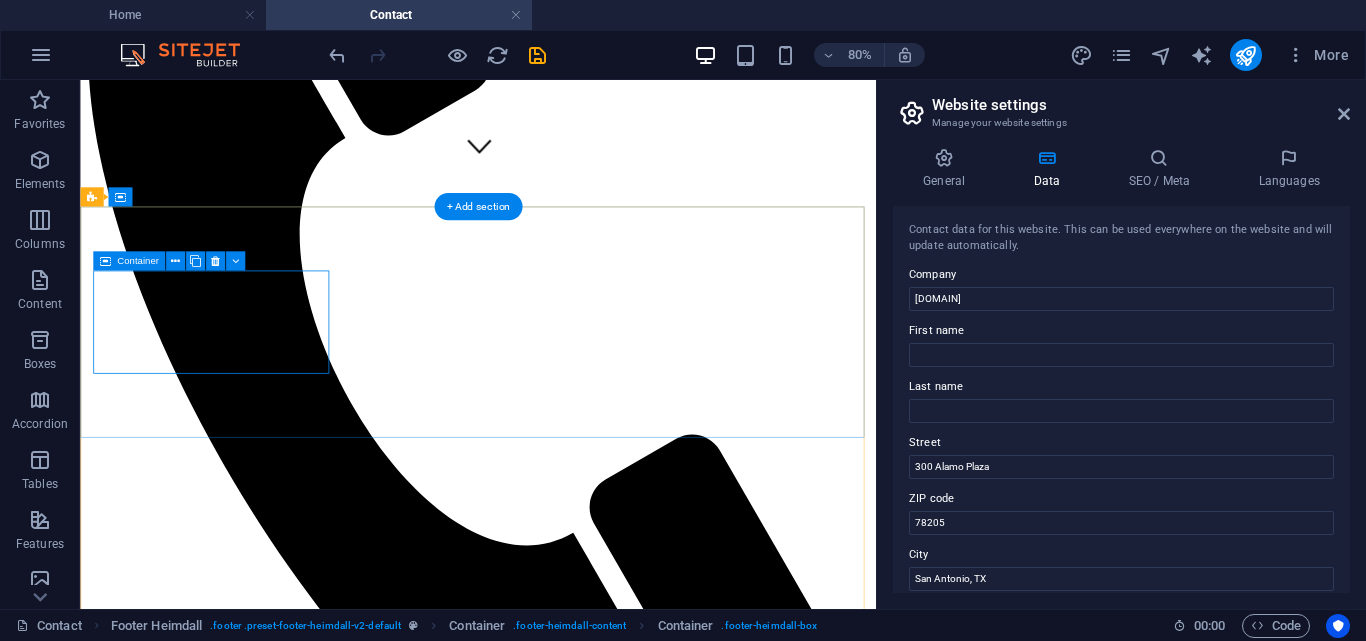 click on "Address" at bounding box center (577, 2440) 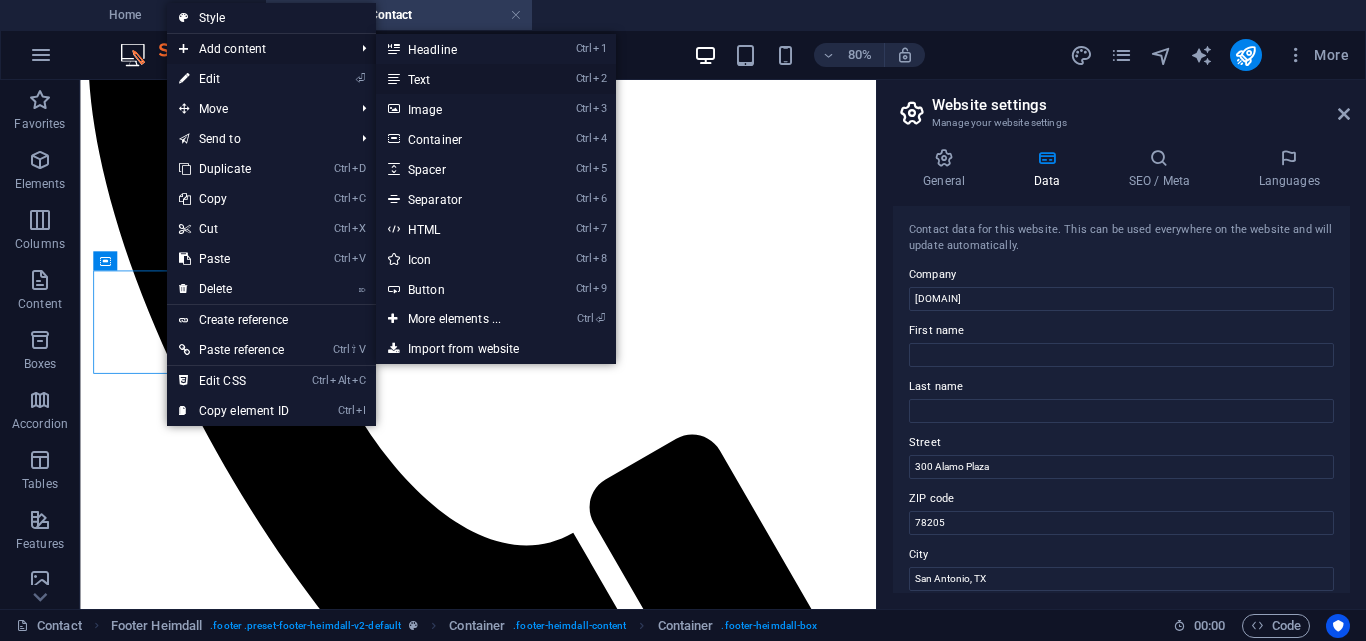 click on "Ctrl 2  Text" at bounding box center (458, 79) 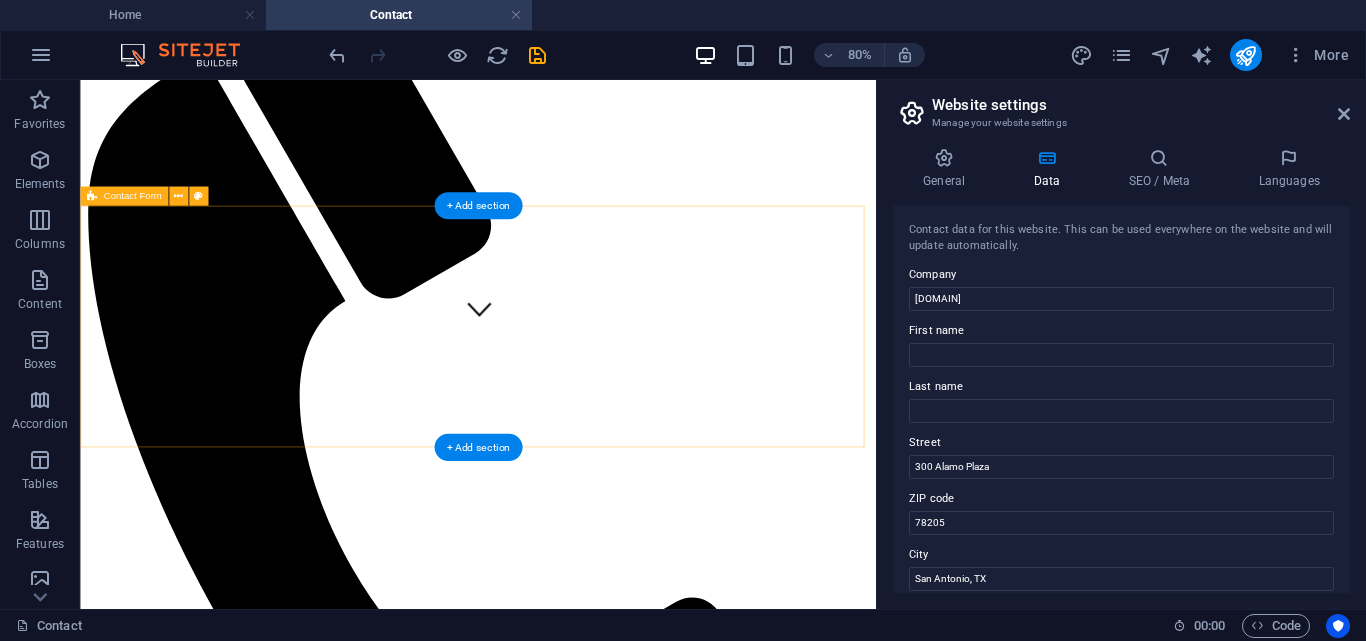 scroll, scrollTop: 952, scrollLeft: 0, axis: vertical 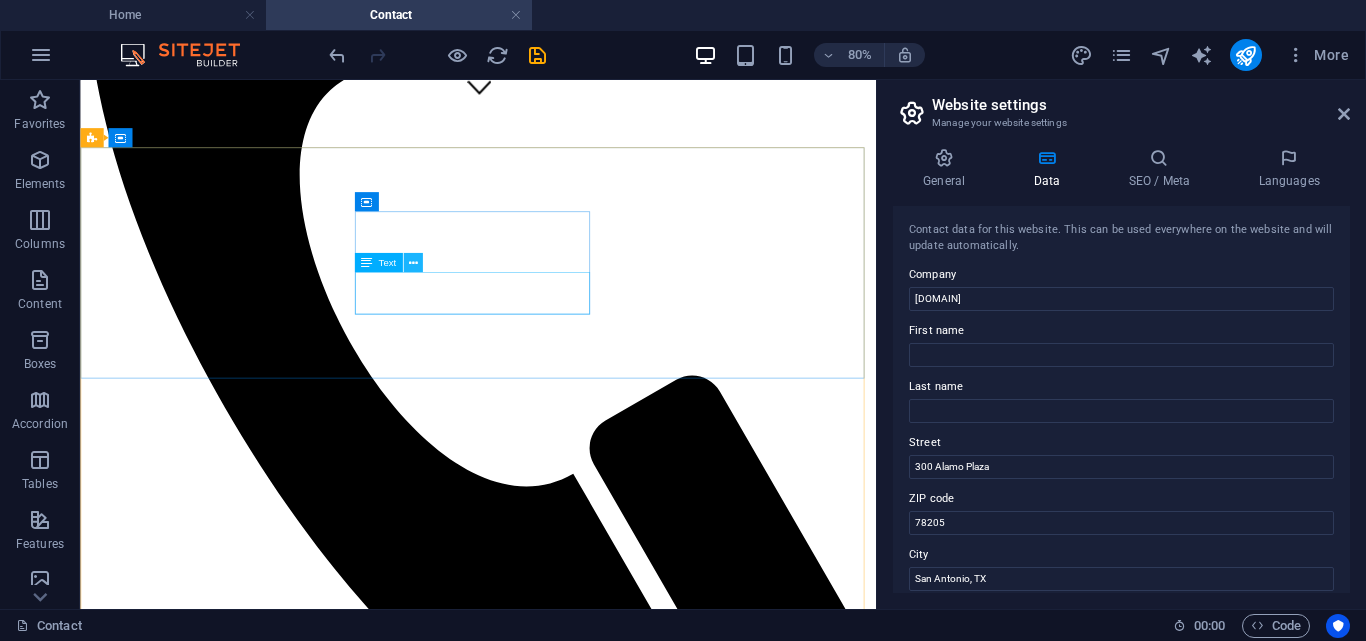 click at bounding box center (412, 262) 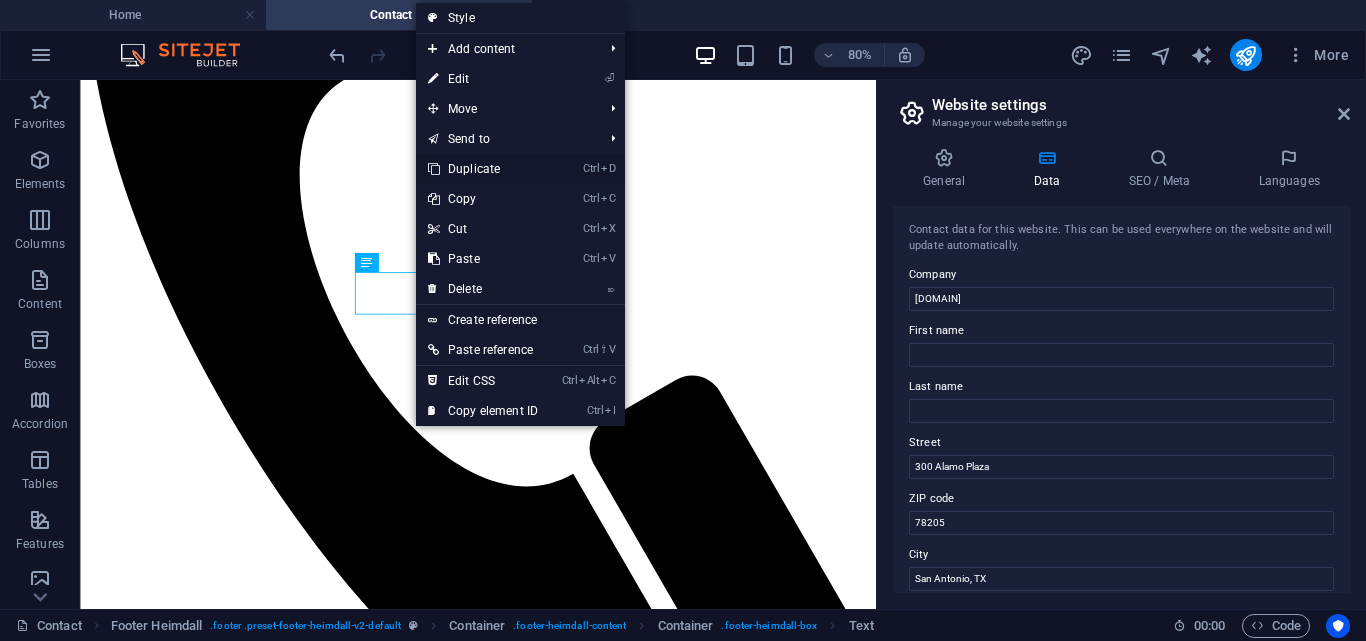 click on "Ctrl D  Duplicate" at bounding box center [483, 169] 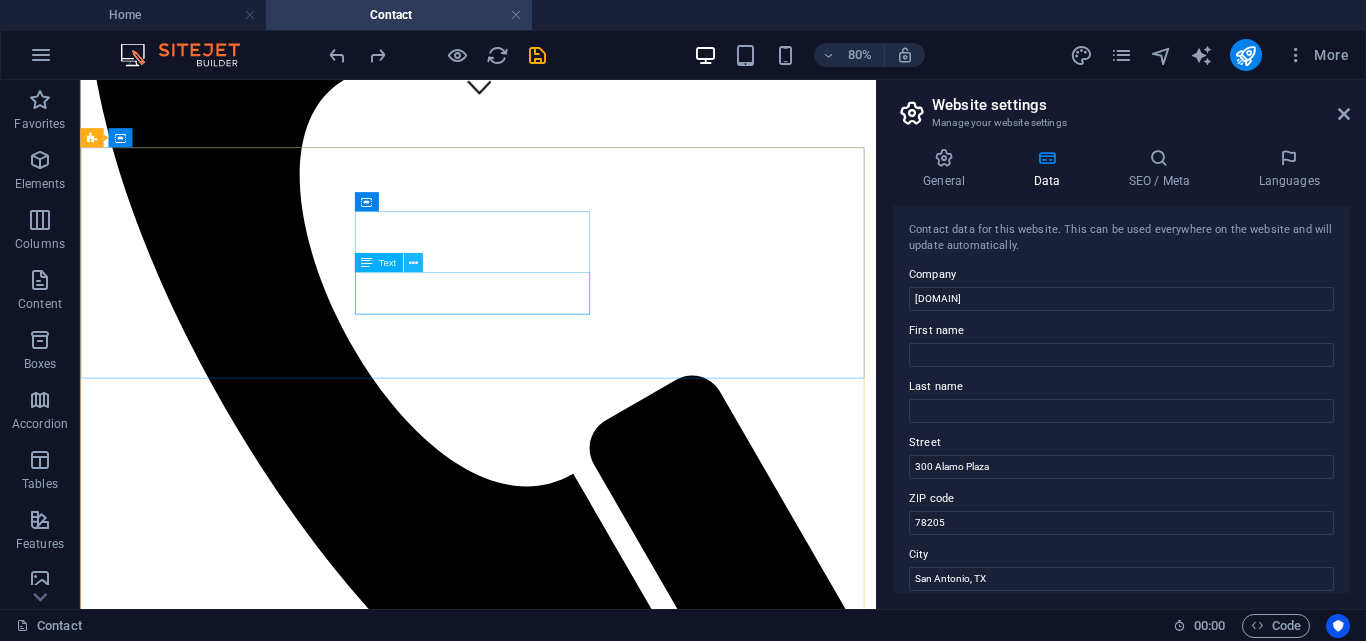 click at bounding box center (412, 262) 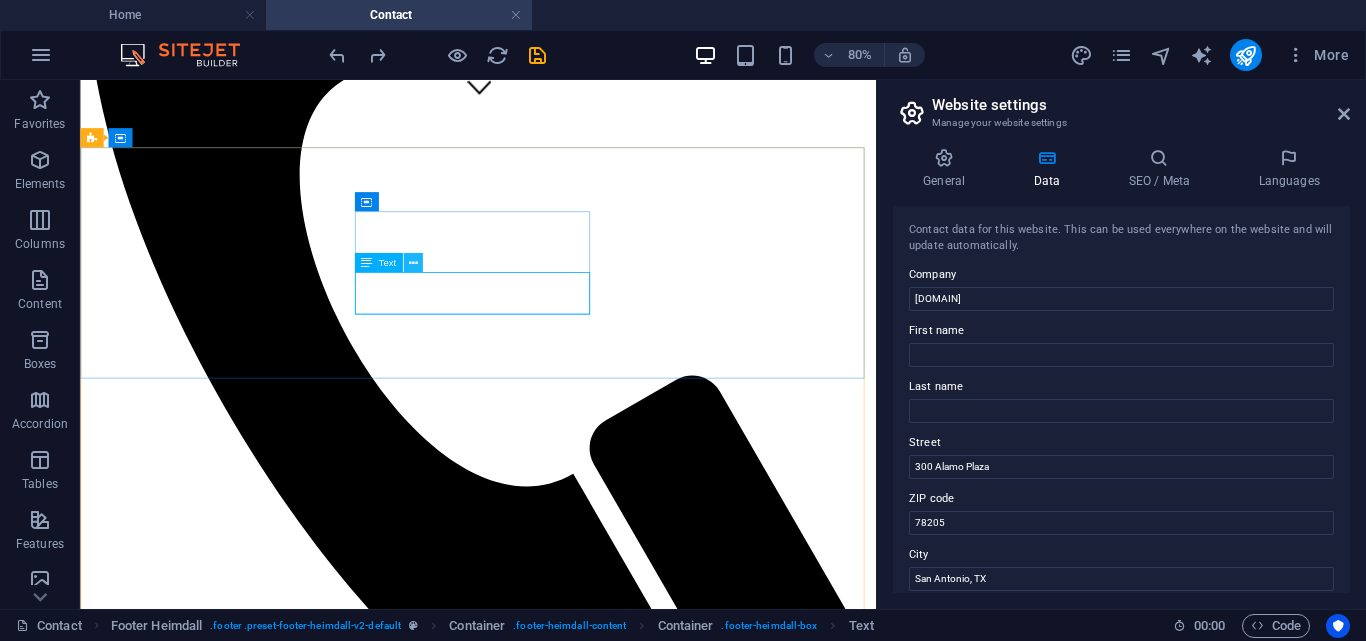 click at bounding box center (412, 262) 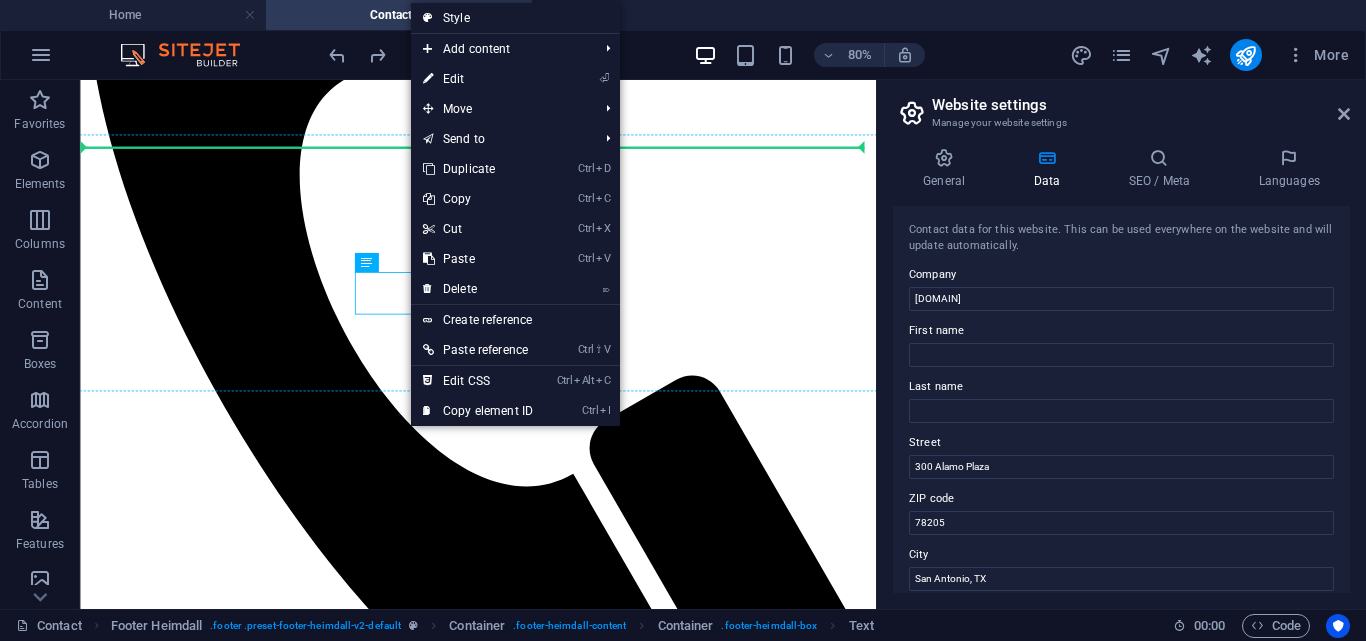 drag, startPoint x: 455, startPoint y: 338, endPoint x: 278, endPoint y: 360, distance: 178.36198 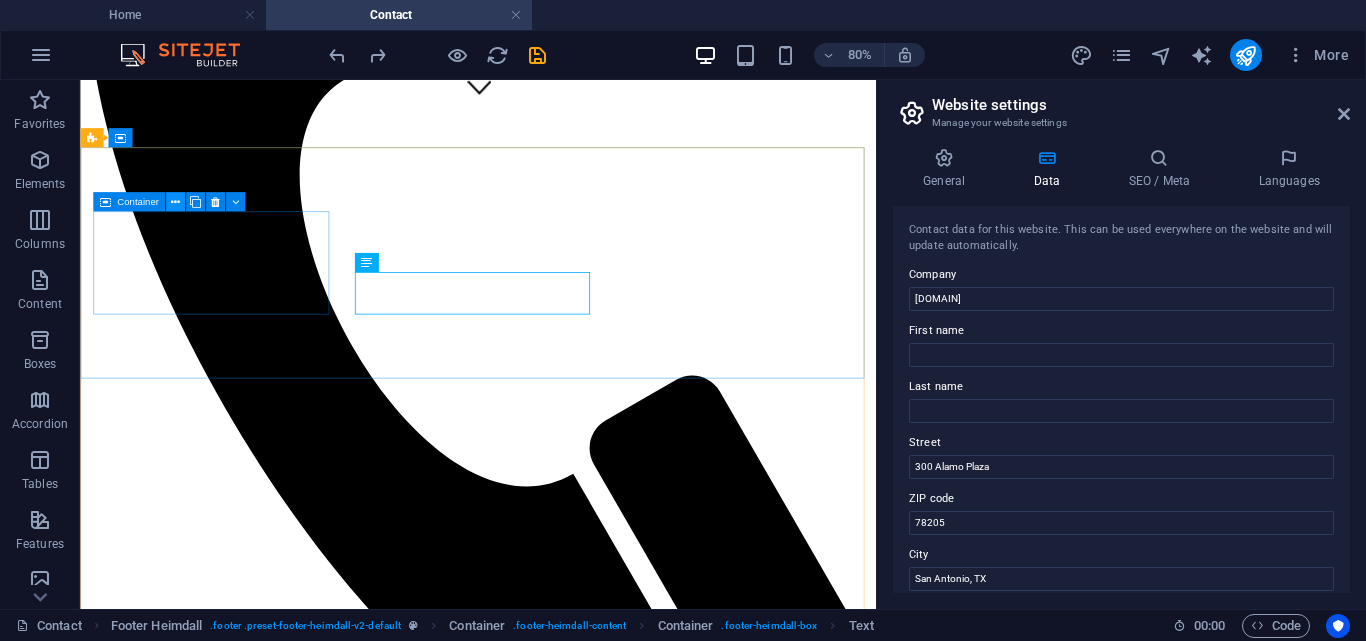 click at bounding box center [175, 201] 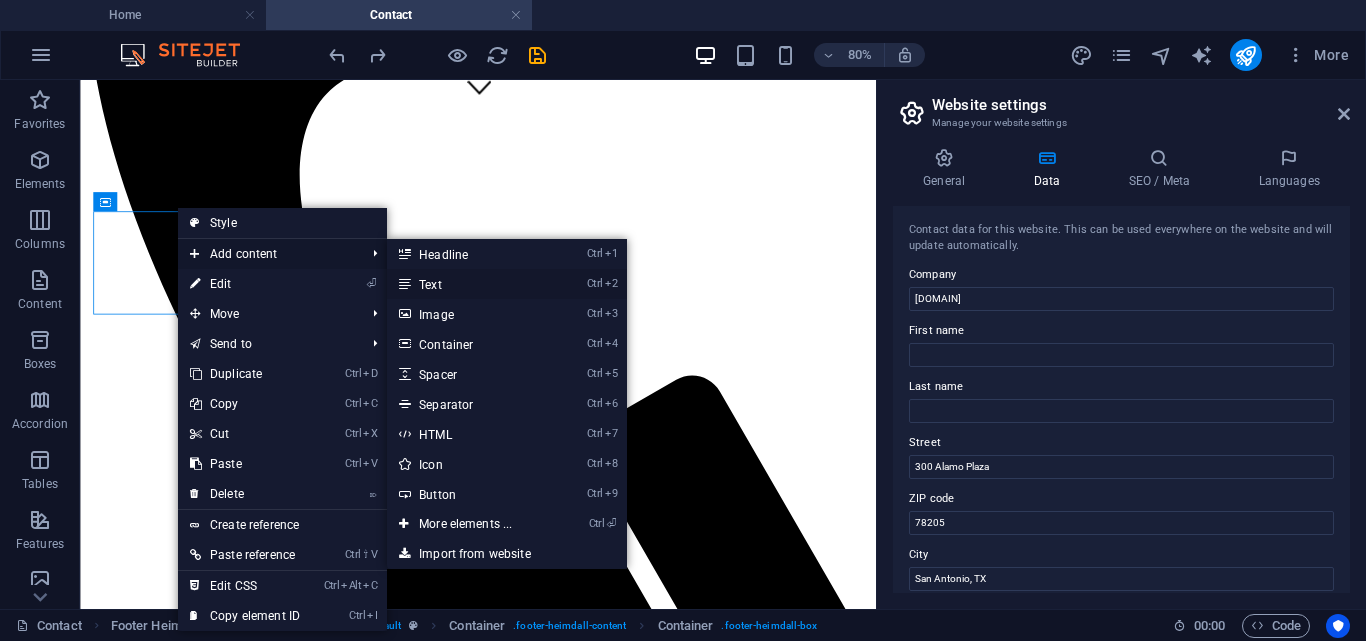 click on "Ctrl 2  Text" at bounding box center [469, 284] 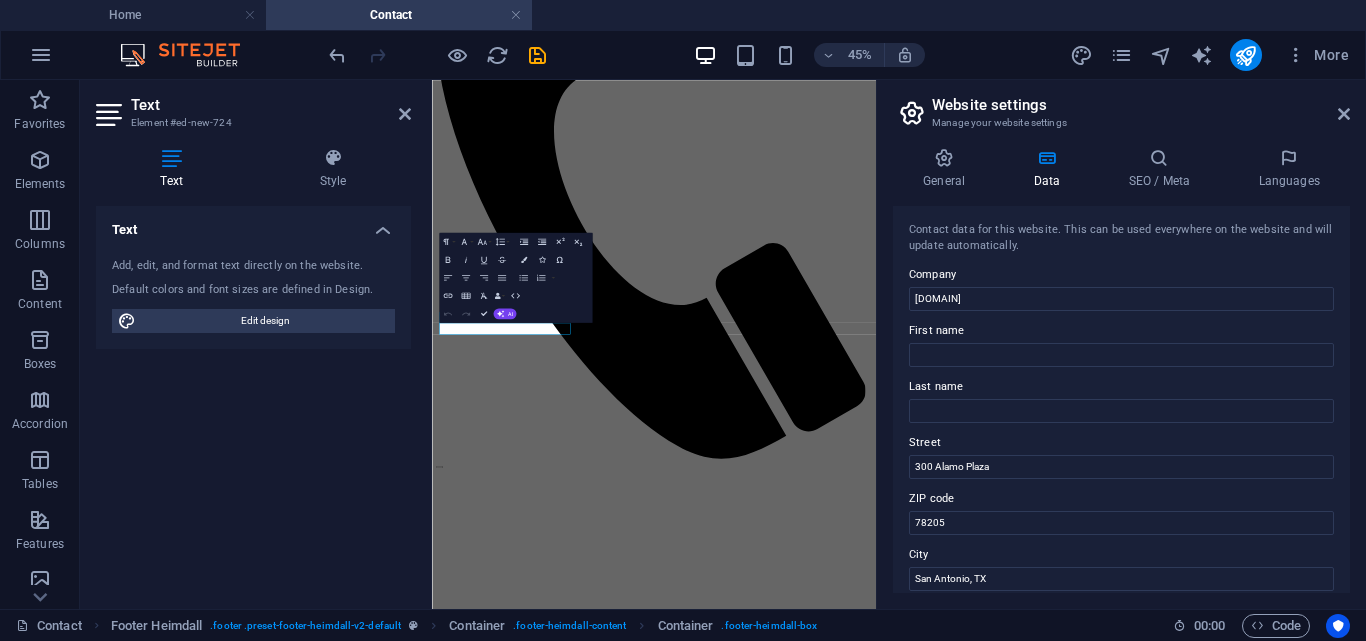 scroll, scrollTop: 340, scrollLeft: 0, axis: vertical 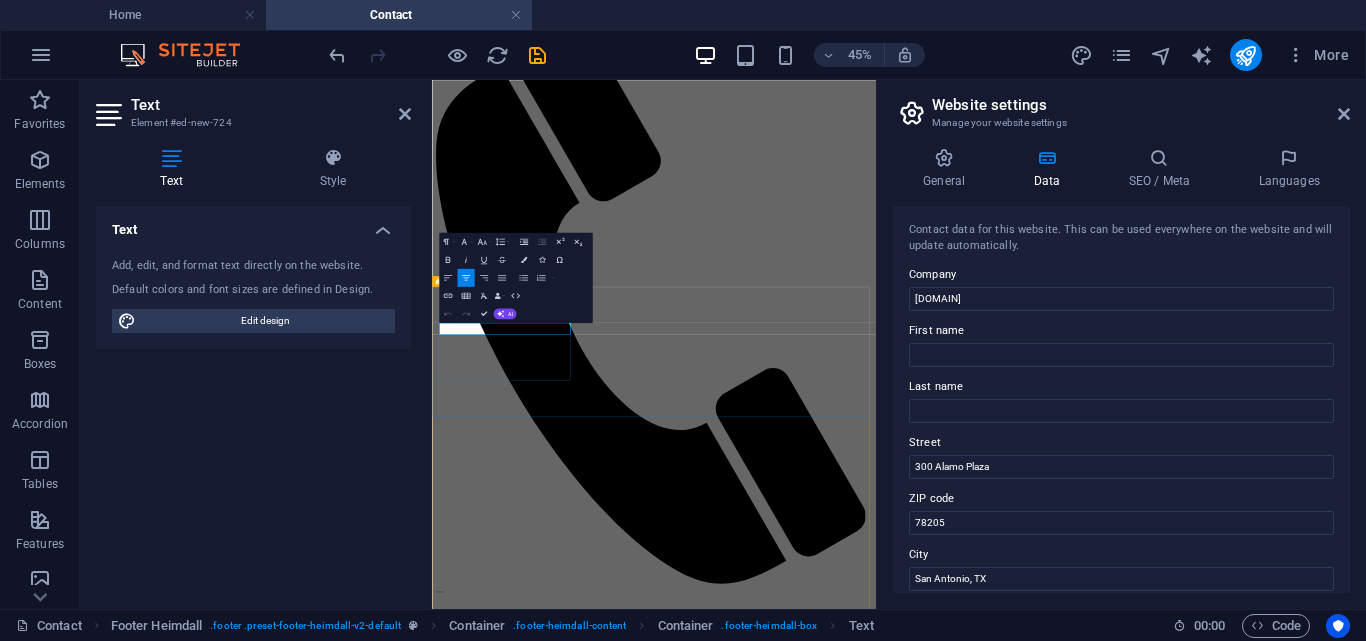 click on "New text element" at bounding box center [925, 2447] 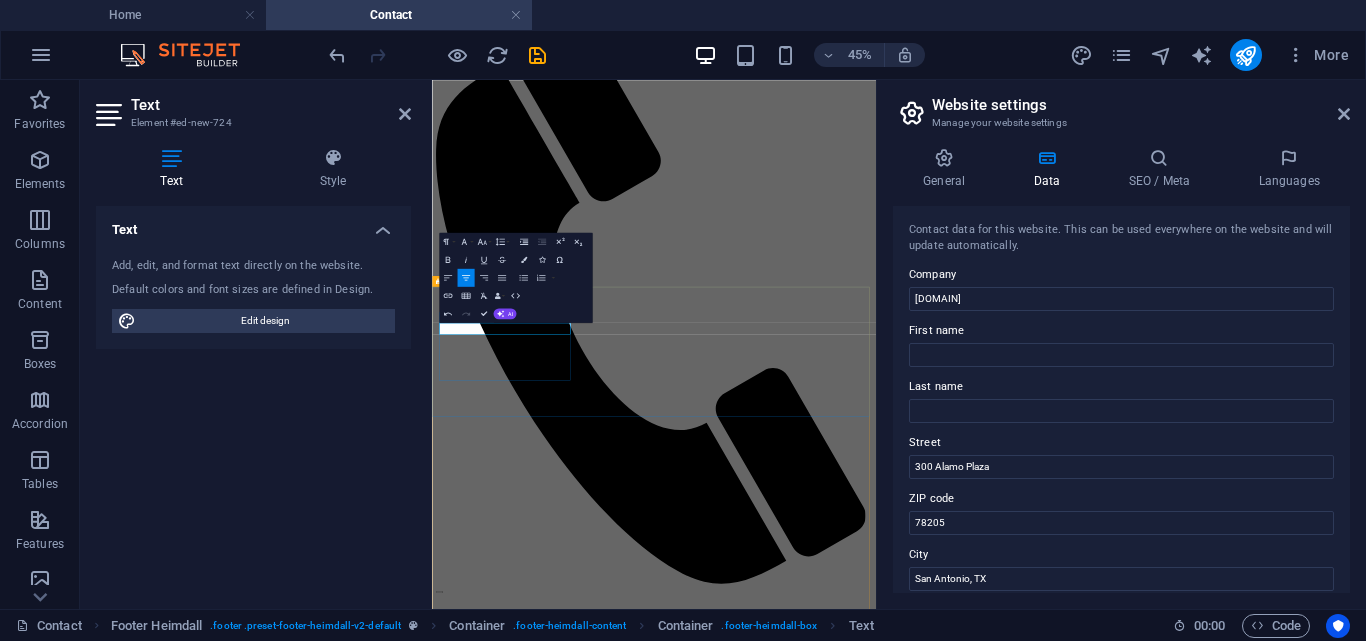 type 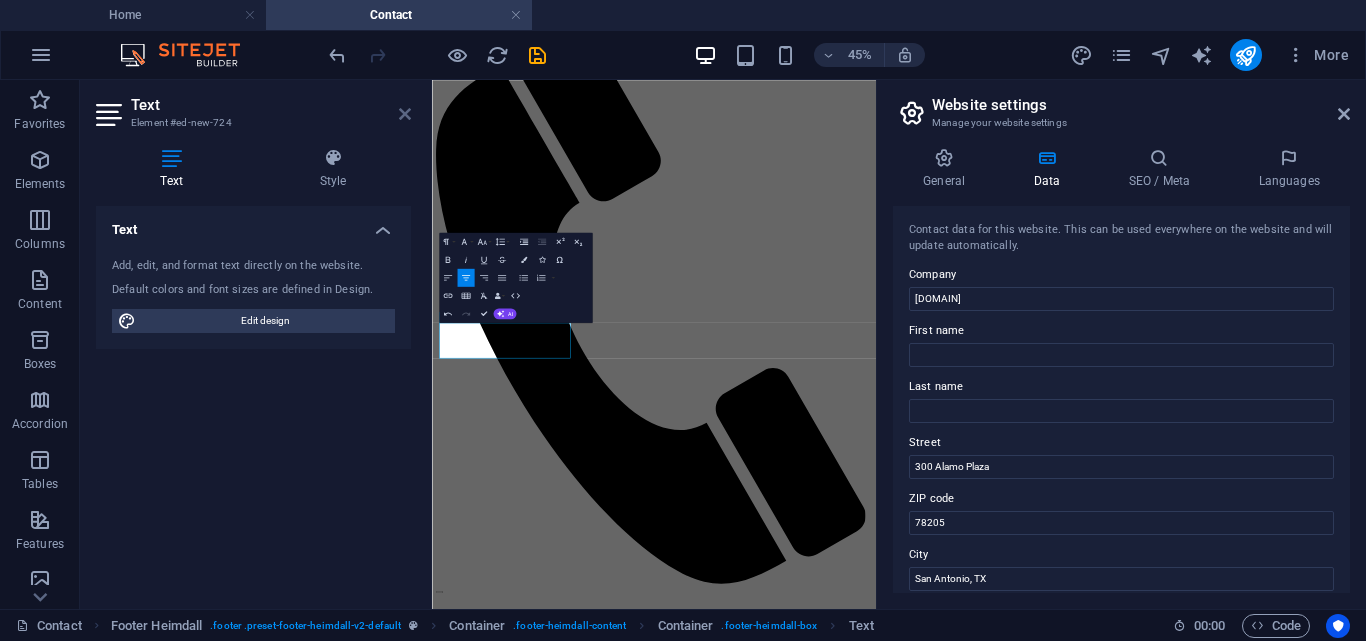 click at bounding box center (405, 114) 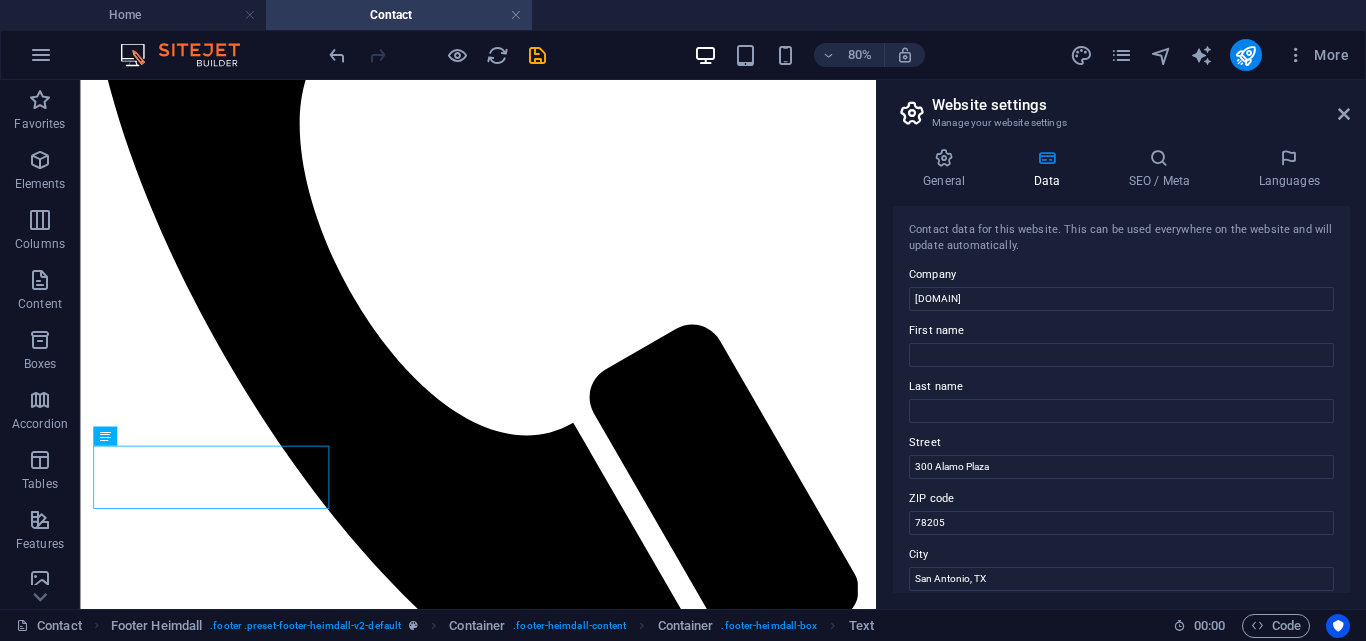 scroll, scrollTop: 734, scrollLeft: 0, axis: vertical 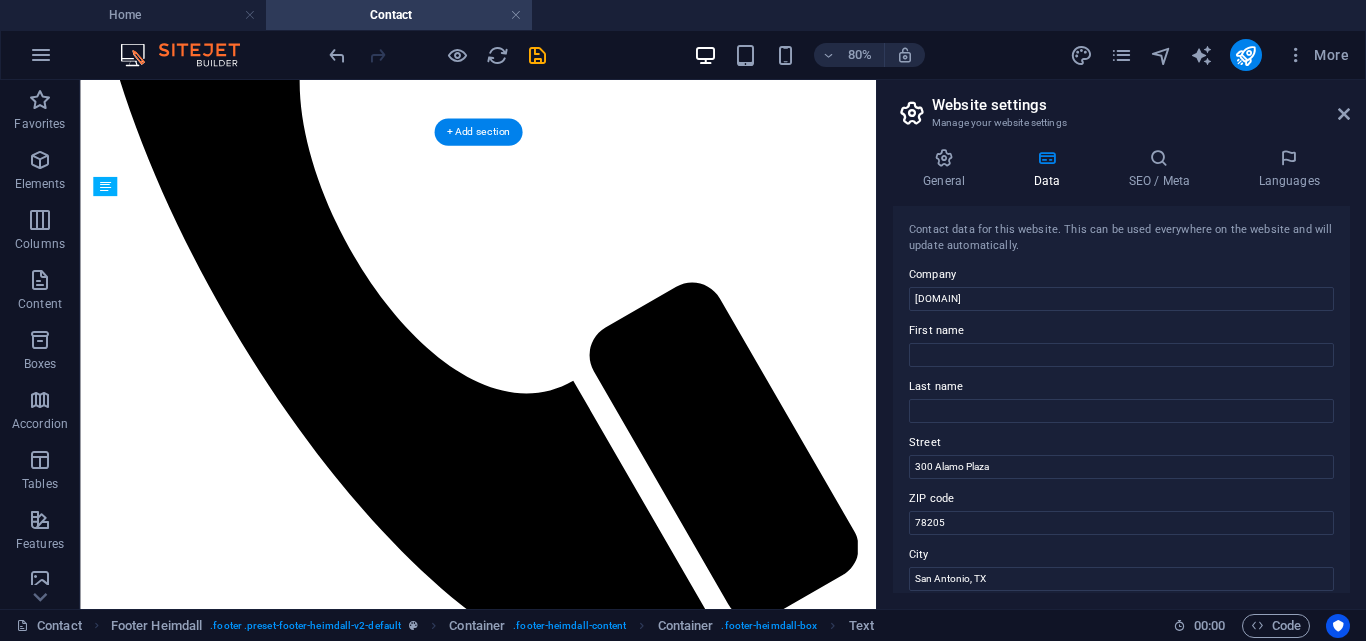 drag, startPoint x: 236, startPoint y: 267, endPoint x: 190, endPoint y: 373, distance: 115.55086 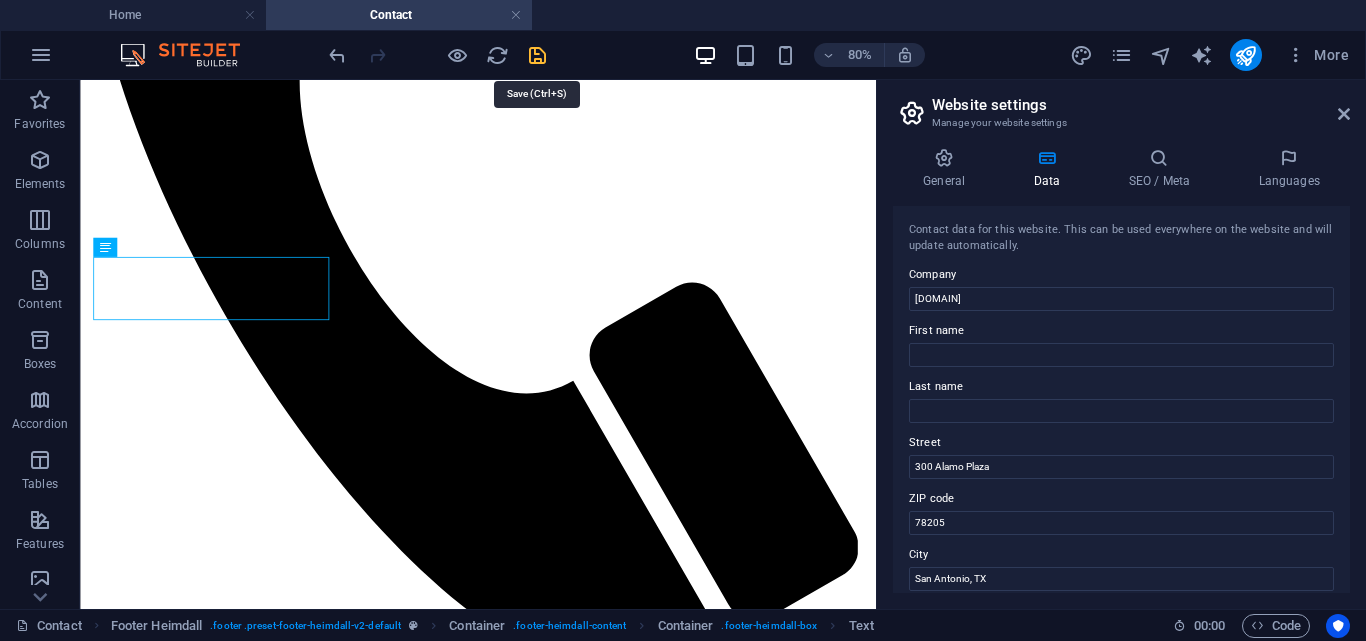 click at bounding box center (537, 55) 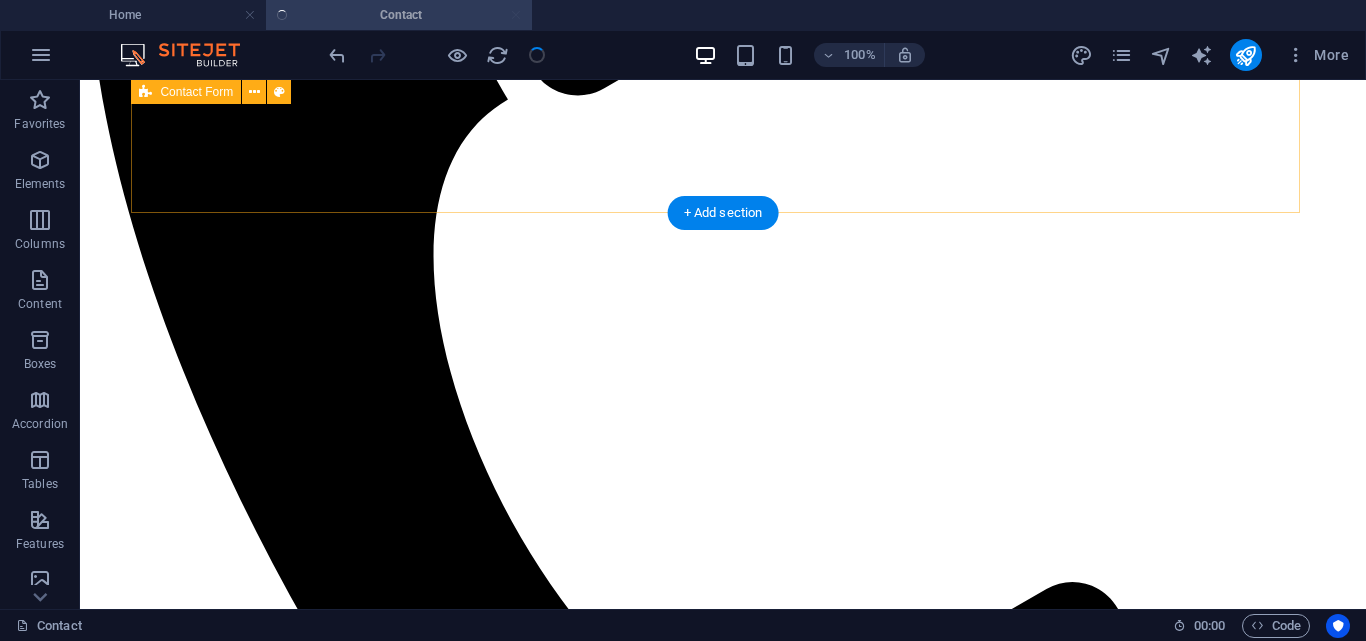scroll, scrollTop: 724, scrollLeft: 0, axis: vertical 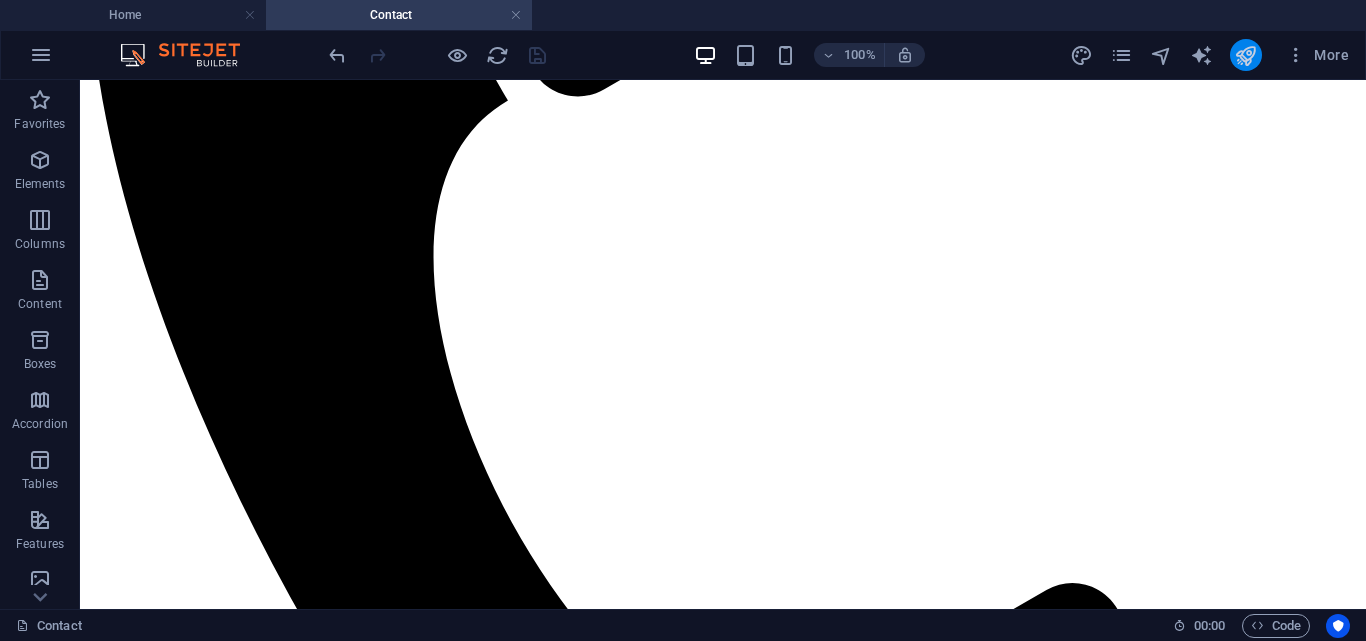 click at bounding box center (1246, 55) 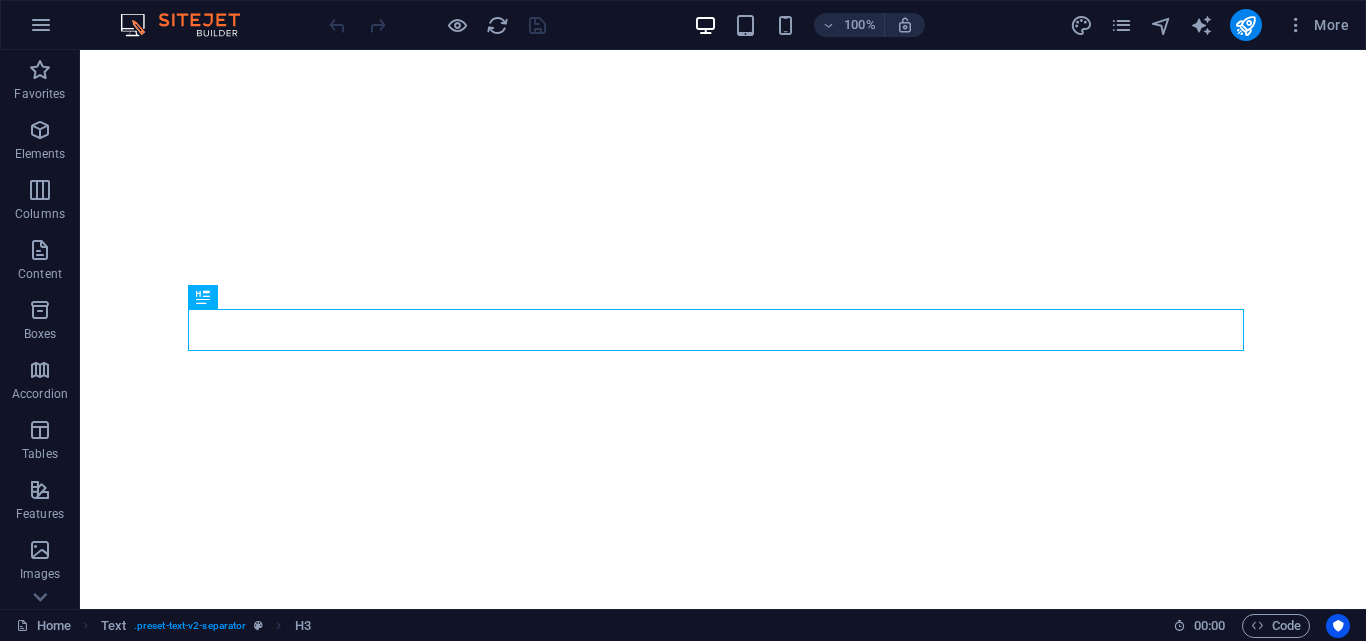 scroll, scrollTop: 0, scrollLeft: 0, axis: both 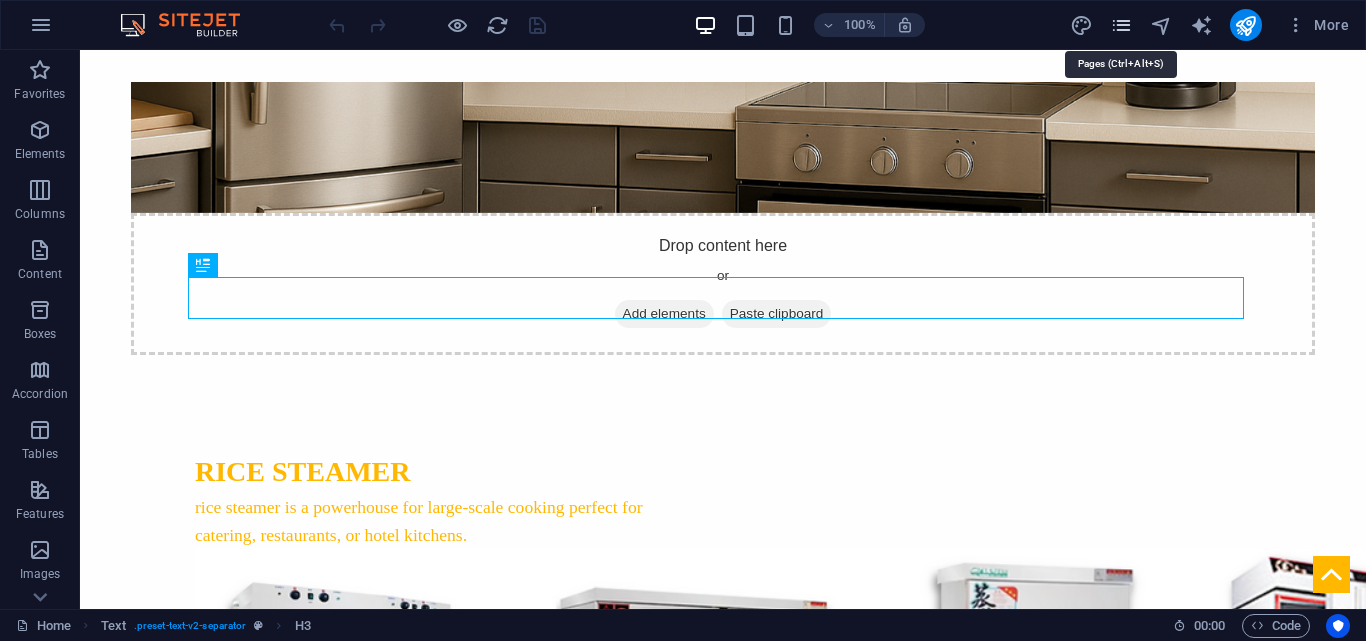 click at bounding box center [1121, 25] 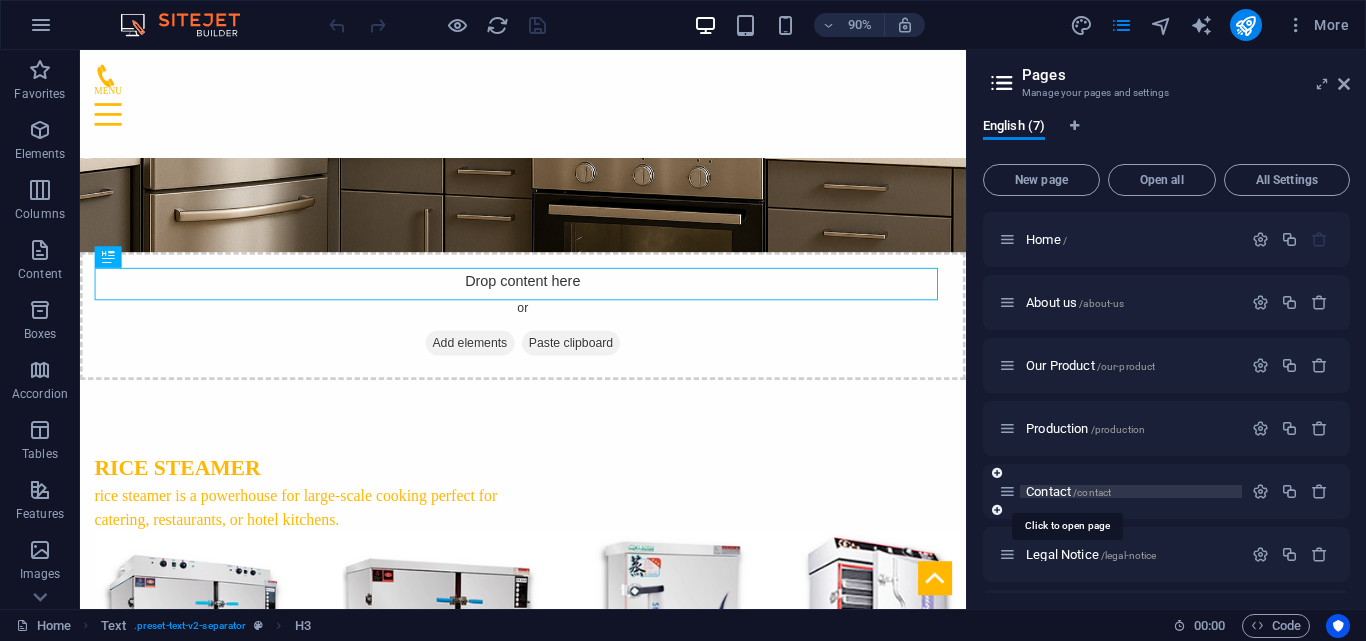 click on "Contact /contact" at bounding box center [1068, 491] 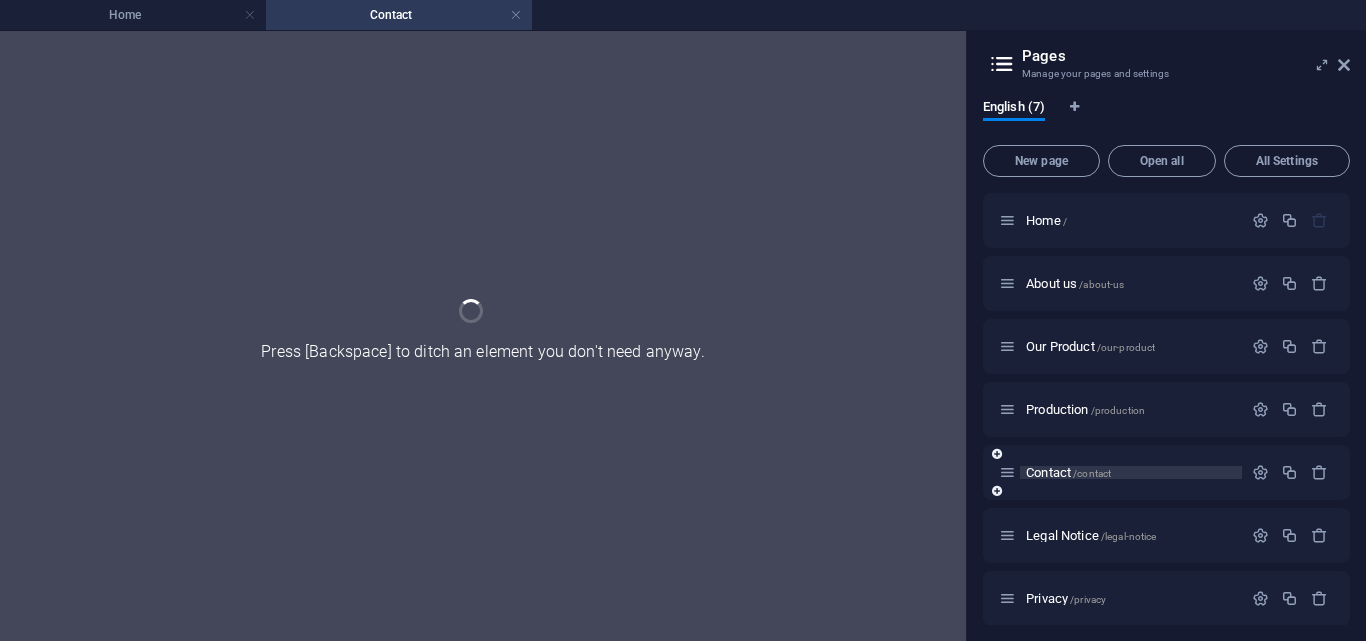 scroll, scrollTop: 0, scrollLeft: 0, axis: both 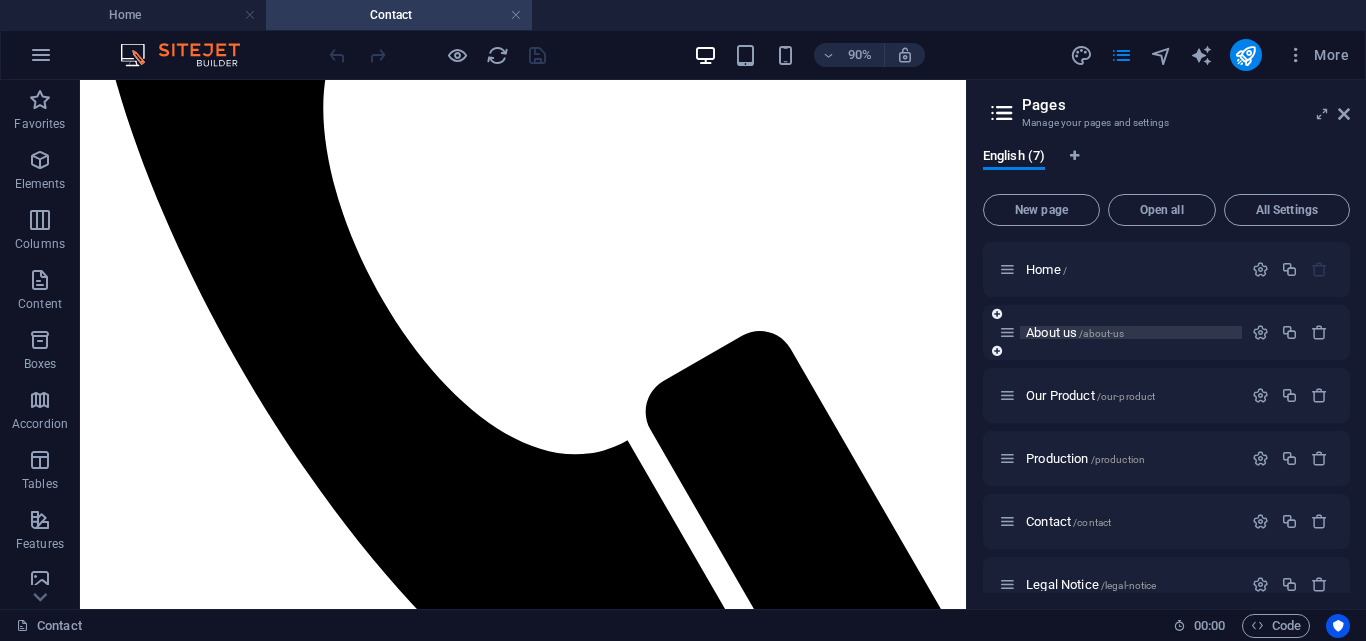 click on "About us /about-us" at bounding box center [1075, 332] 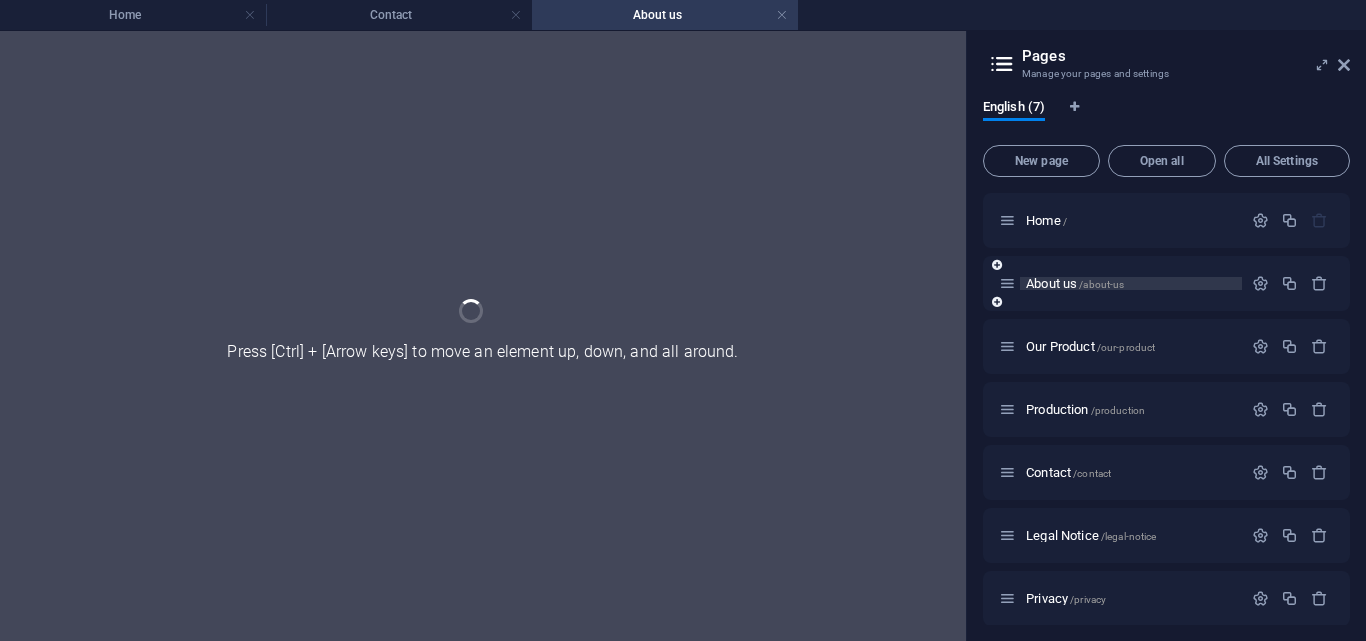 scroll, scrollTop: 0, scrollLeft: 0, axis: both 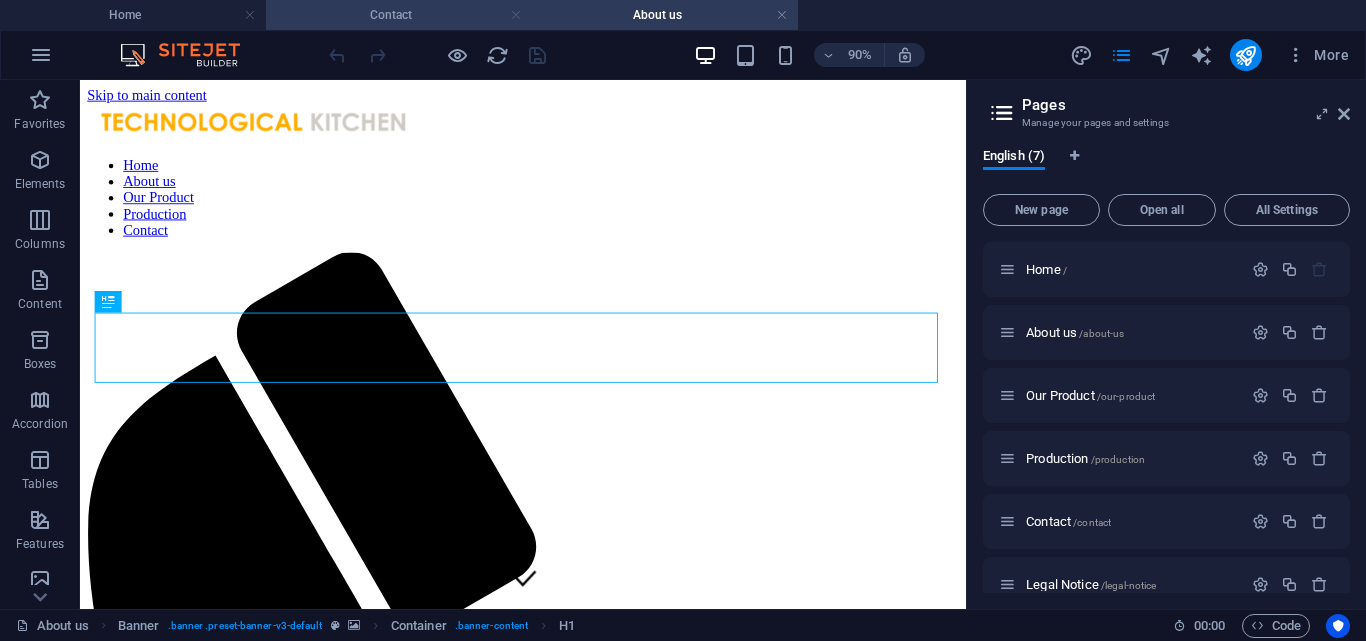 click at bounding box center (516, 15) 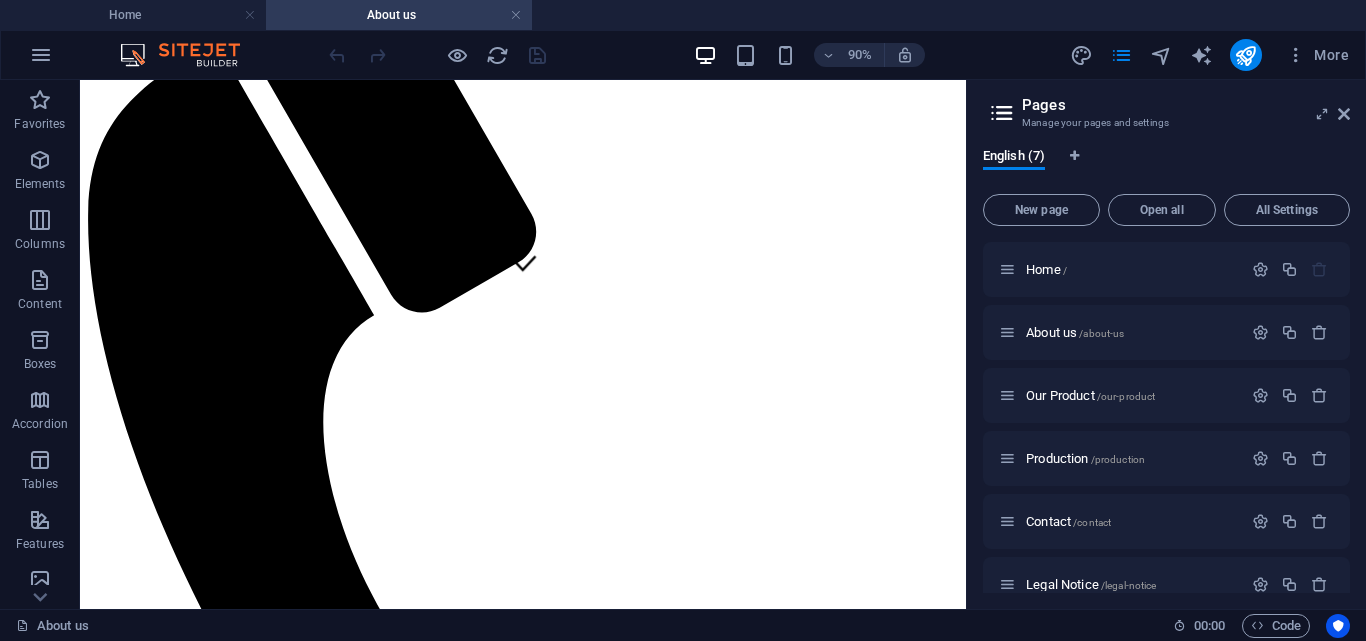 scroll, scrollTop: 298, scrollLeft: 0, axis: vertical 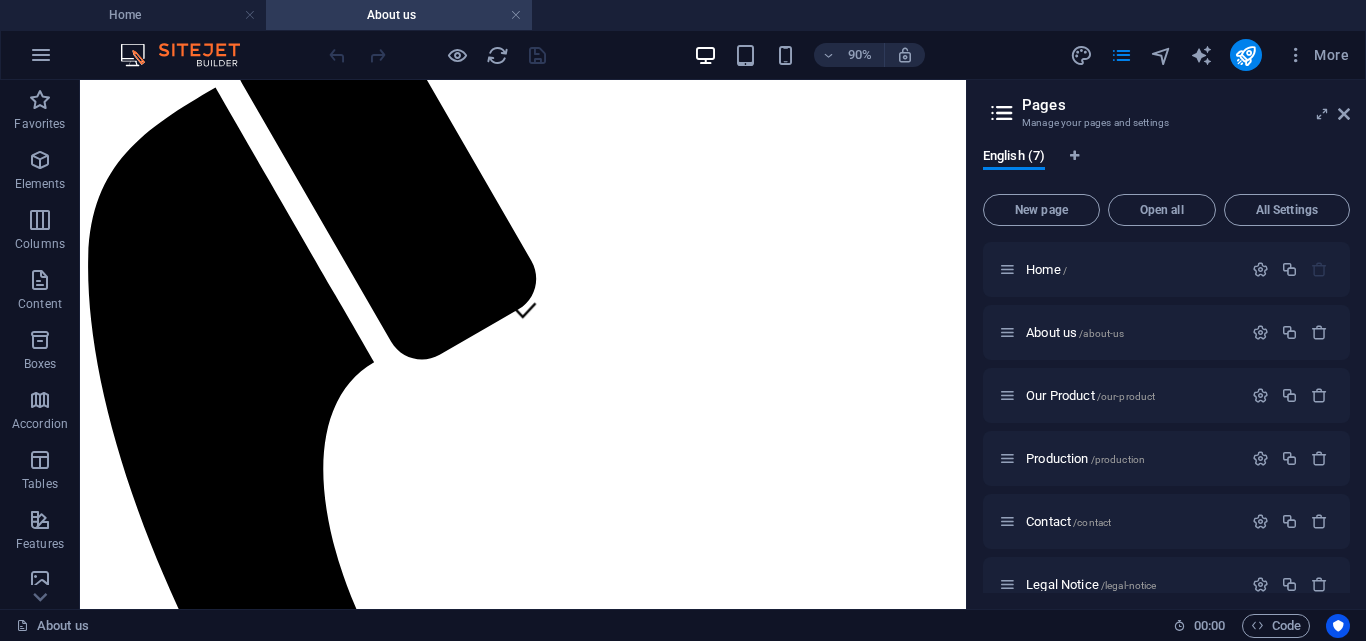 drag, startPoint x: 1057, startPoint y: 116, endPoint x: 1054, endPoint y: 225, distance: 109.041275 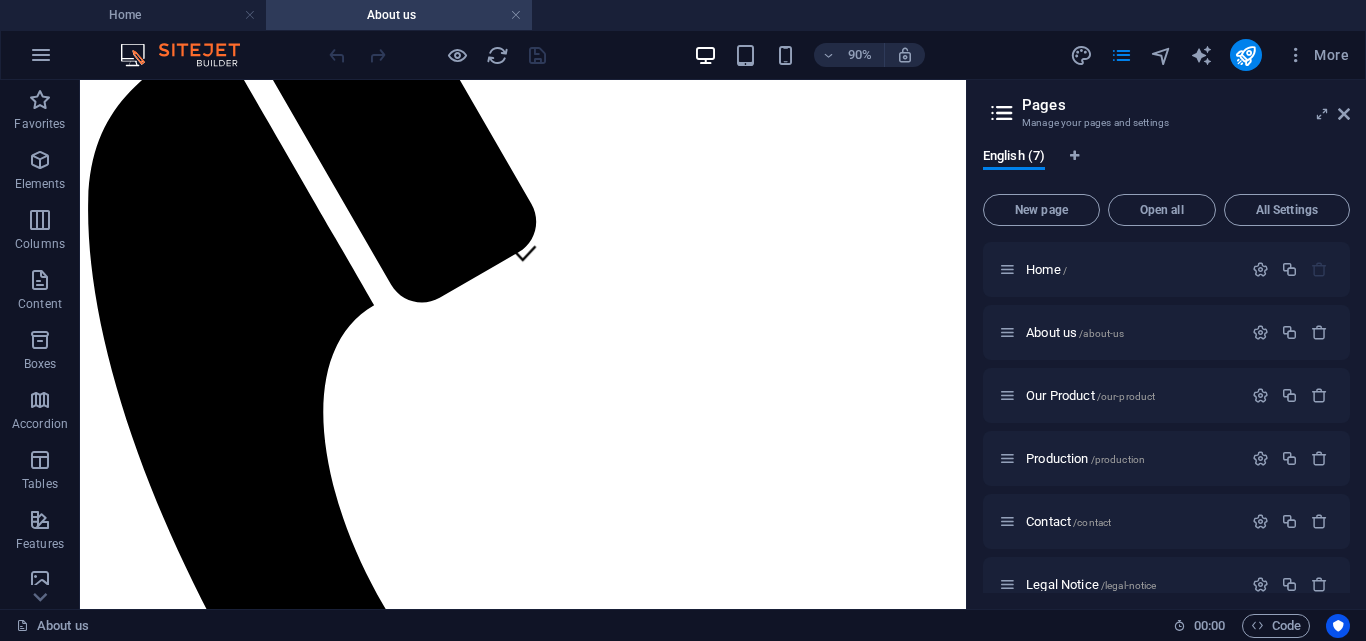 scroll, scrollTop: 314, scrollLeft: 0, axis: vertical 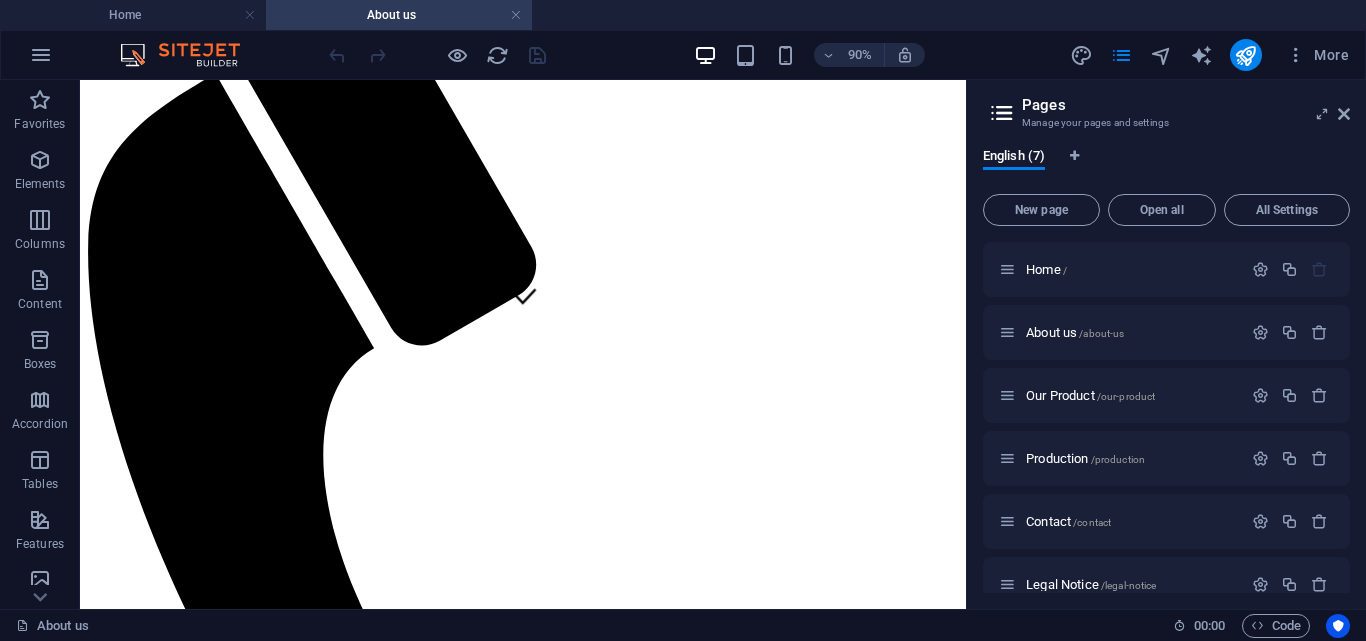 drag, startPoint x: 1056, startPoint y: 165, endPoint x: 1047, endPoint y: 237, distance: 72.56032 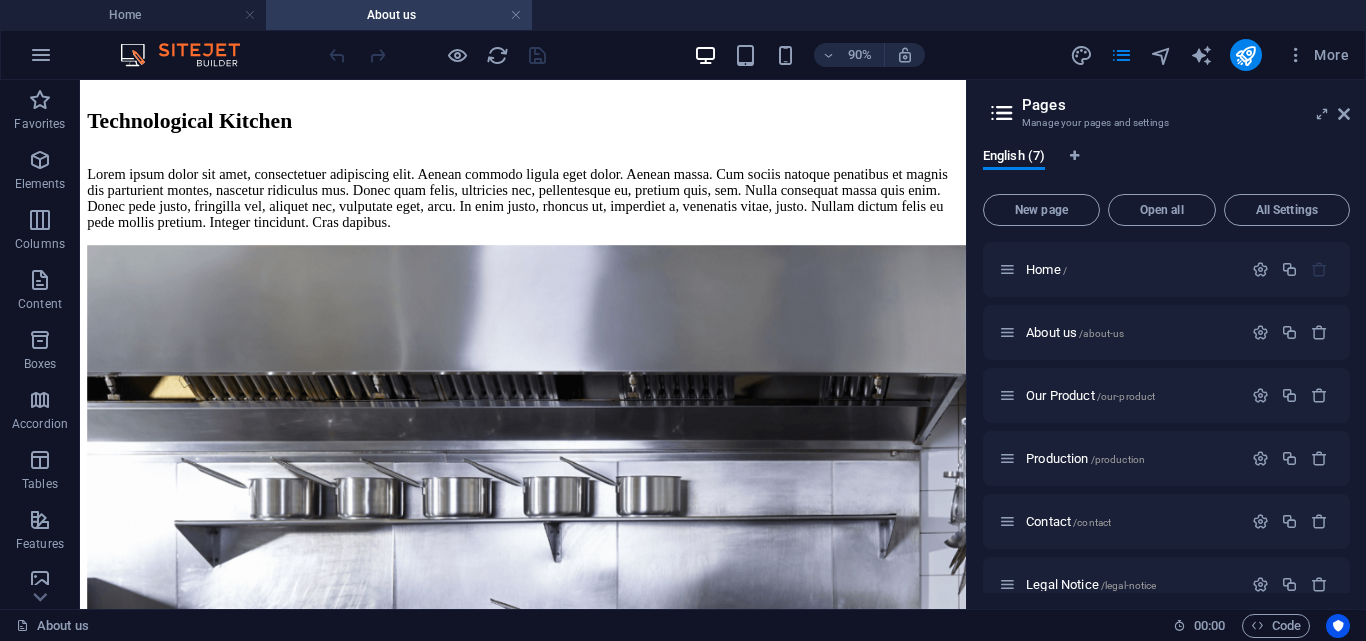 scroll, scrollTop: 2218, scrollLeft: 0, axis: vertical 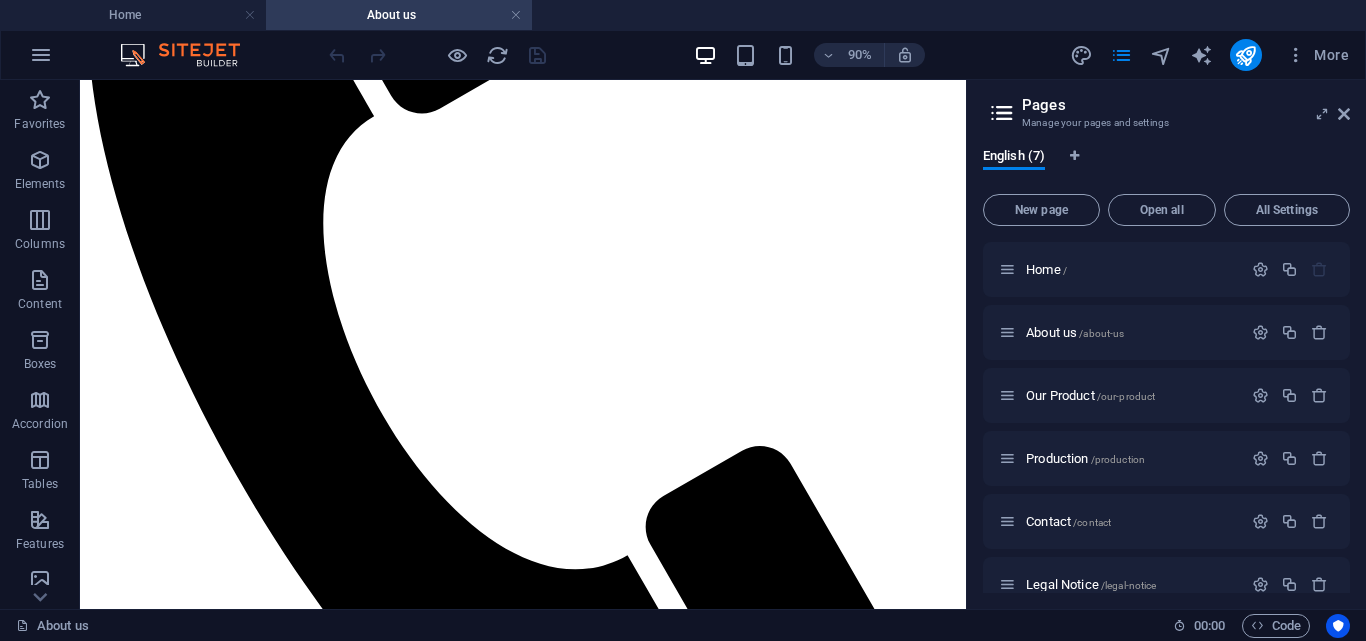 drag, startPoint x: 1057, startPoint y: 124, endPoint x: 708, endPoint y: 105, distance: 349.5168 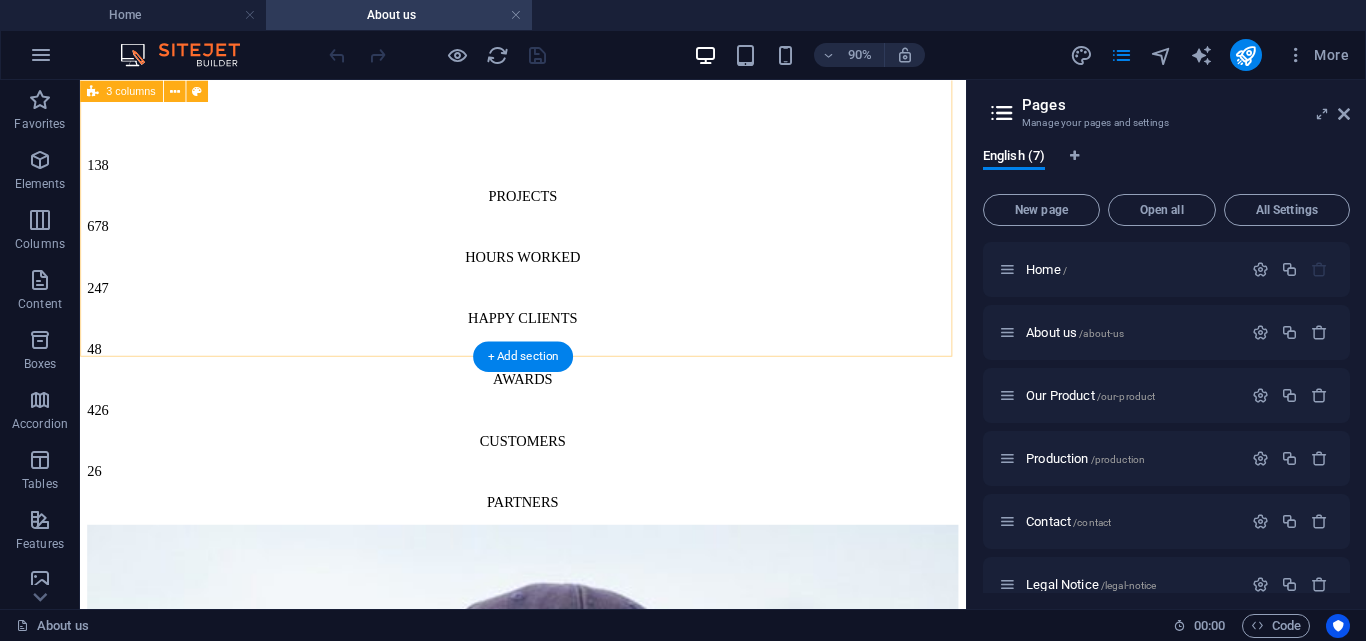 scroll, scrollTop: 0, scrollLeft: 0, axis: both 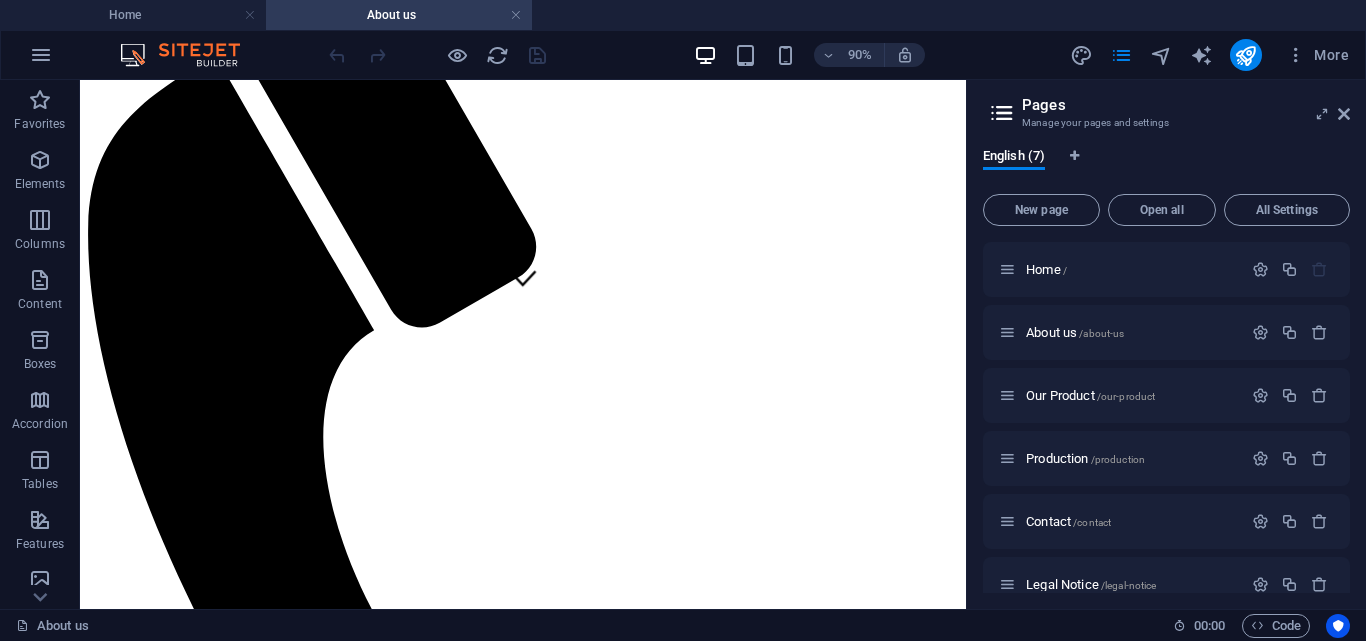drag, startPoint x: 981, startPoint y: 81, endPoint x: 968, endPoint y: 212, distance: 131.64346 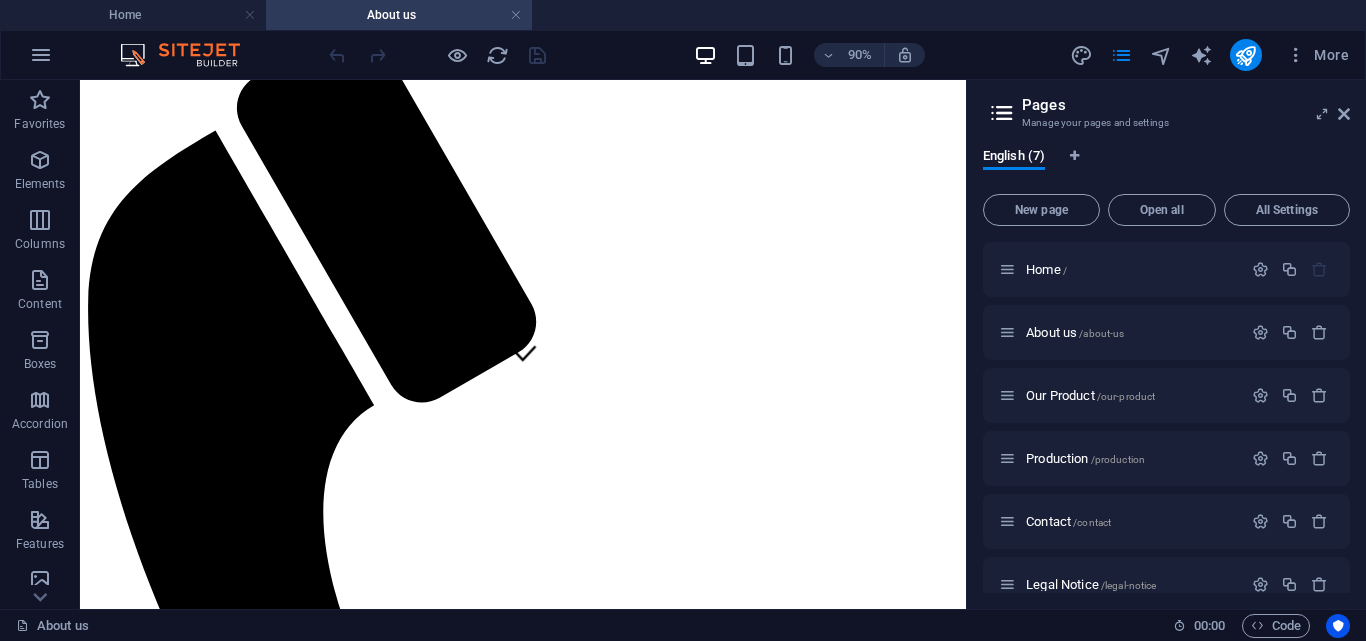 scroll, scrollTop: 350, scrollLeft: 0, axis: vertical 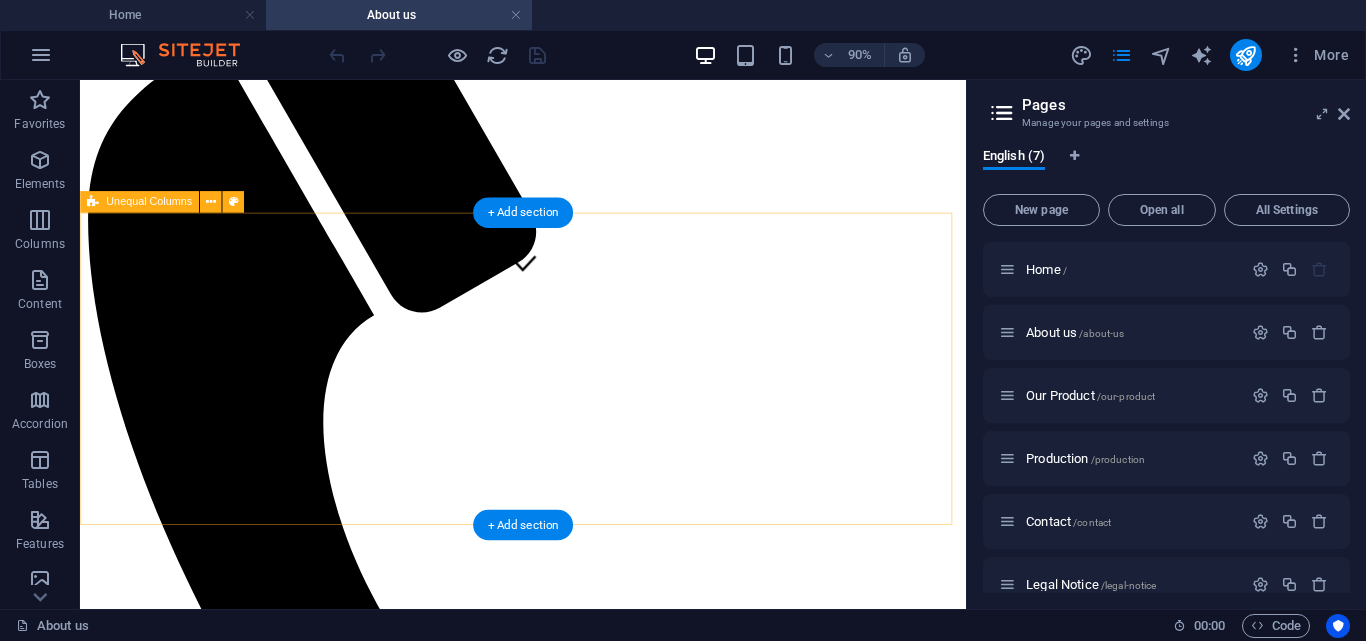 click on "Technological Kitchen Lorem ipsum dolor sit amet, consectetuer adipiscing elit. Aenean commodo ligula eget dolor. Aenean massa. Cum sociis natoque penatibus et magnis dis parturient montes, nascetur ridiculus mus. Donec quam felis, ultricies nec, pellentesque eu, pretium quis, sem. Nulla consequat massa quis enim. Donec pede justo, fringilla vel, aliquet nec, vulputate eget, arcu. In enim justo, rhoncus ut, imperdiet a, venenatis vitae, justo. Nullam dictum felis eu pede mollis pretium. Integer tincidunt. Cras dapibus." at bounding box center [572, 1822] 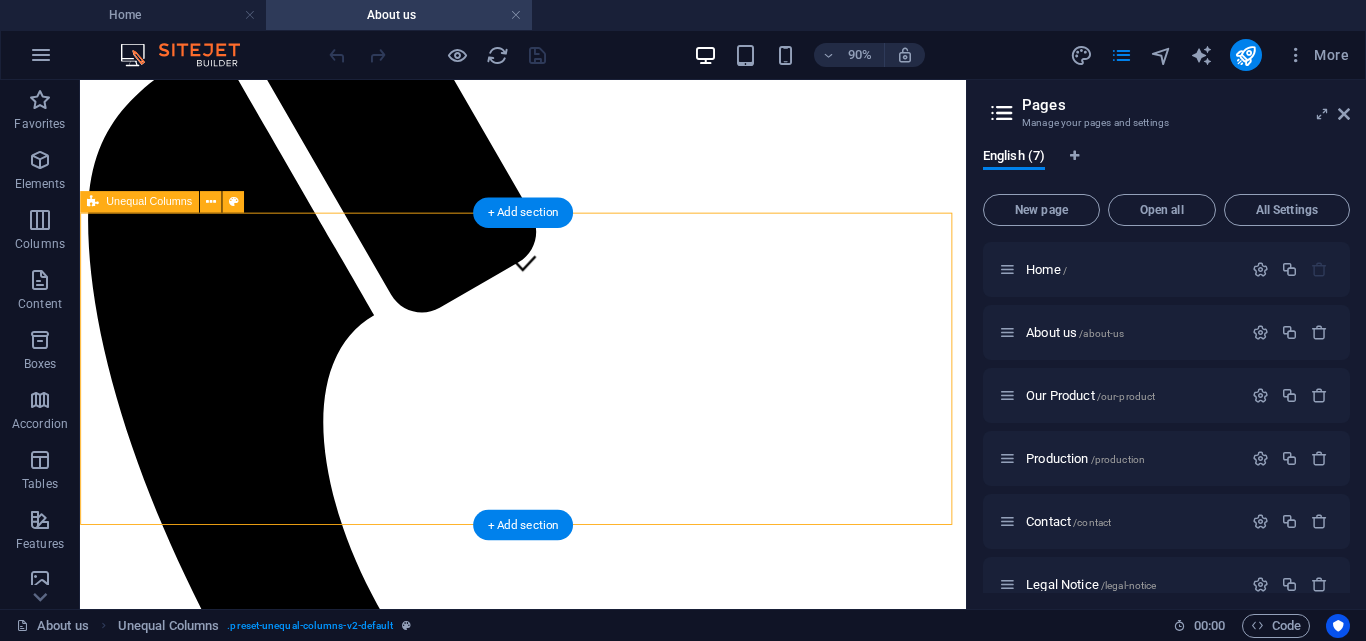click on "Technological Kitchen Lorem ipsum dolor sit amet, consectetuer adipiscing elit. Aenean commodo ligula eget dolor. Aenean massa. Cum sociis natoque penatibus et magnis dis parturient montes, nascetur ridiculus mus. Donec quam felis, ultricies nec, pellentesque eu, pretium quis, sem. Nulla consequat massa quis enim. Donec pede justo, fringilla vel, aliquet nec, vulputate eget, arcu. In enim justo, rhoncus ut, imperdiet a, venenatis vitae, justo. Nullam dictum felis eu pede mollis pretium. Integer tincidunt. Cras dapibus." at bounding box center (572, 1822) 